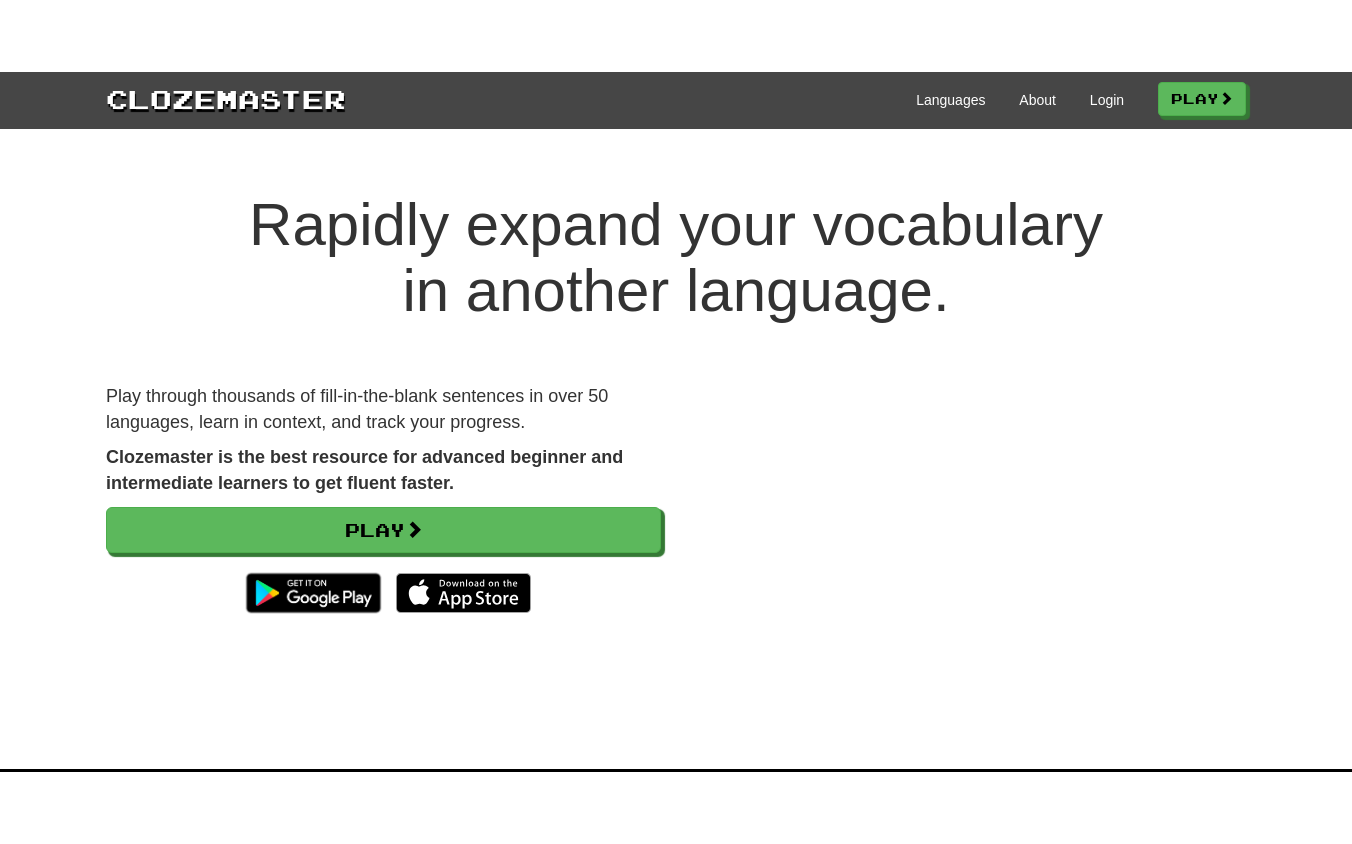 scroll, scrollTop: 0, scrollLeft: 0, axis: both 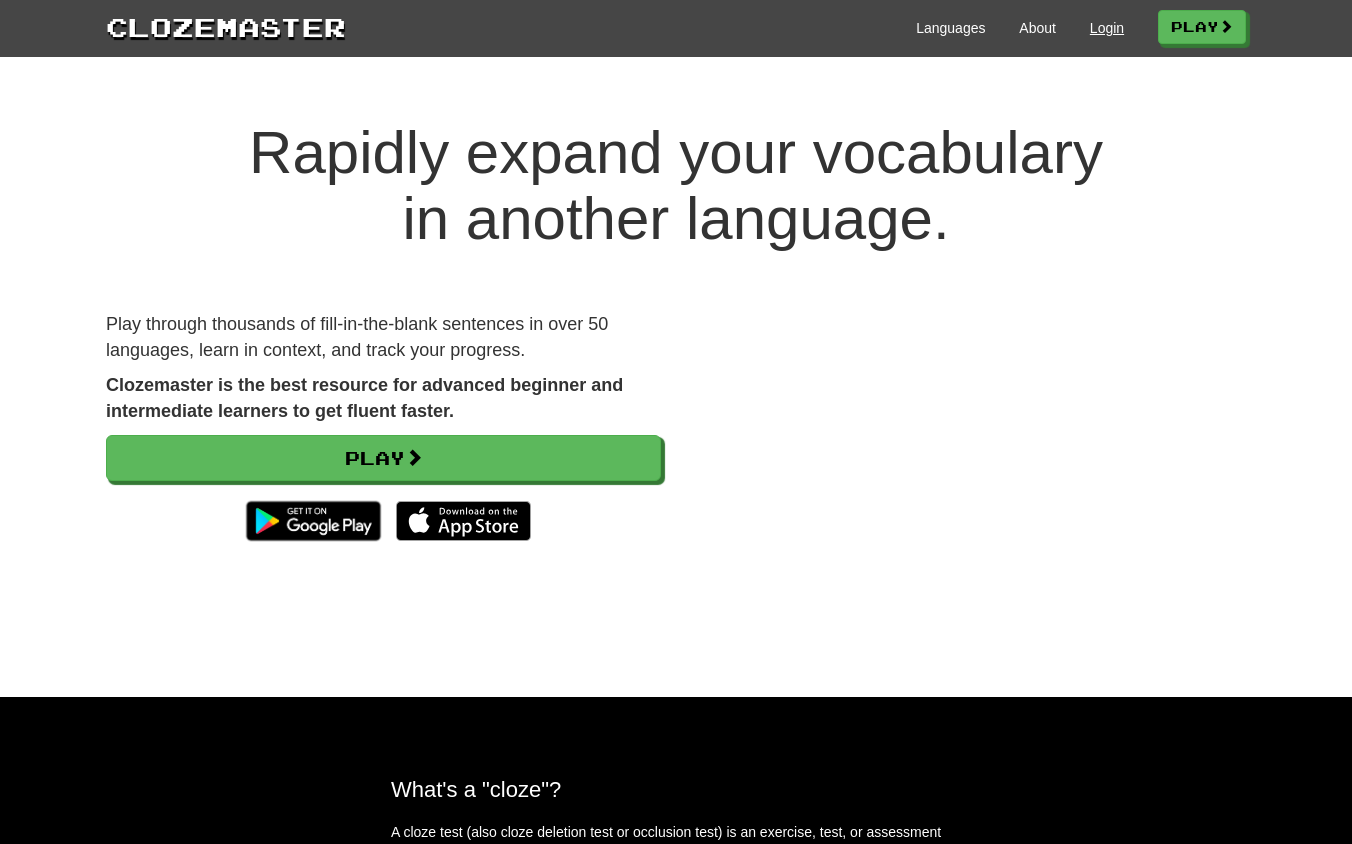 click on "Login" at bounding box center (1107, 28) 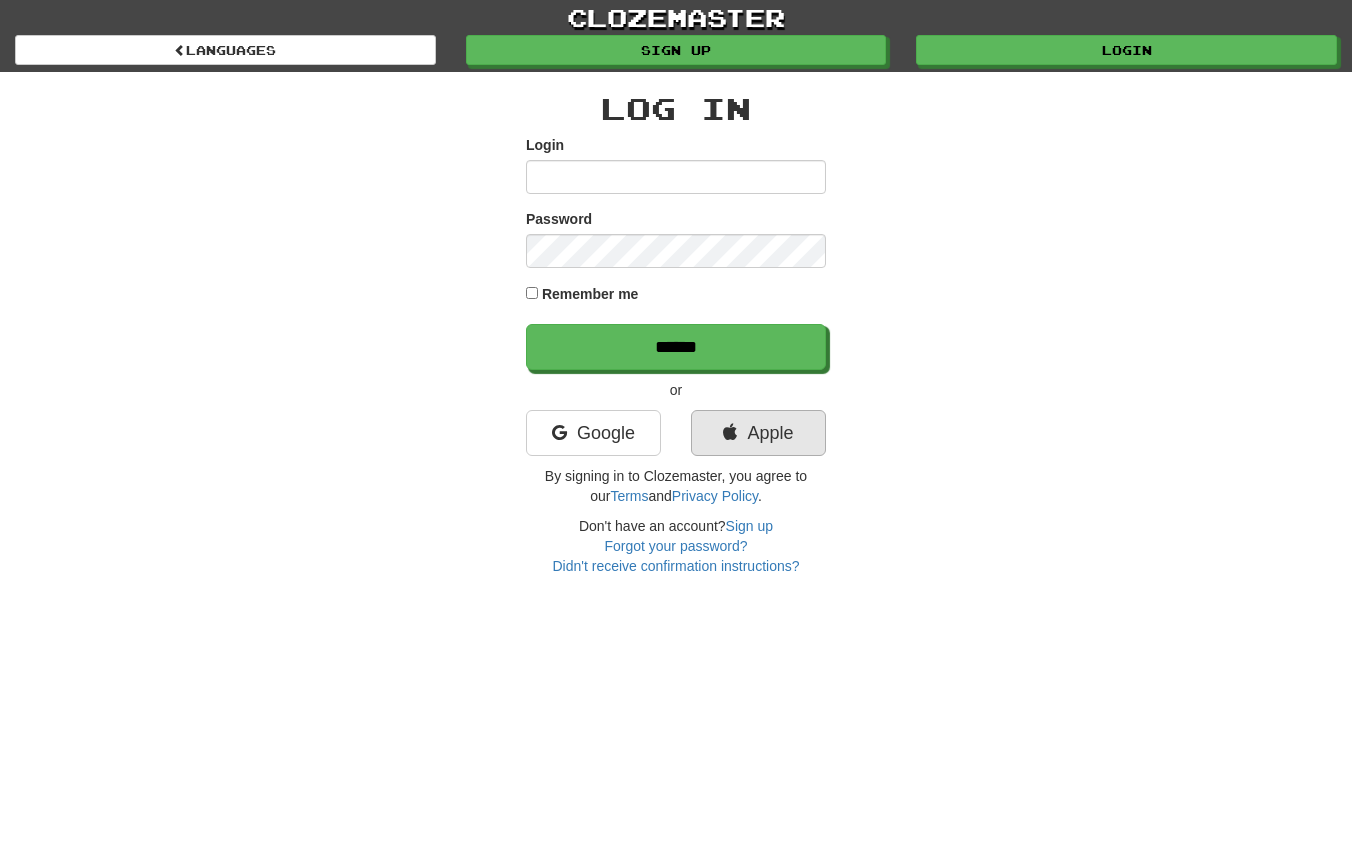 scroll, scrollTop: 0, scrollLeft: 0, axis: both 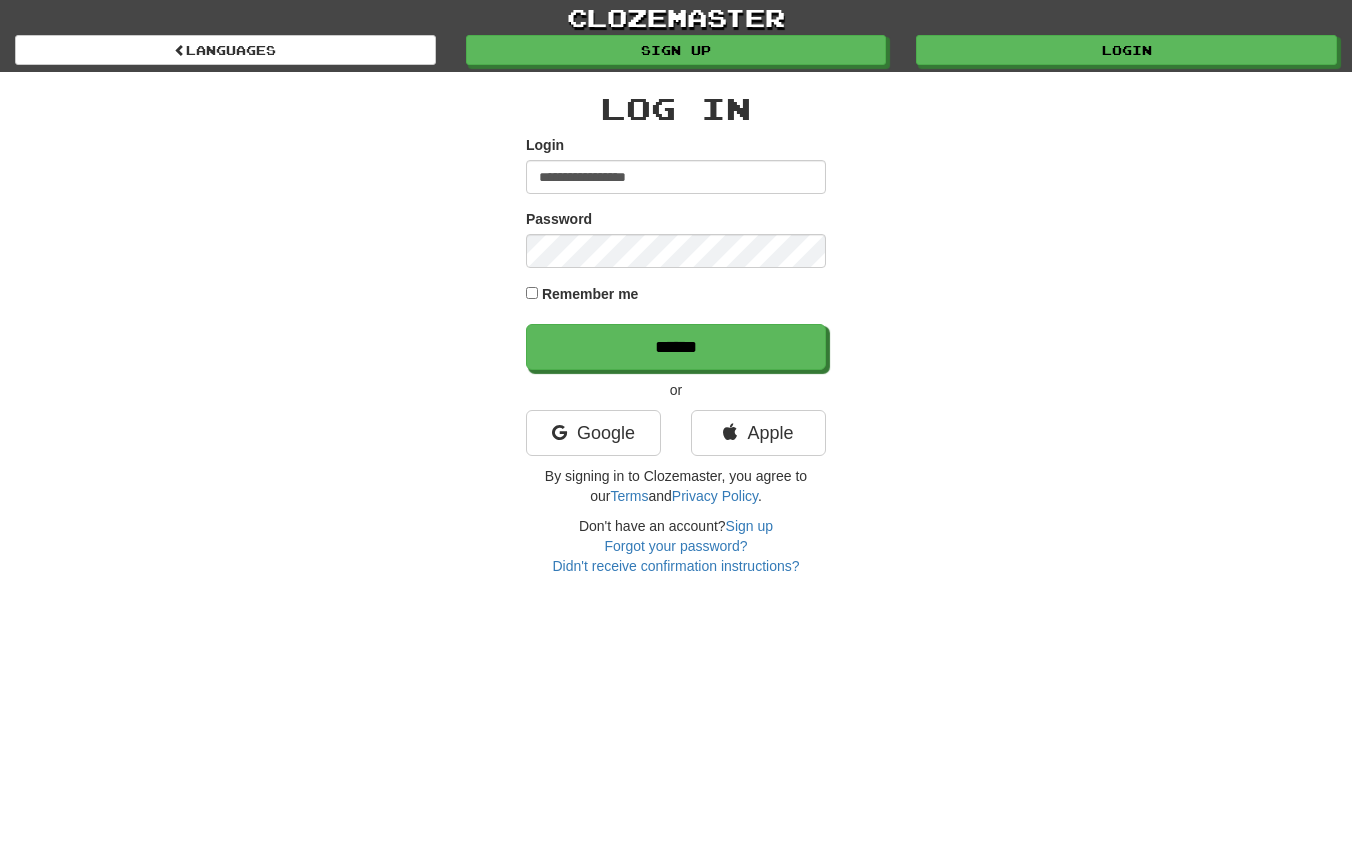 type on "**********" 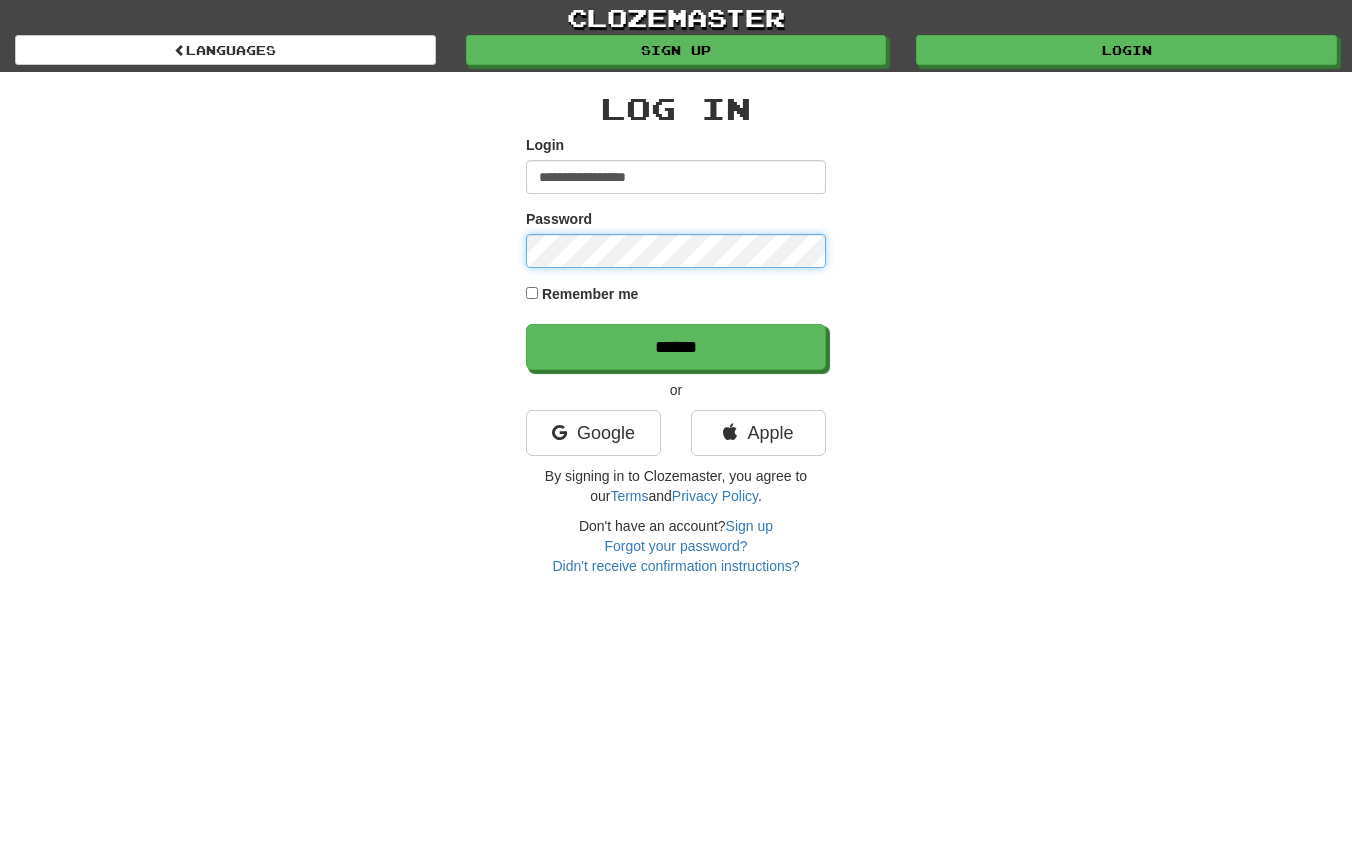 click on "******" at bounding box center [676, 347] 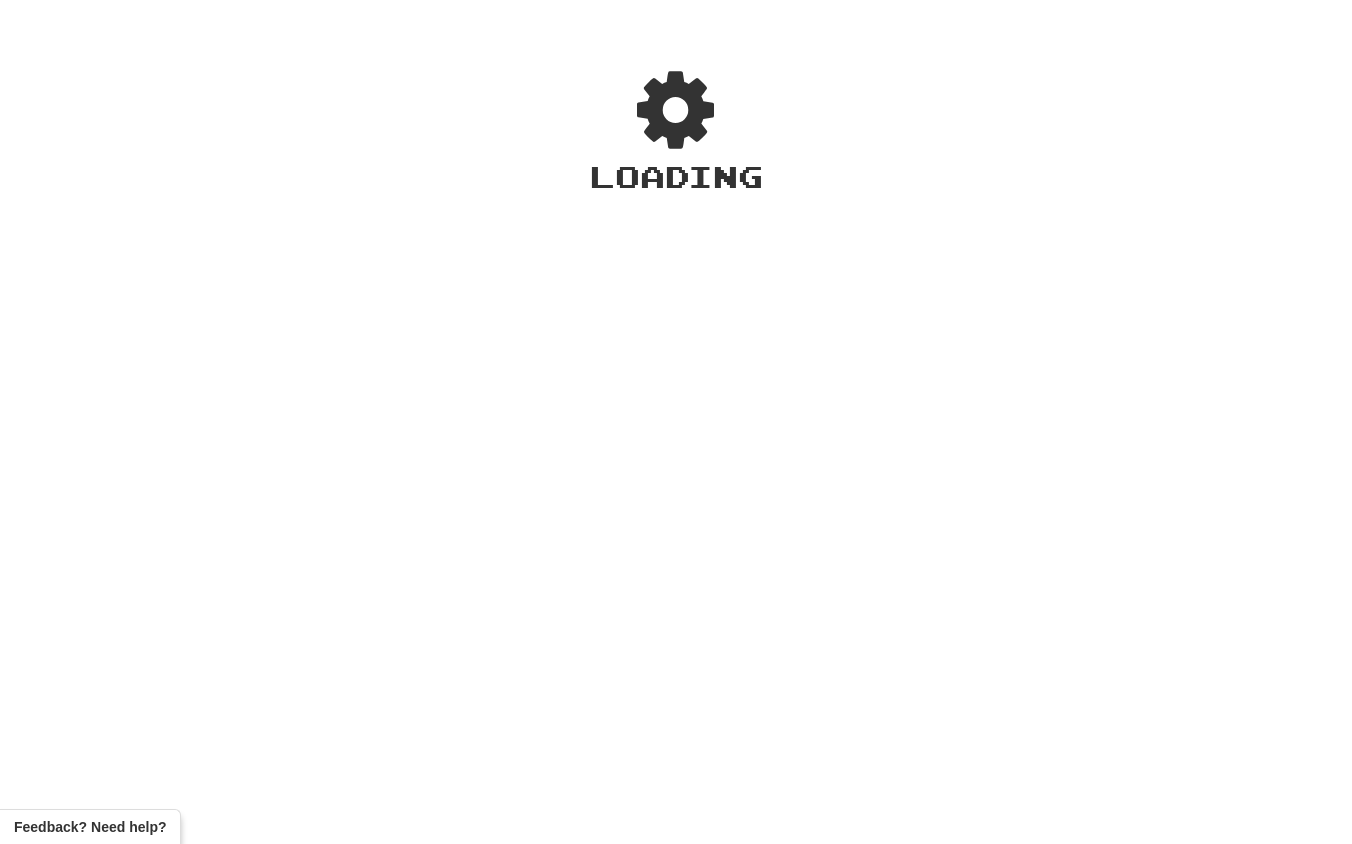 scroll, scrollTop: 0, scrollLeft: 0, axis: both 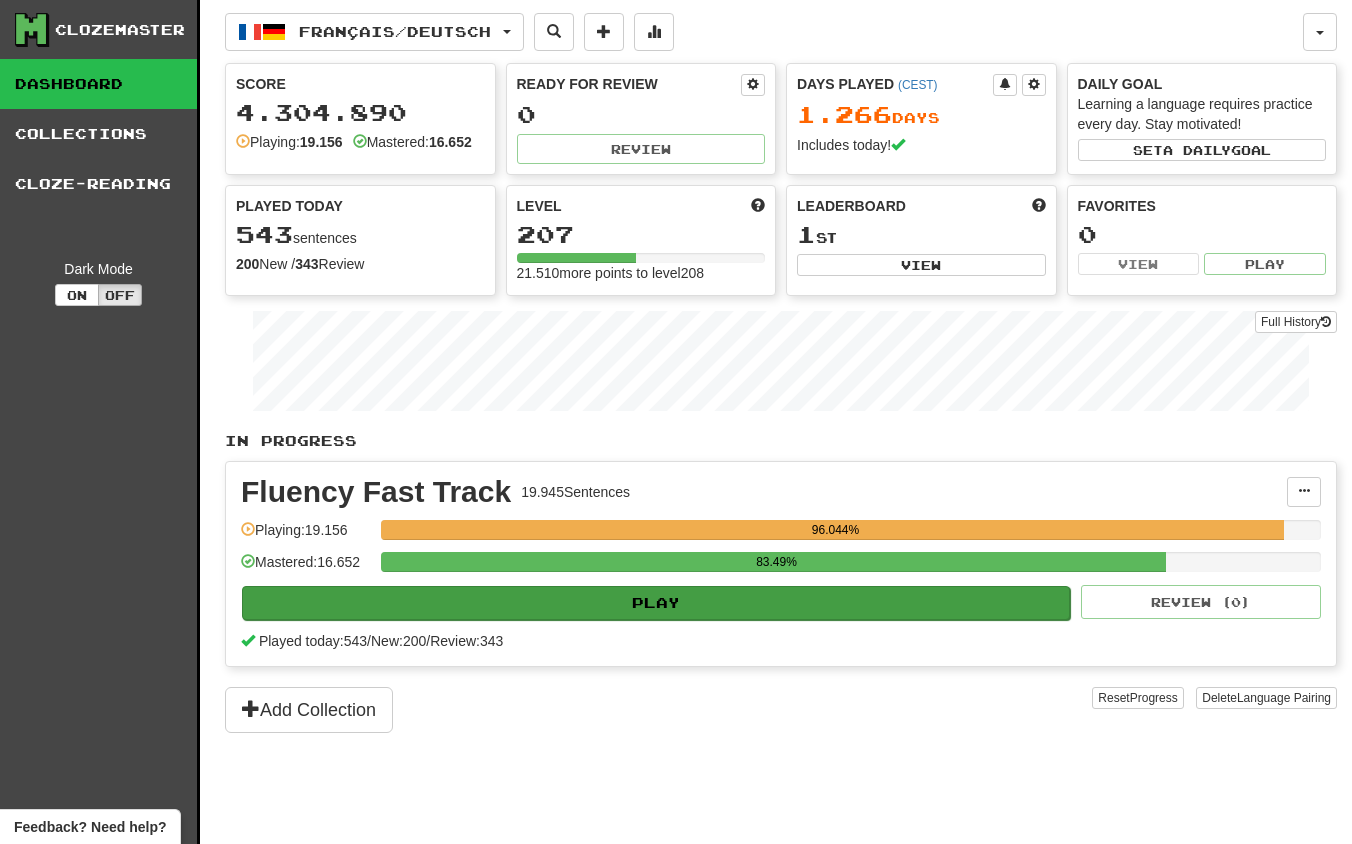 click on "Play" at bounding box center [656, 603] 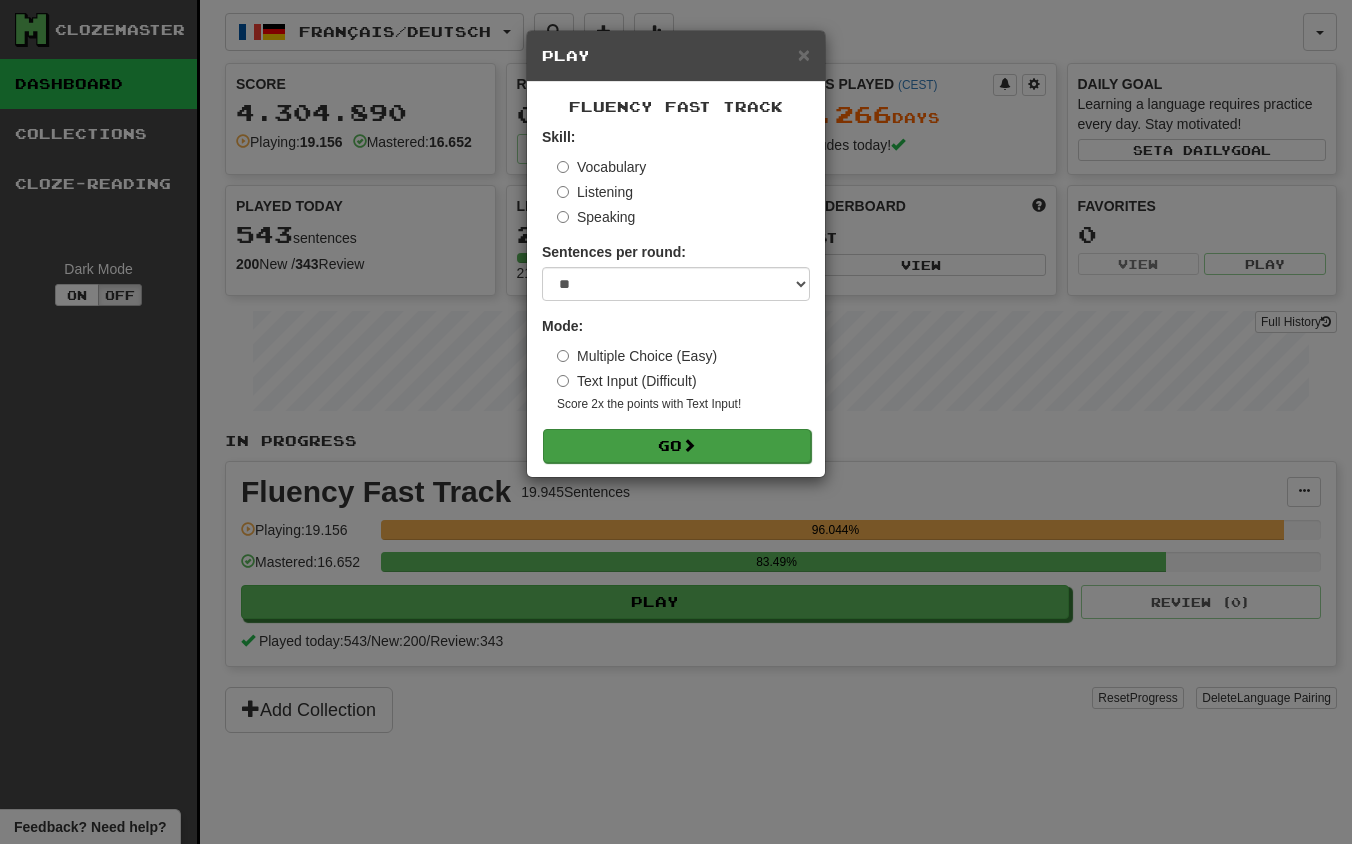 click on "Go" at bounding box center [677, 446] 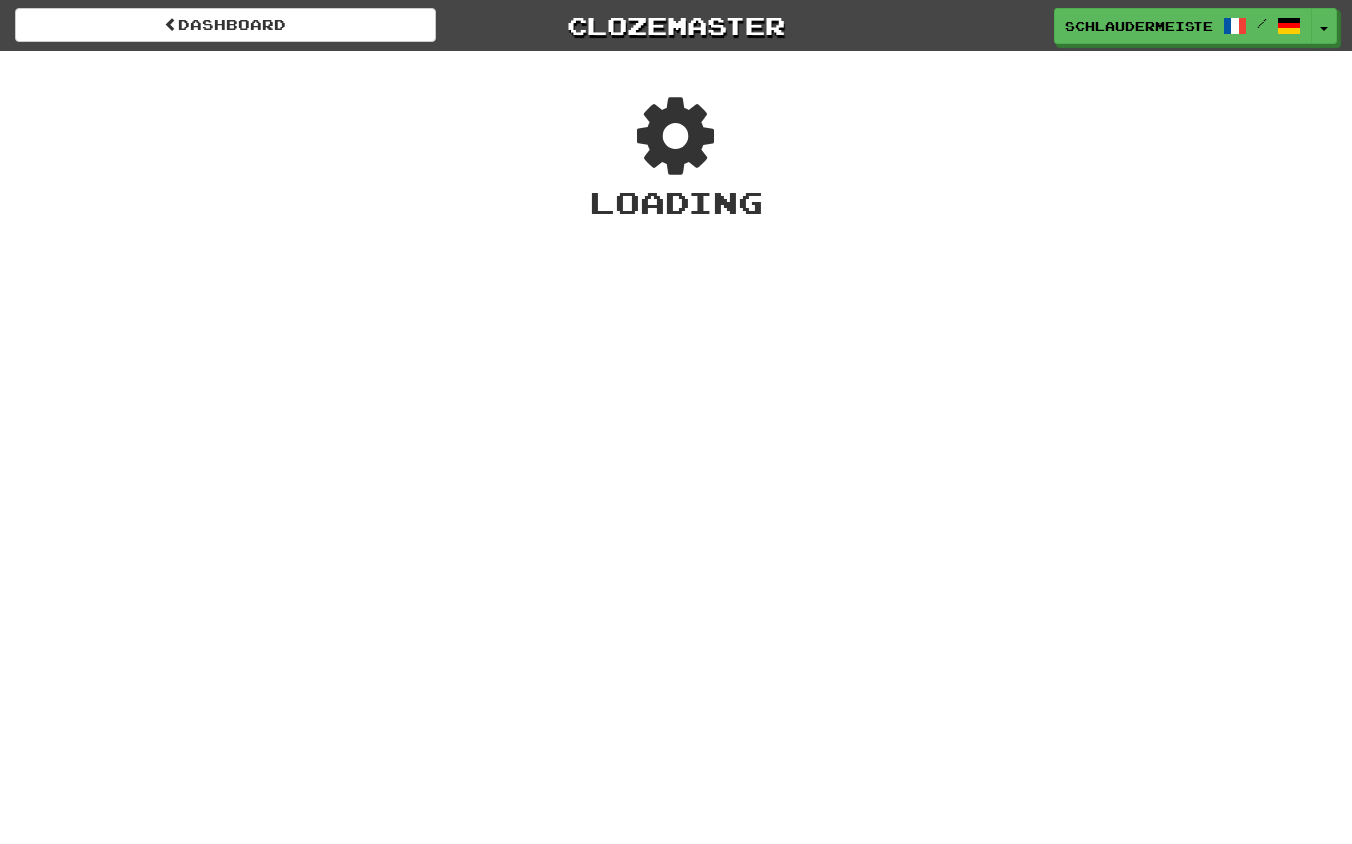 scroll, scrollTop: 0, scrollLeft: 0, axis: both 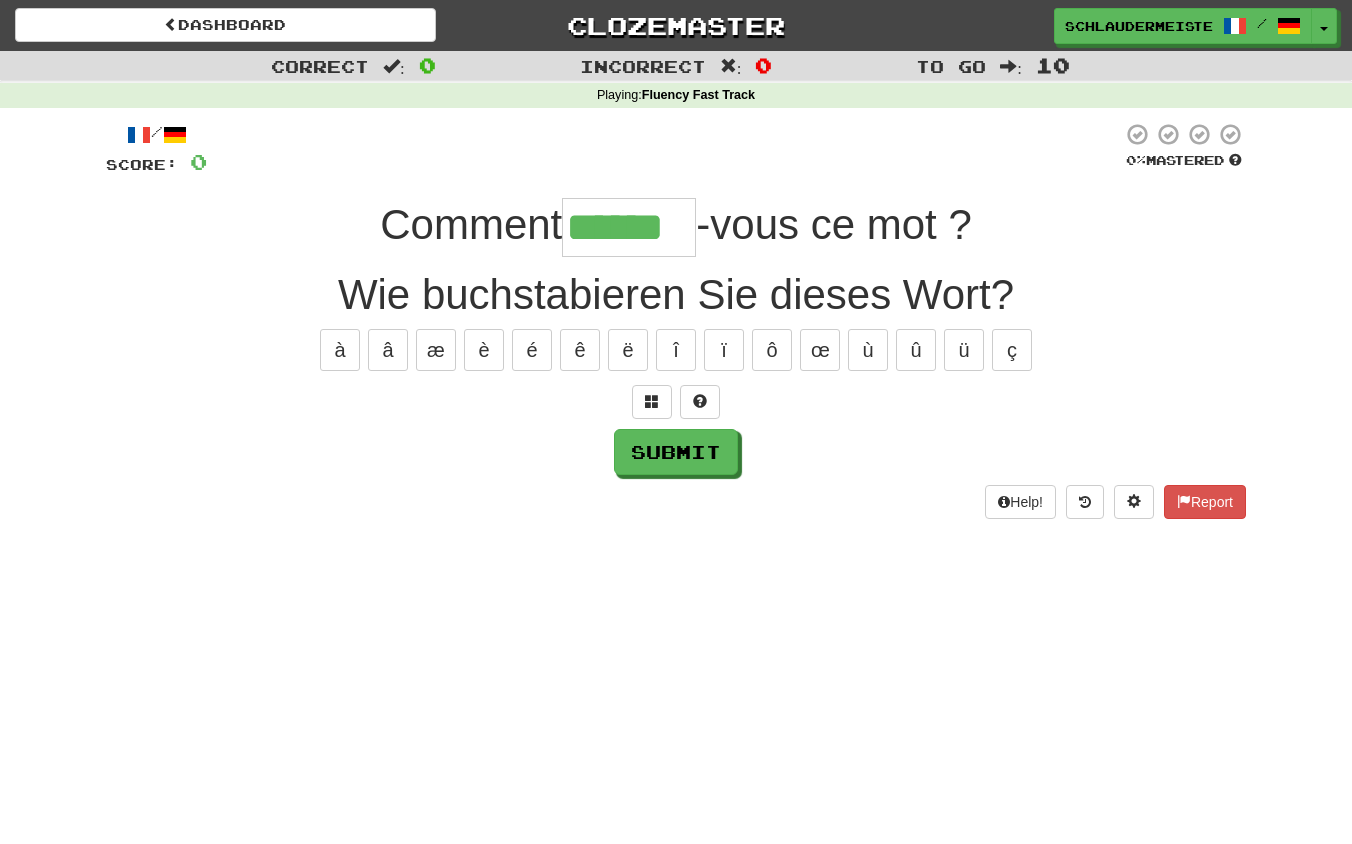 type on "******" 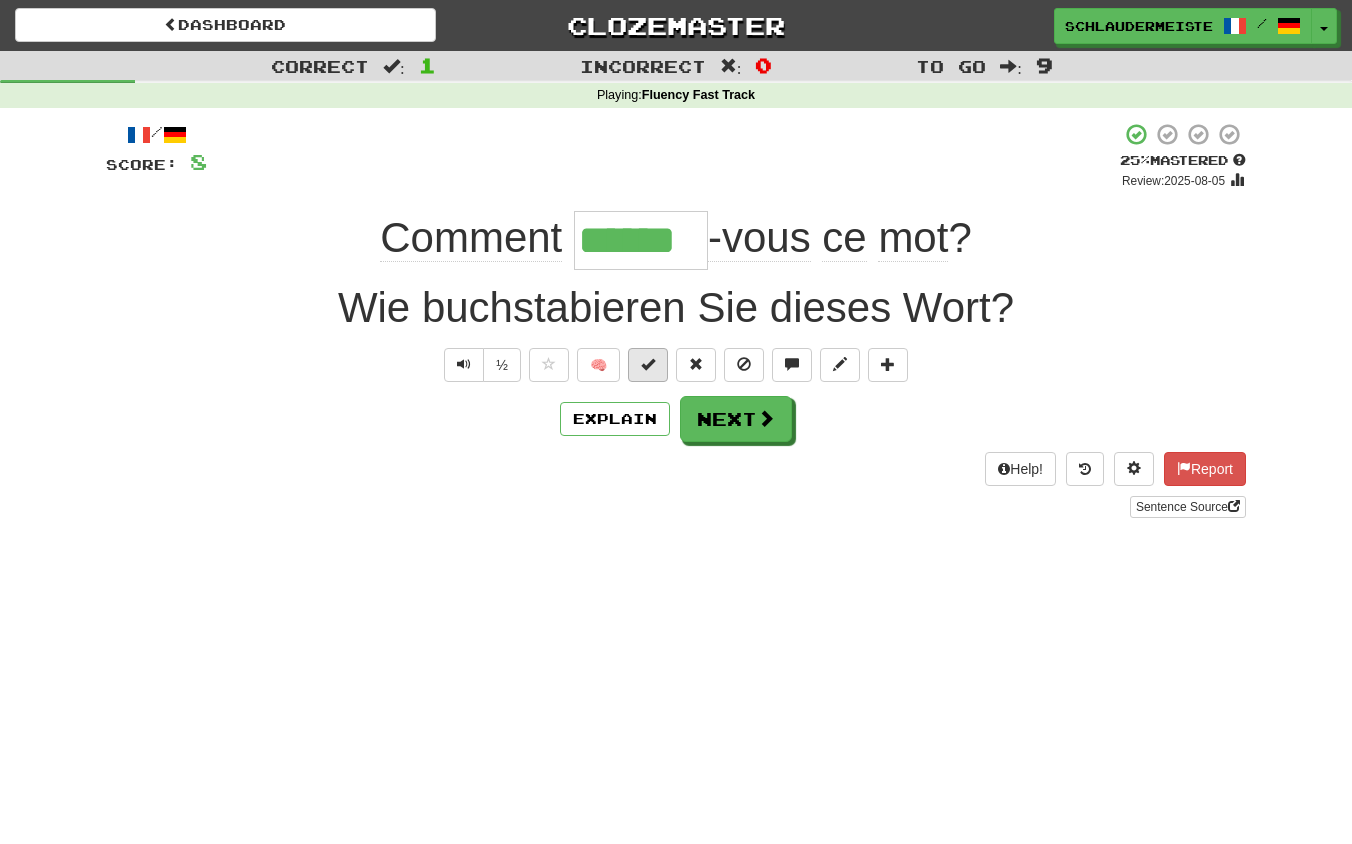 click at bounding box center (648, 364) 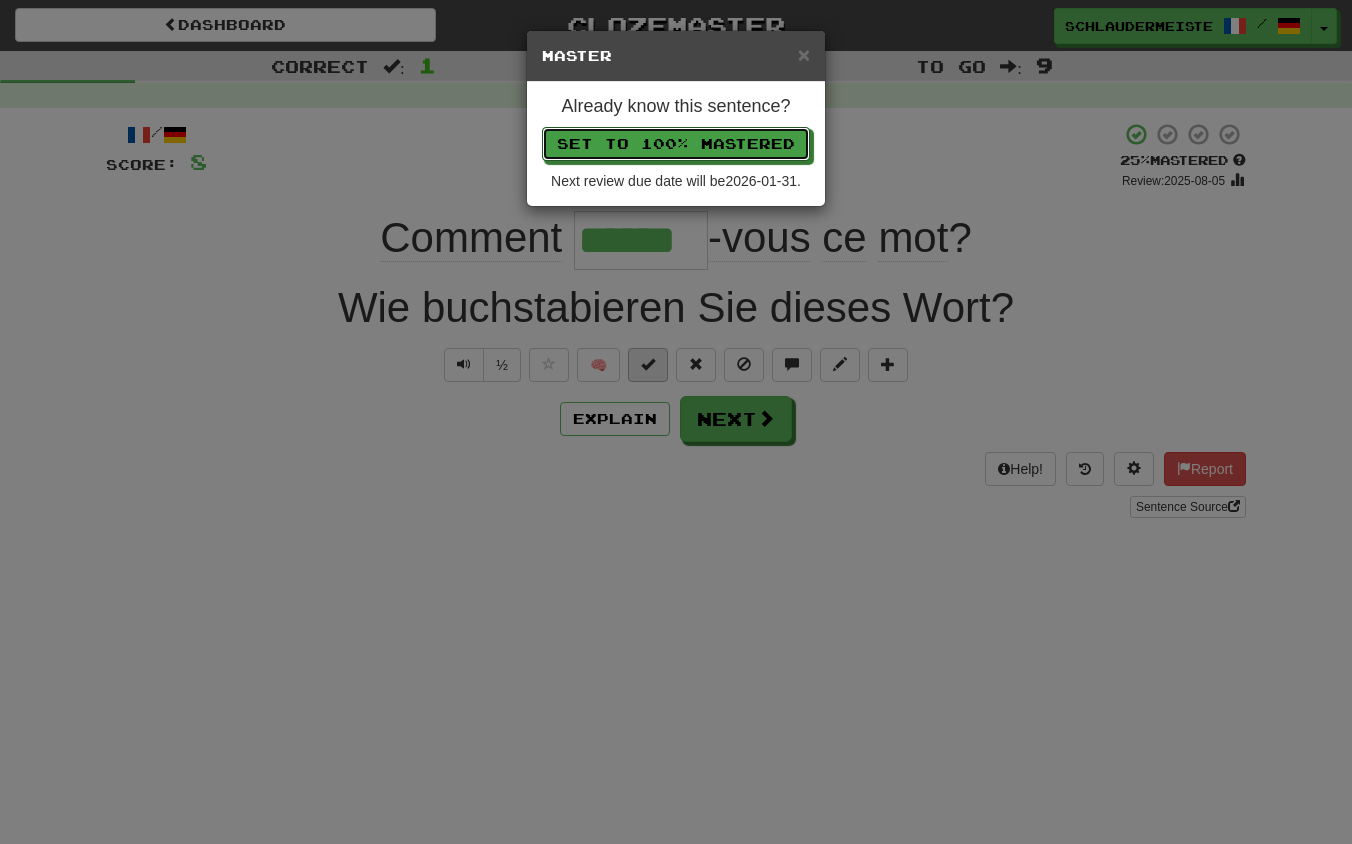 type 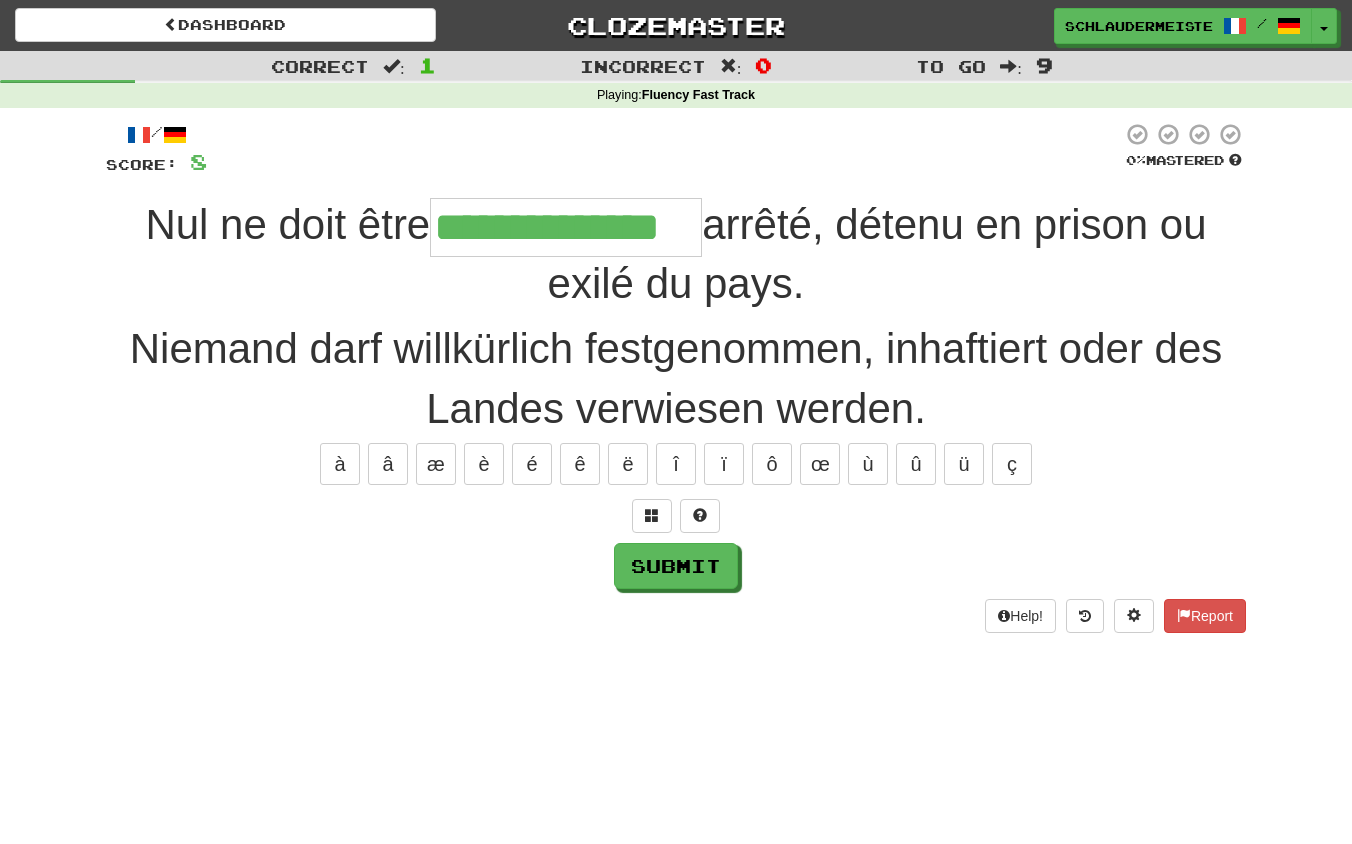 type on "**********" 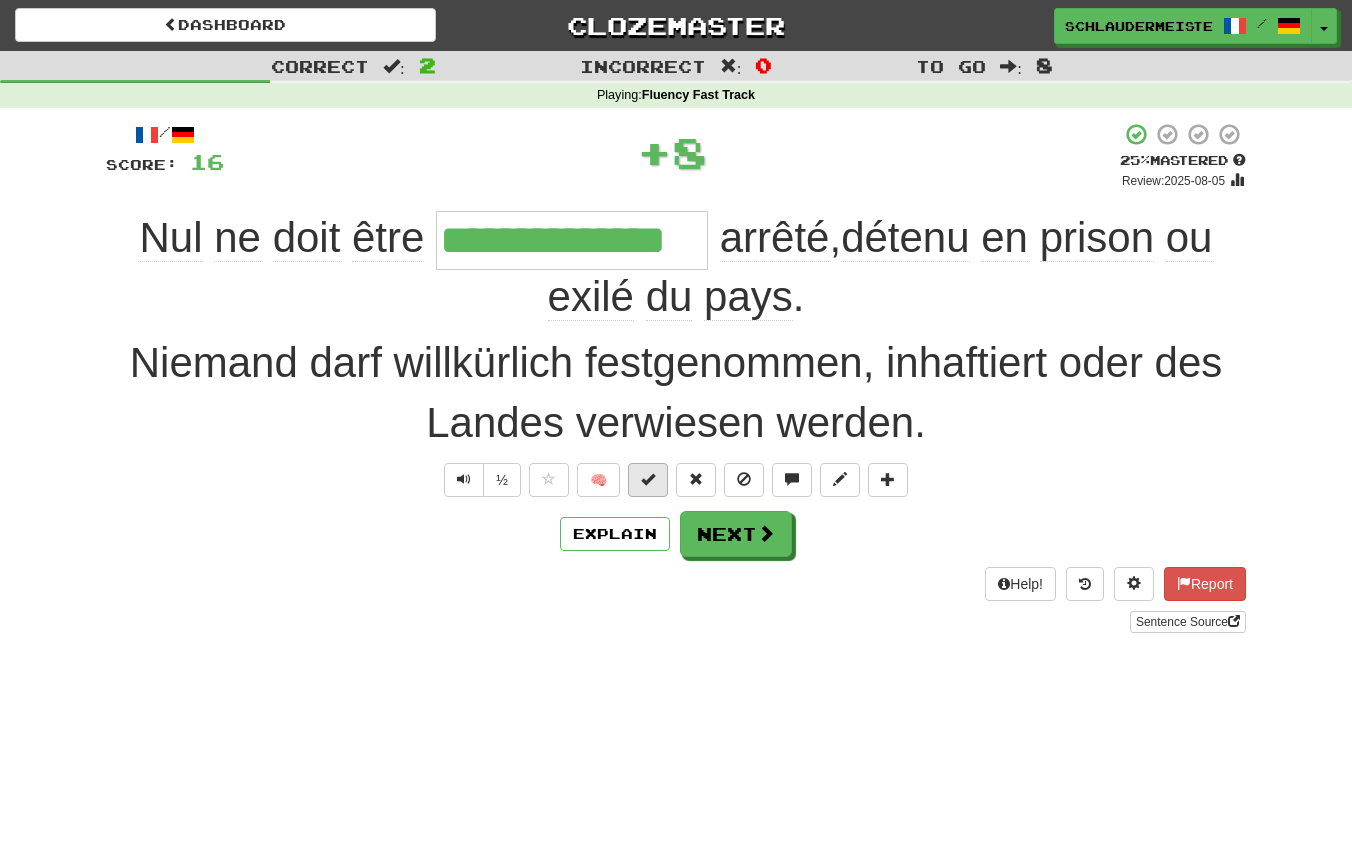 click at bounding box center [648, 479] 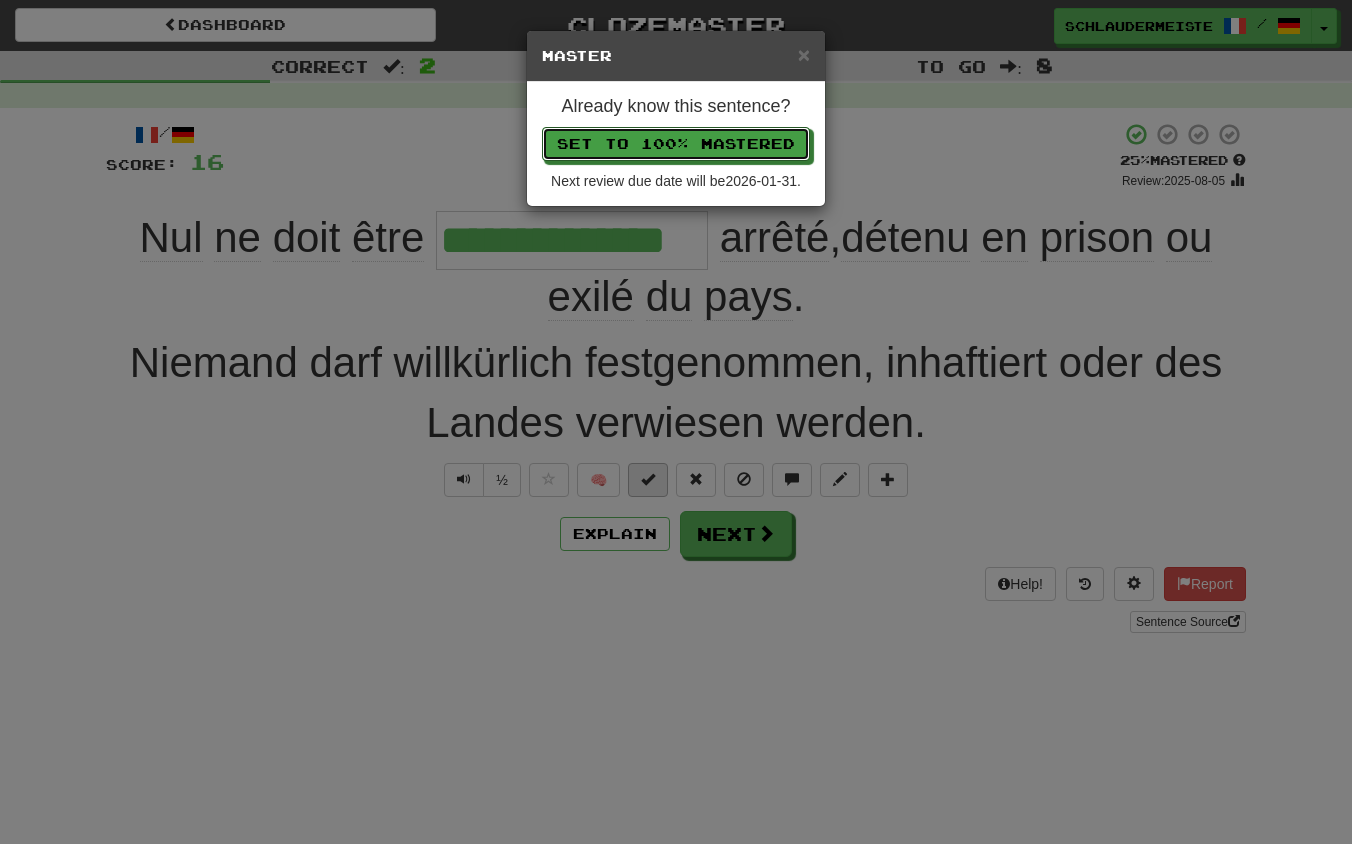 click on "Set to 100% Mastered" at bounding box center [676, 144] 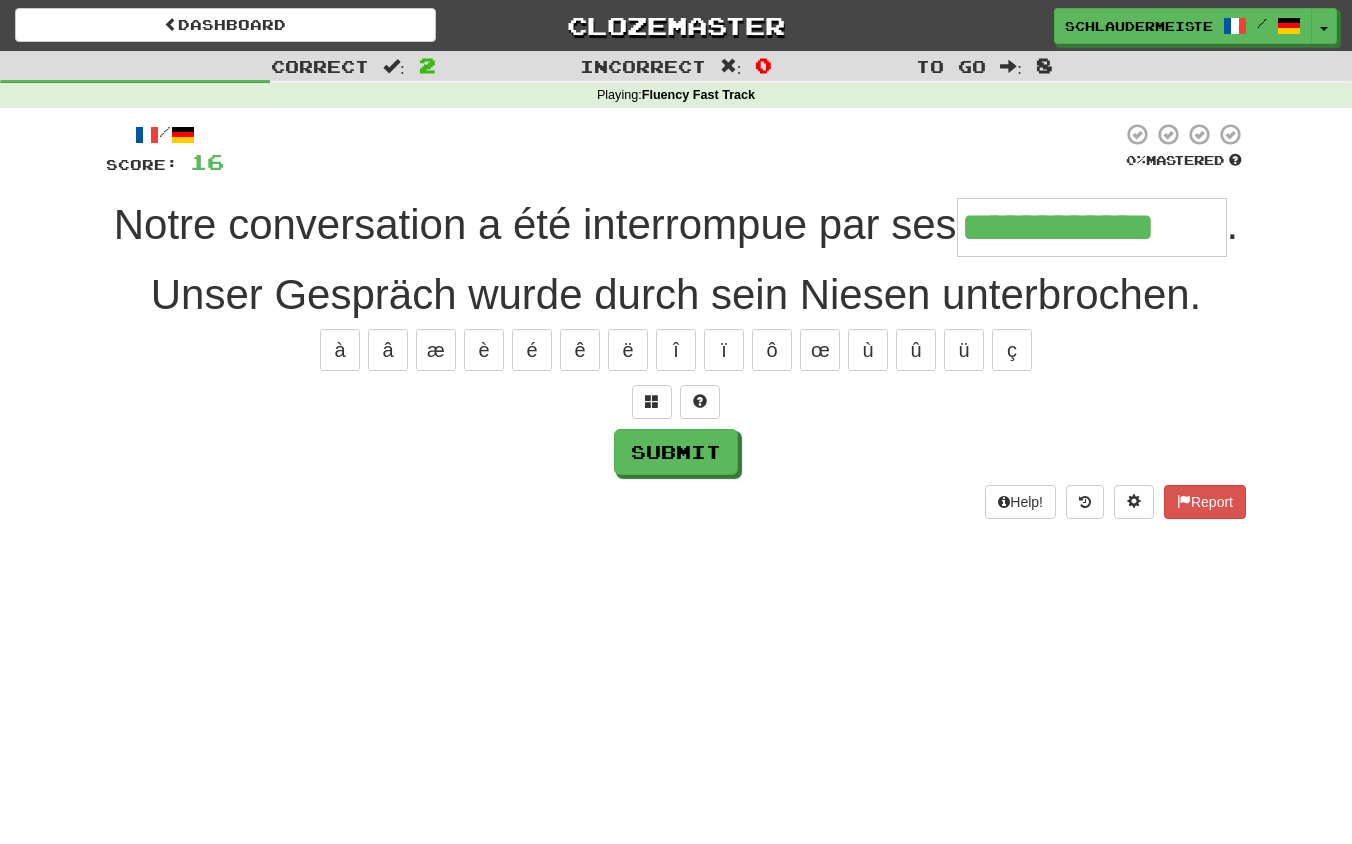 type on "**********" 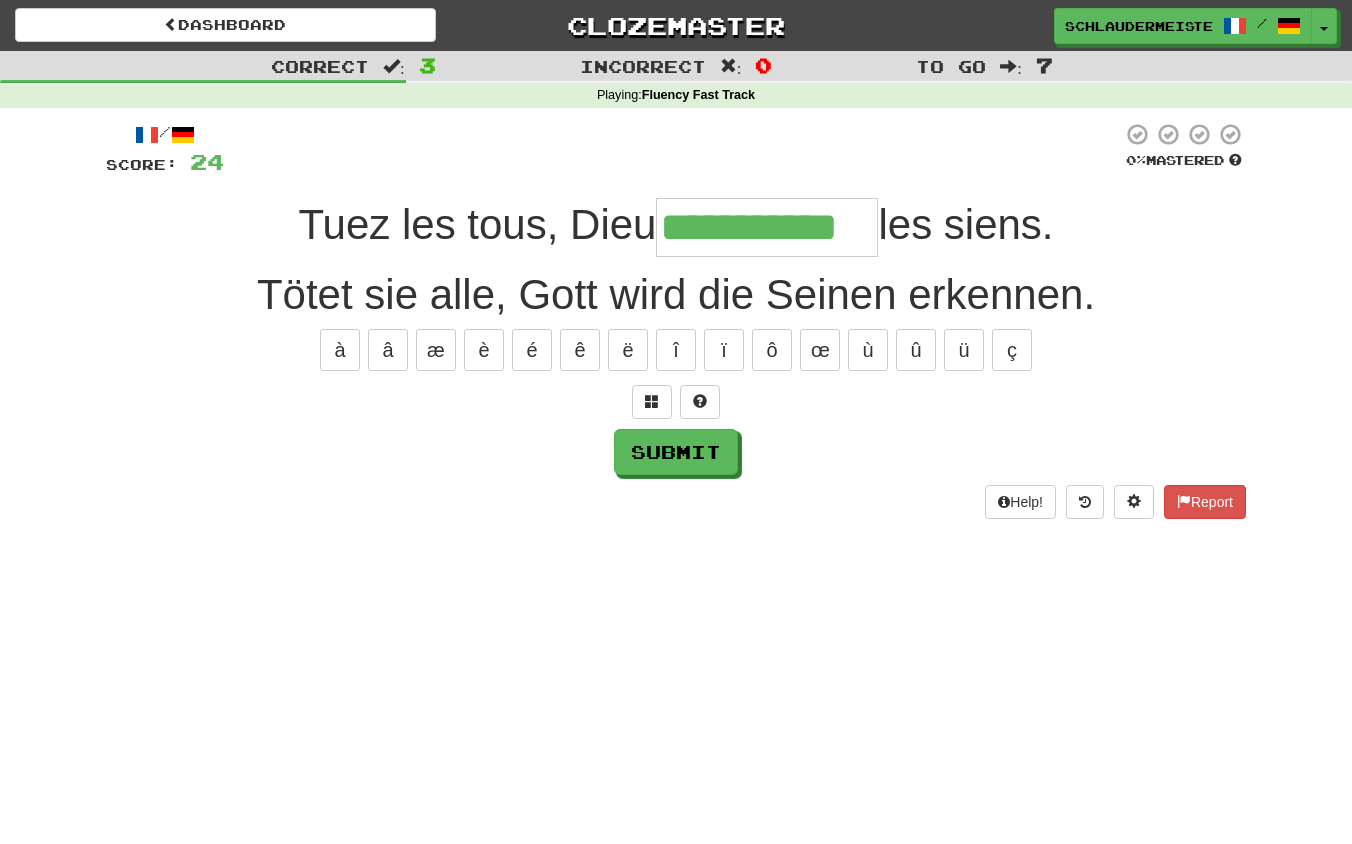 type on "**********" 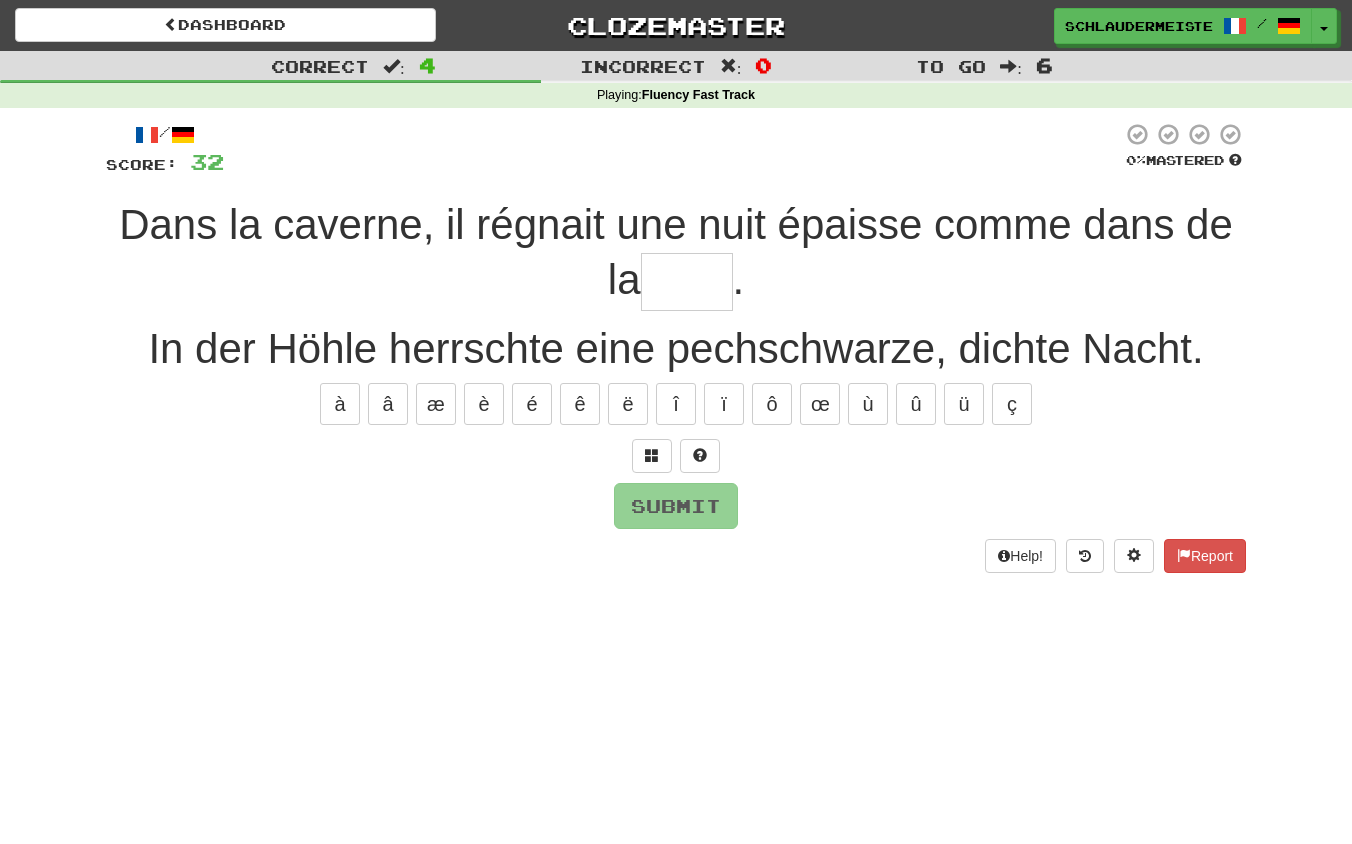 type on "****" 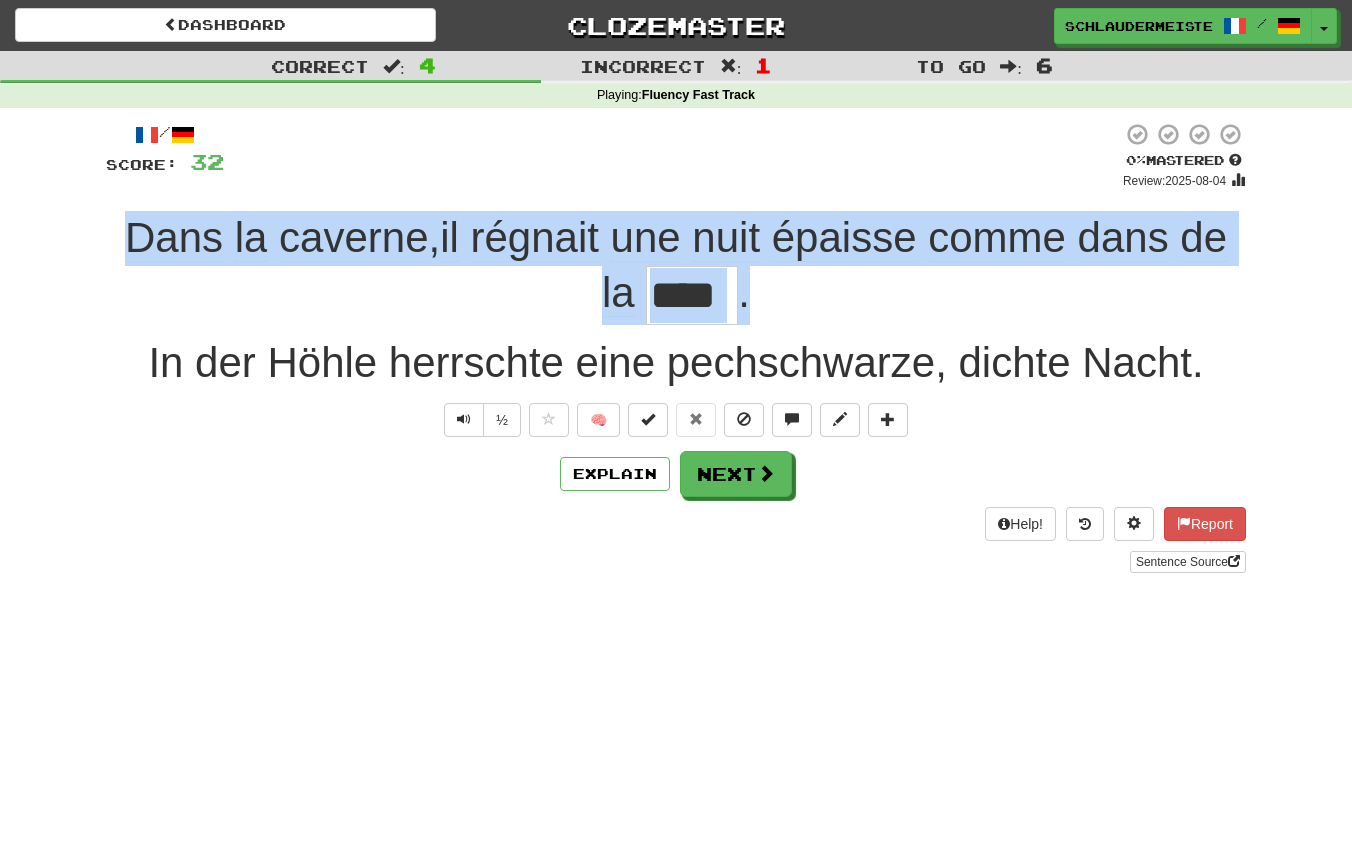 drag, startPoint x: 96, startPoint y: 231, endPoint x: 798, endPoint y: 304, distance: 705.7854 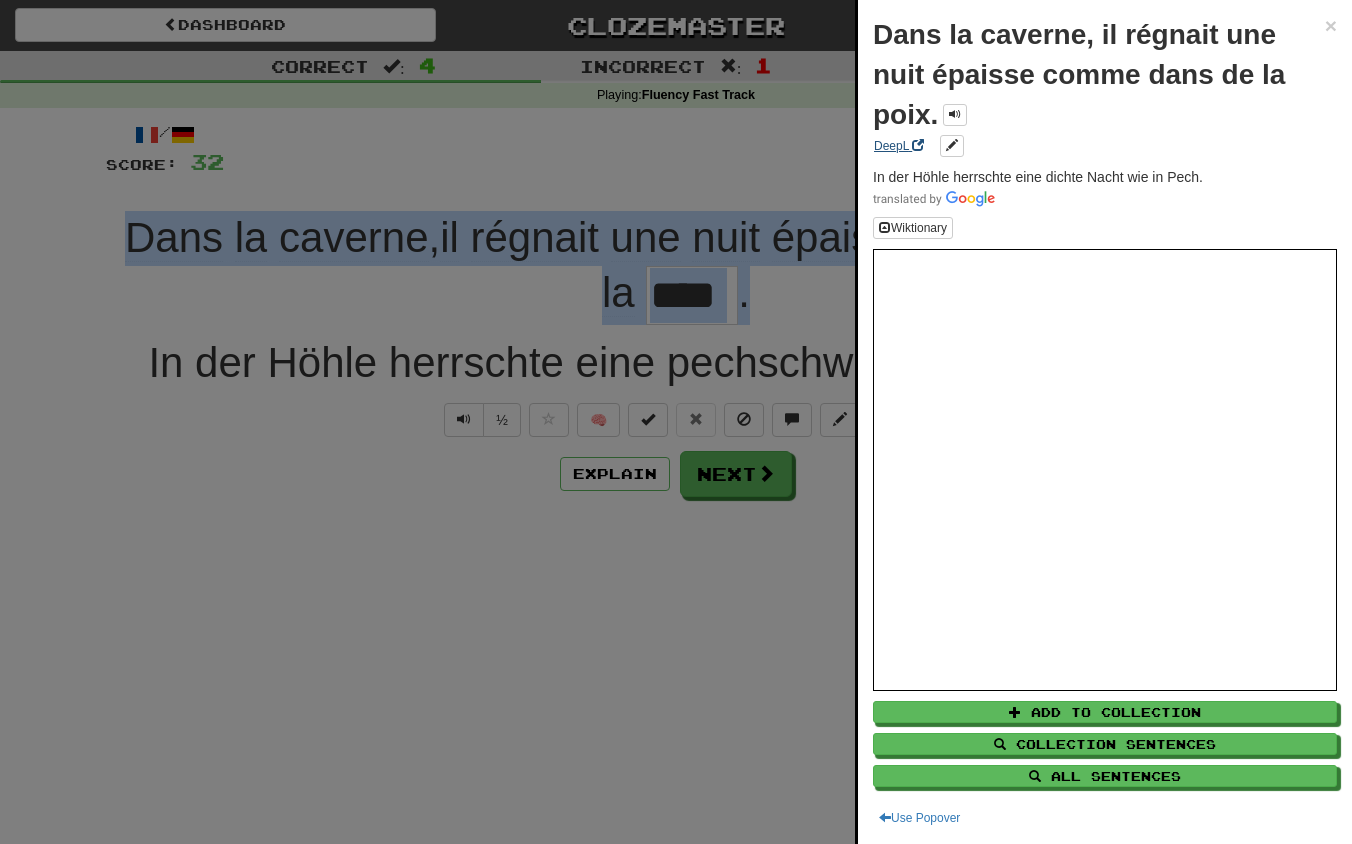 click on "DeepL" at bounding box center (899, 146) 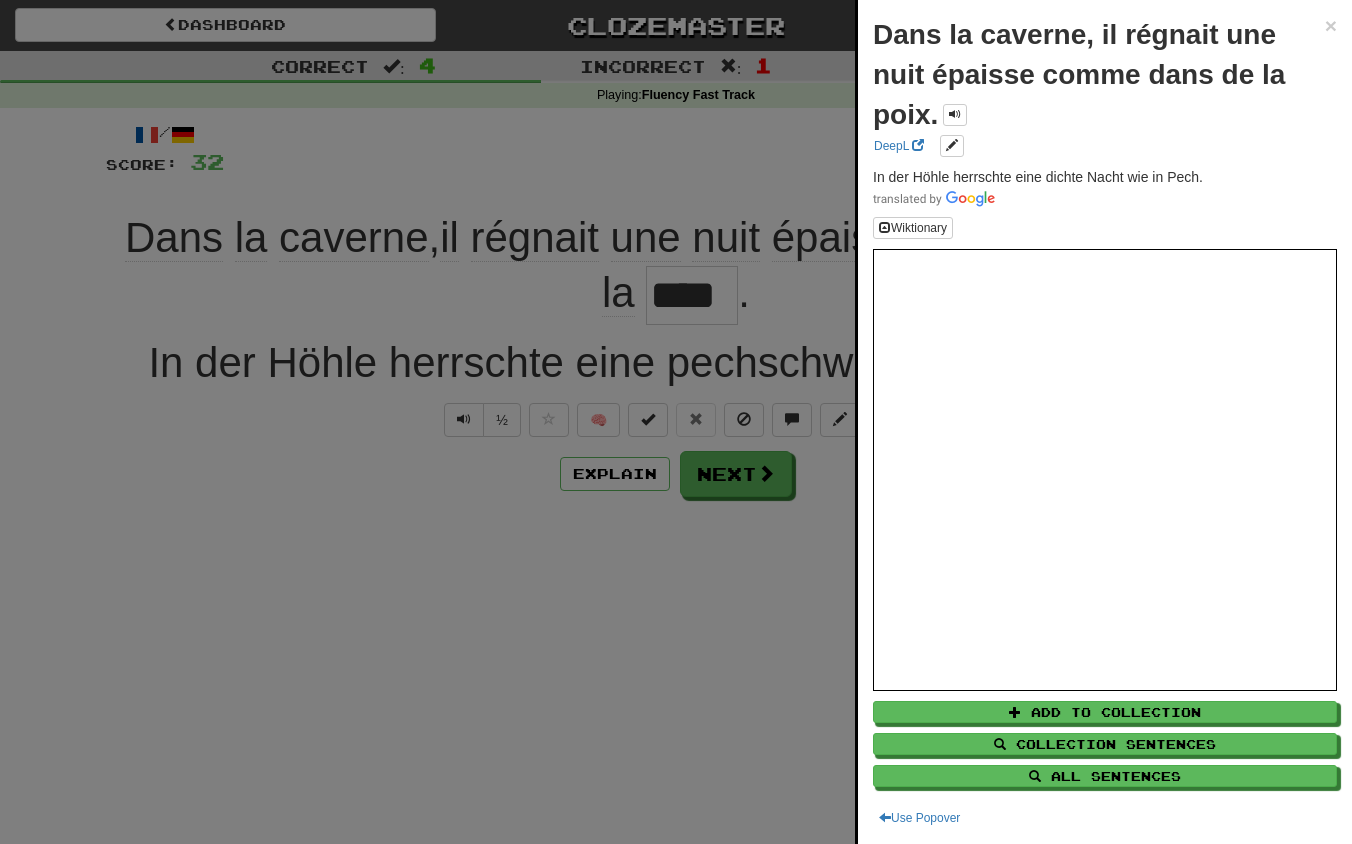 click at bounding box center [676, 422] 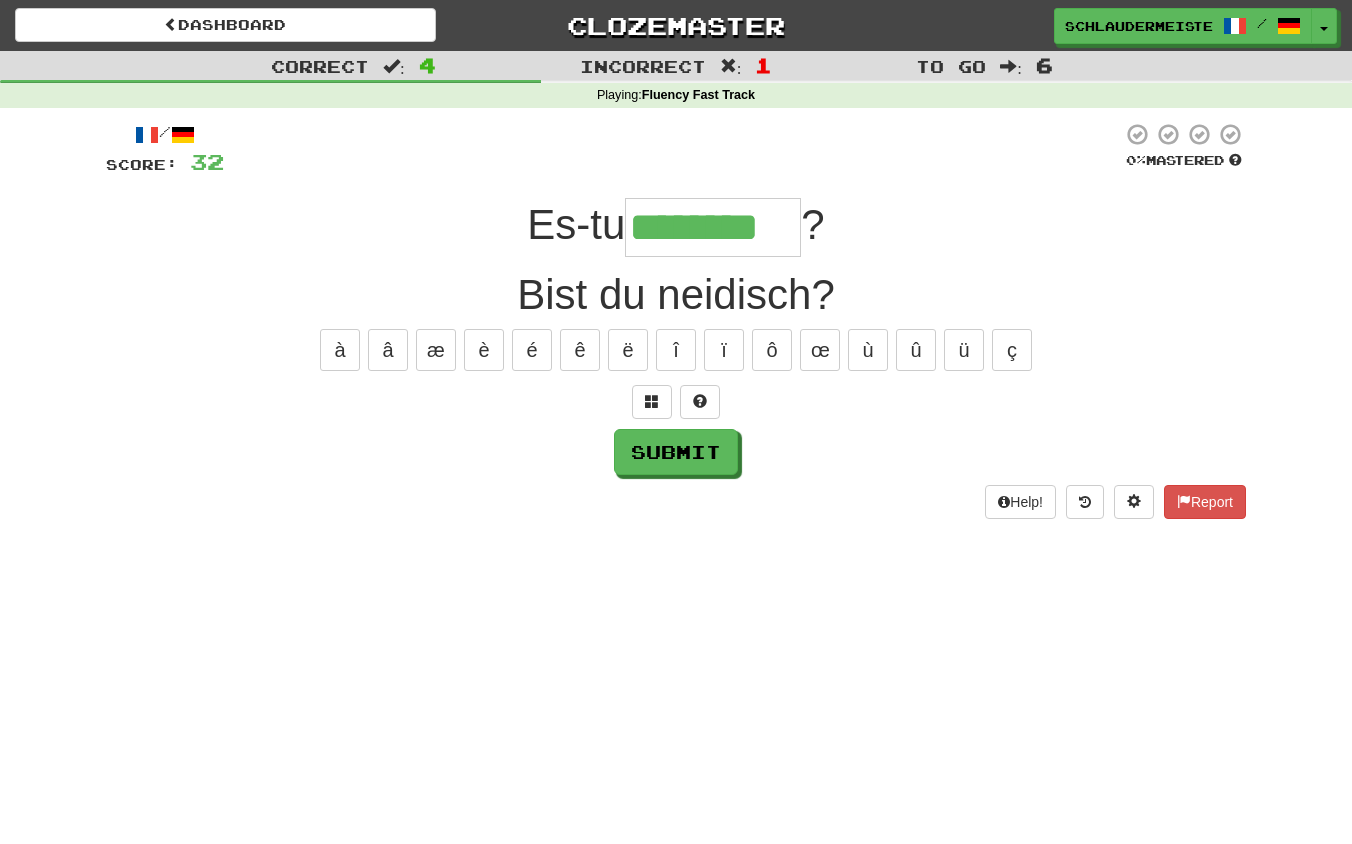 type on "********" 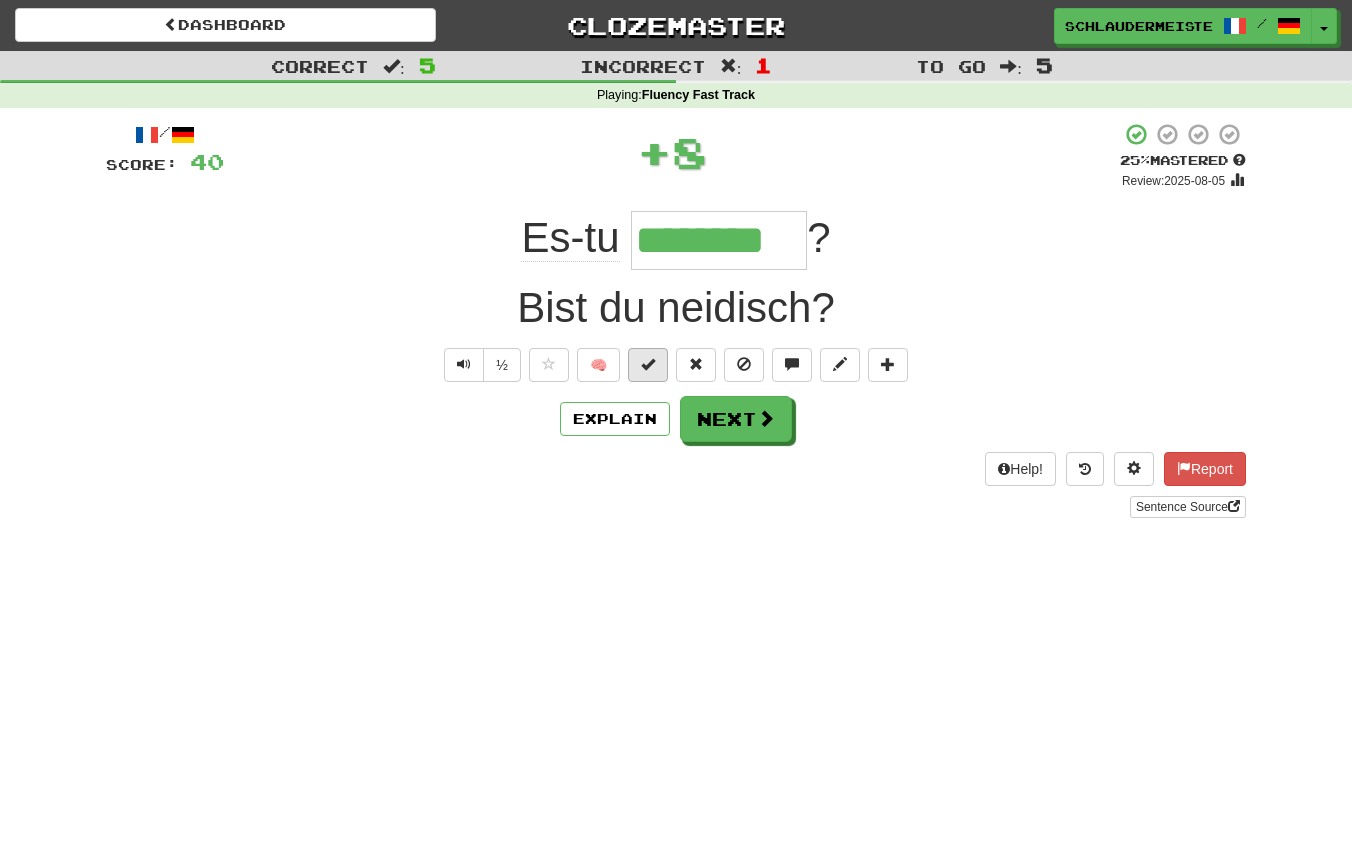 click at bounding box center (648, 364) 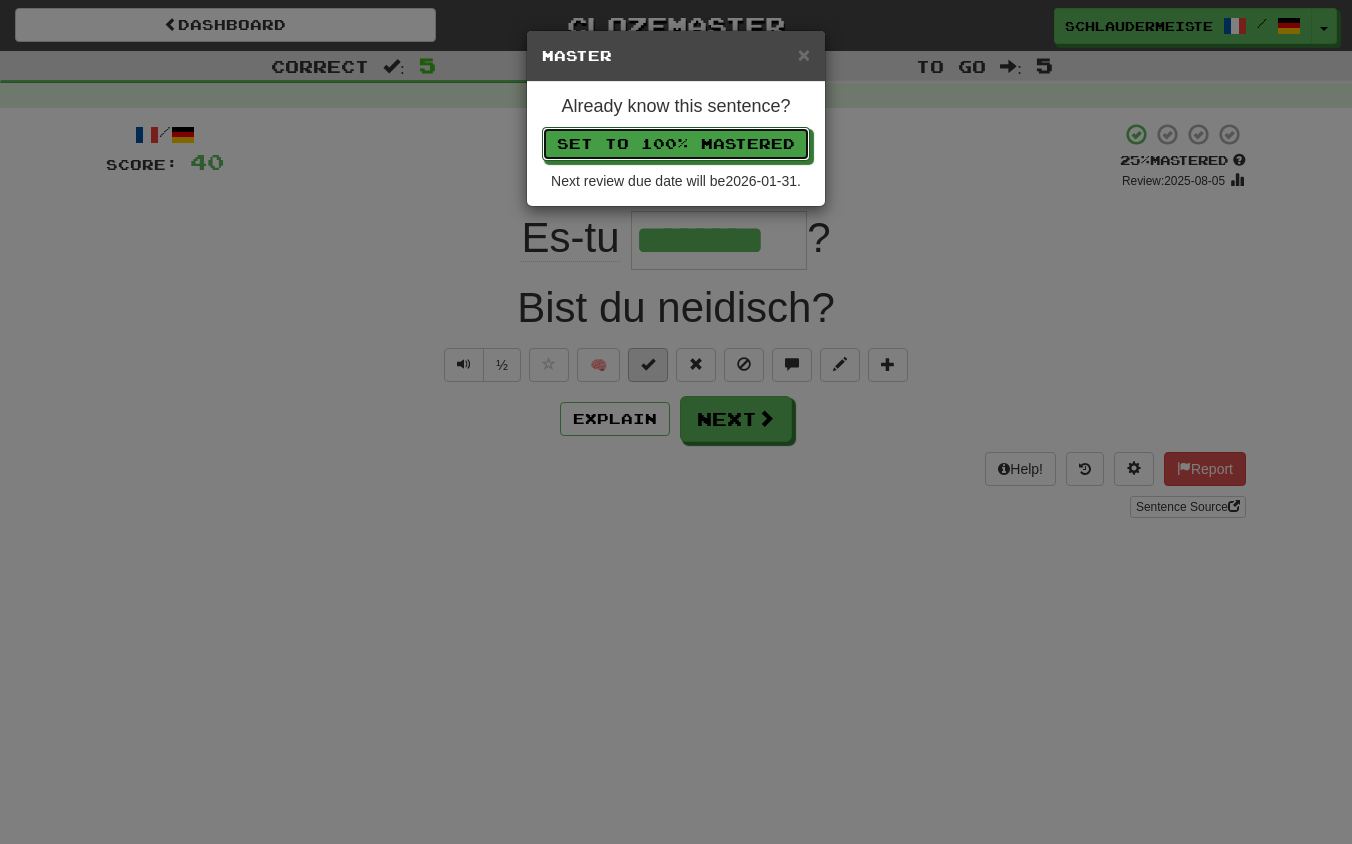 click on "Set to 100% Mastered" at bounding box center [676, 144] 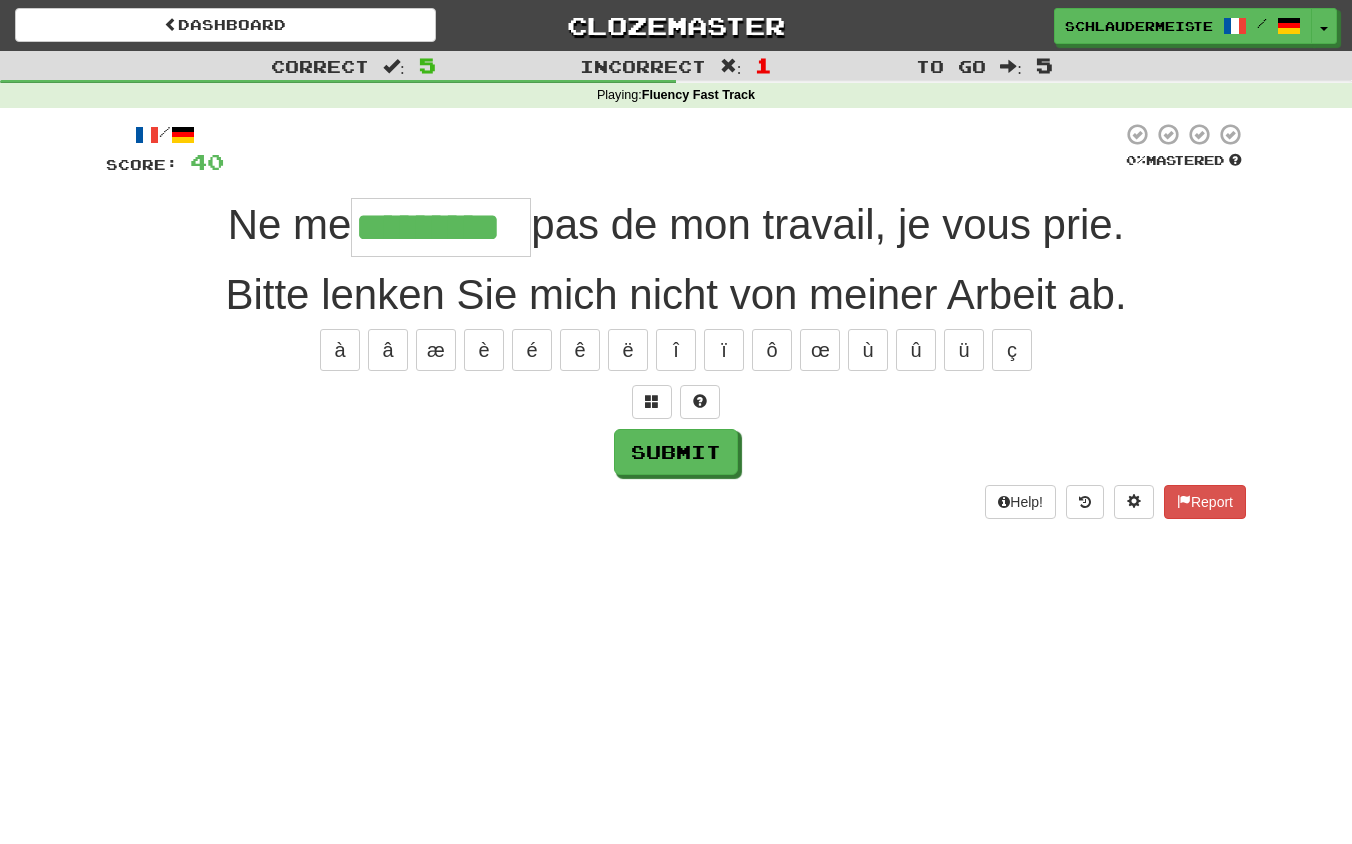 type on "*********" 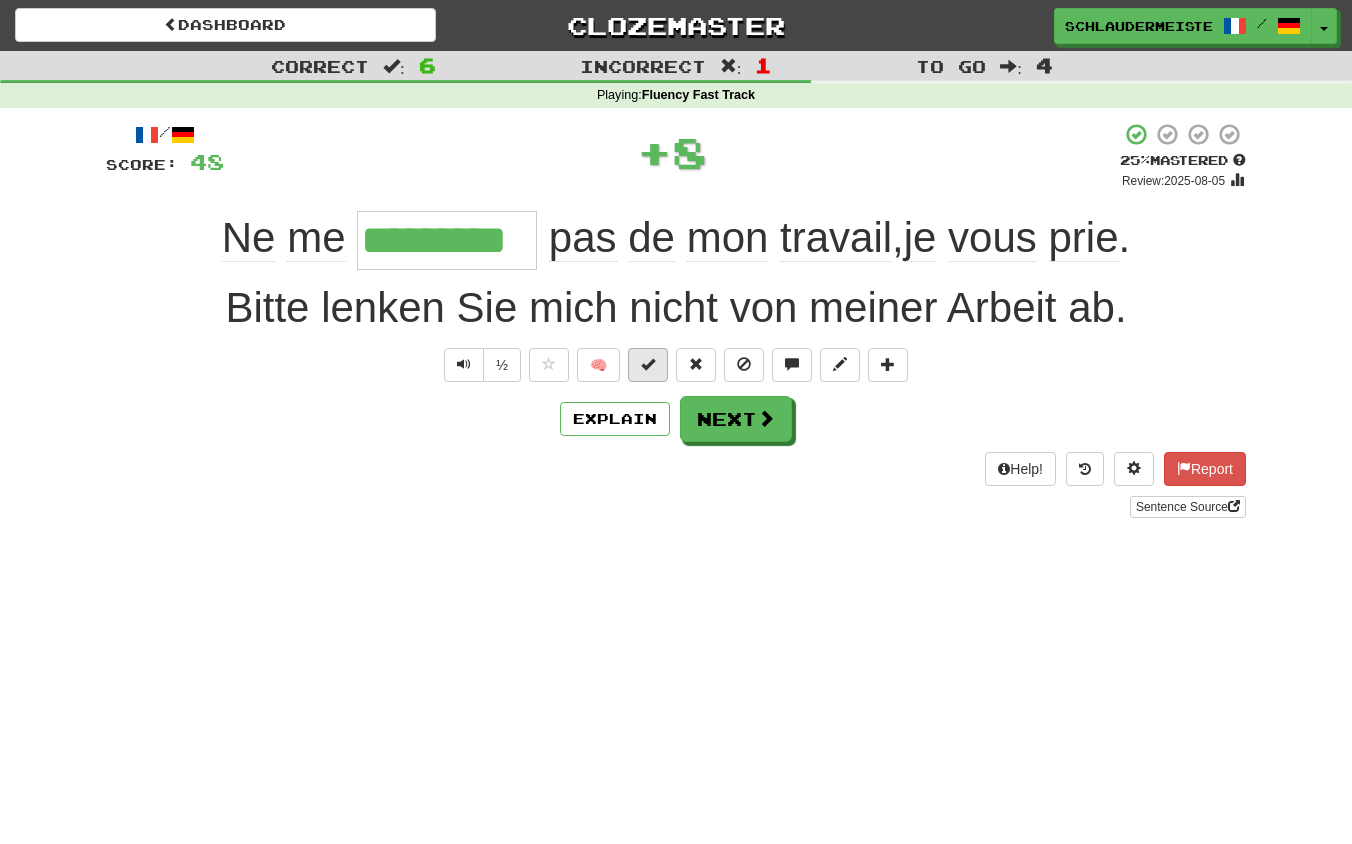 click at bounding box center [648, 364] 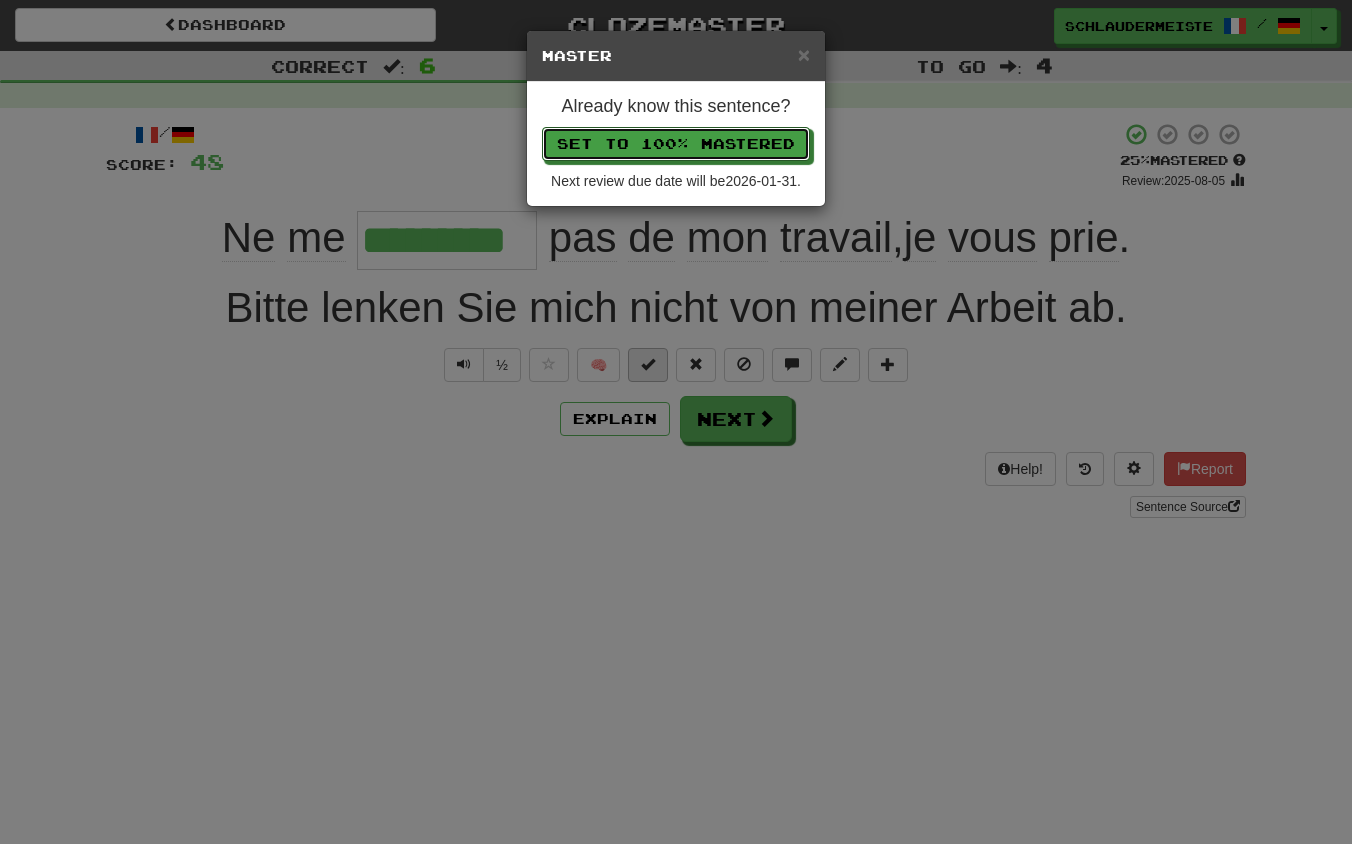 click on "Set to 100% Mastered" at bounding box center (676, 144) 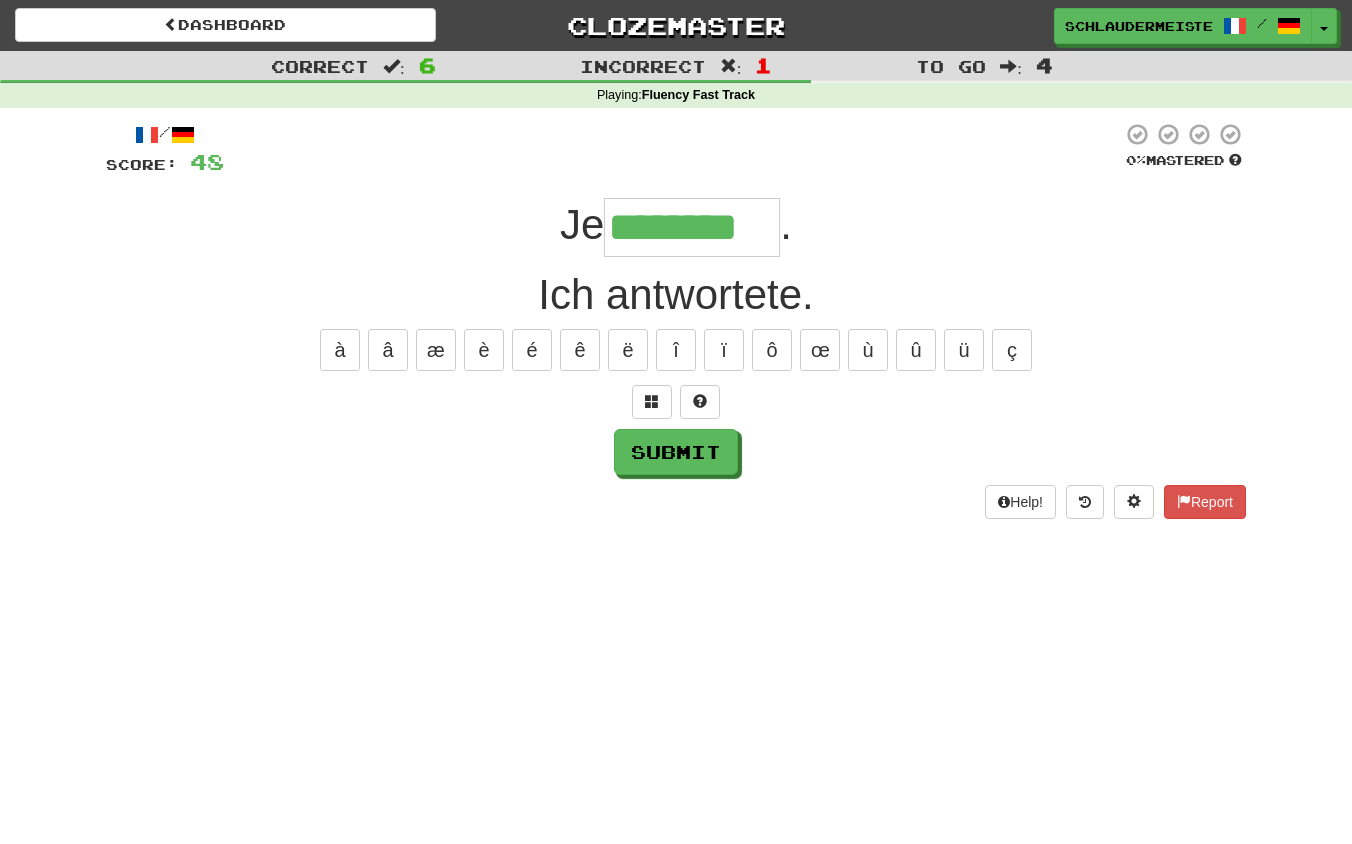 type on "********" 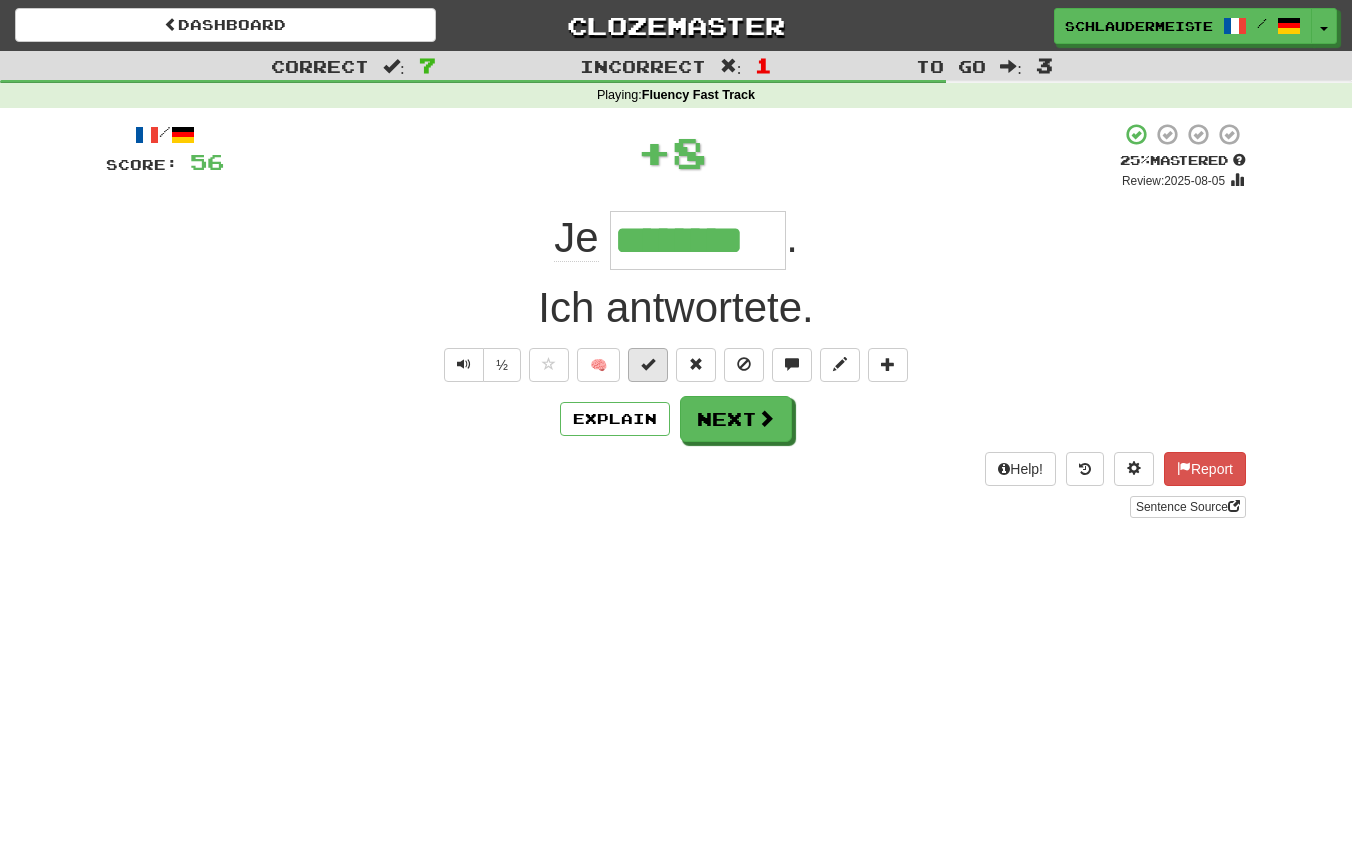 click at bounding box center [648, 364] 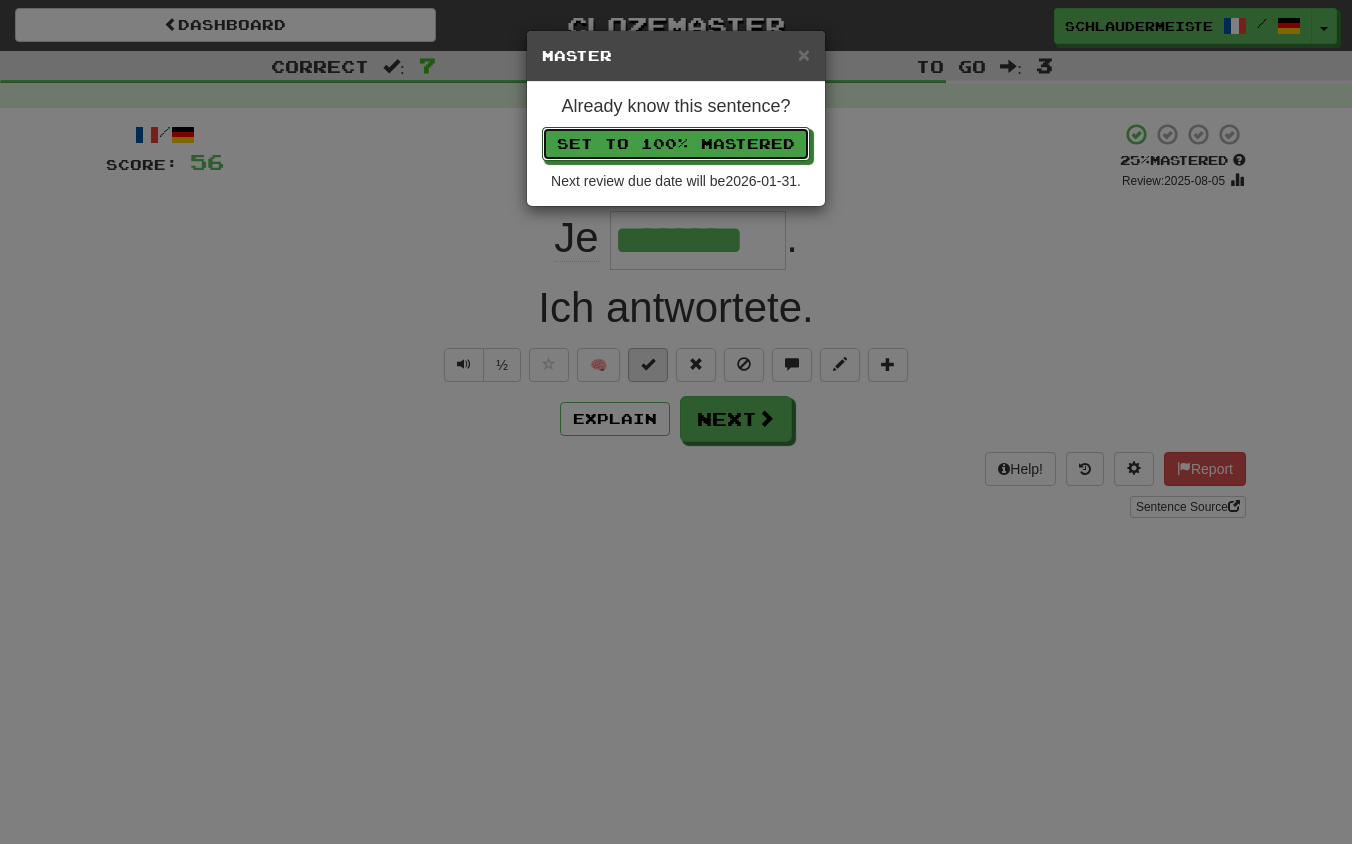 click on "Set to 100% Mastered" at bounding box center [676, 144] 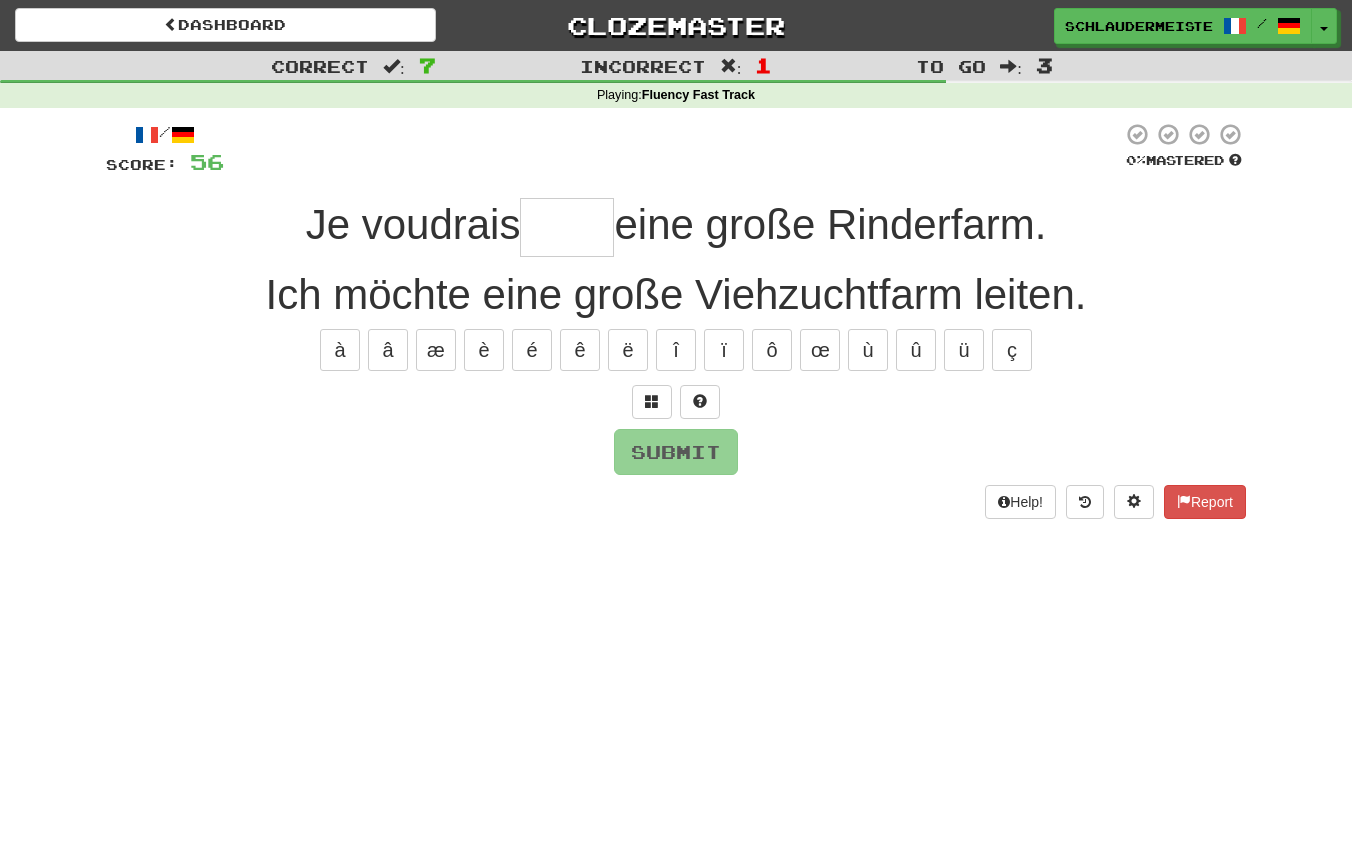 type on "*" 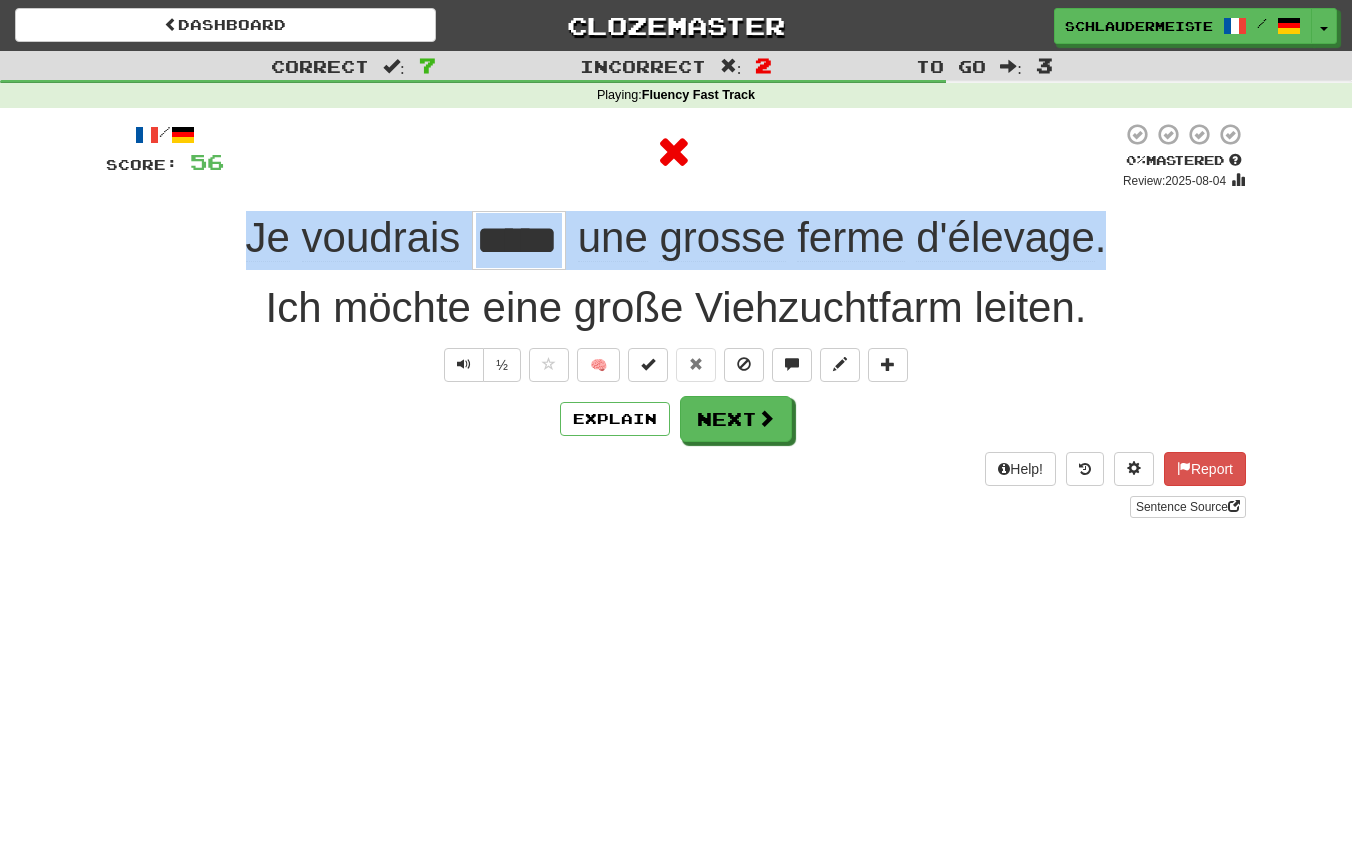 drag, startPoint x: 228, startPoint y: 235, endPoint x: 1141, endPoint y: 231, distance: 913.0088 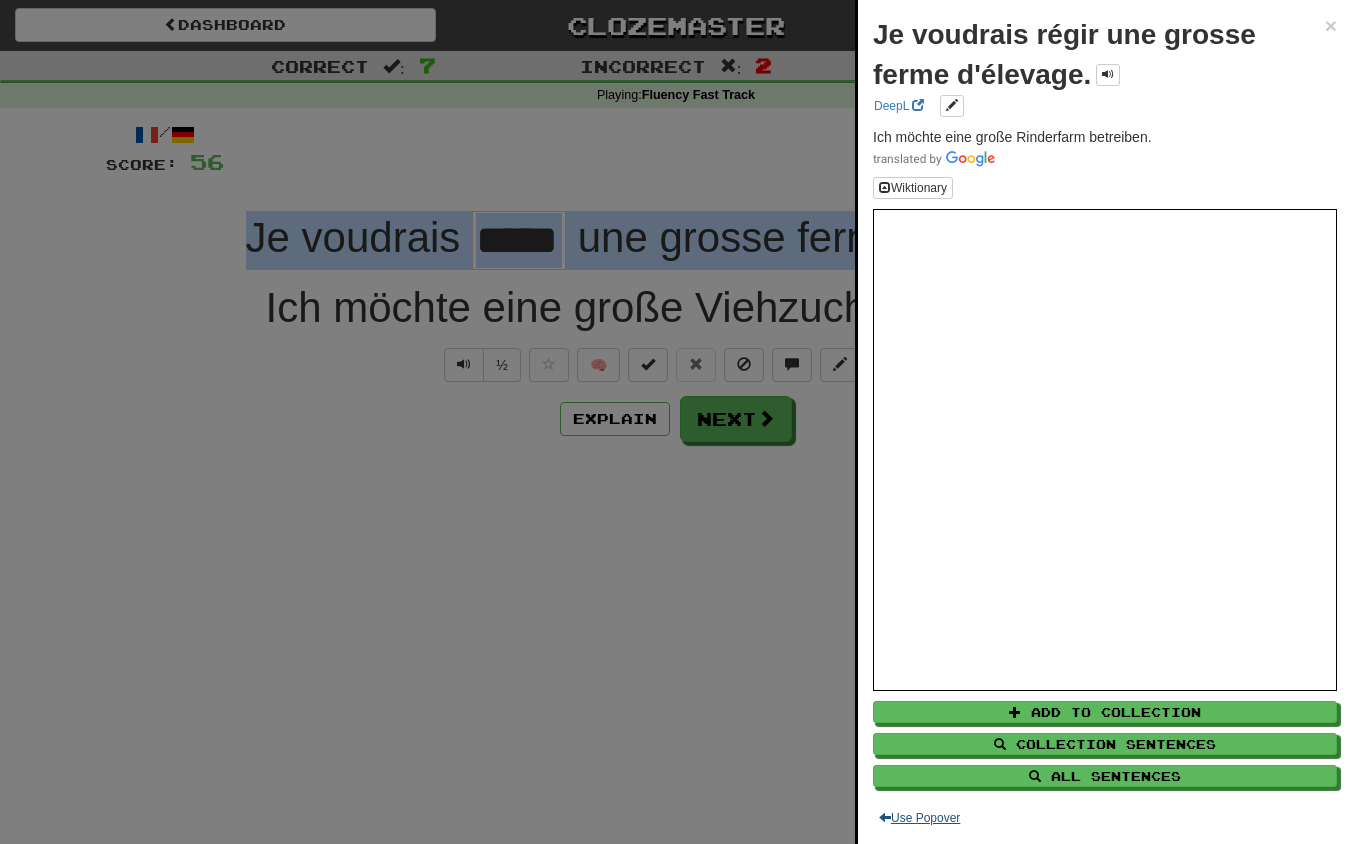 click on "Use Popover" at bounding box center [919, 818] 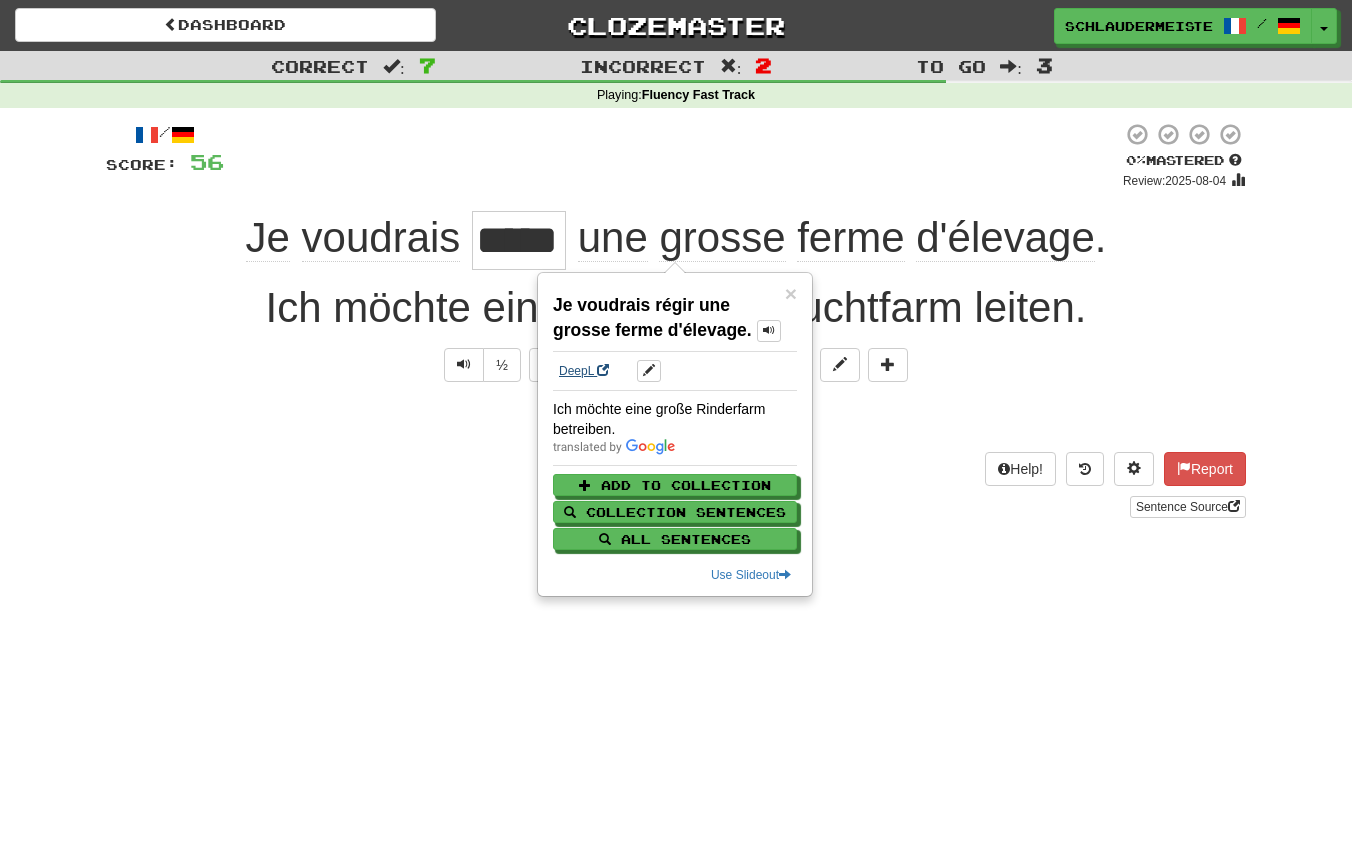 click on "DeepL" at bounding box center (584, 371) 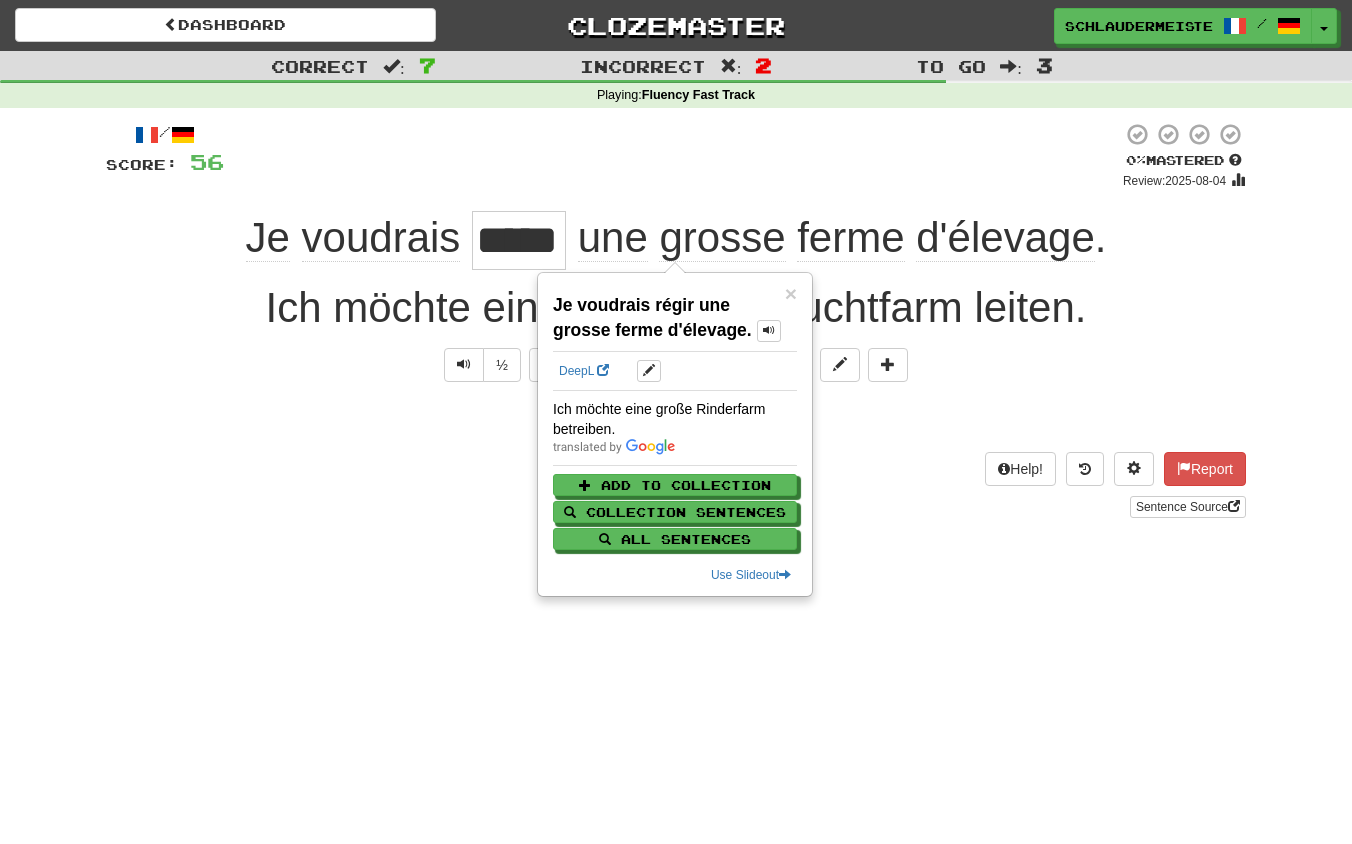 click on "Sentence Source" at bounding box center (676, 507) 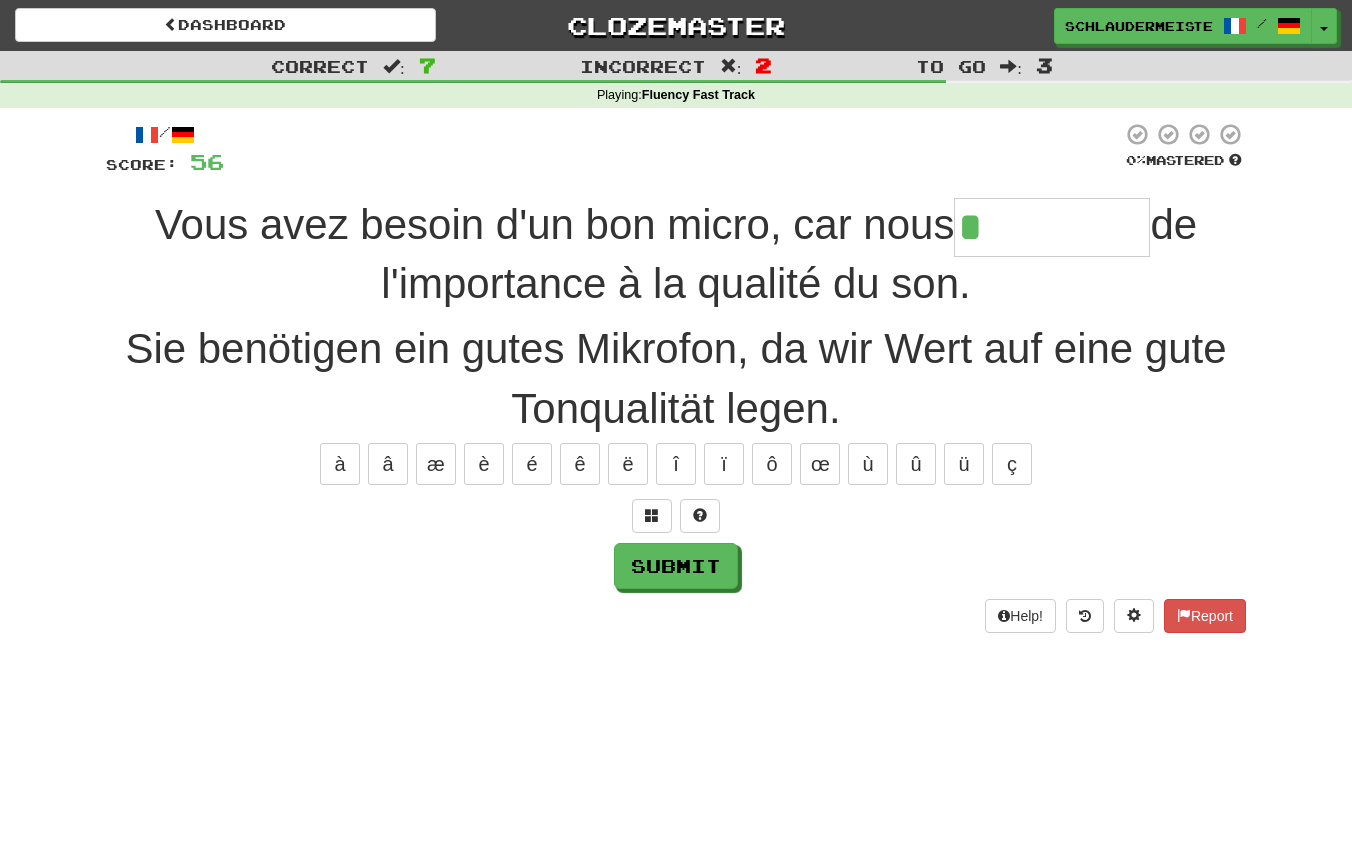 type on "*********" 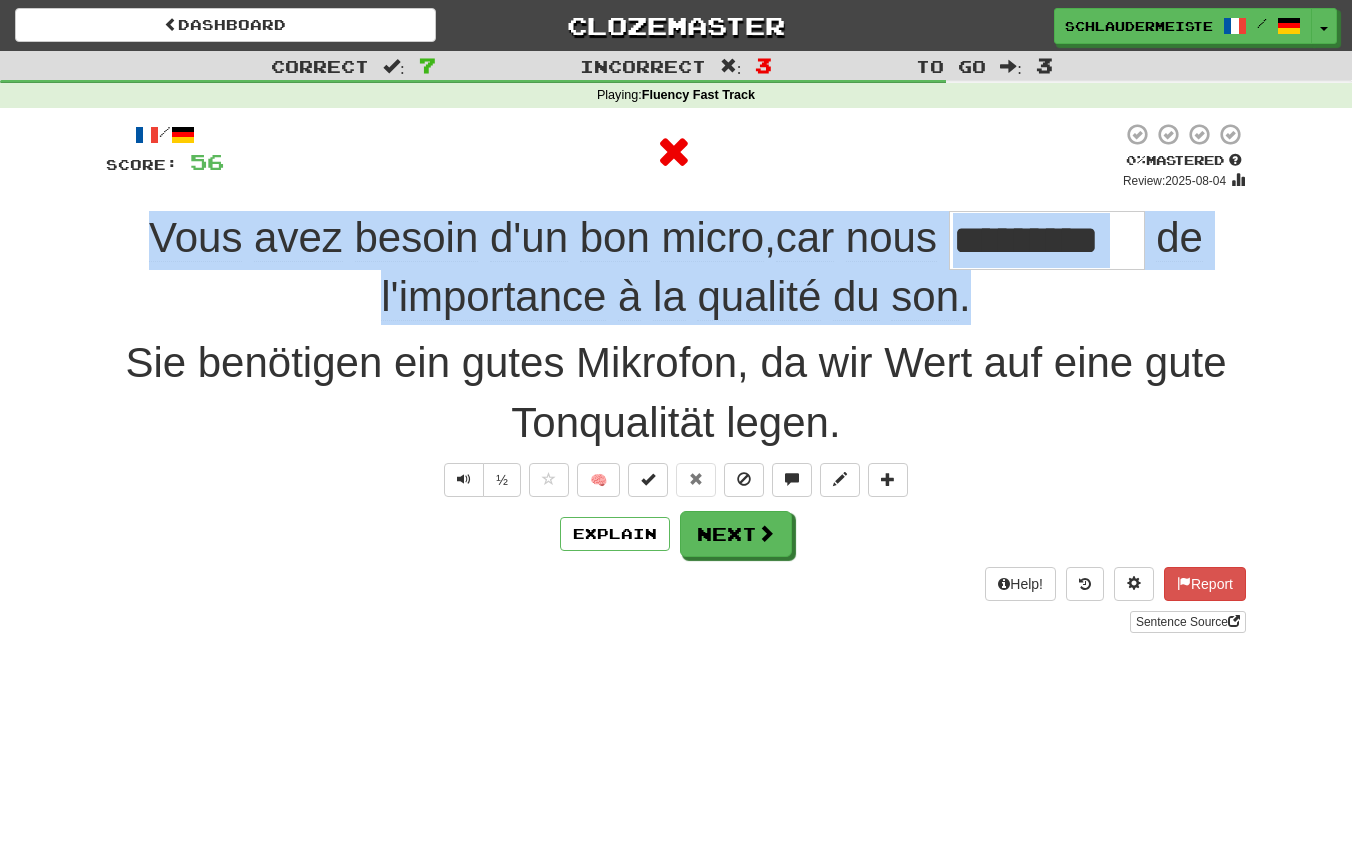 drag, startPoint x: 96, startPoint y: 251, endPoint x: 1042, endPoint y: 301, distance: 947.32043 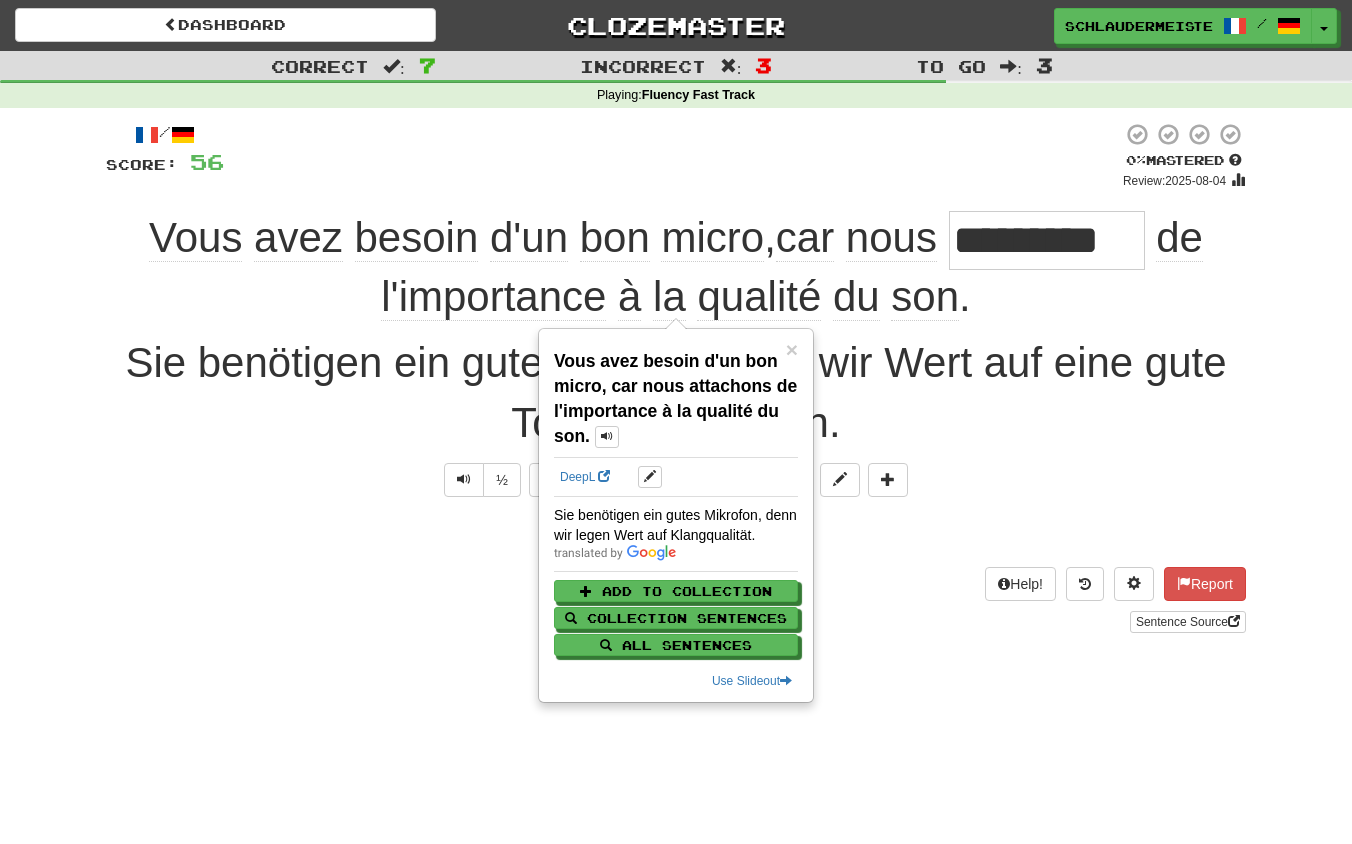 click on "Help!  Report Sentence Source" at bounding box center (676, 600) 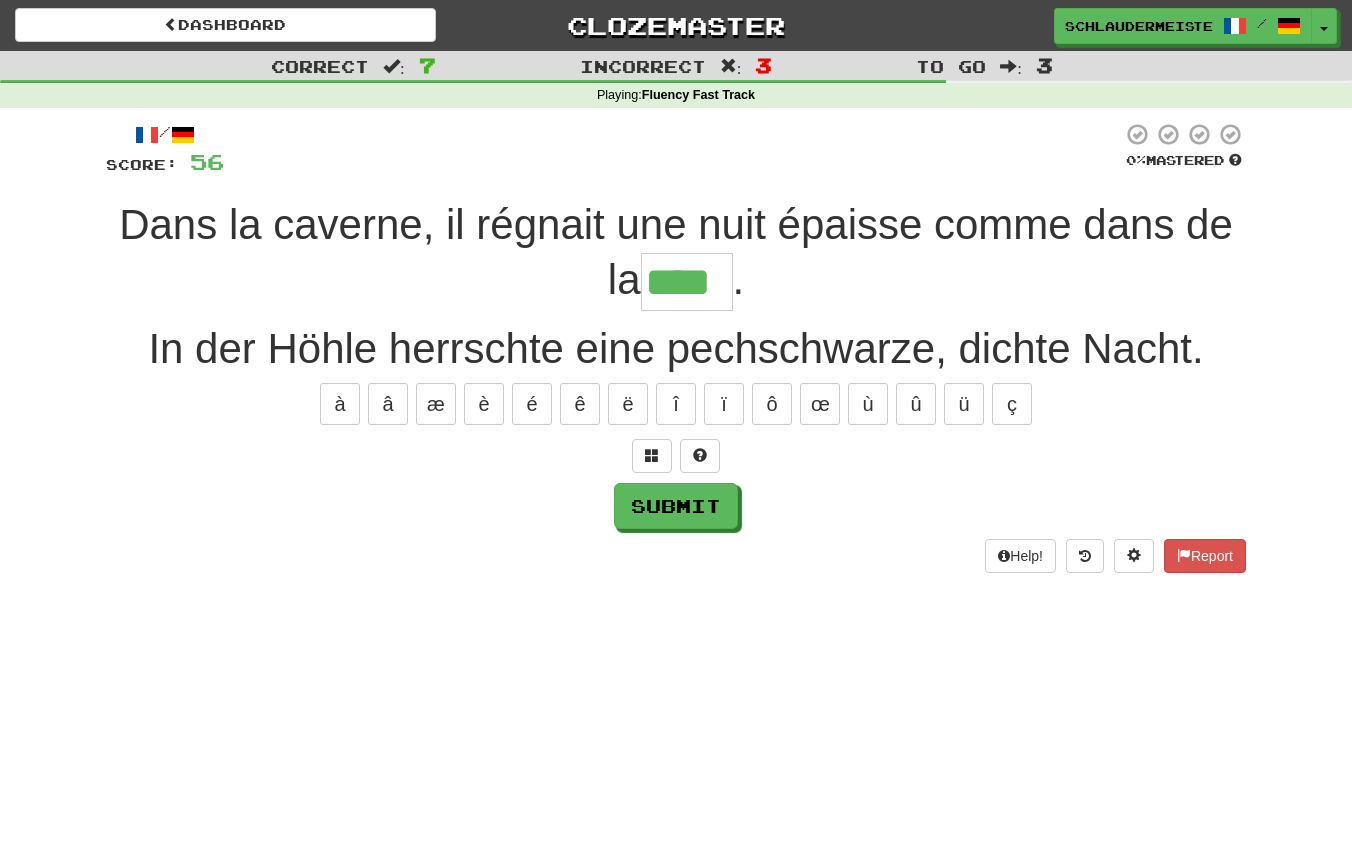 type on "****" 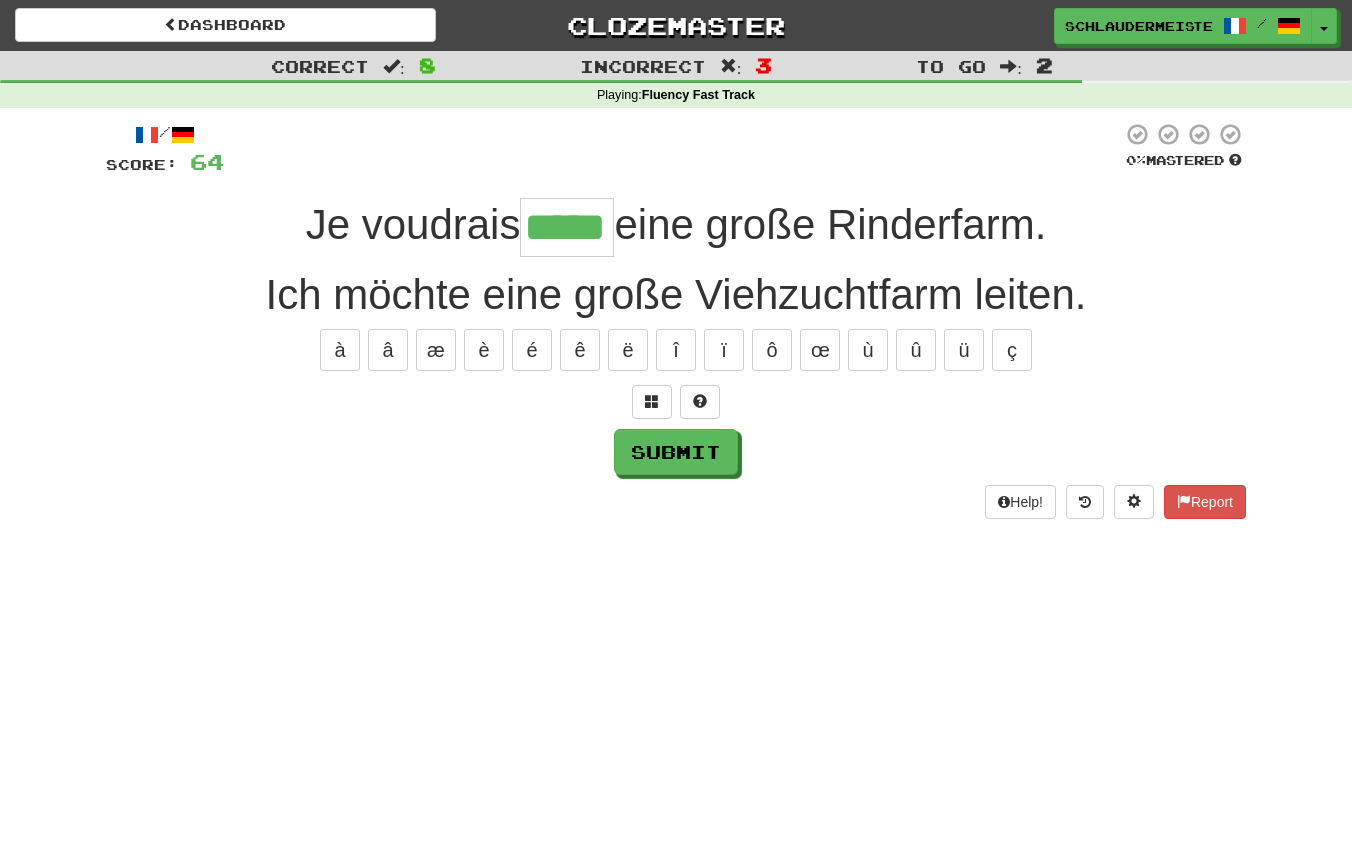 type on "*****" 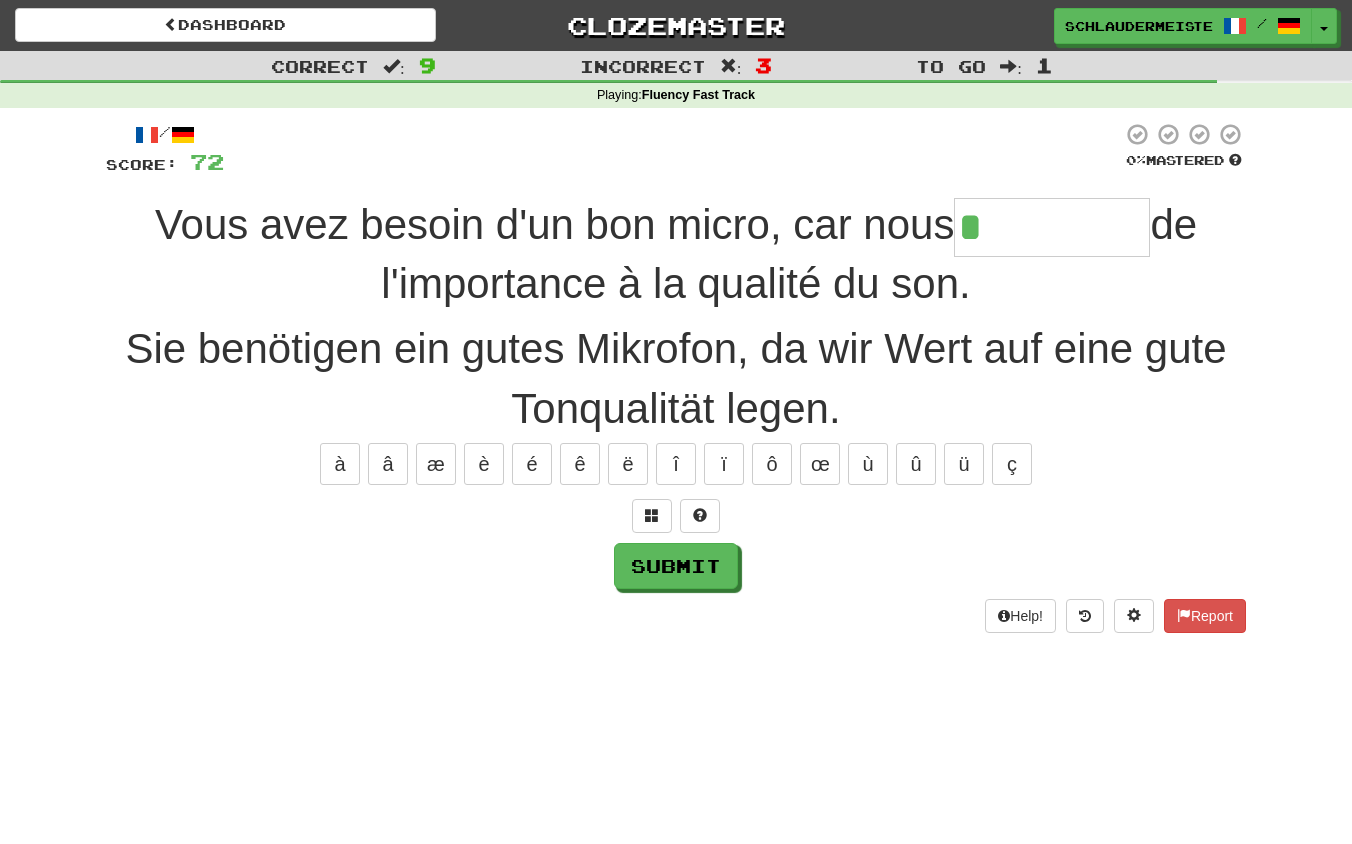 type on "*********" 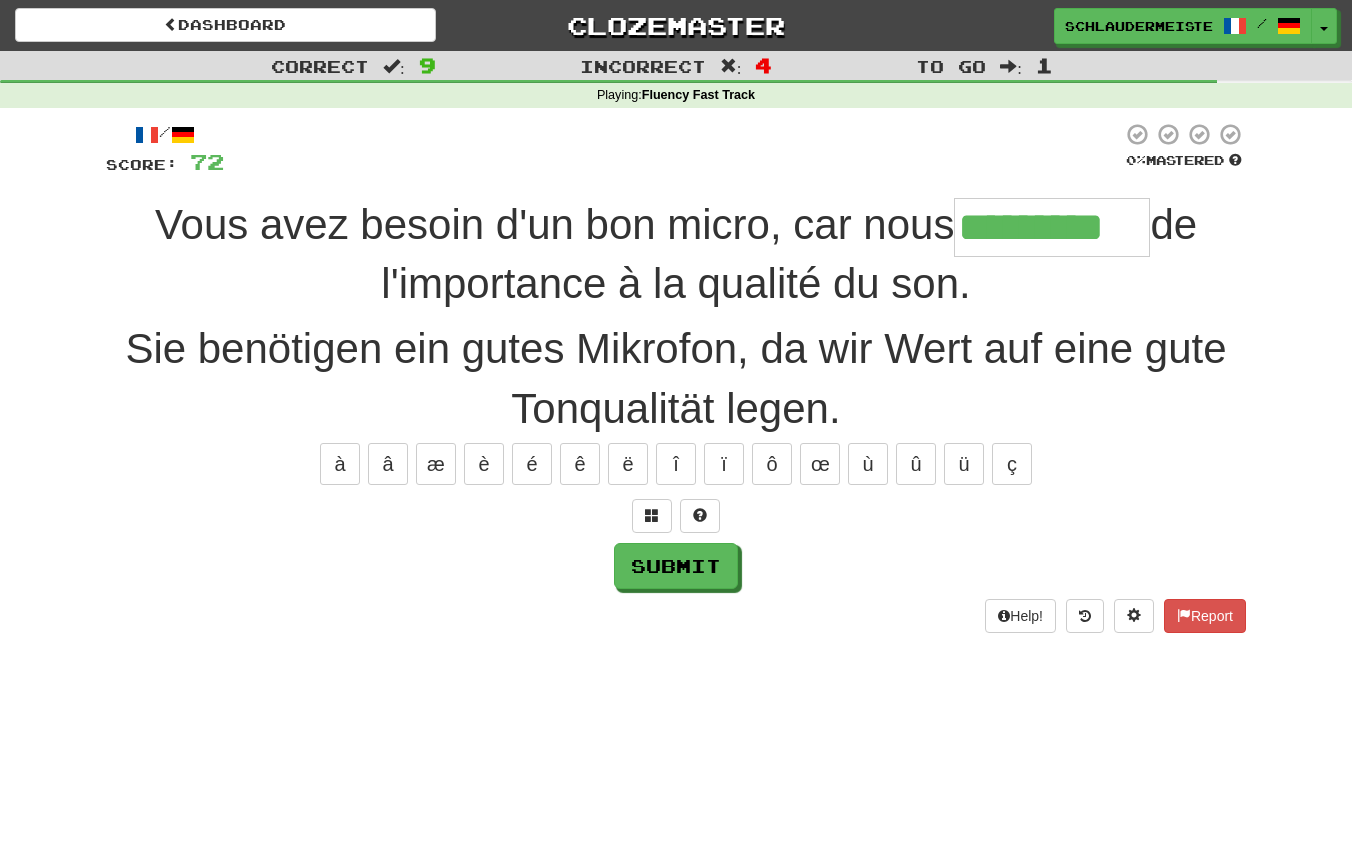 type on "*********" 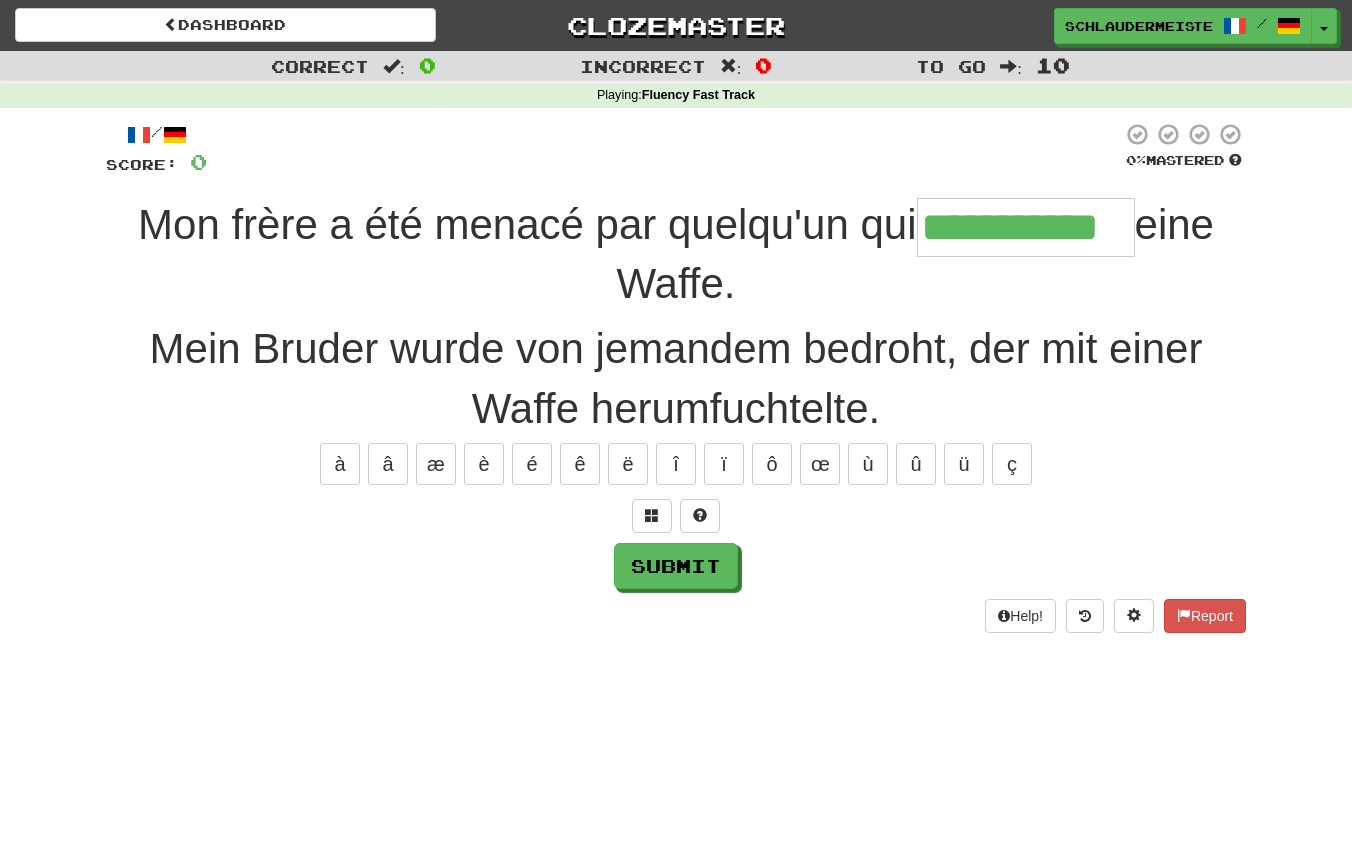 type on "**********" 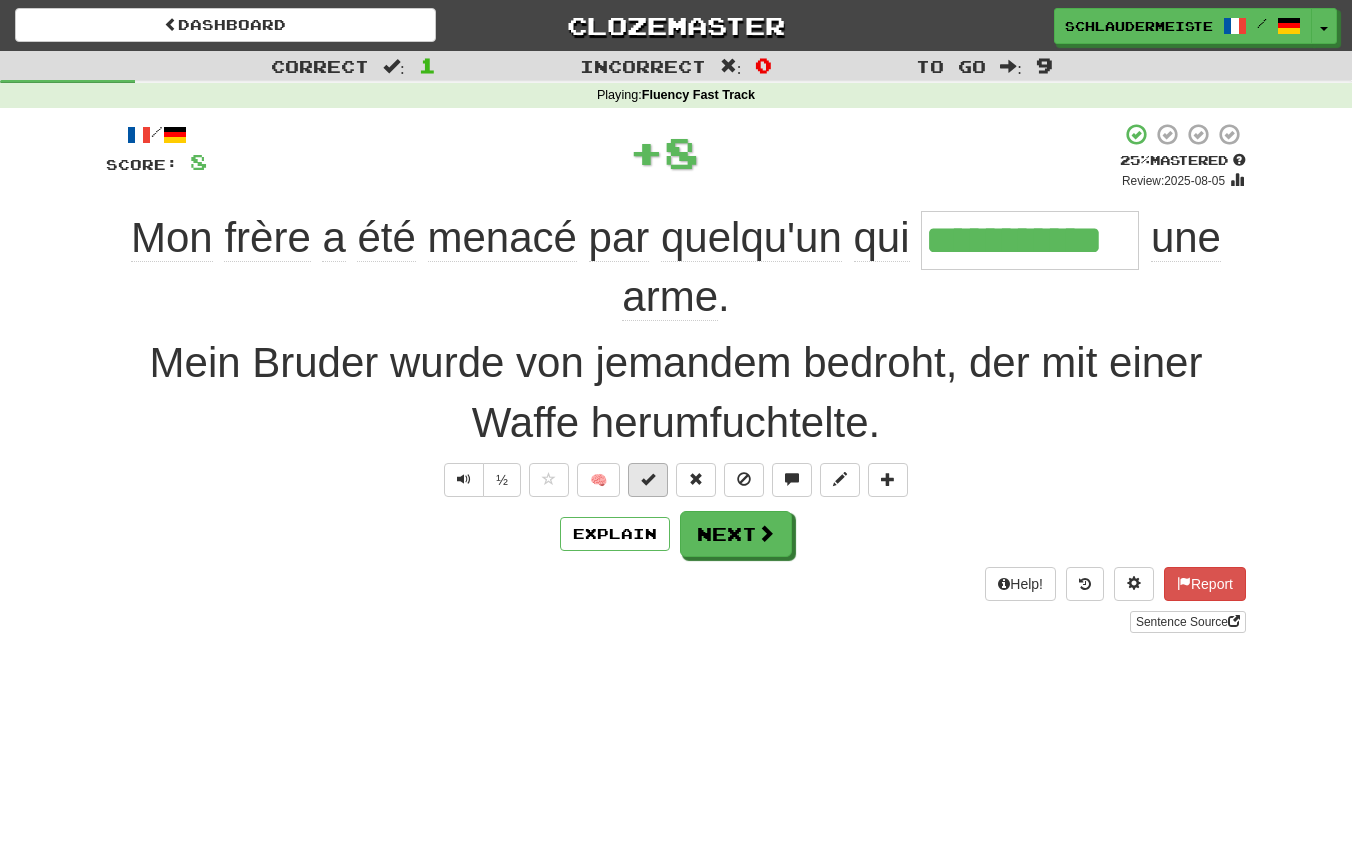 click at bounding box center (648, 479) 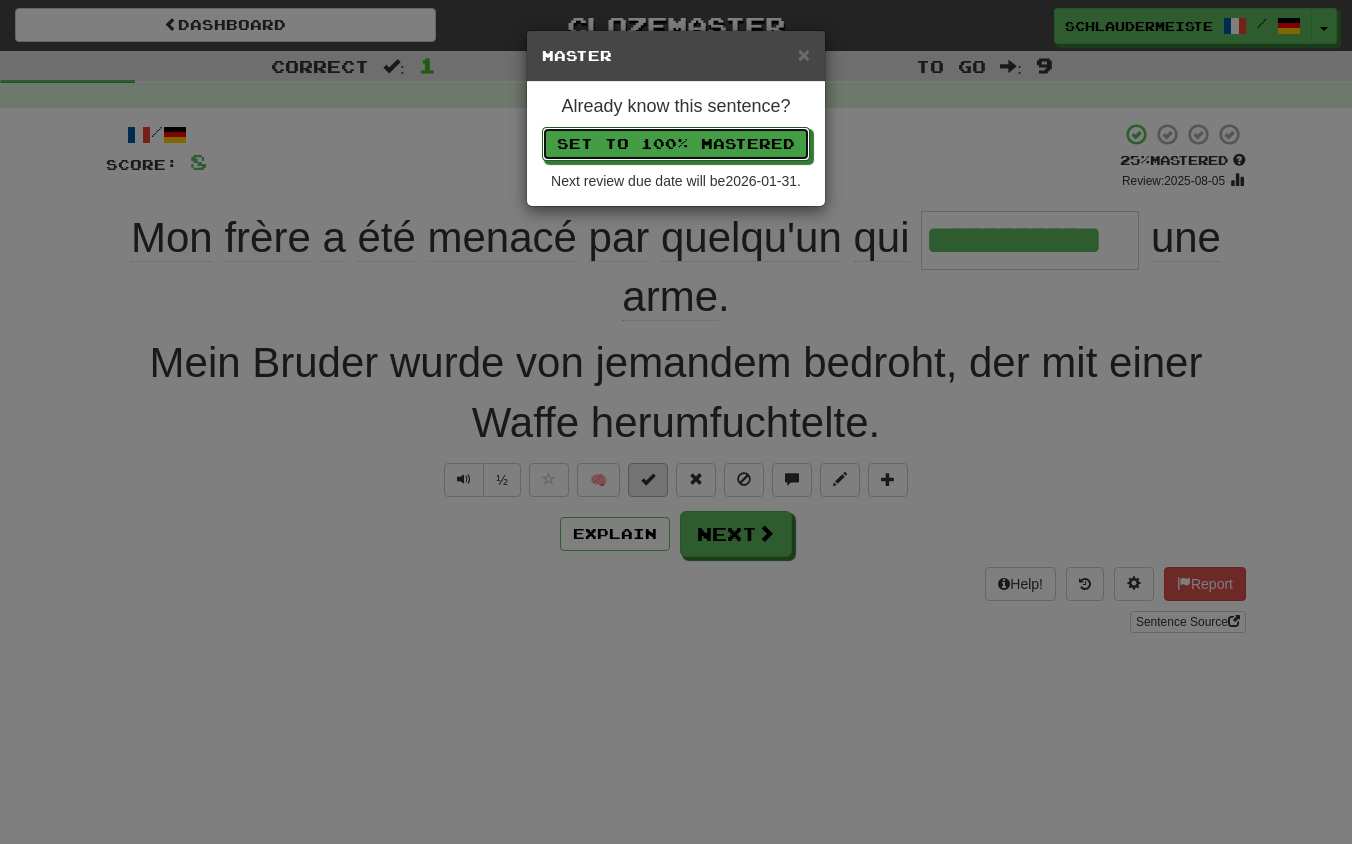 type 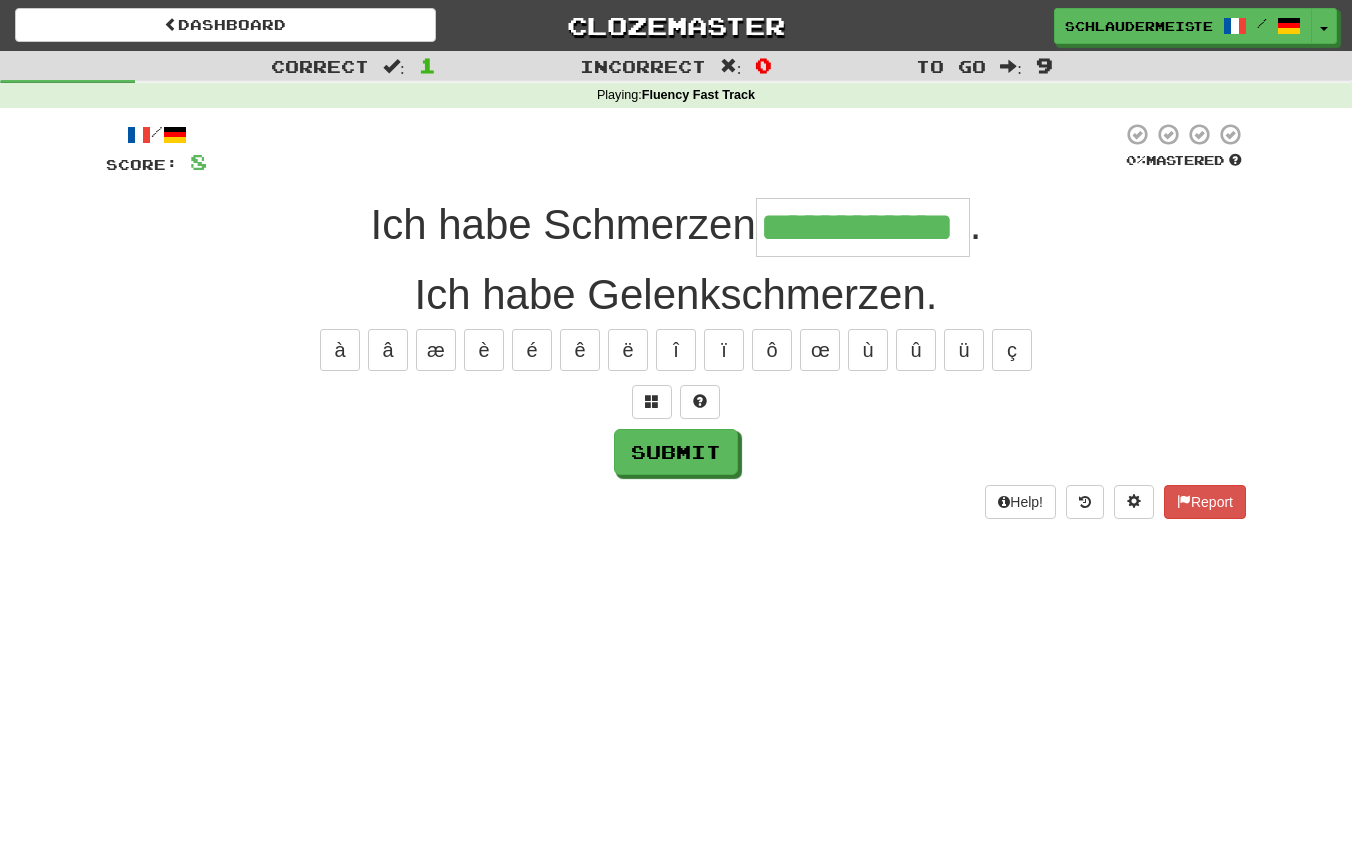 type on "**********" 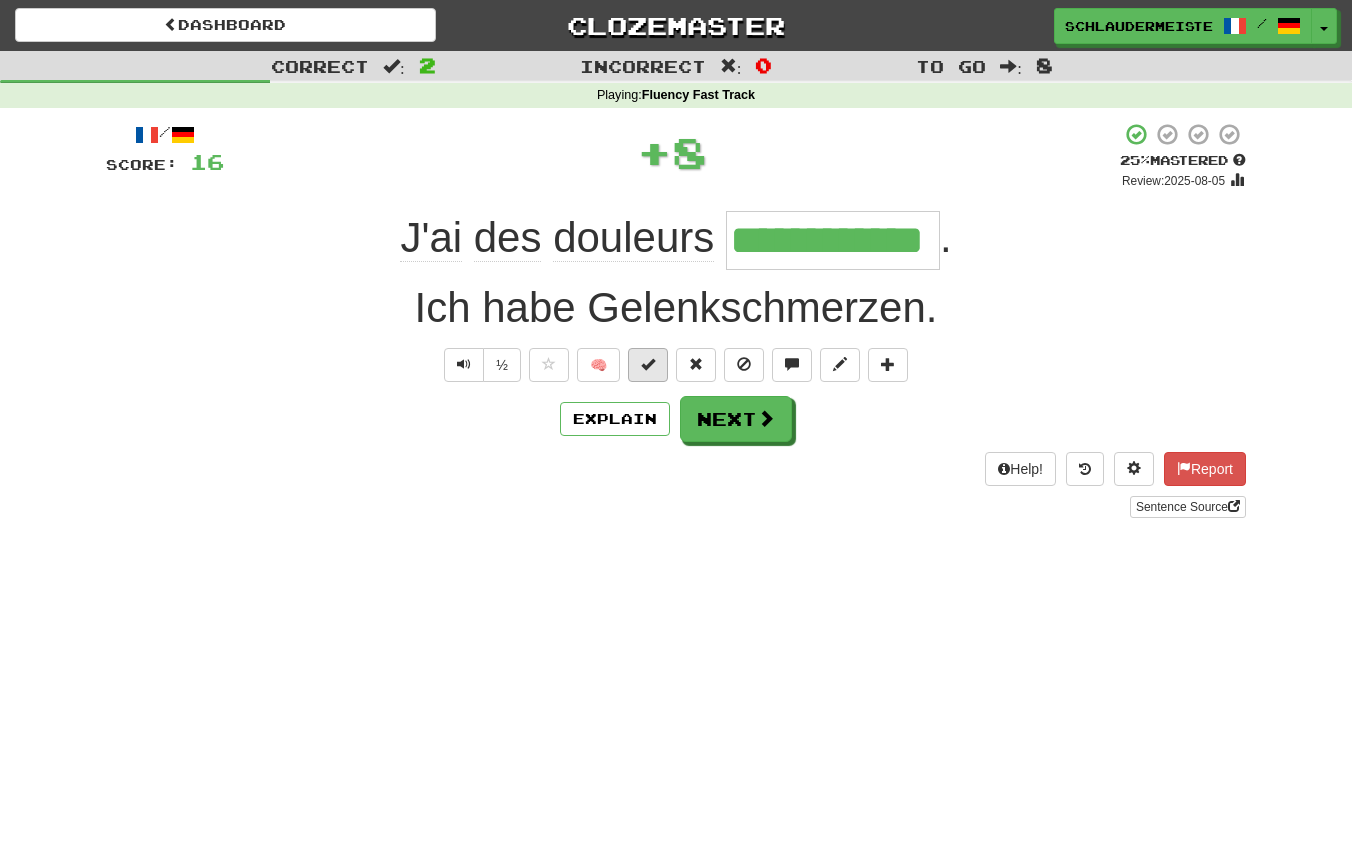 click at bounding box center [648, 365] 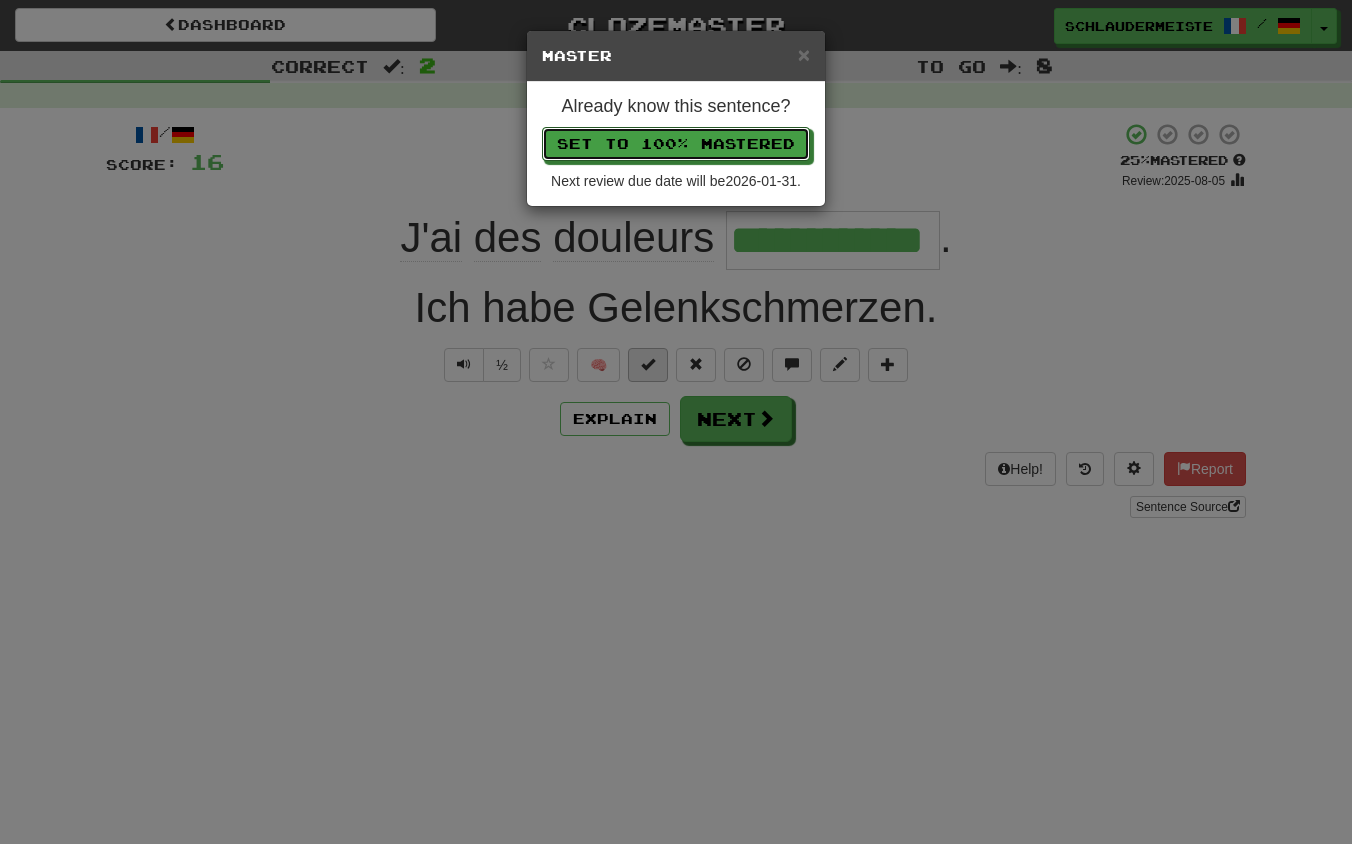 click on "Set to 100% Mastered" at bounding box center (676, 144) 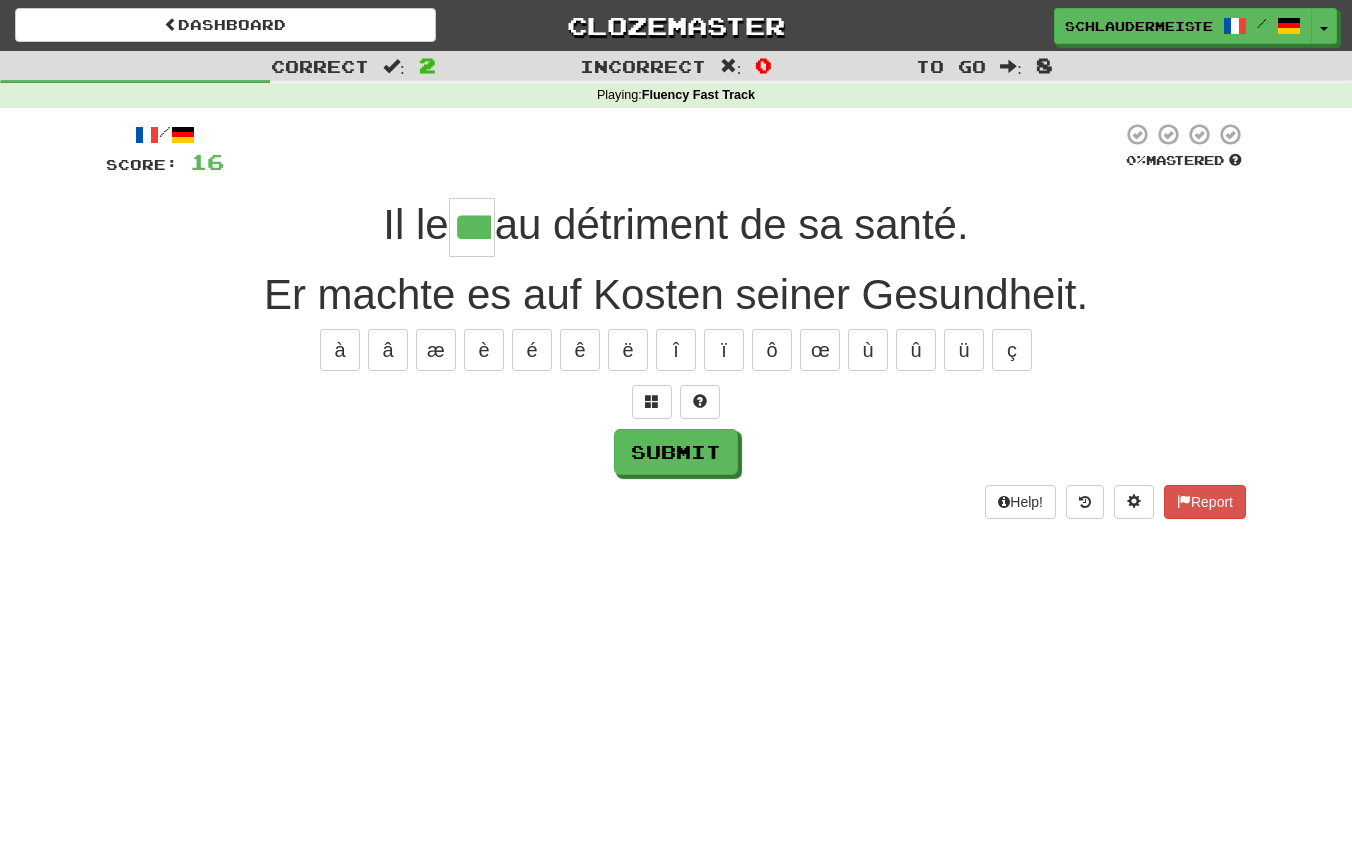 type on "***" 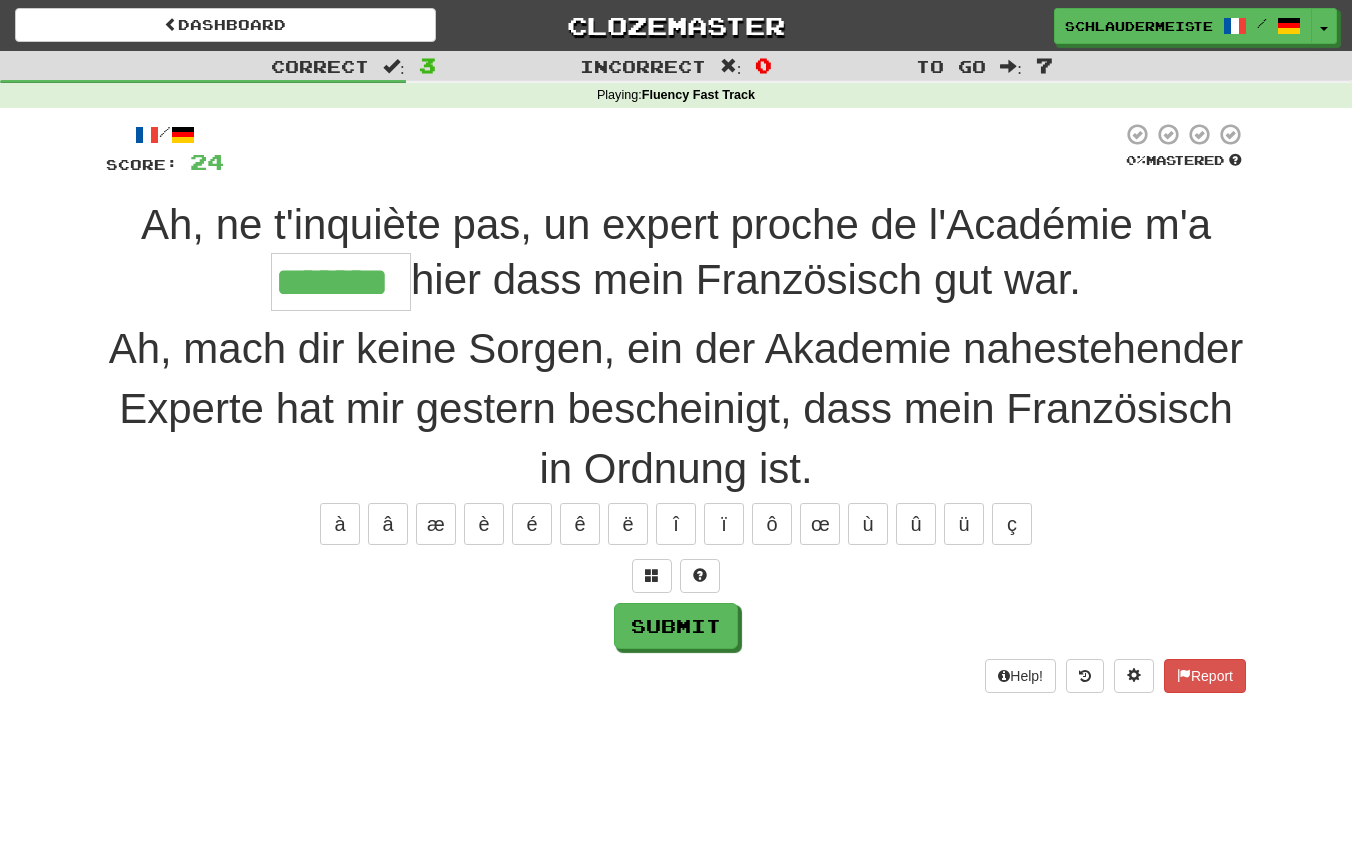type on "*******" 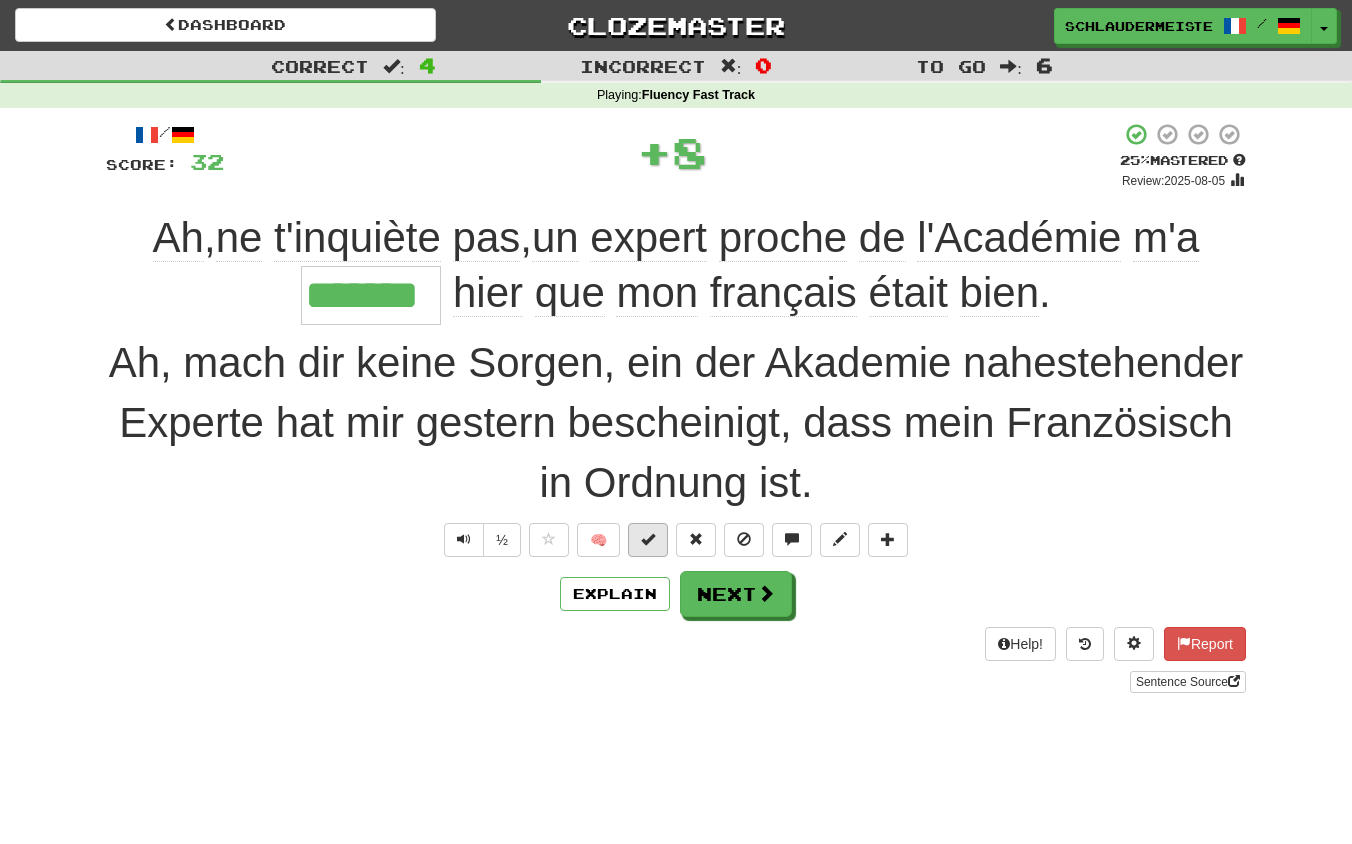 click at bounding box center [648, 539] 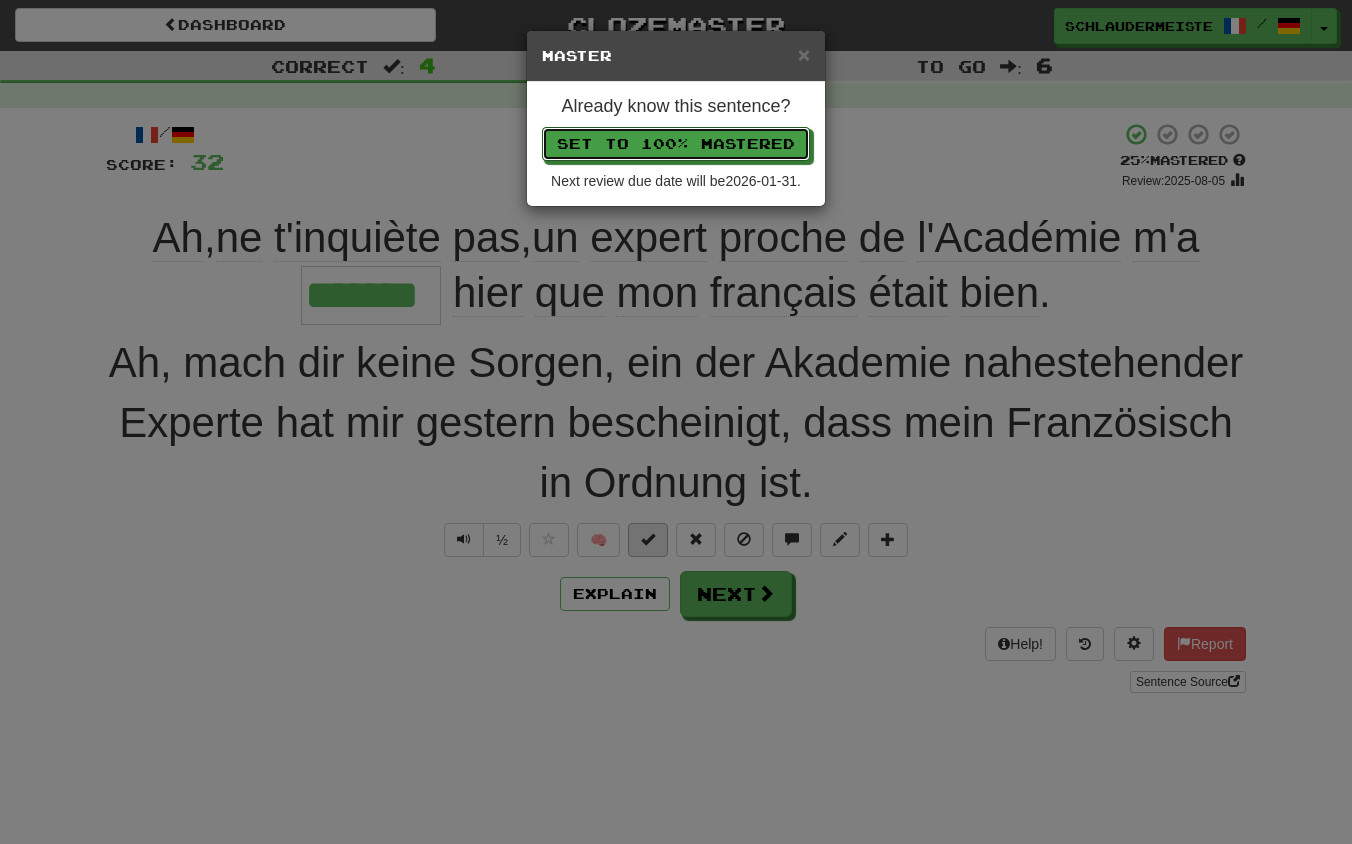 click on "Set to 100% Mastered" at bounding box center [676, 144] 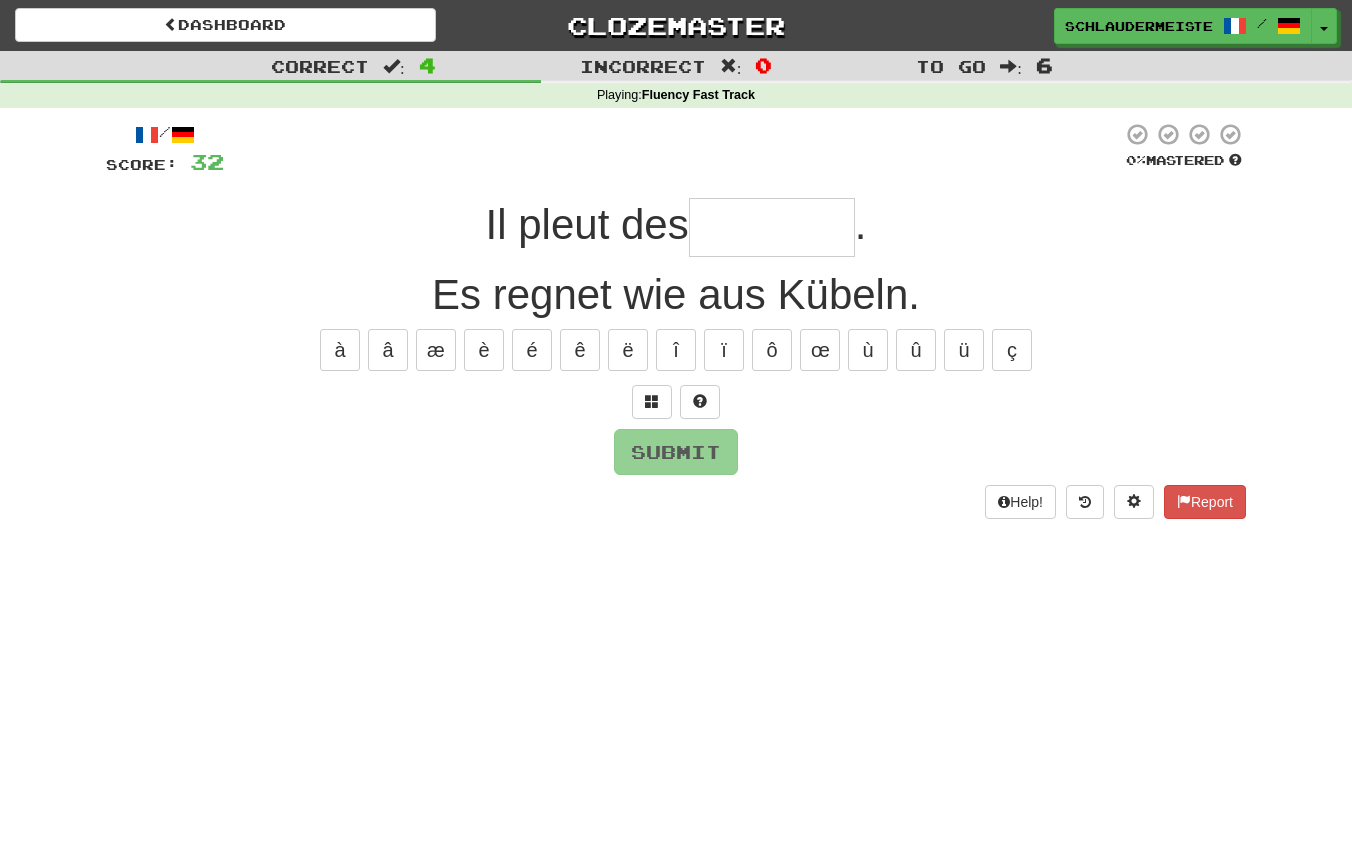 type on "*******" 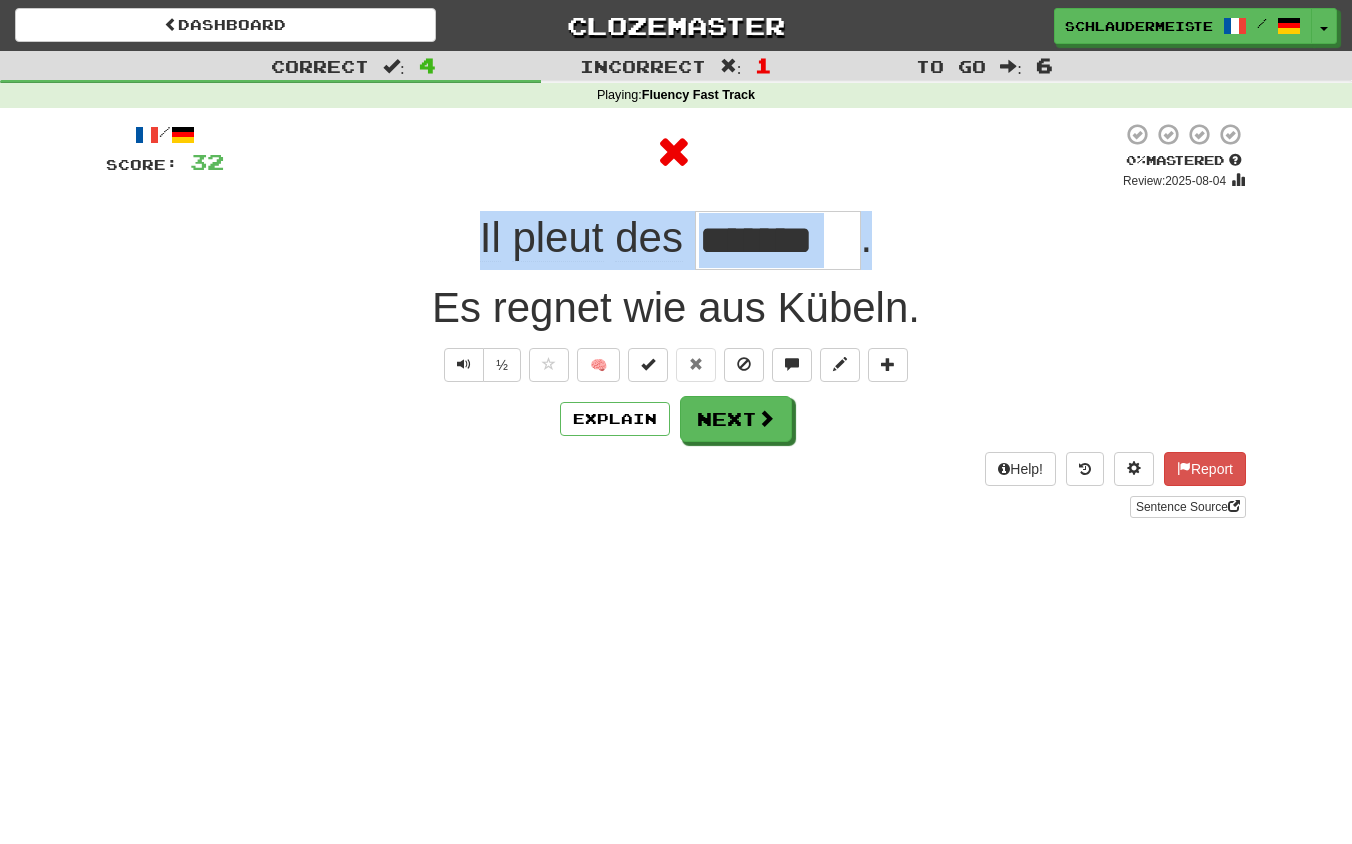 drag, startPoint x: 458, startPoint y: 225, endPoint x: 941, endPoint y: 225, distance: 483 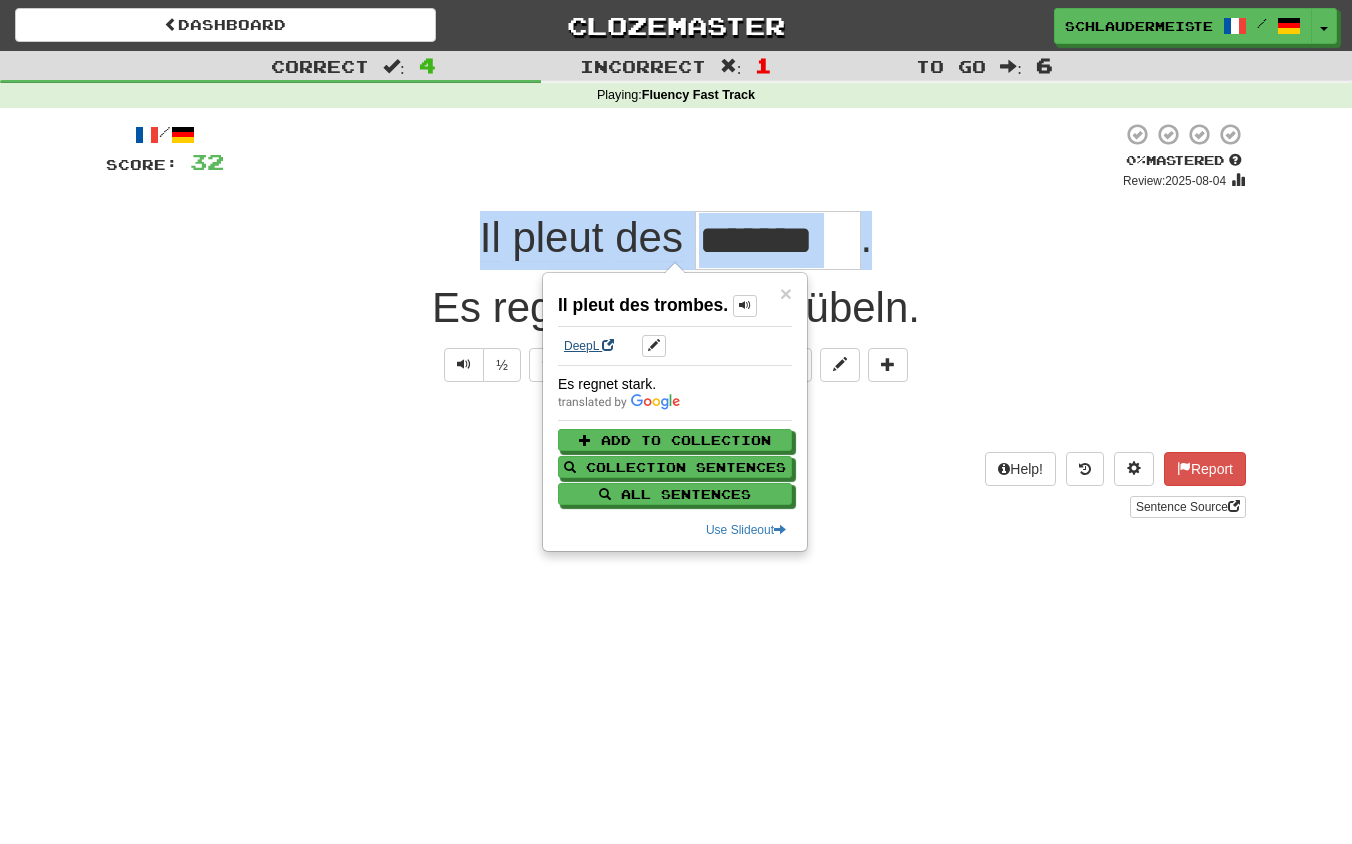 click on "DeepL" at bounding box center [589, 346] 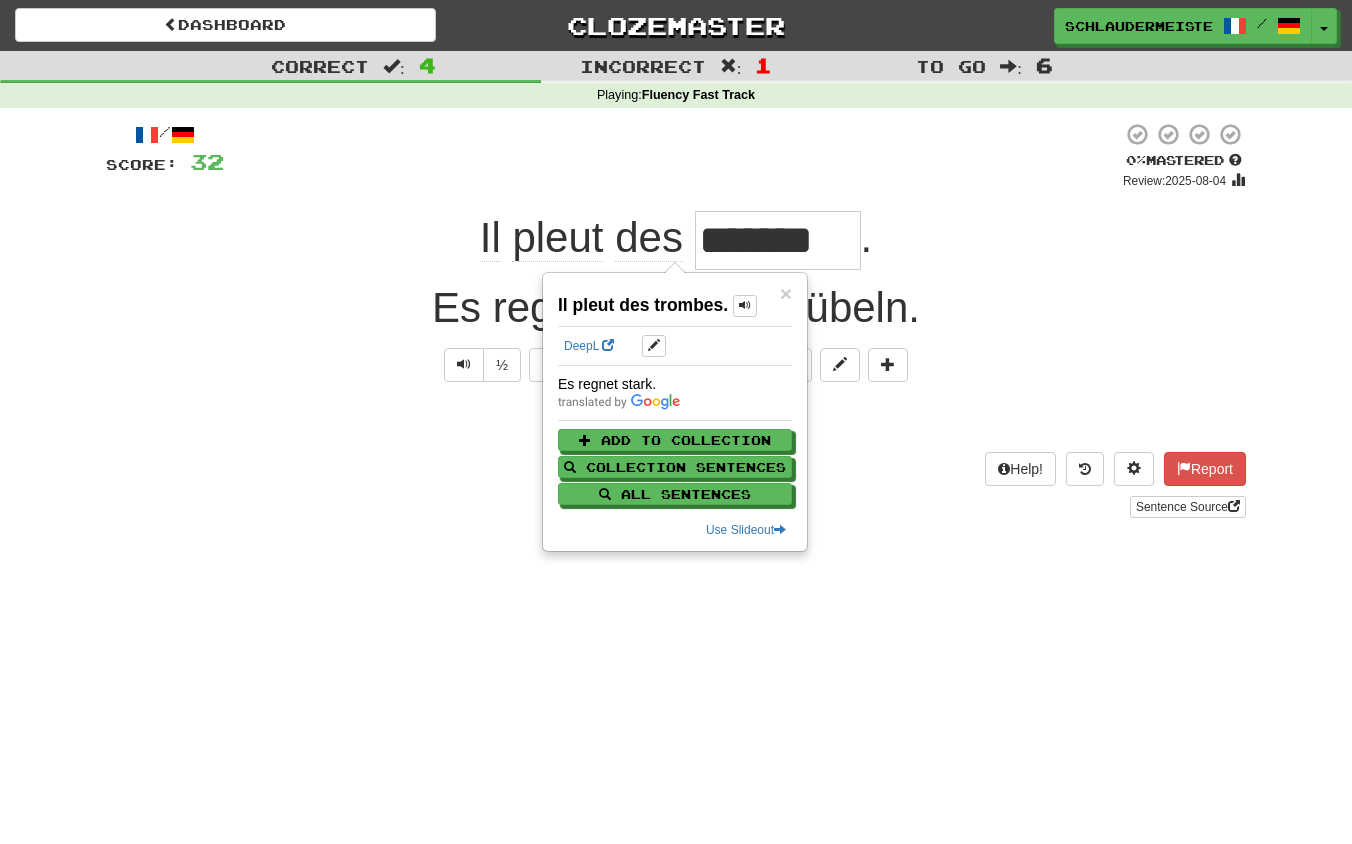 click on "/  Score:   32 0 %  Mastered Review:  2025-08-04 Il   pleut   des   ******* . Es regnet wie aus Kübeln. ½ 🧠 Explain Next  Help!  Report Sentence Source" at bounding box center [676, 327] 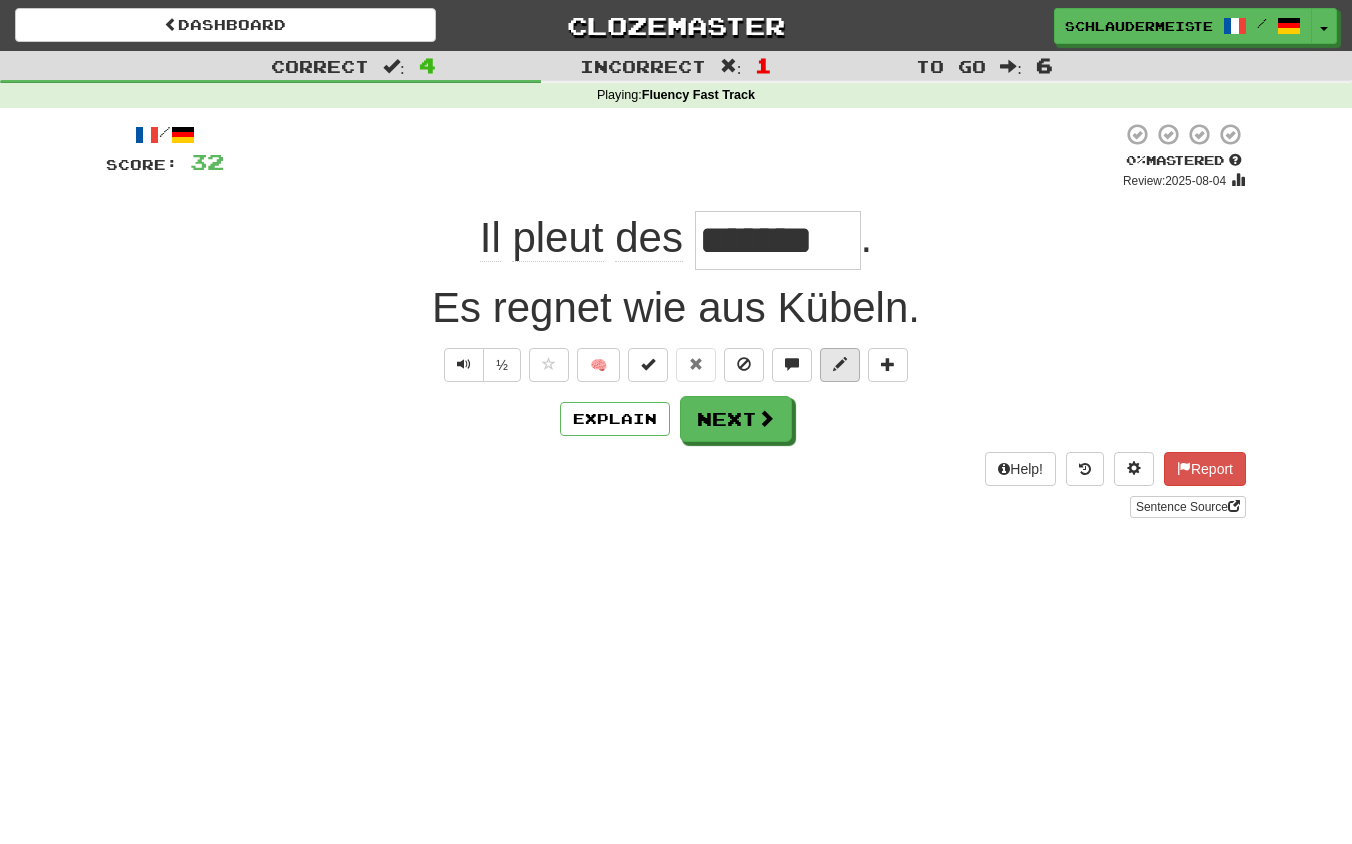 click at bounding box center (840, 364) 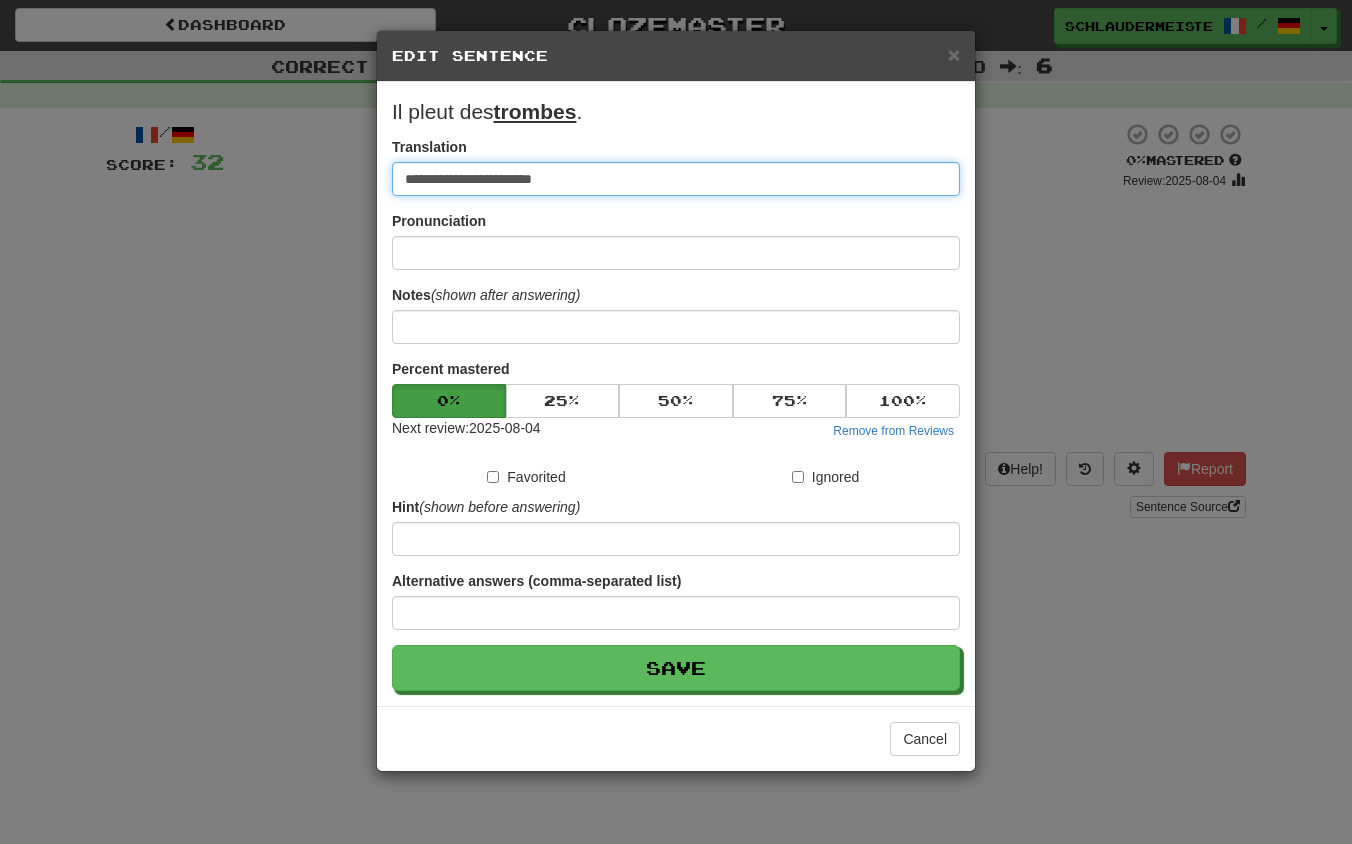 drag, startPoint x: 755, startPoint y: 182, endPoint x: 181, endPoint y: 132, distance: 576.1736 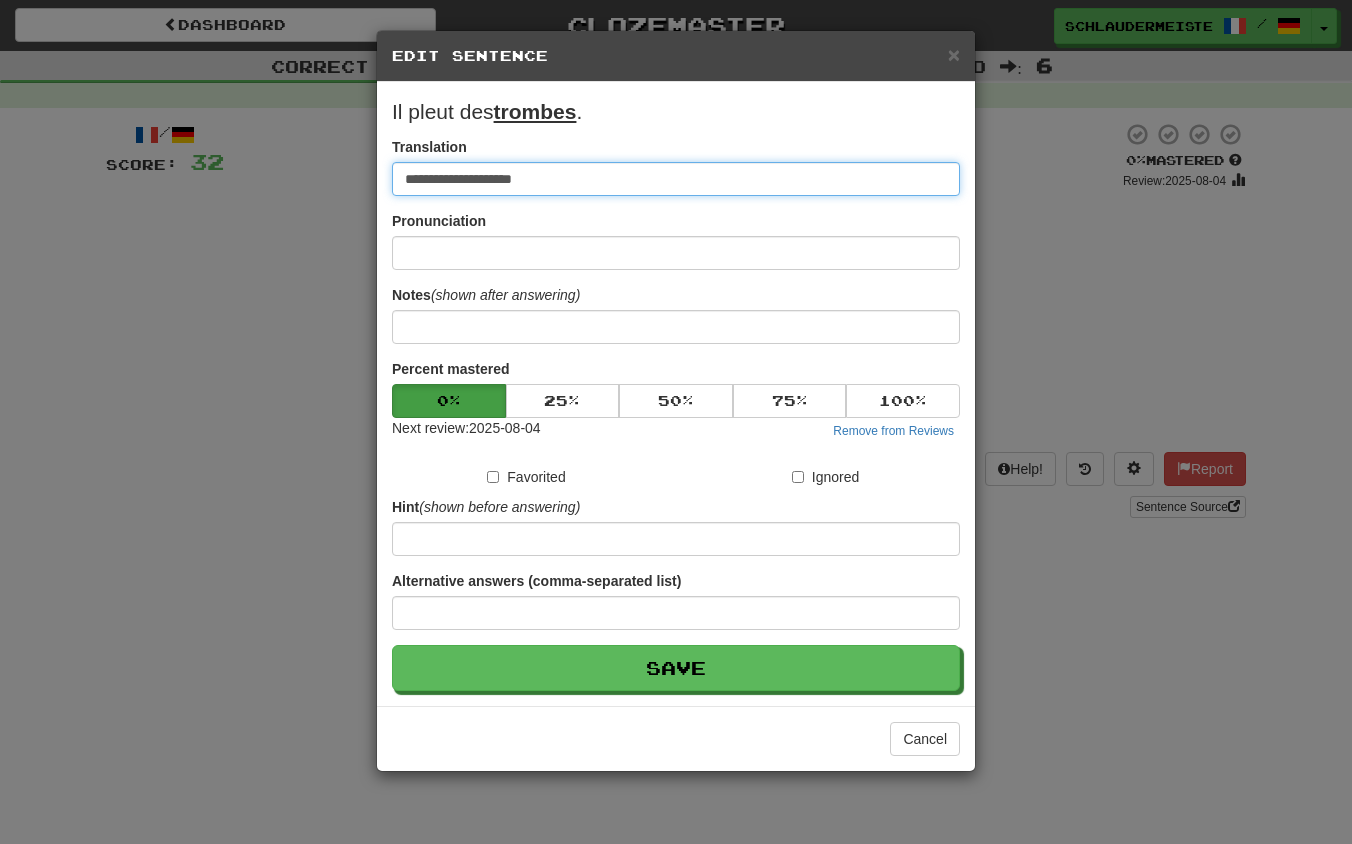 type on "**********" 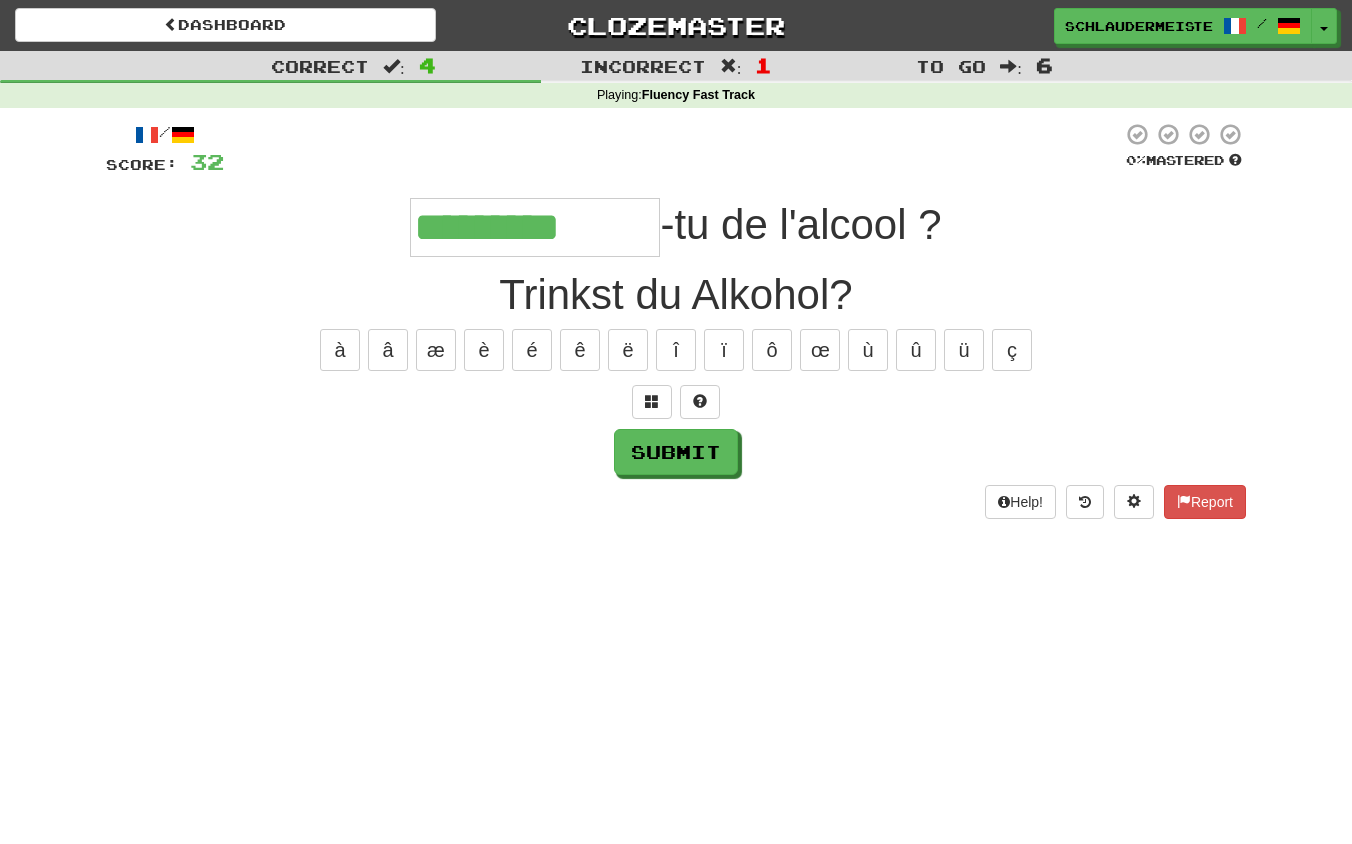 type on "*********" 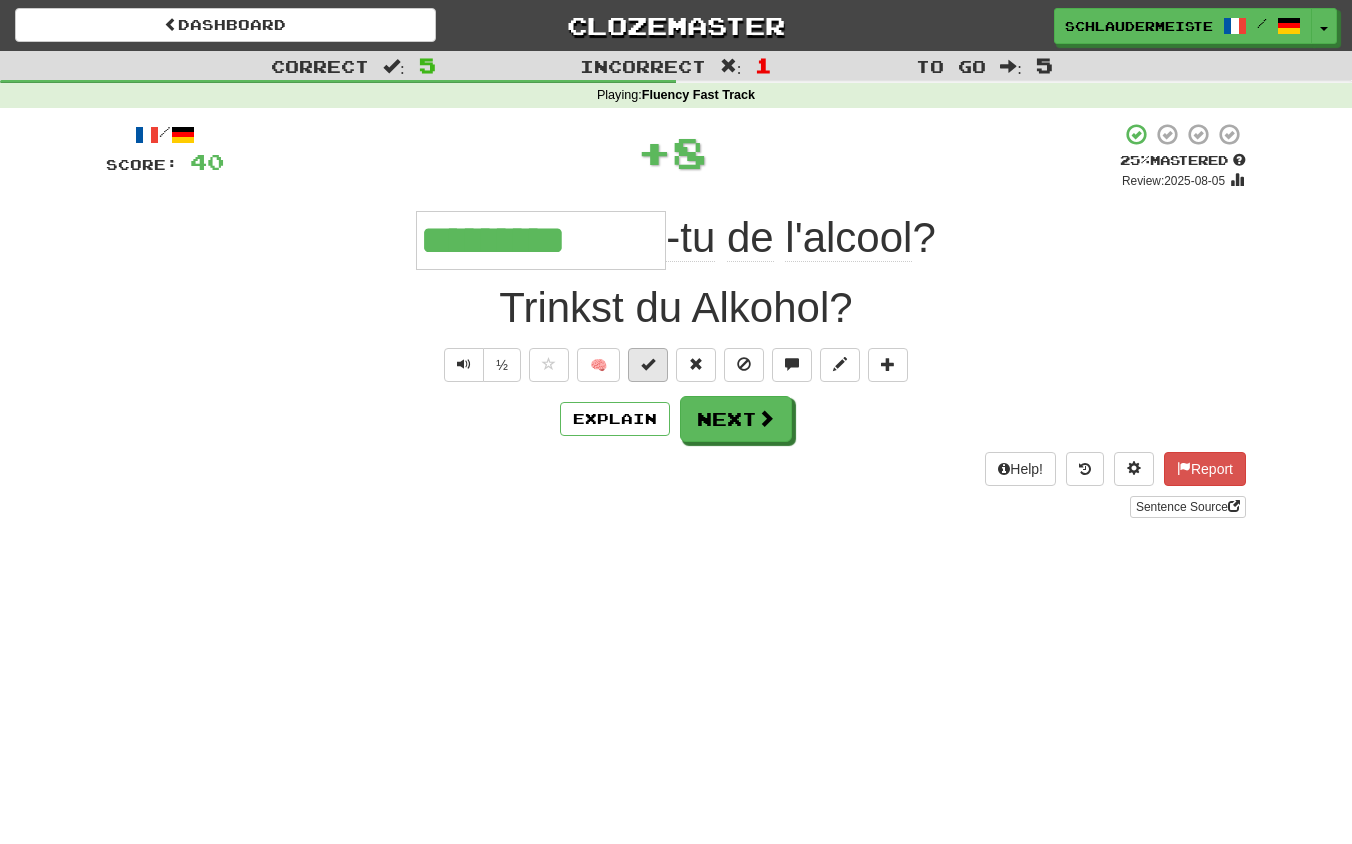 click at bounding box center (648, 364) 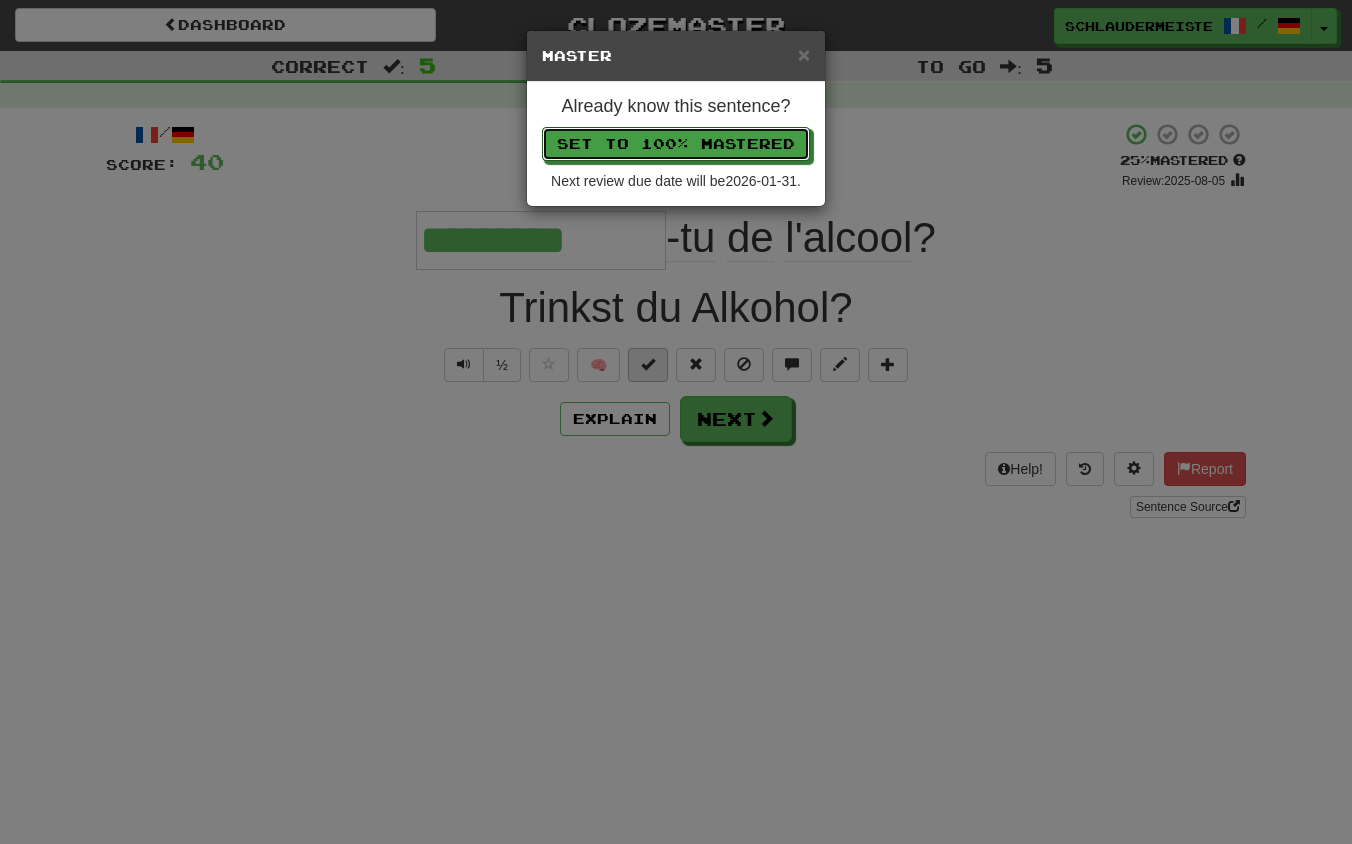 click on "Set to 100% Mastered" at bounding box center (676, 144) 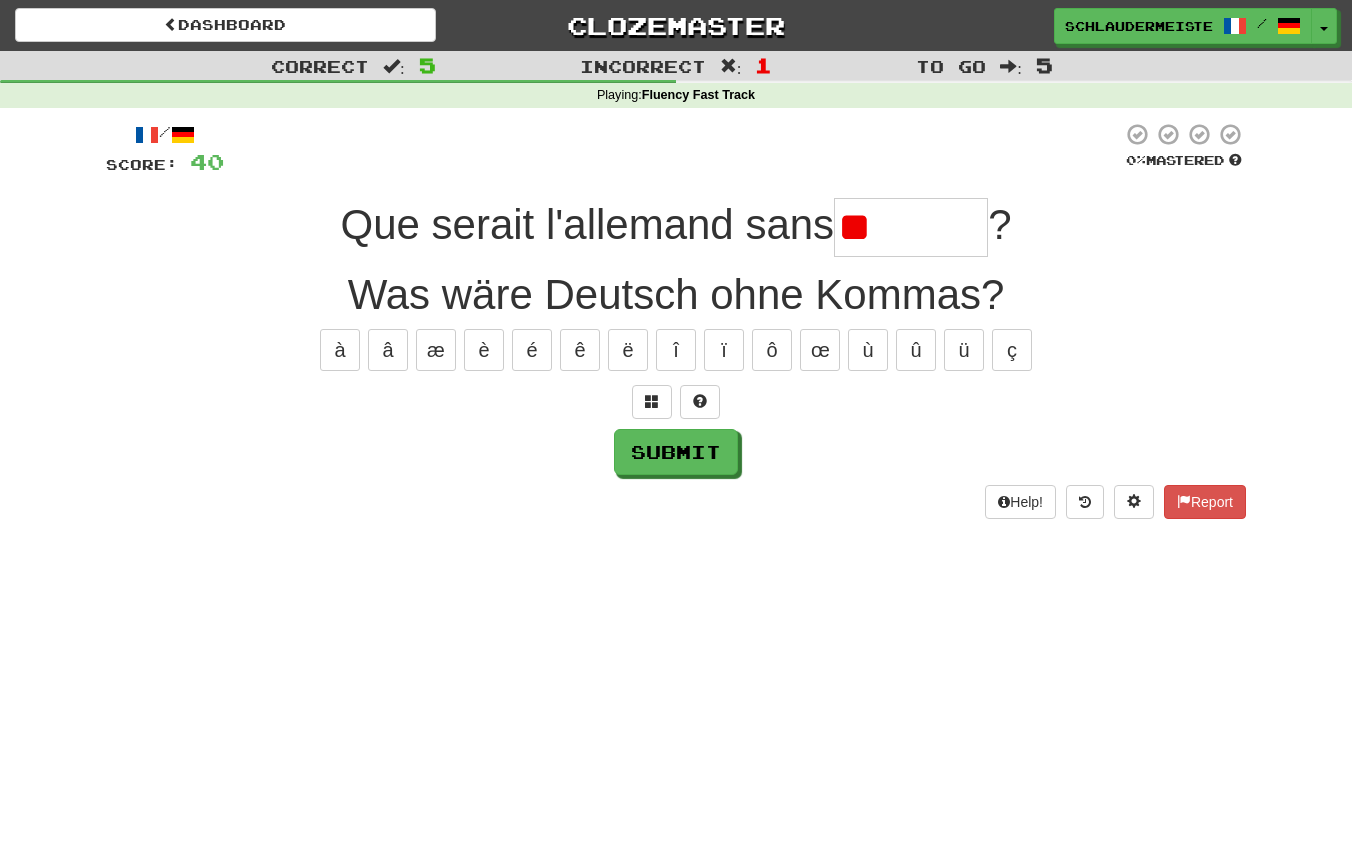 type on "*" 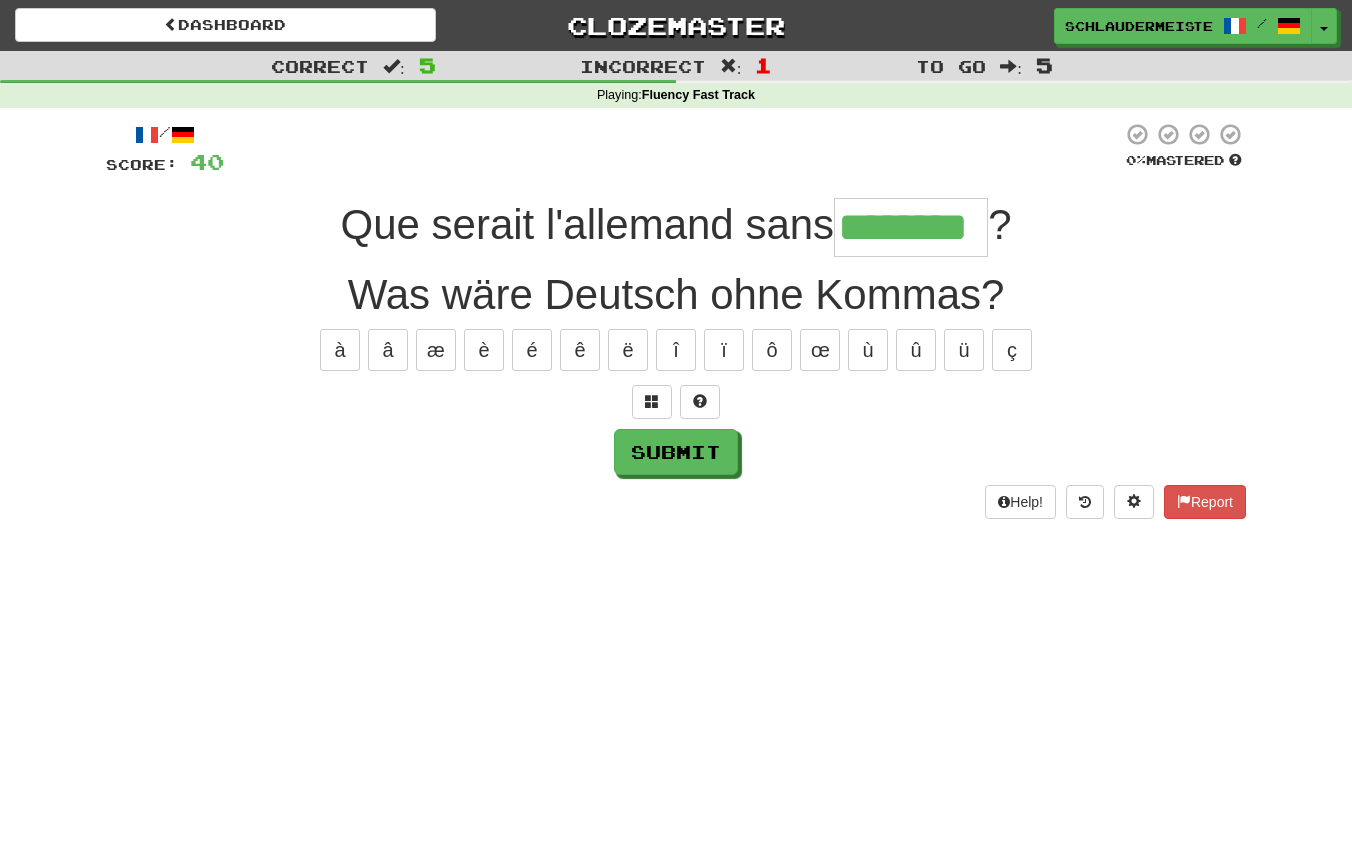 type on "********" 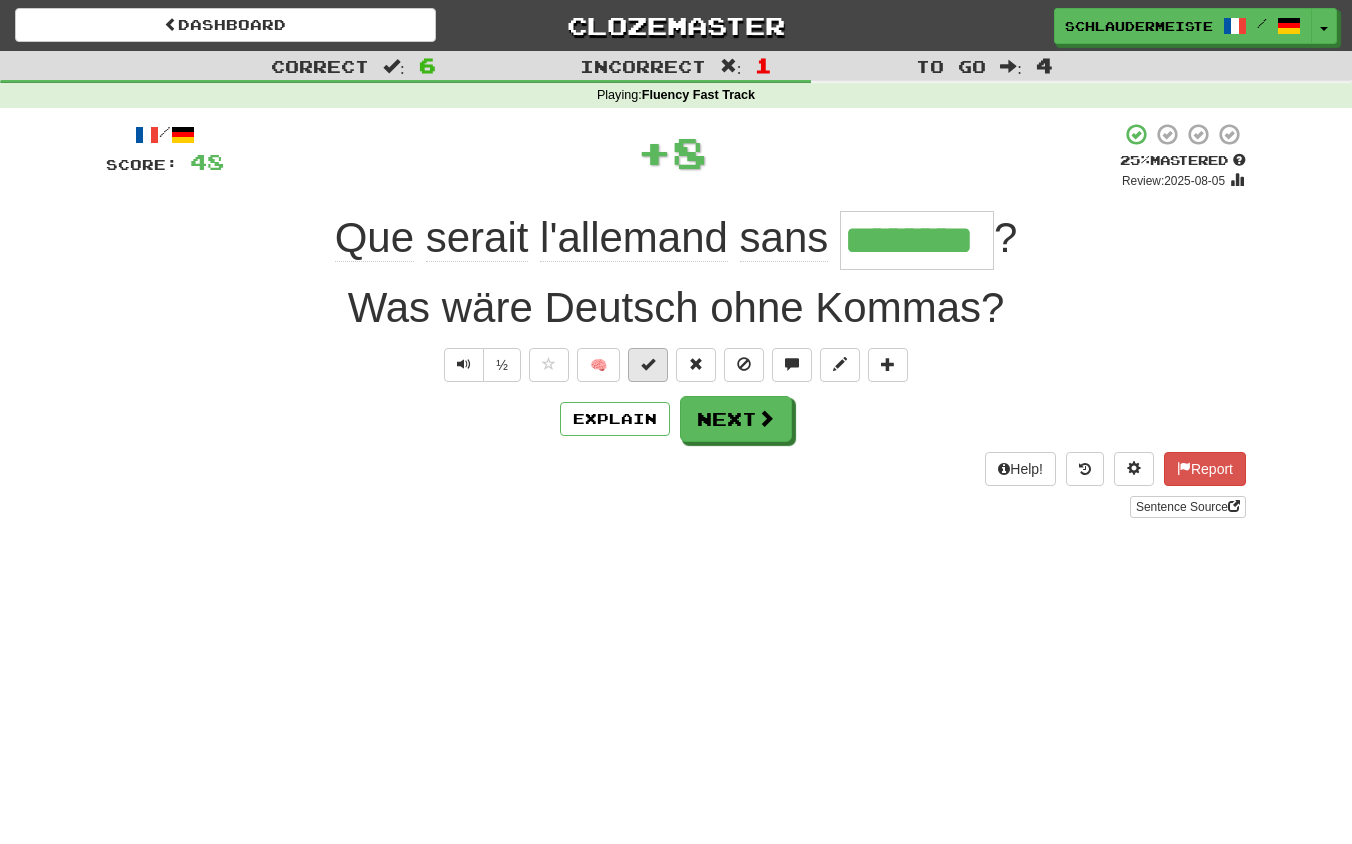 click at bounding box center (648, 364) 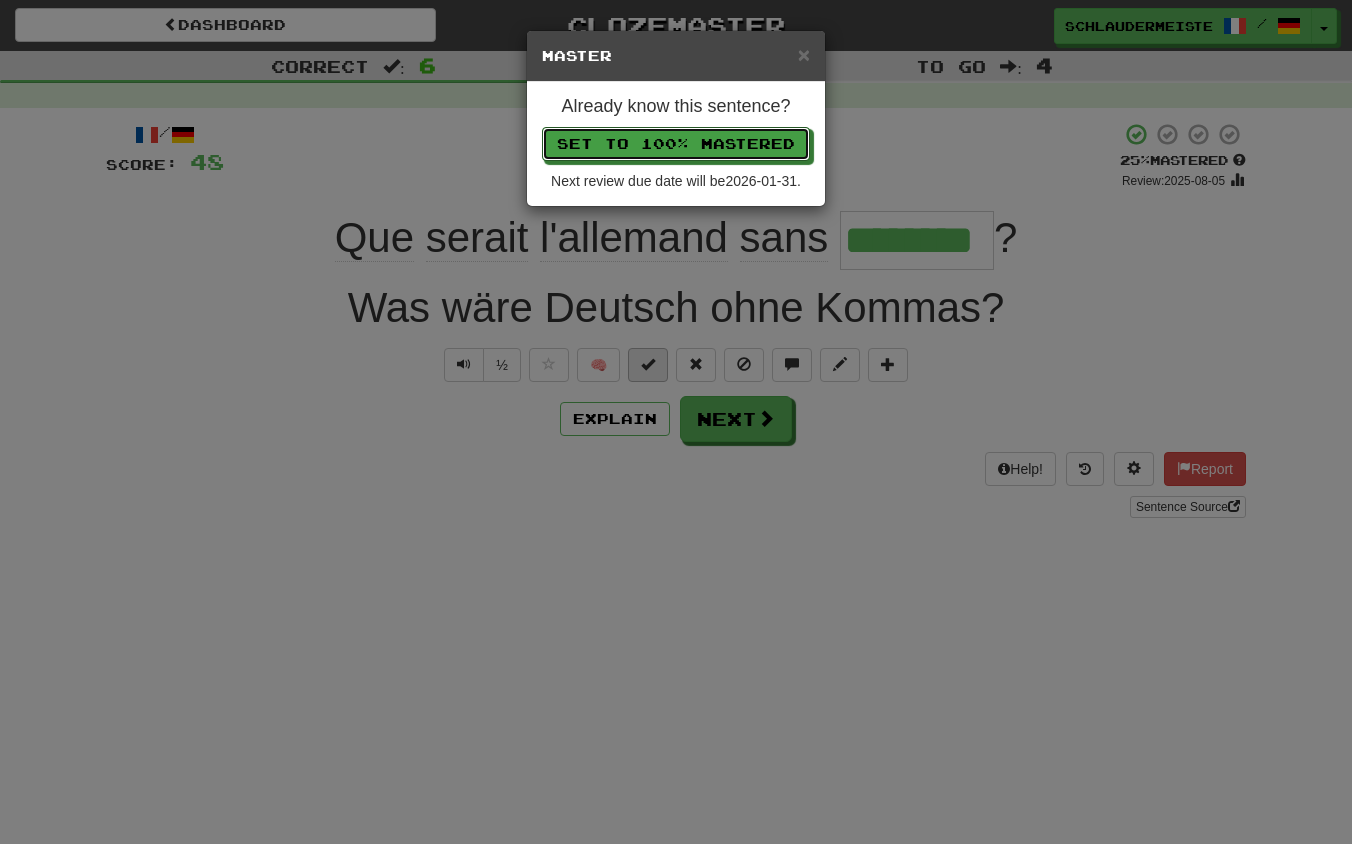 click on "Set to 100% Mastered" at bounding box center (676, 144) 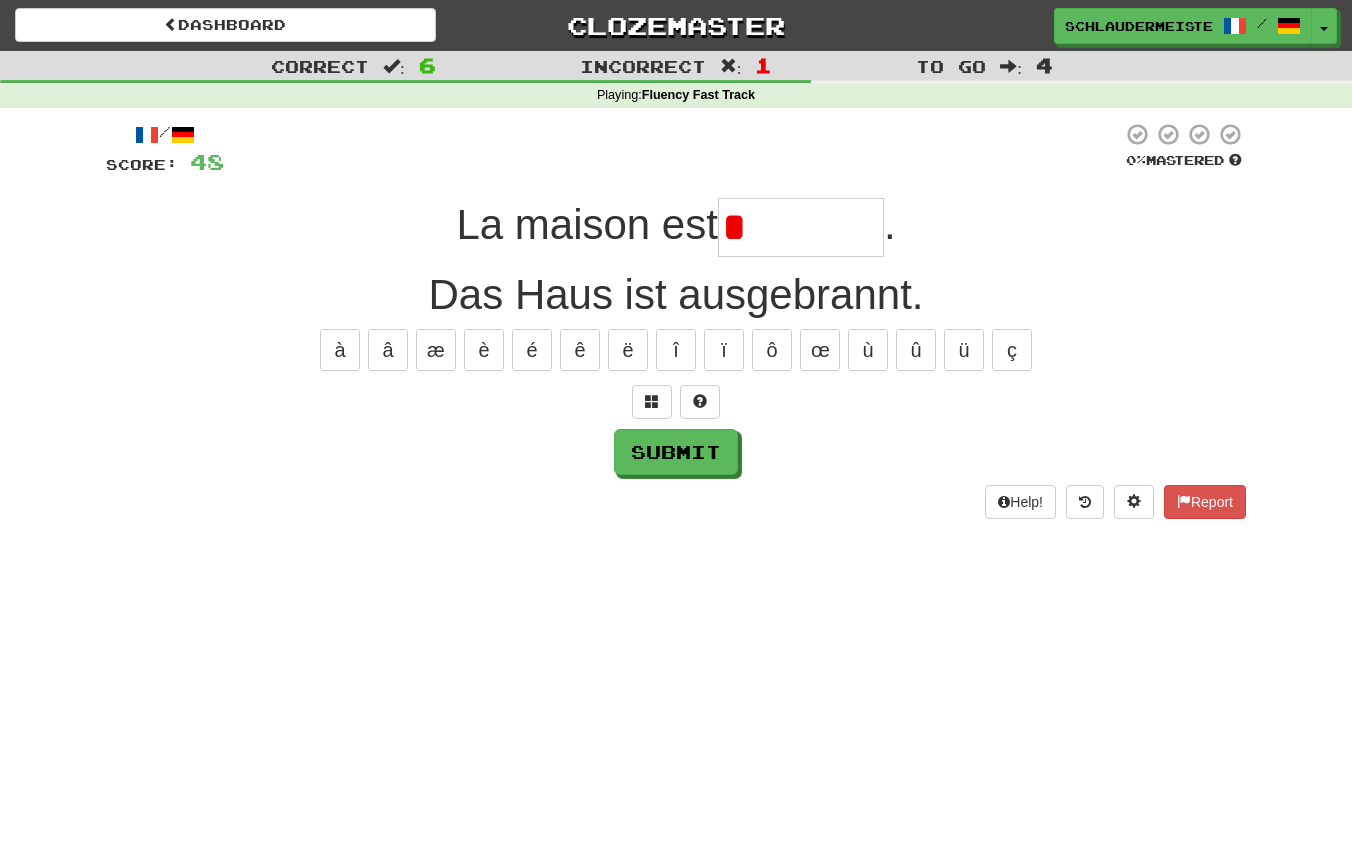 type on "********" 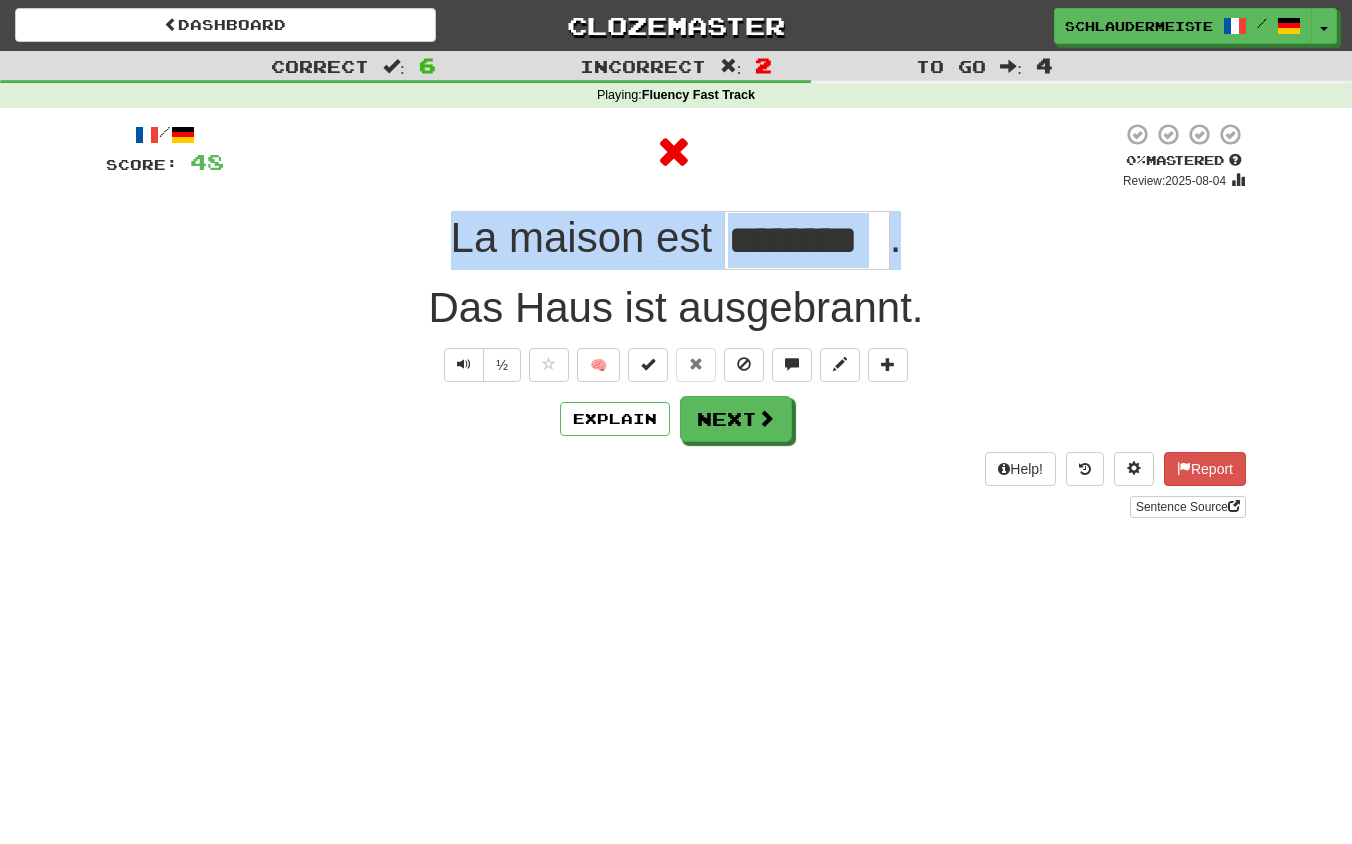 drag, startPoint x: 405, startPoint y: 227, endPoint x: 956, endPoint y: 240, distance: 551.1533 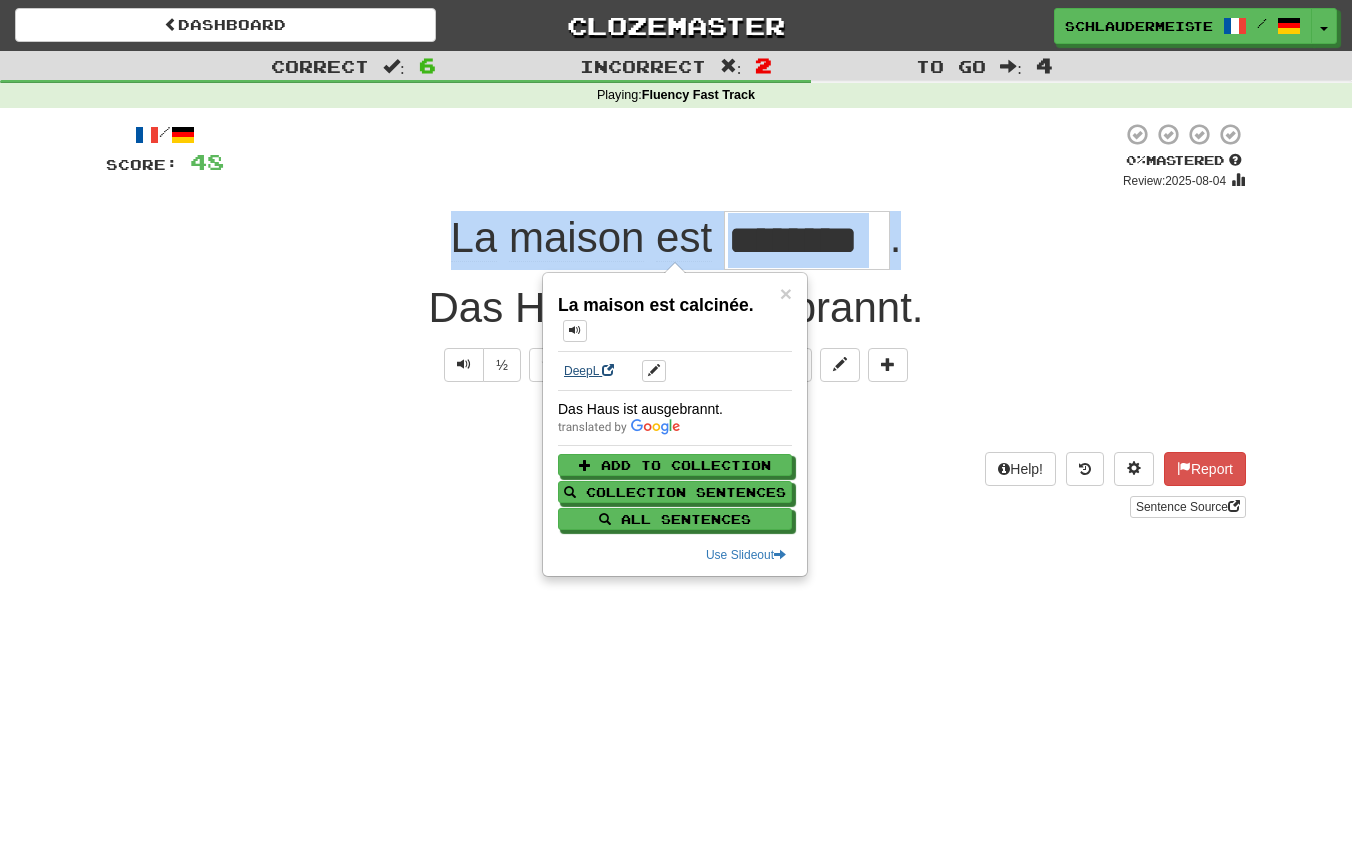 click on "DeepL" at bounding box center [589, 371] 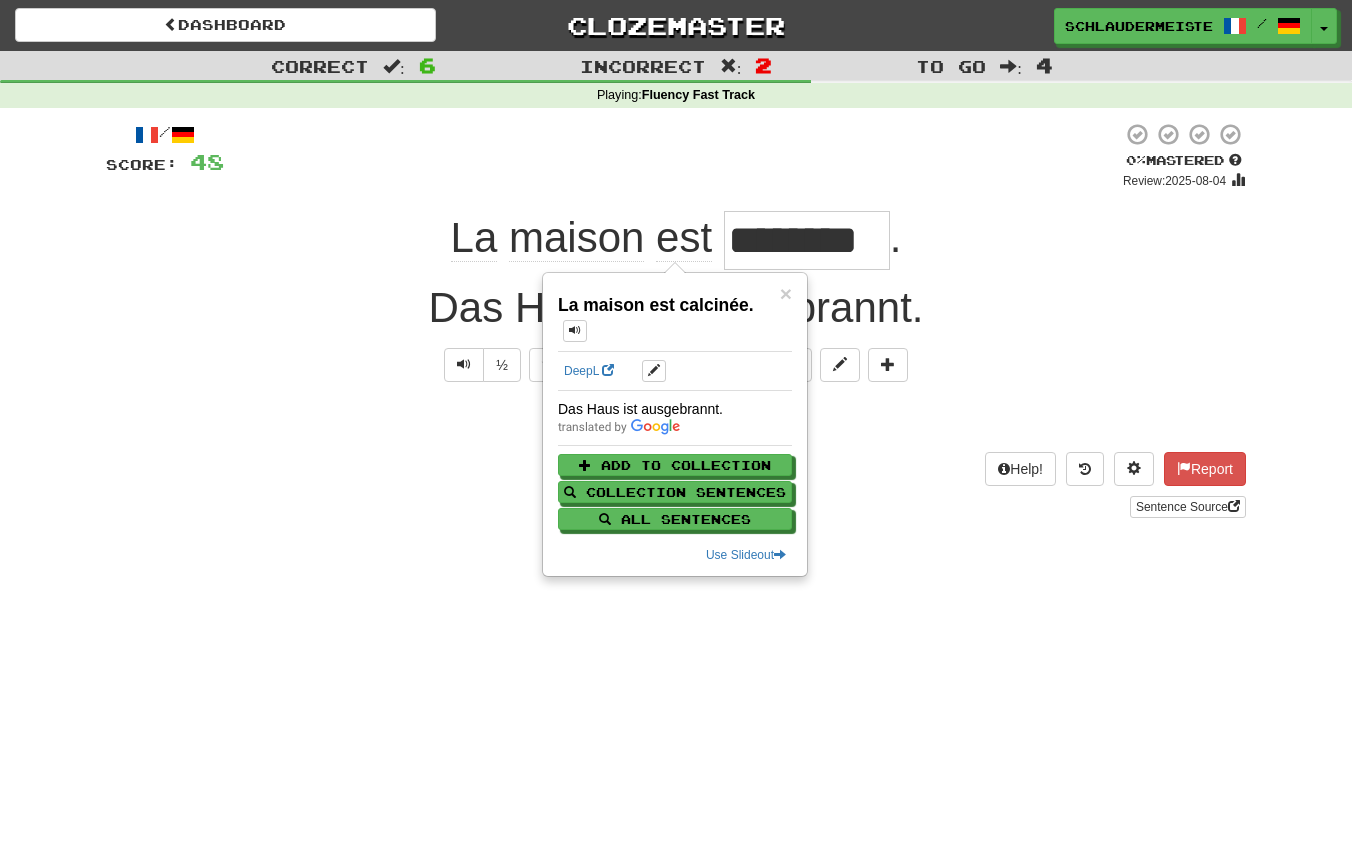 click on "/  Score:   48 0 %  Mastered Review:  2025-08-04 La   maison   est   ******** . Das Haus ist ausgebrannt. ½ 🧠 Explain Next  Help!  Report Sentence Source" at bounding box center (676, 327) 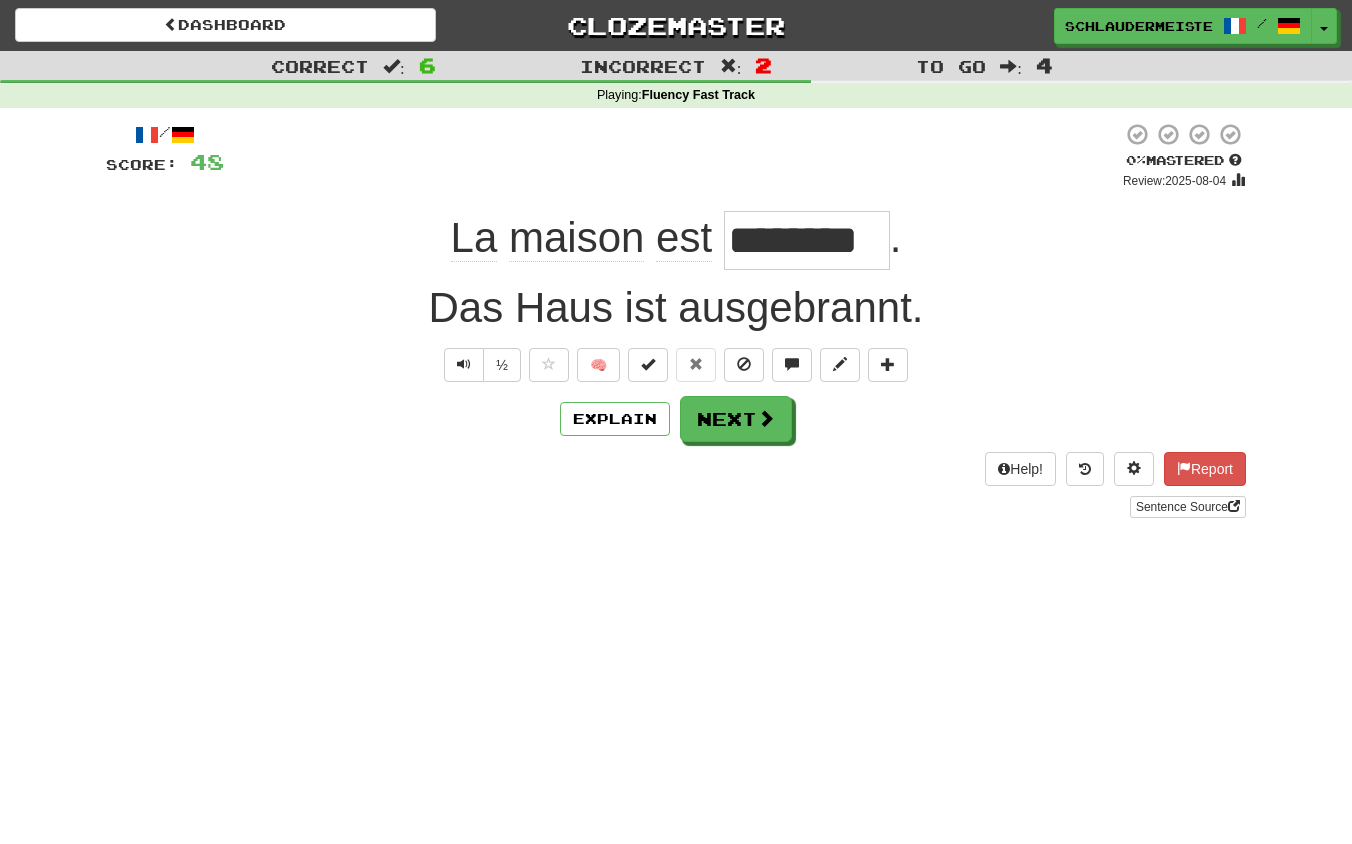 click on "Help!  Report Sentence Source" at bounding box center [676, 485] 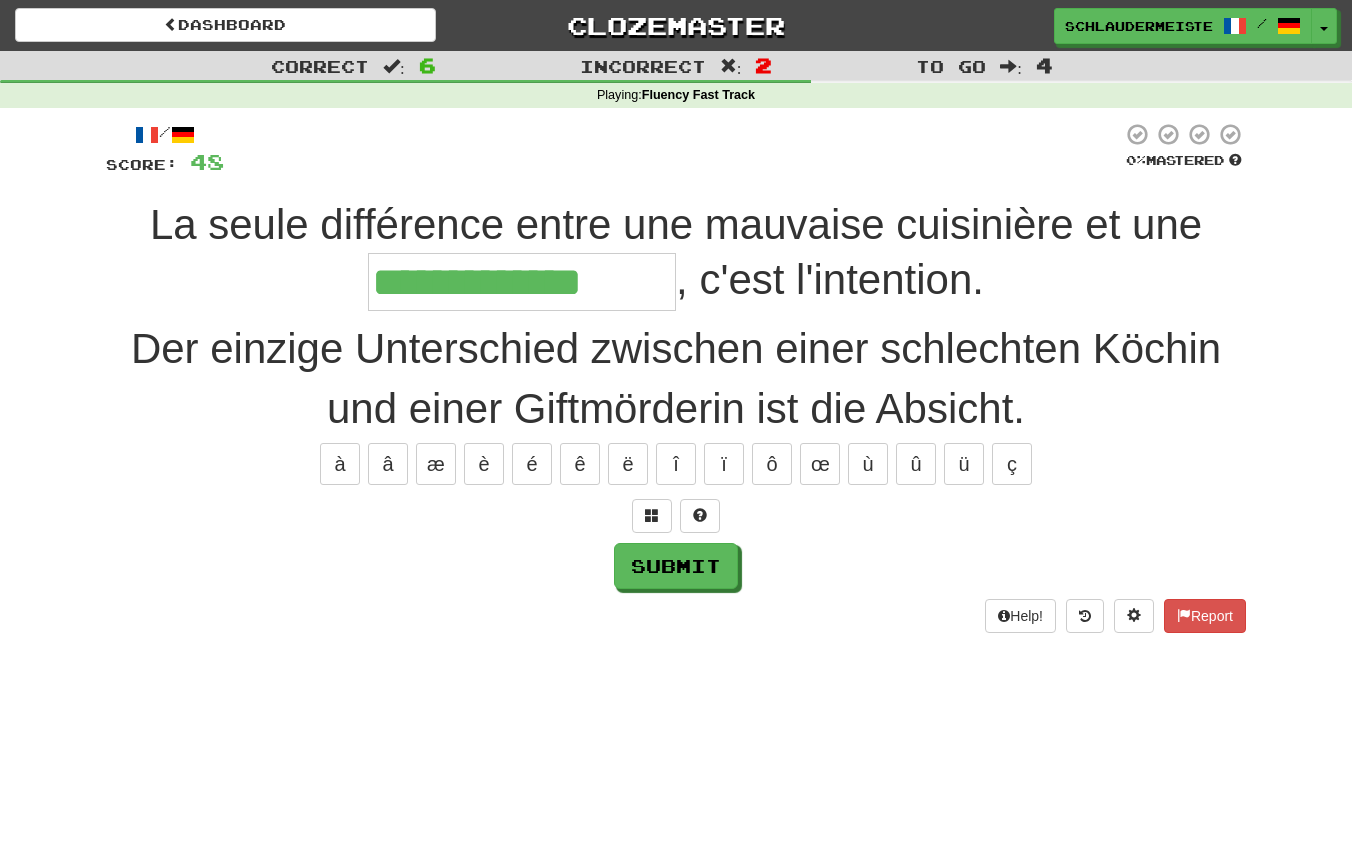 type on "**********" 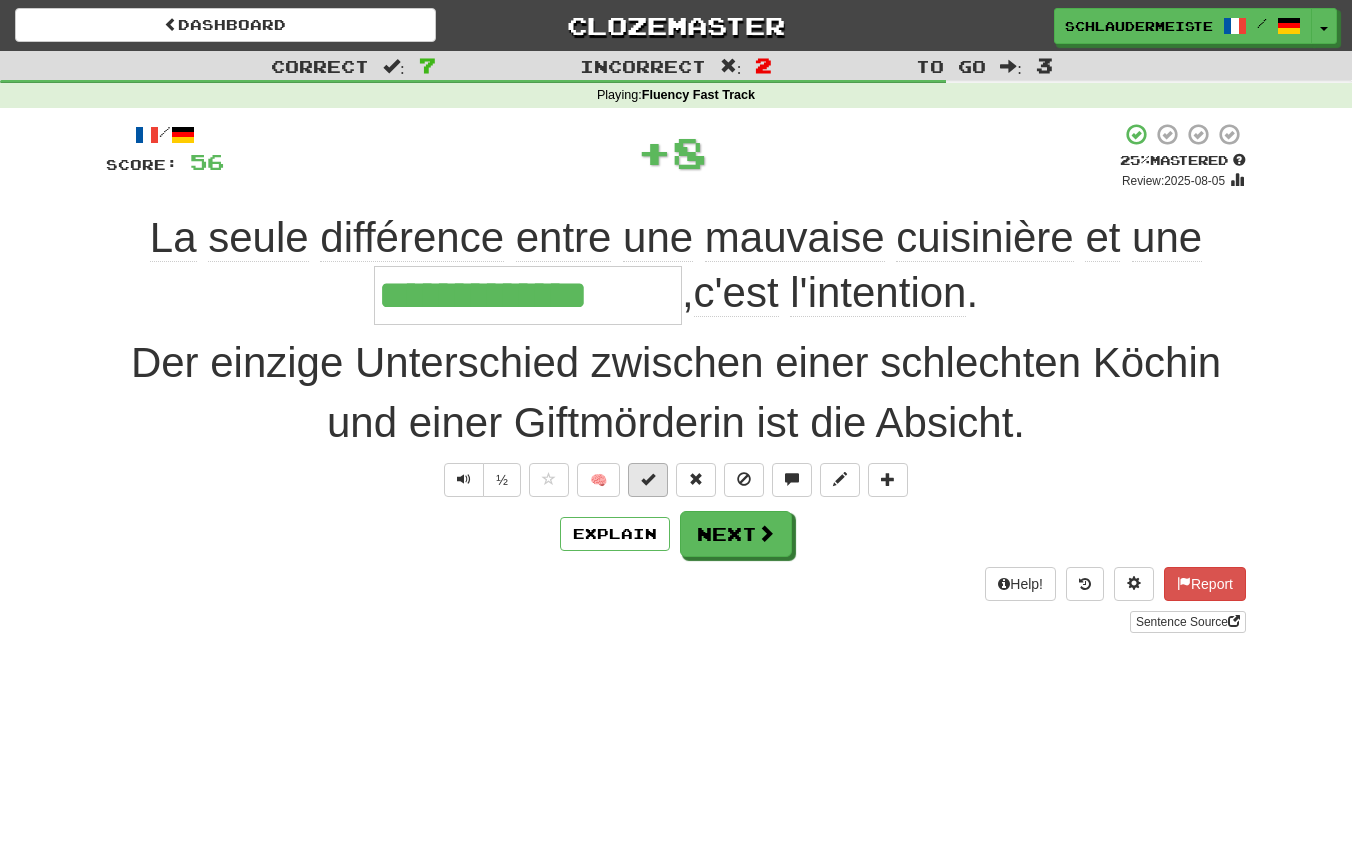 click at bounding box center (648, 479) 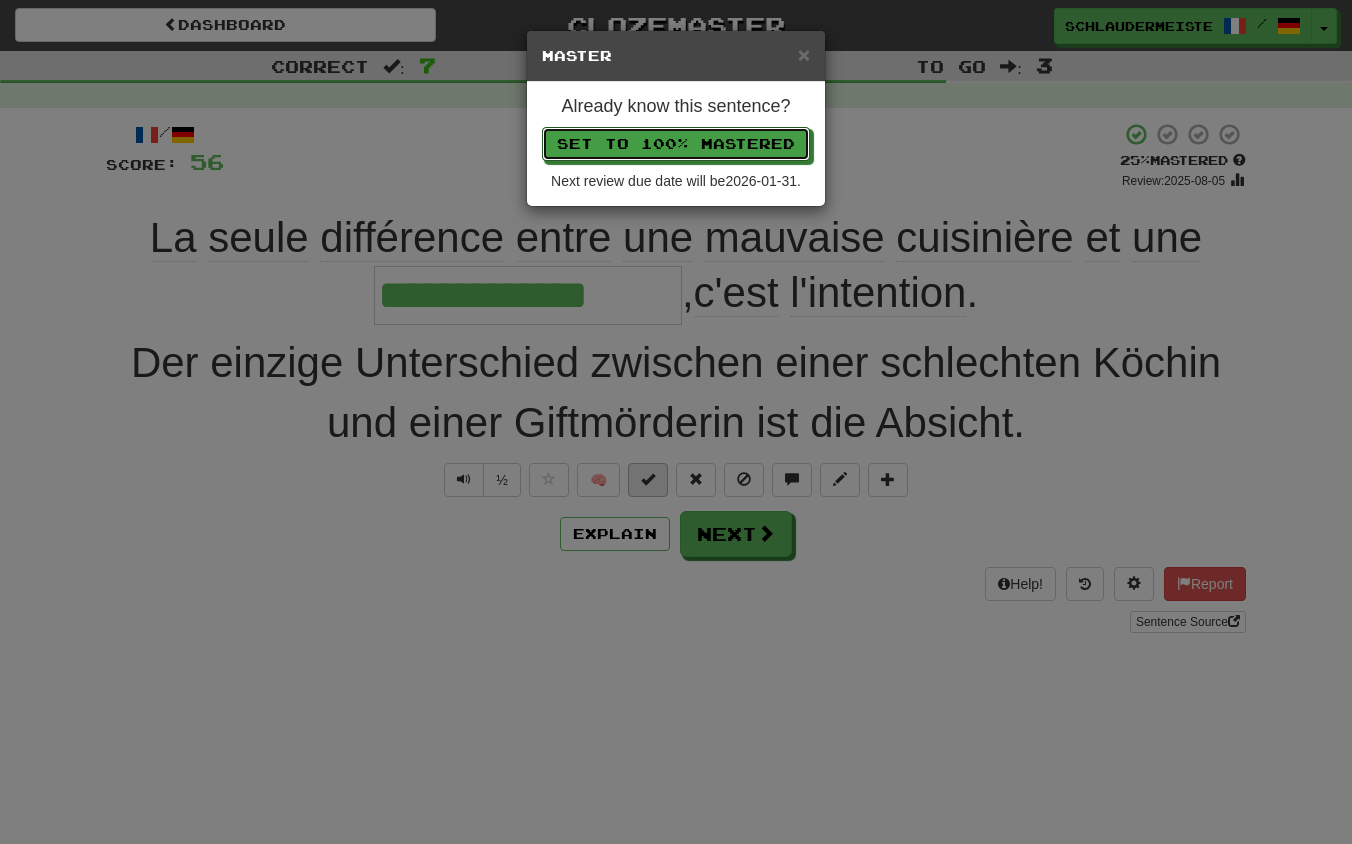 click on "Set to 100% Mastered" at bounding box center (676, 144) 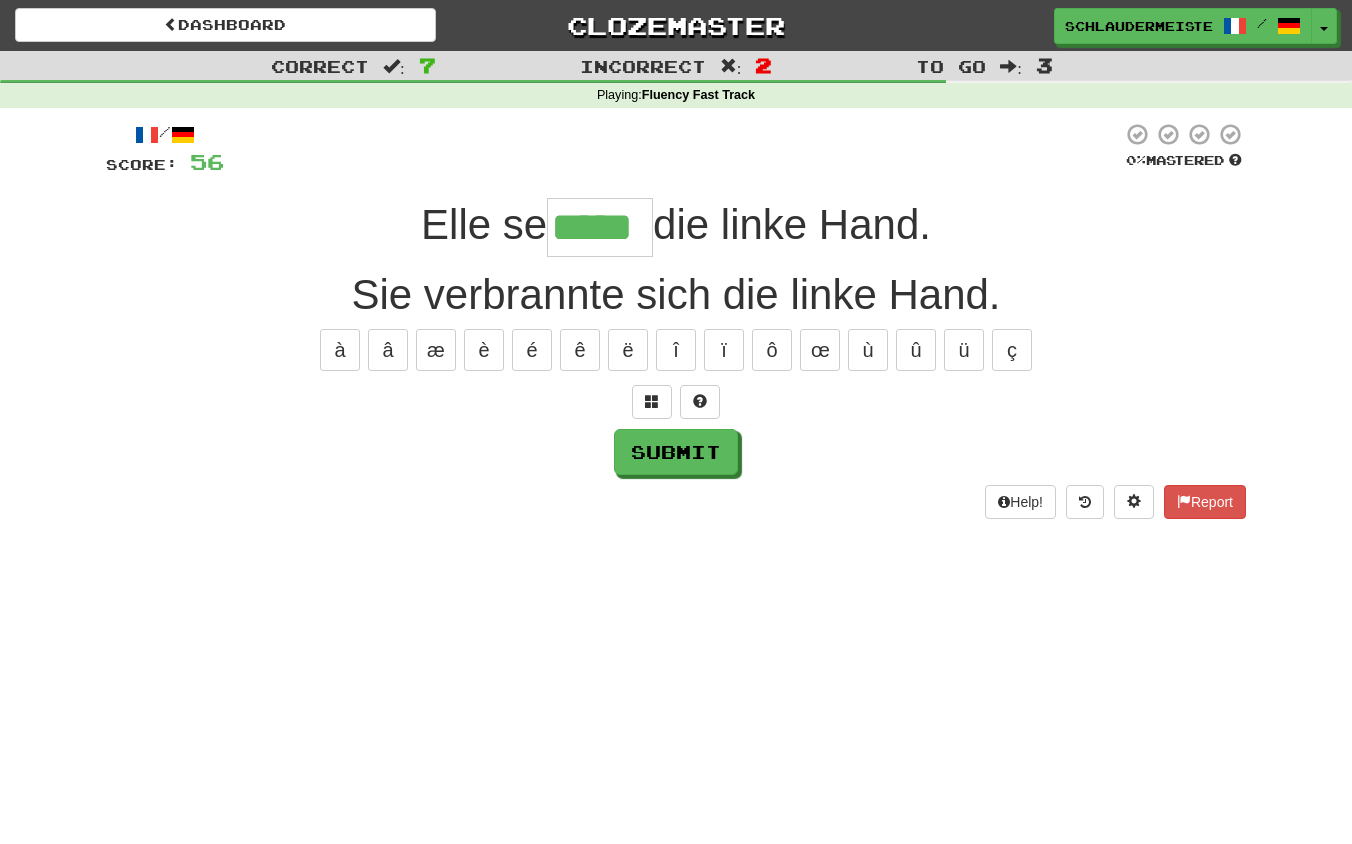 type on "*****" 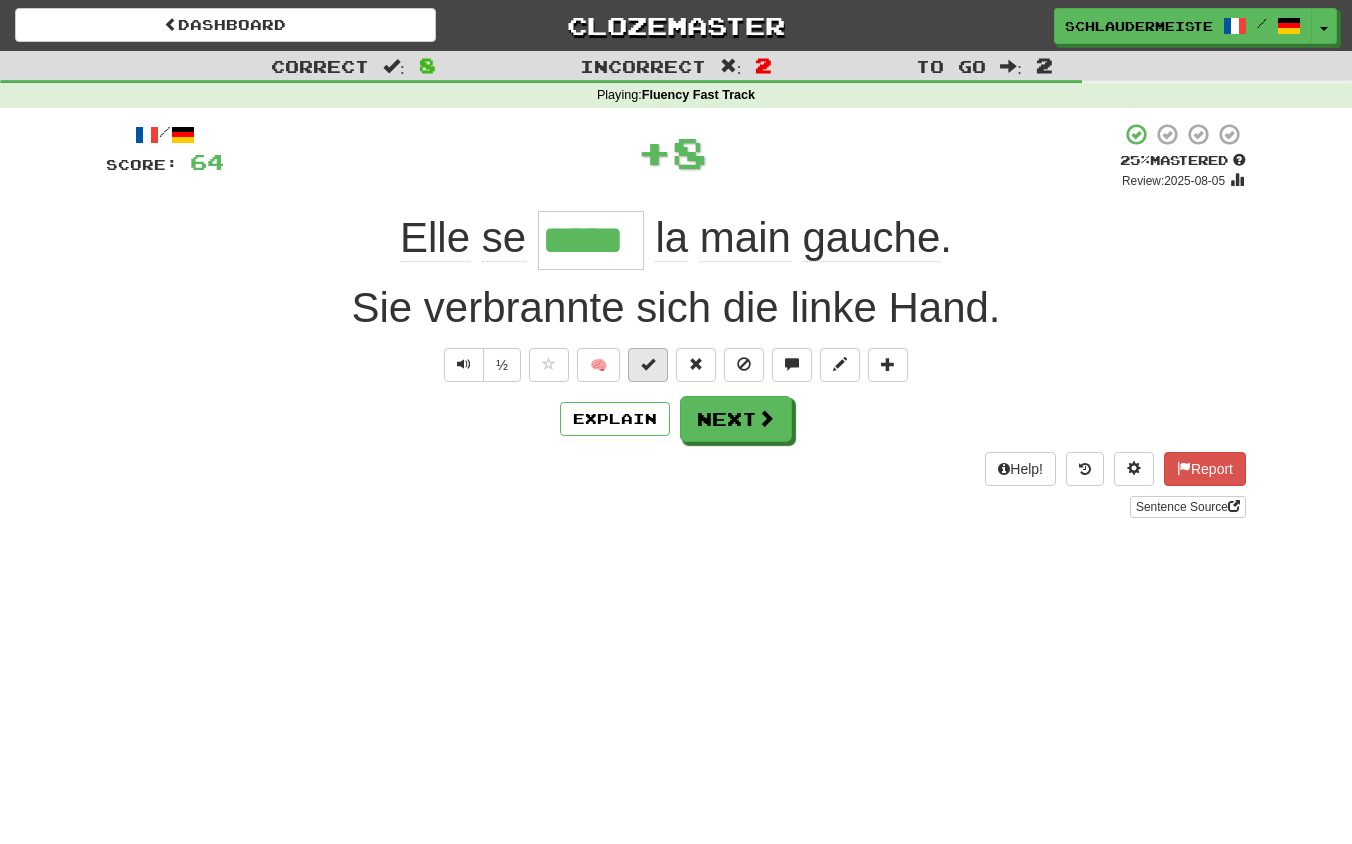 click at bounding box center [648, 364] 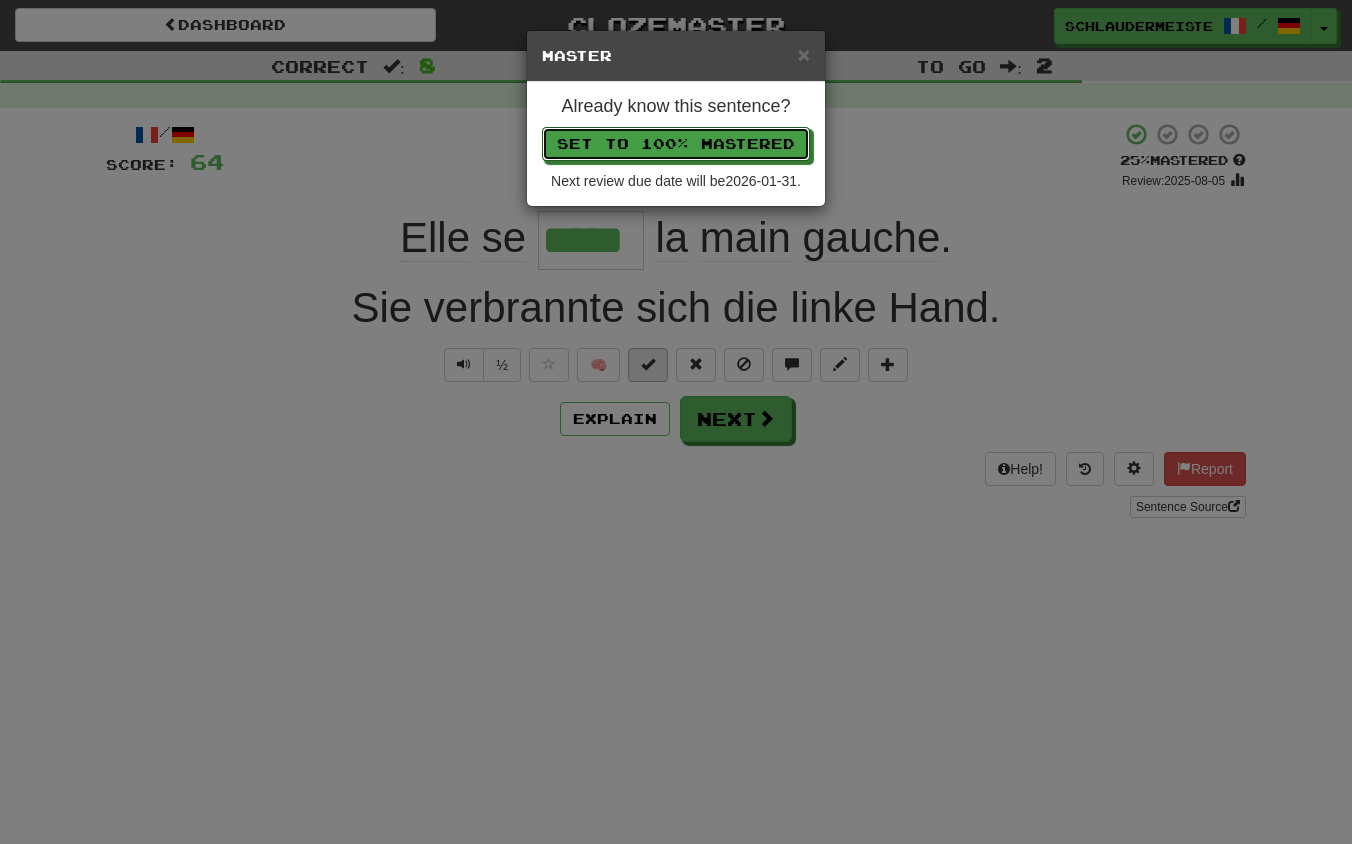 click on "Set to 100% Mastered" at bounding box center [676, 144] 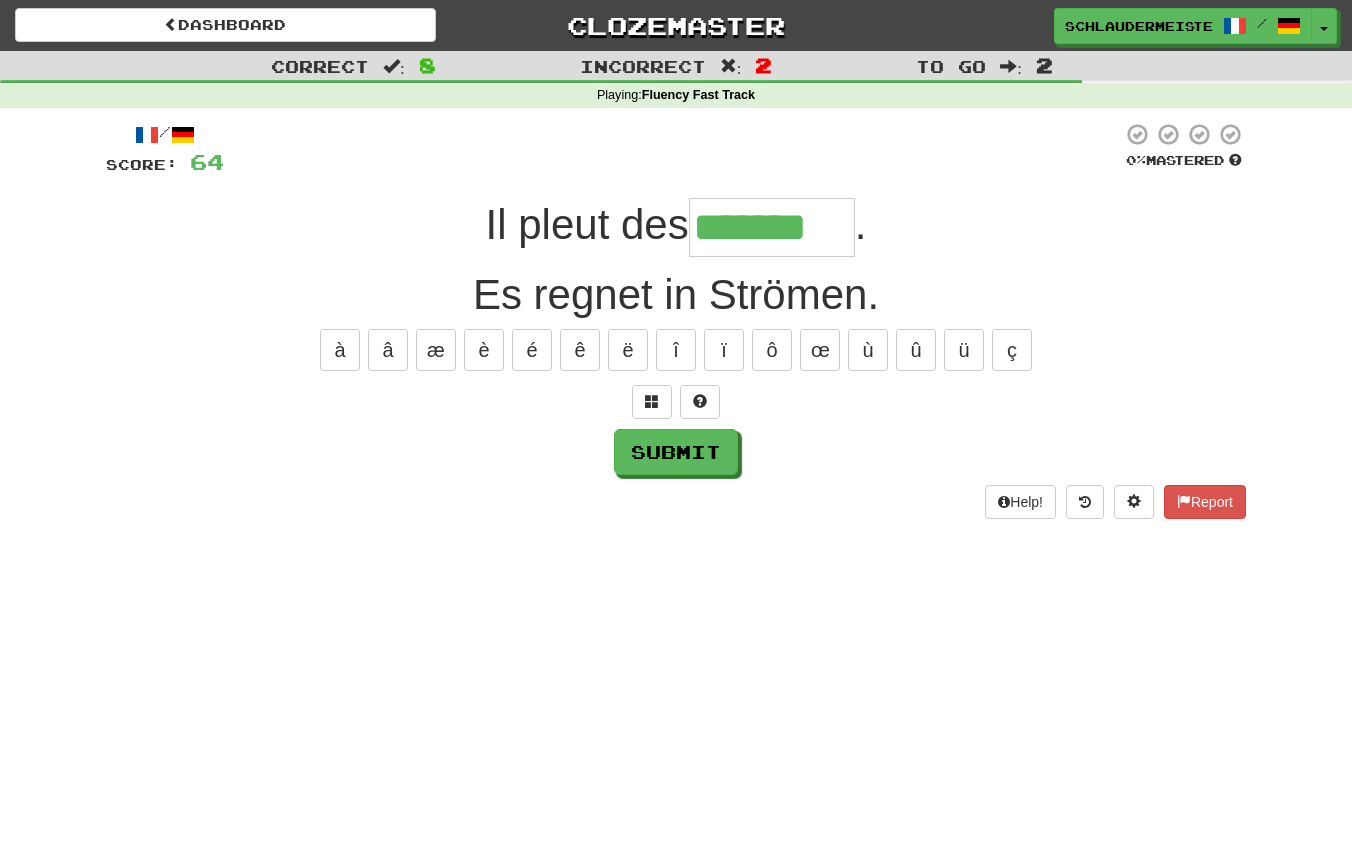 type on "*******" 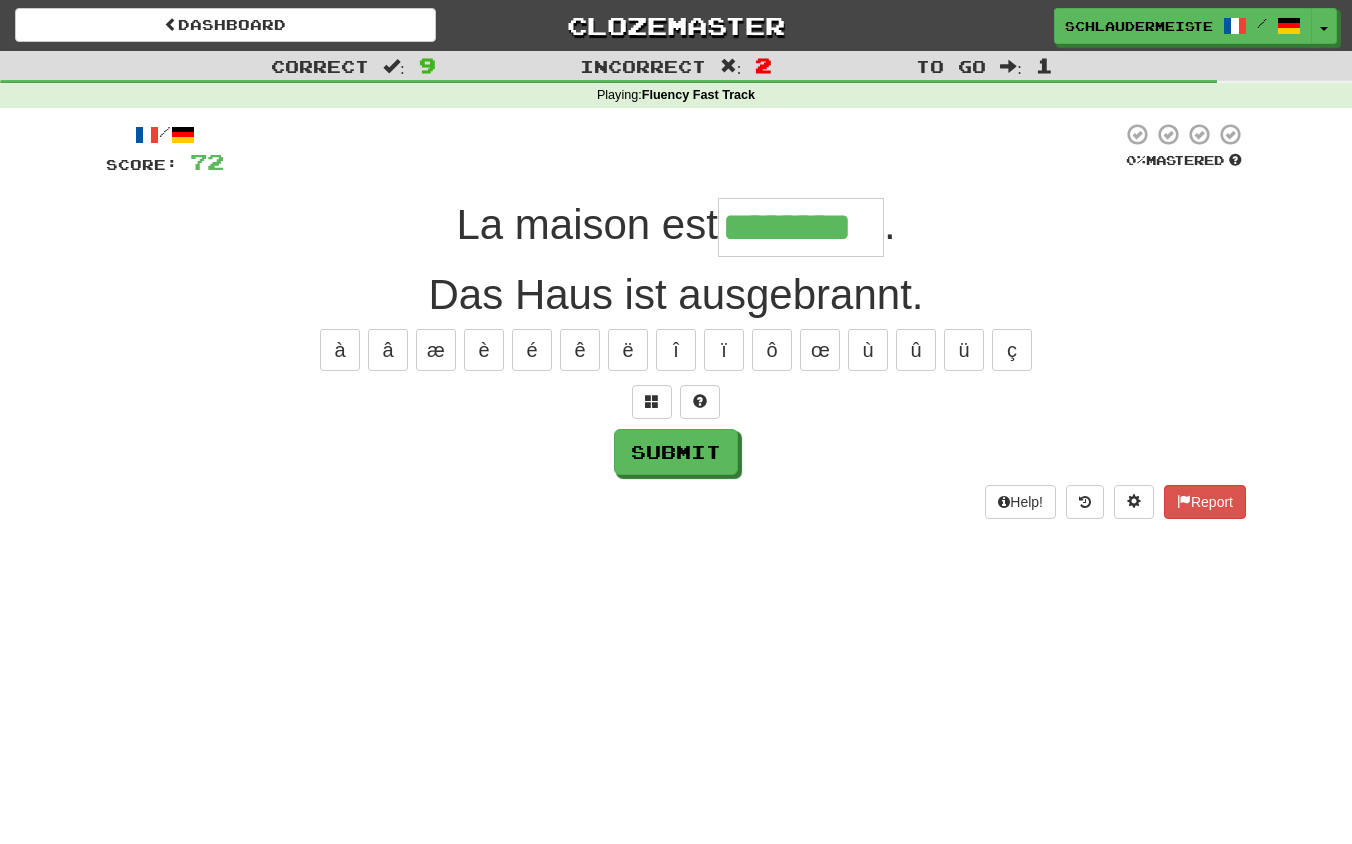 type on "********" 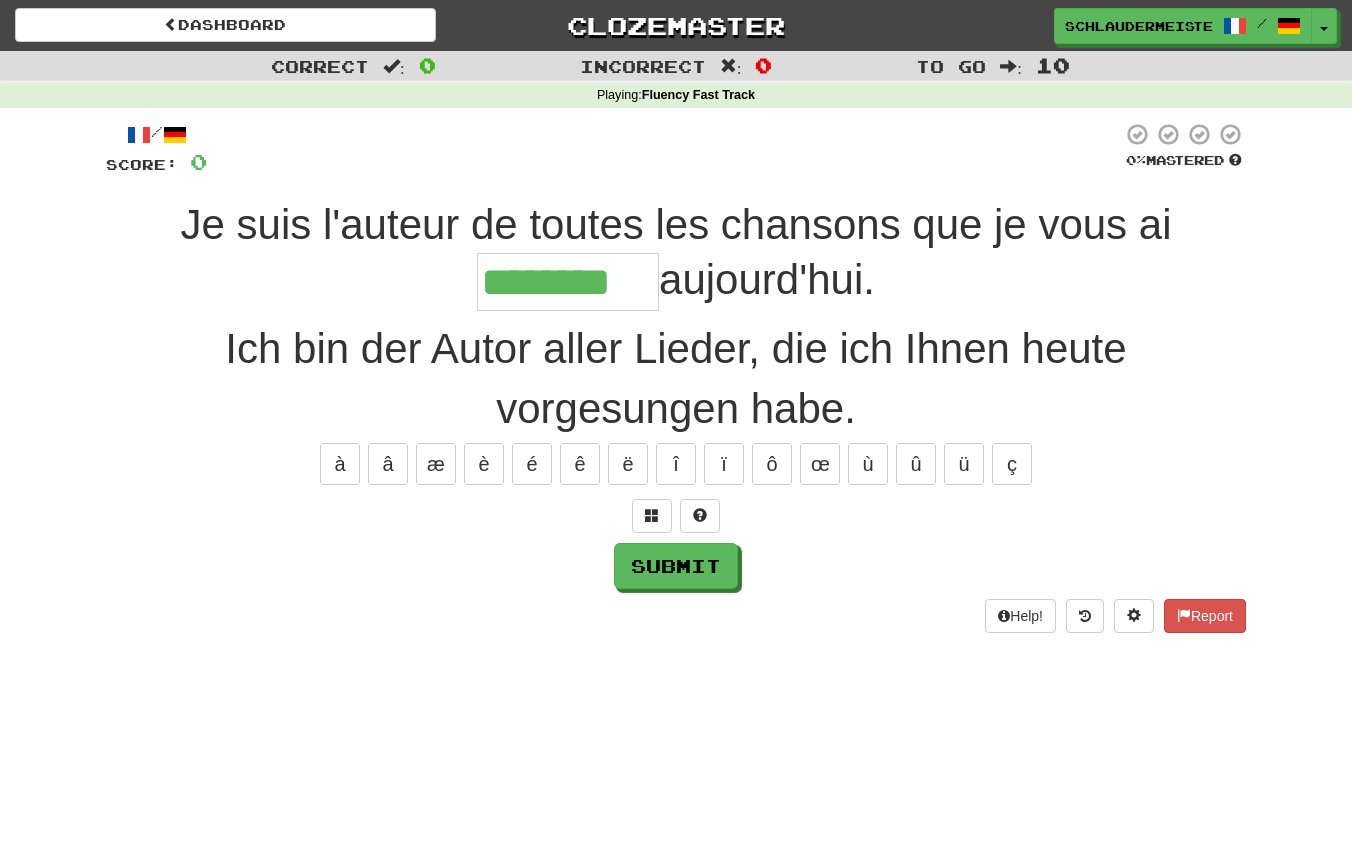 type on "********" 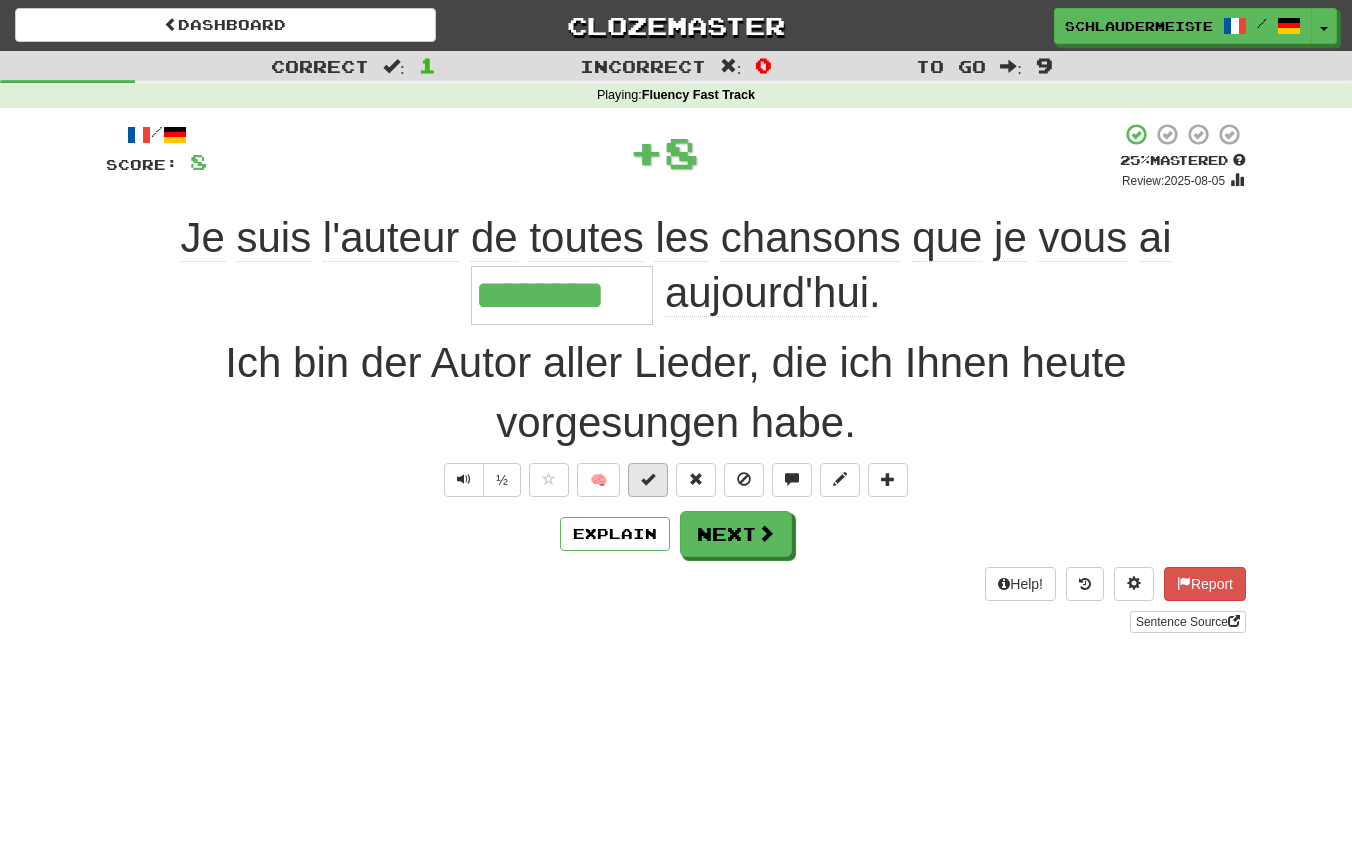 click at bounding box center [648, 479] 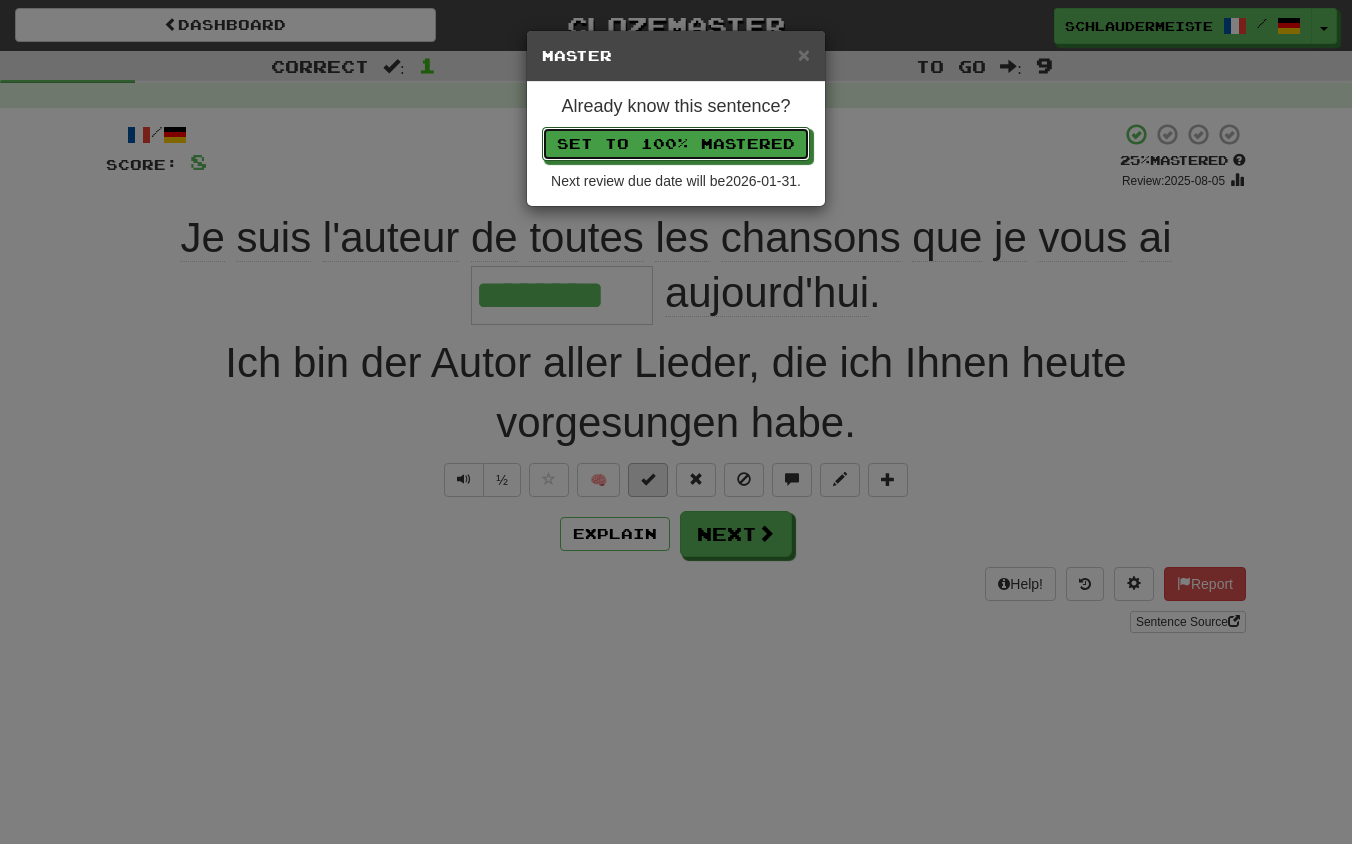 type 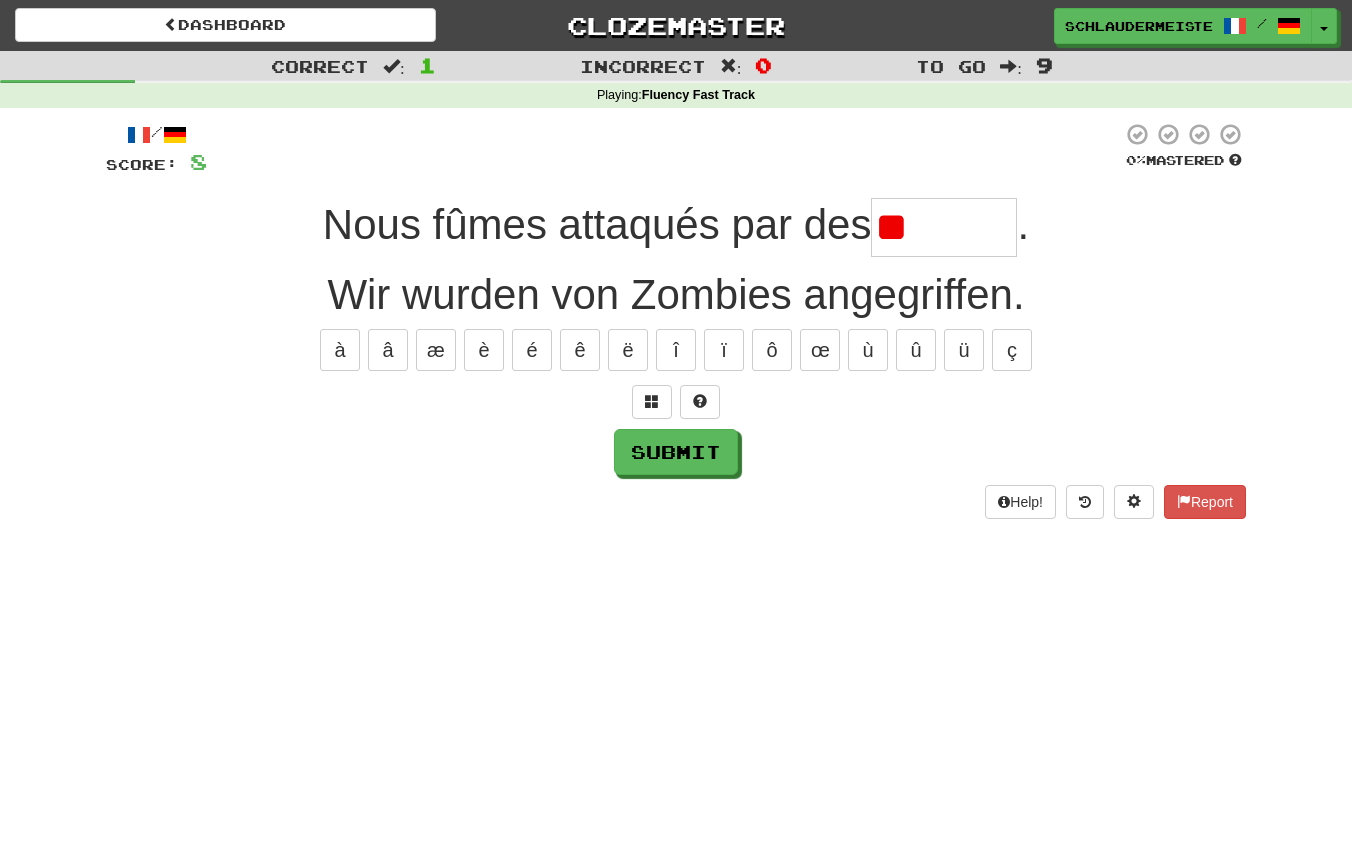 type on "*" 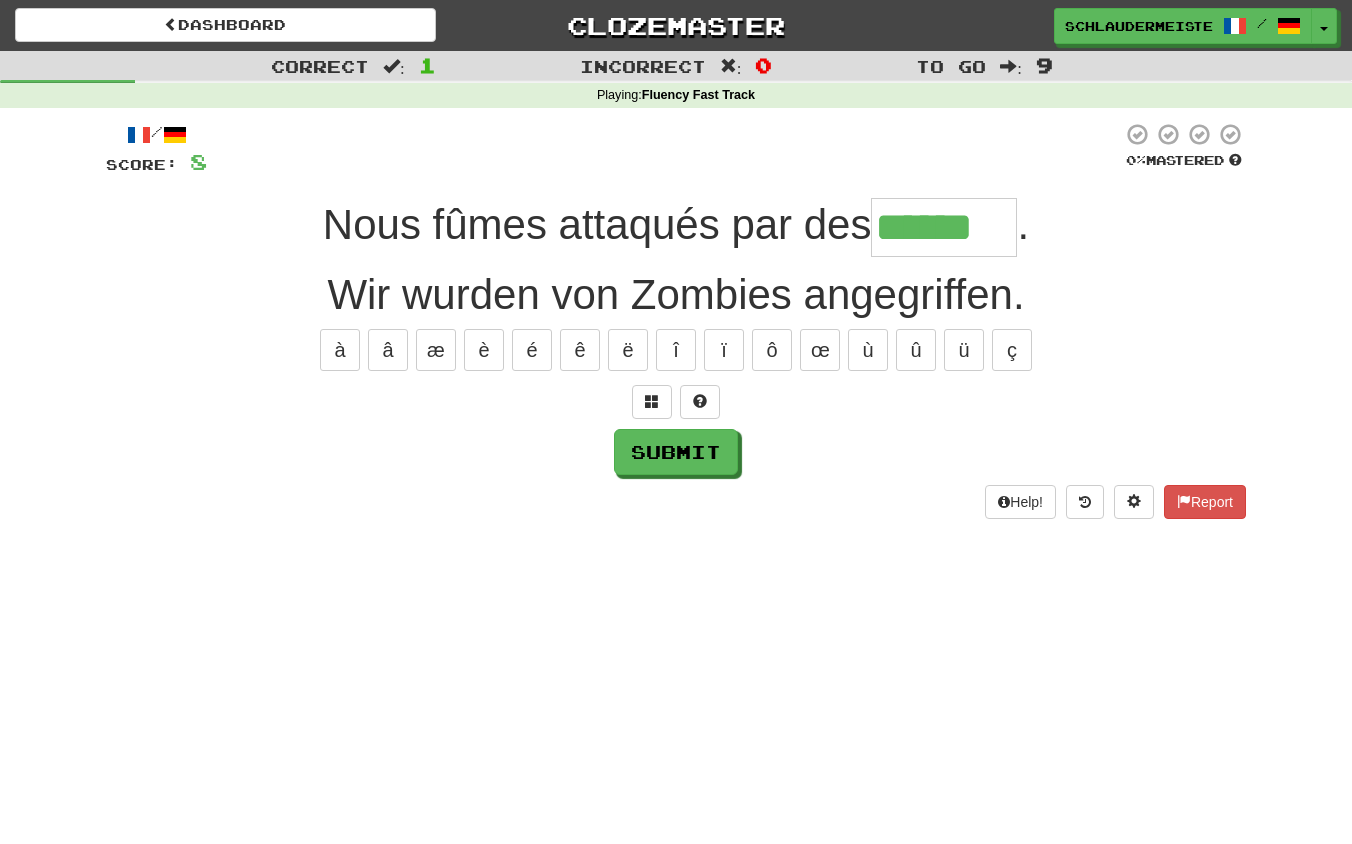 type on "******" 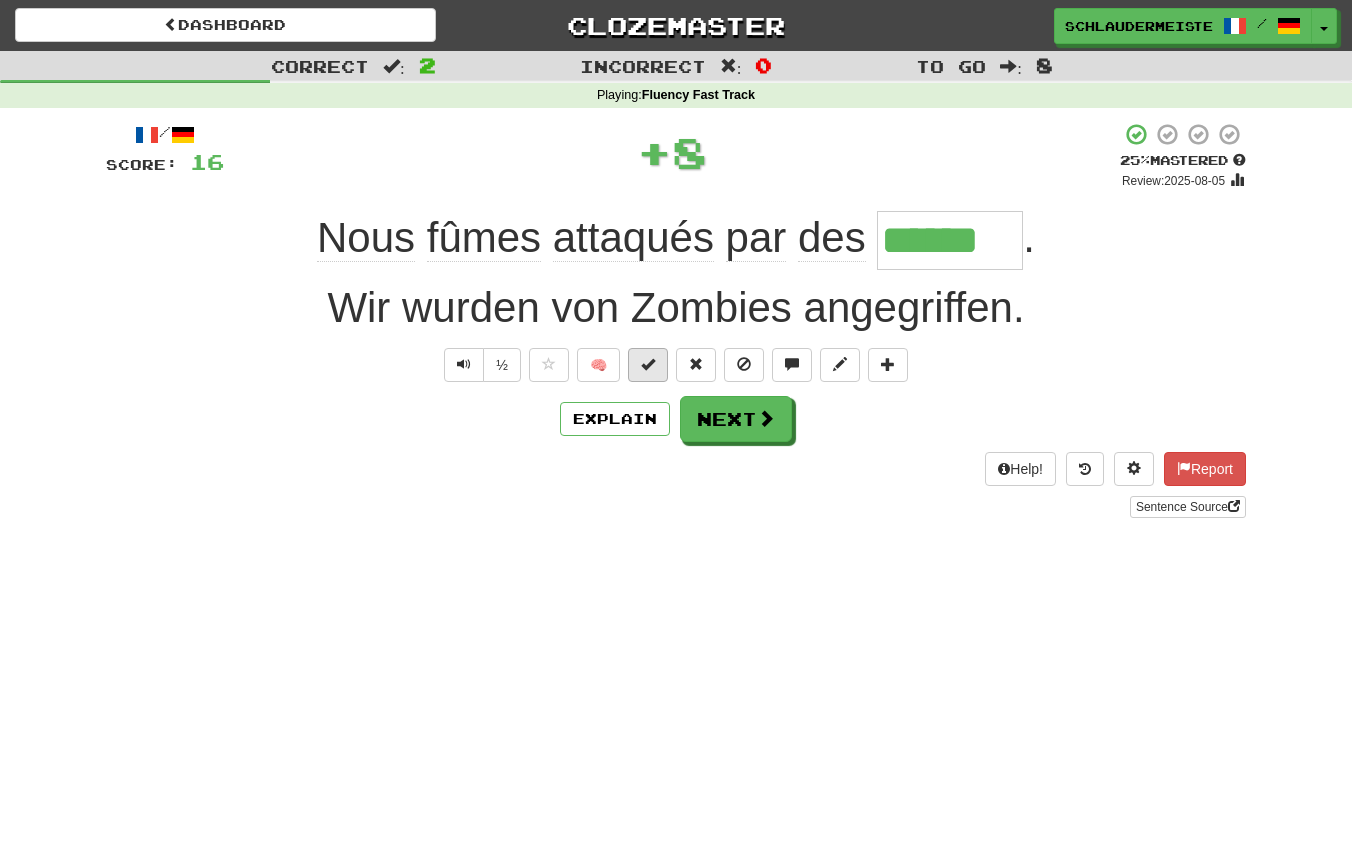 click at bounding box center (648, 364) 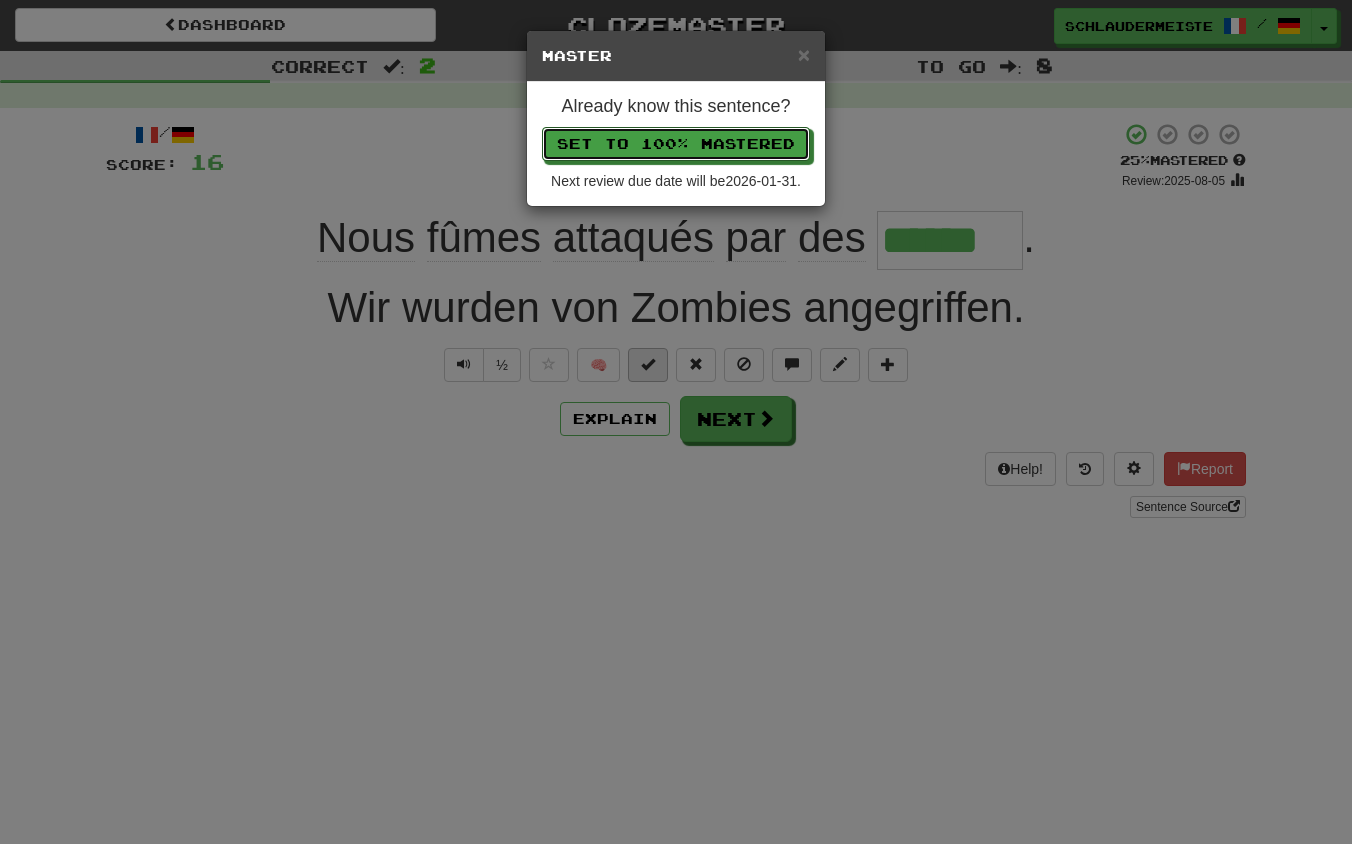 click on "Set to 100% Mastered" at bounding box center [676, 144] 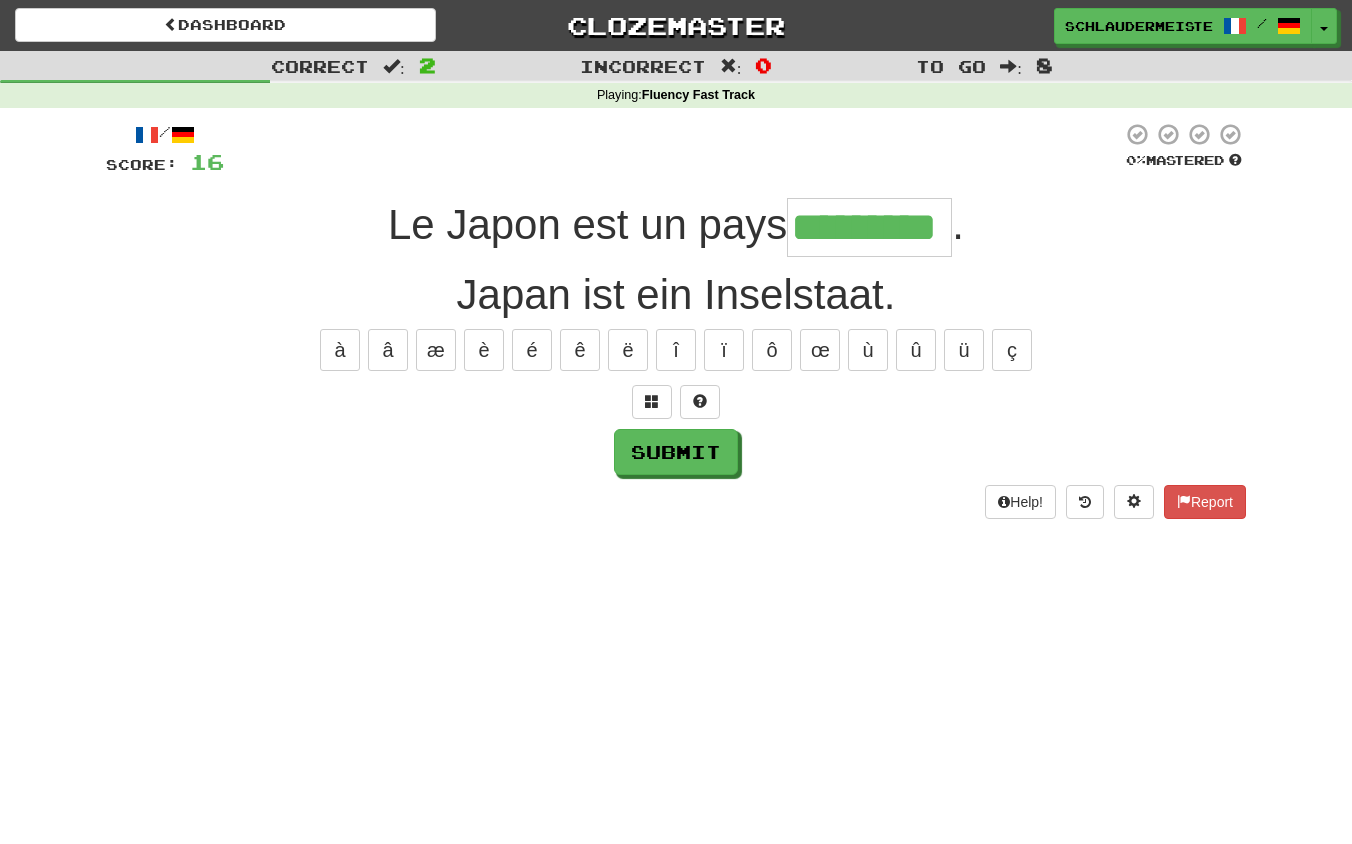 type on "*********" 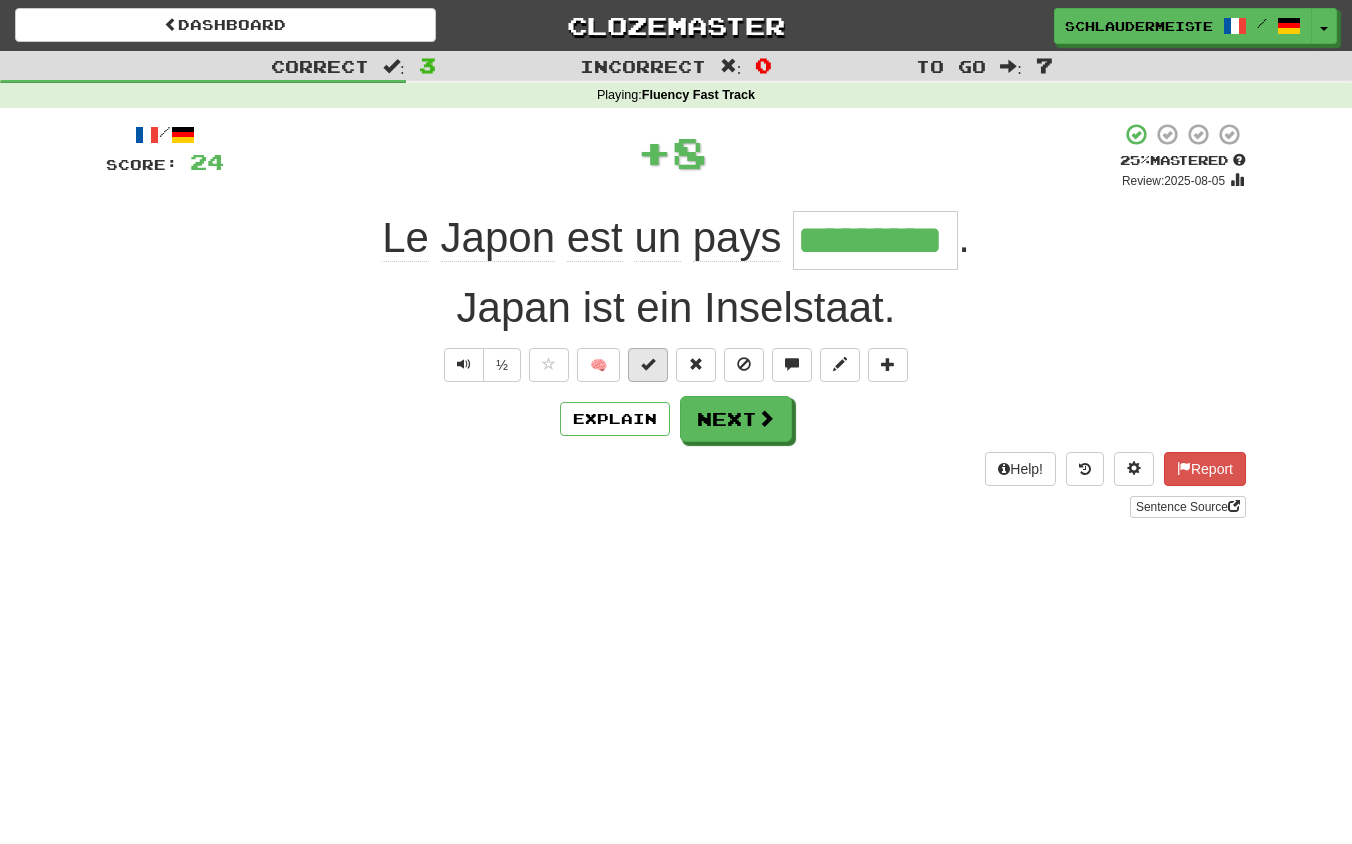 click at bounding box center (648, 364) 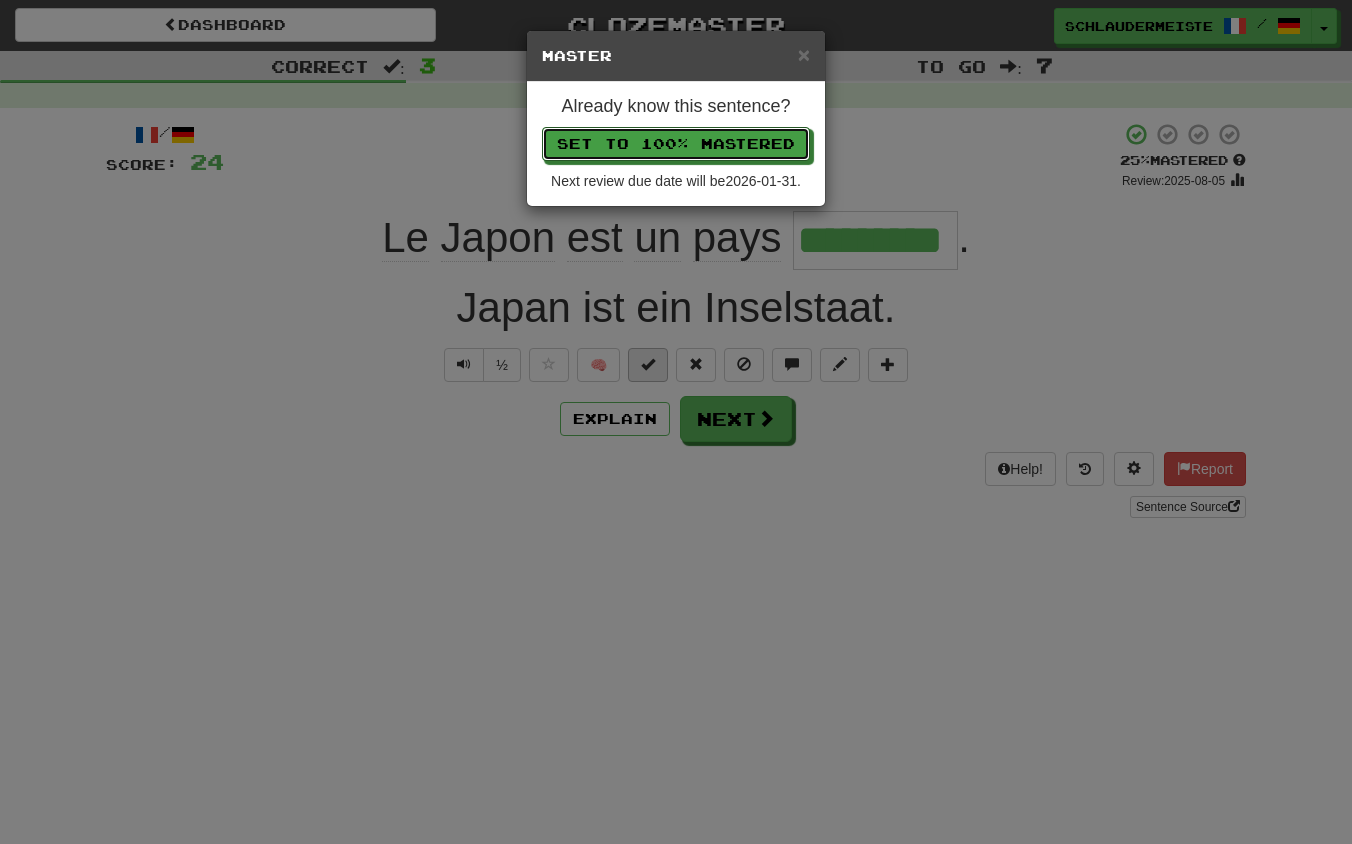 click on "Set to 100% Mastered" at bounding box center (676, 144) 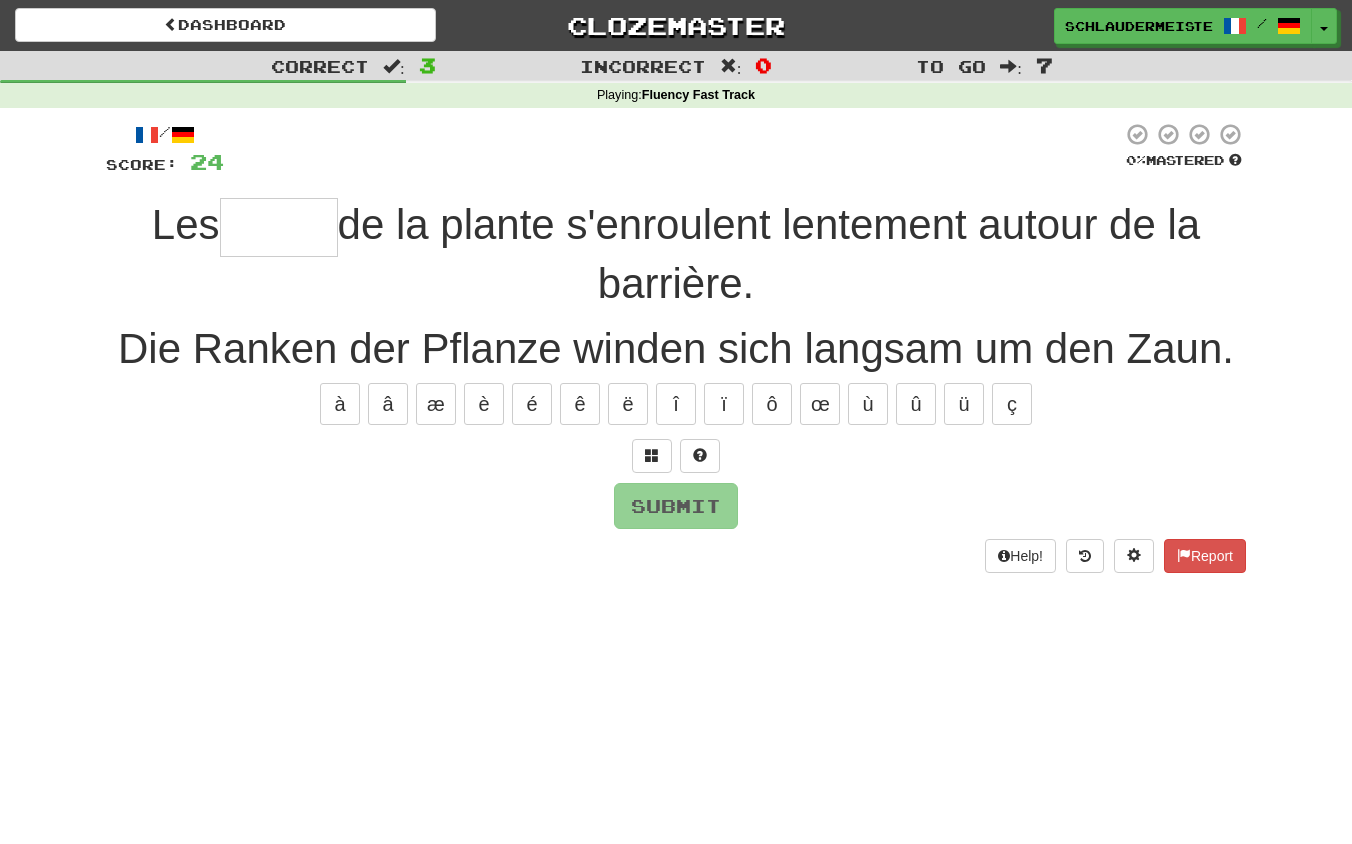 type on "*" 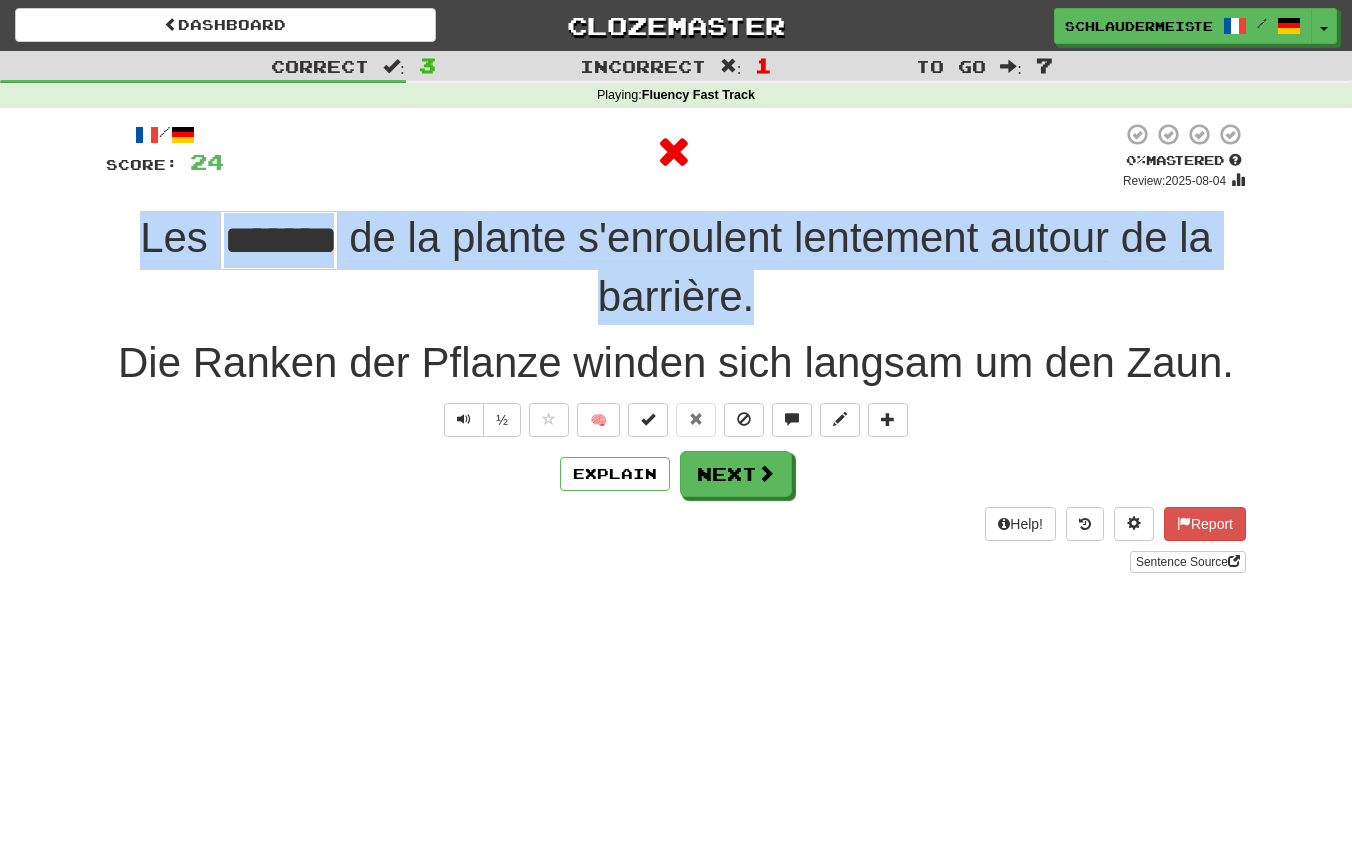 drag, startPoint x: 92, startPoint y: 211, endPoint x: 852, endPoint y: 290, distance: 764.0949 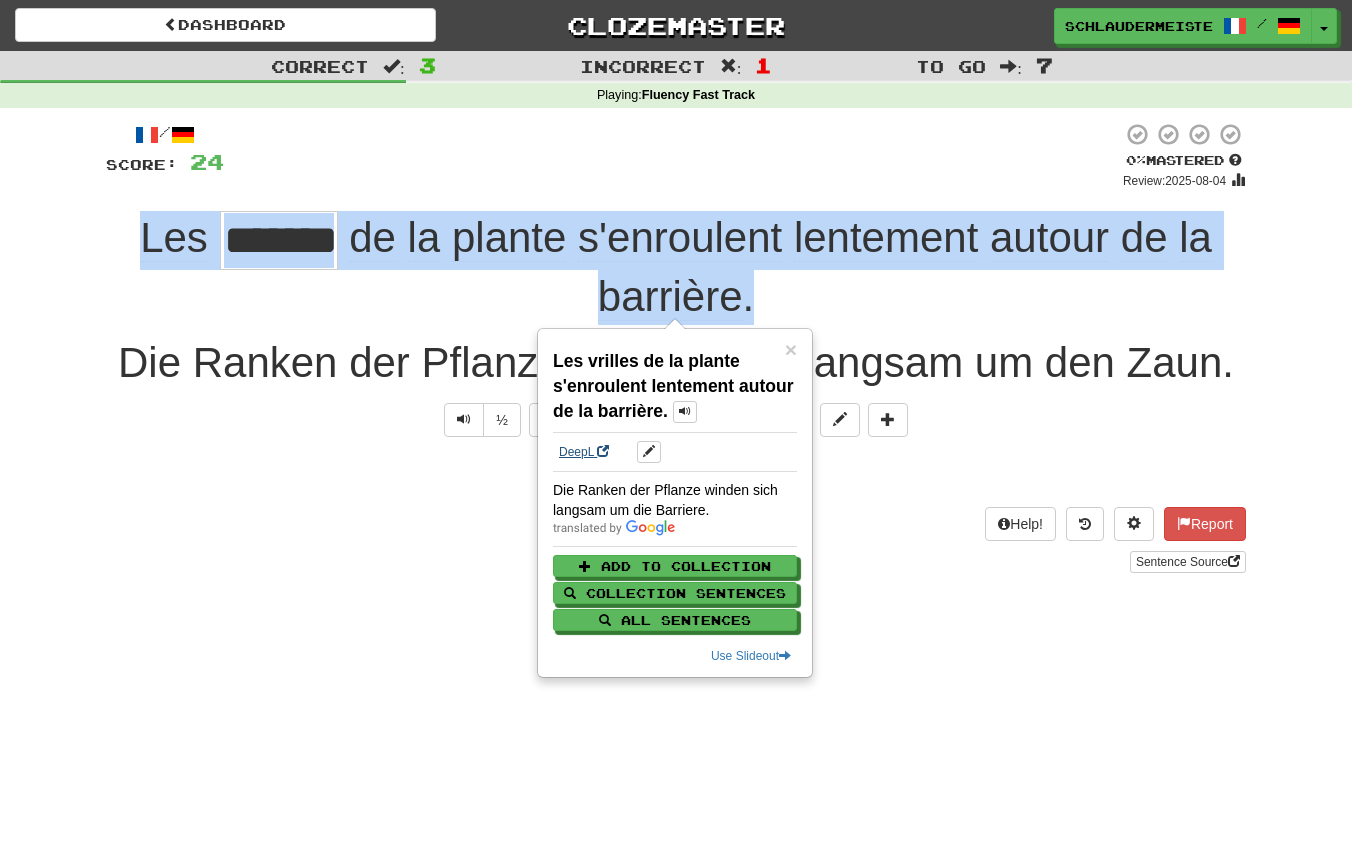 click on "DeepL" at bounding box center [584, 452] 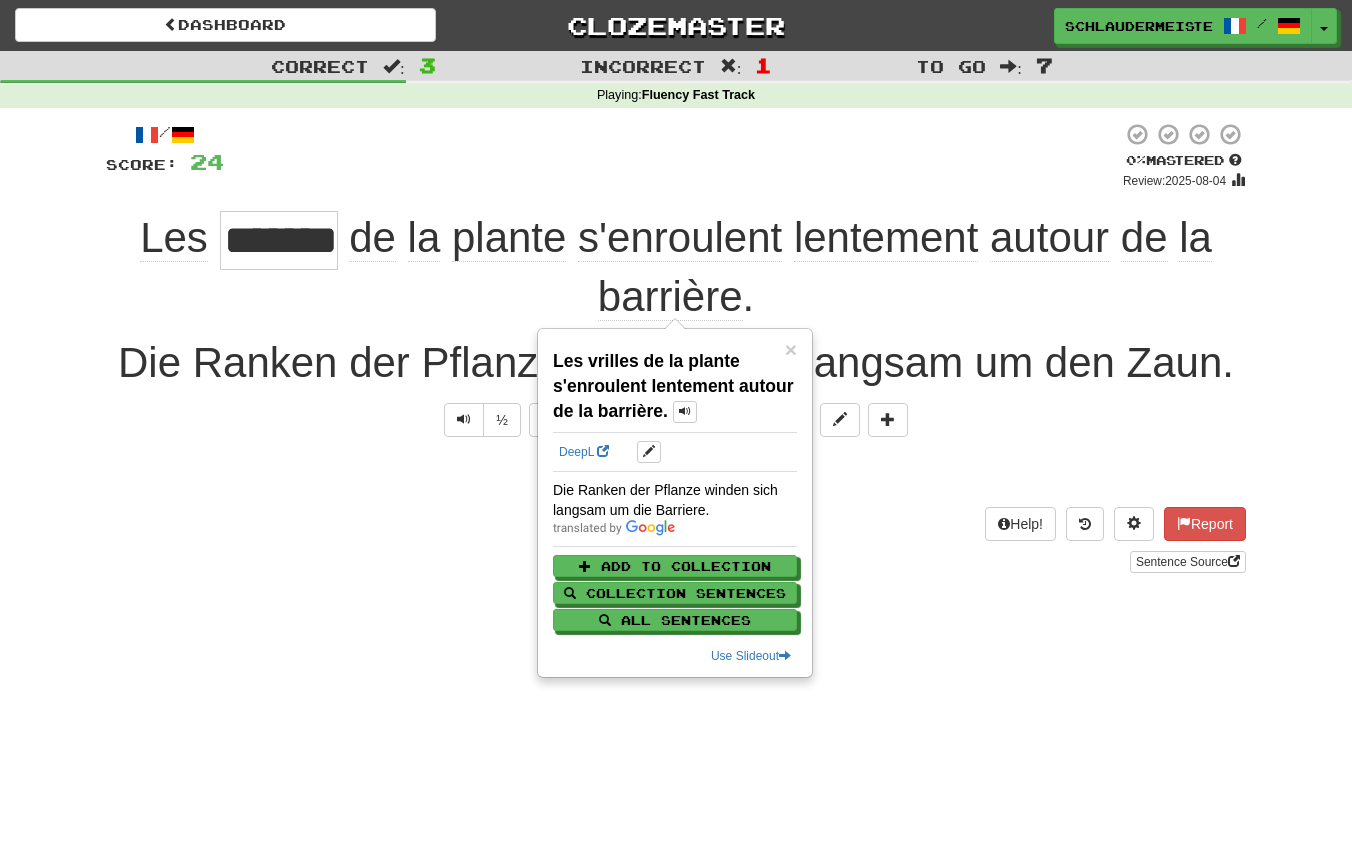 click on "Help!  Report Sentence Source" at bounding box center (676, 540) 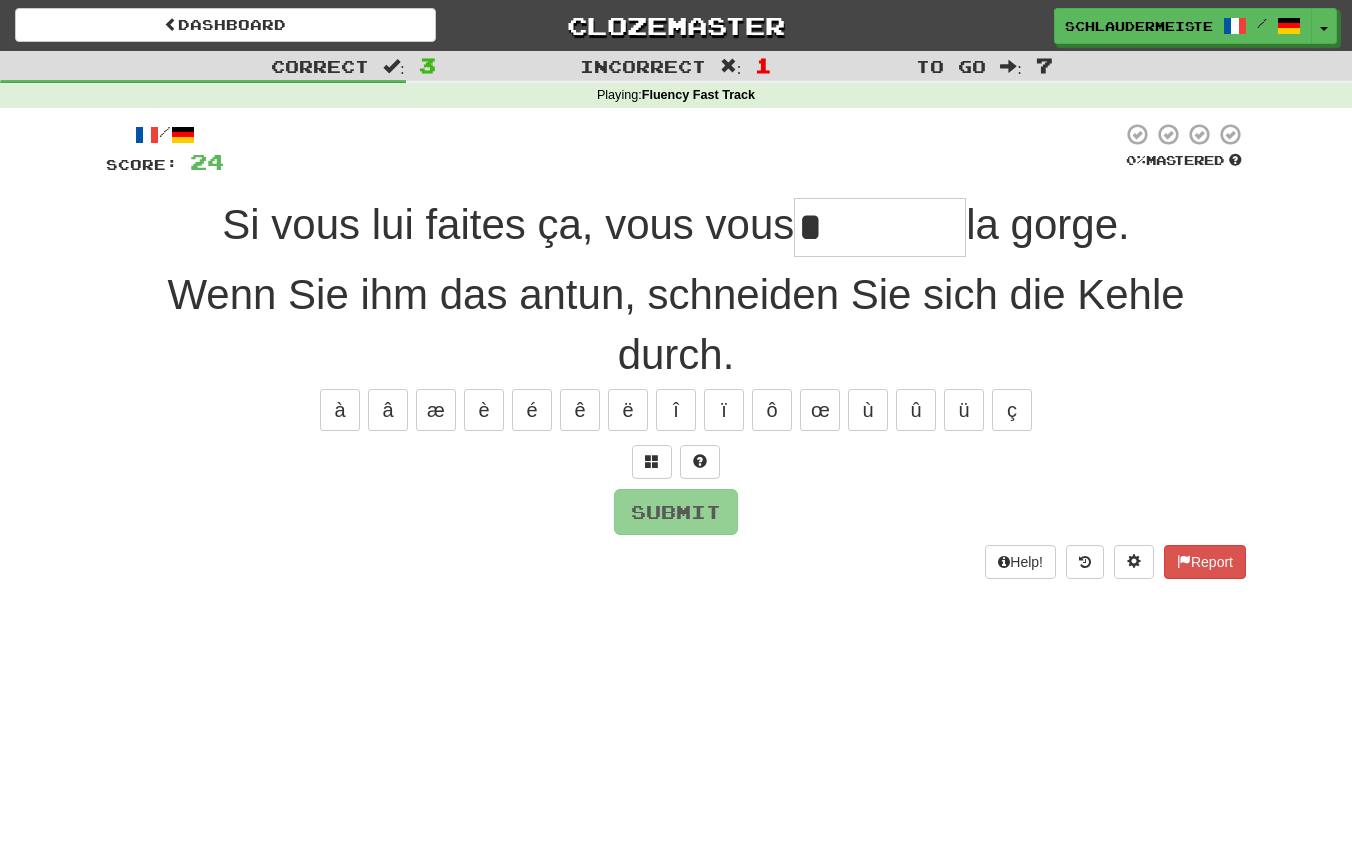 type on "*" 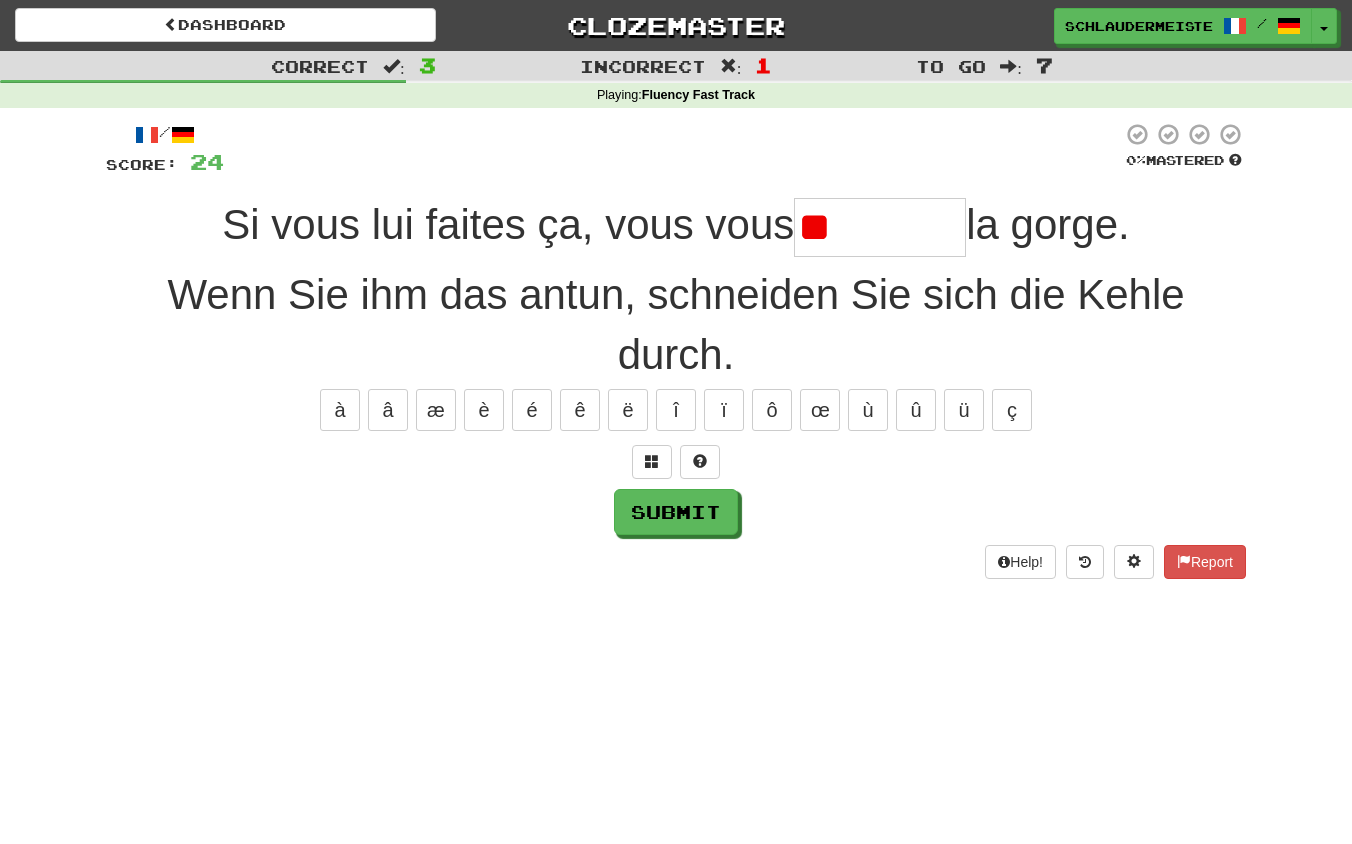 type on "*" 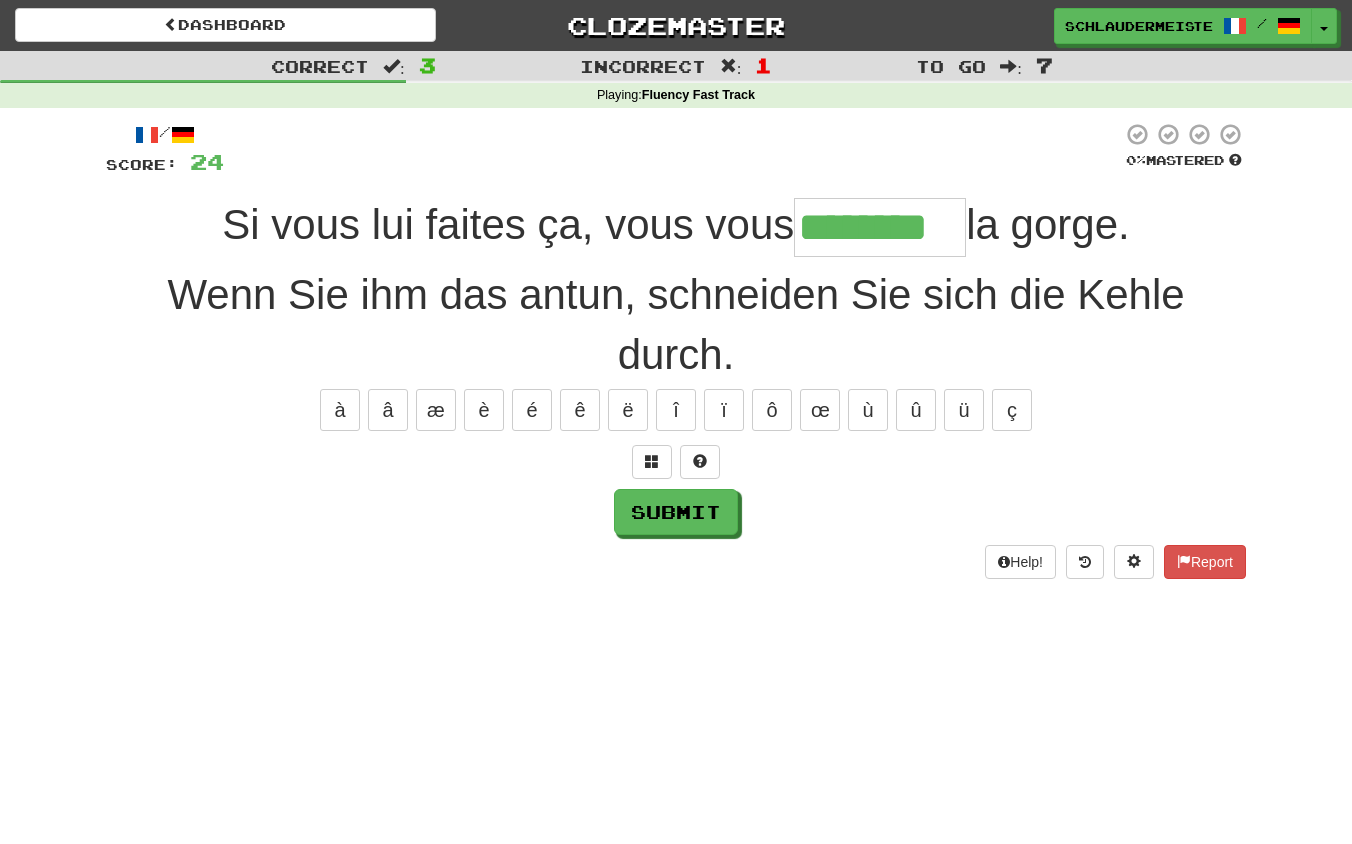 type on "********" 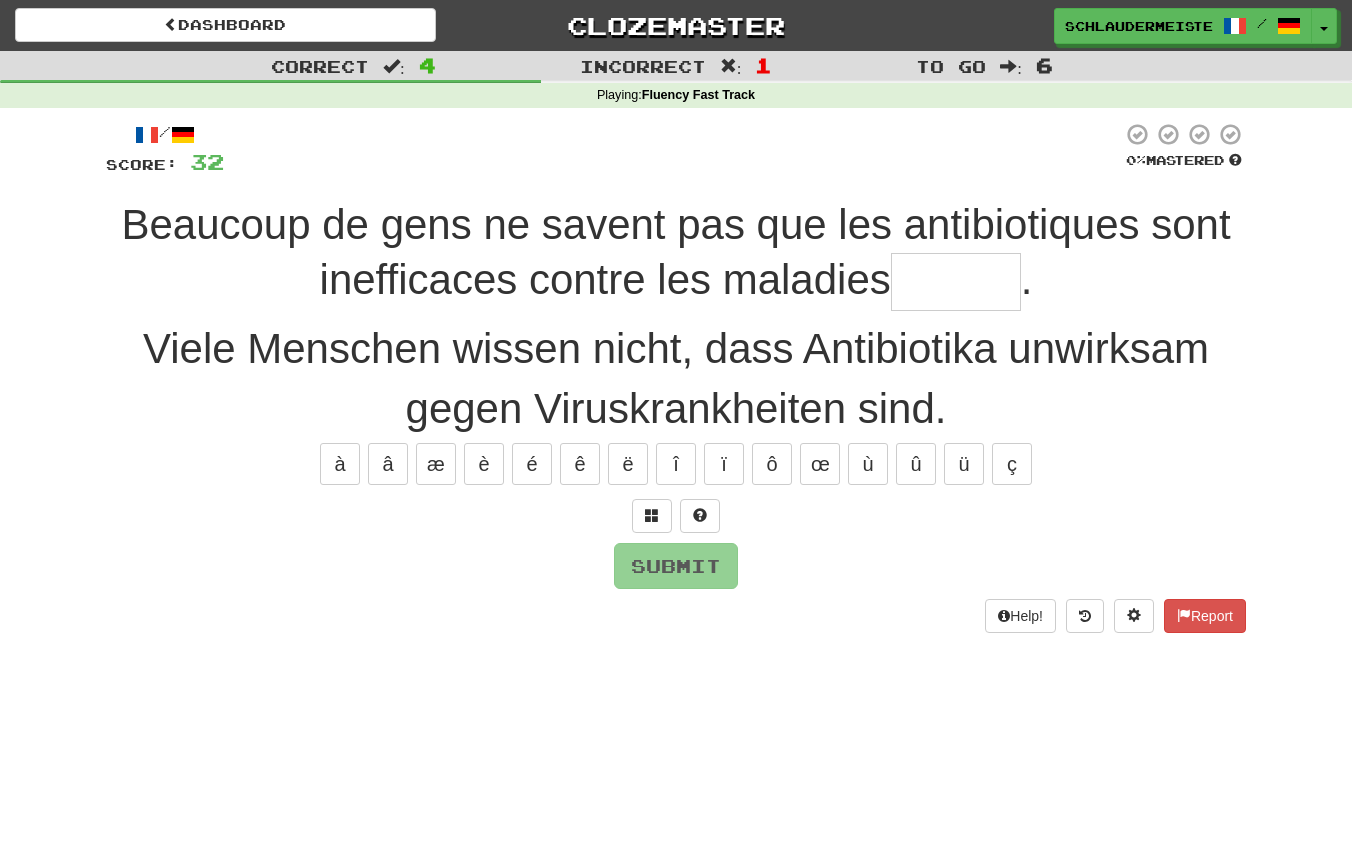 type on "*" 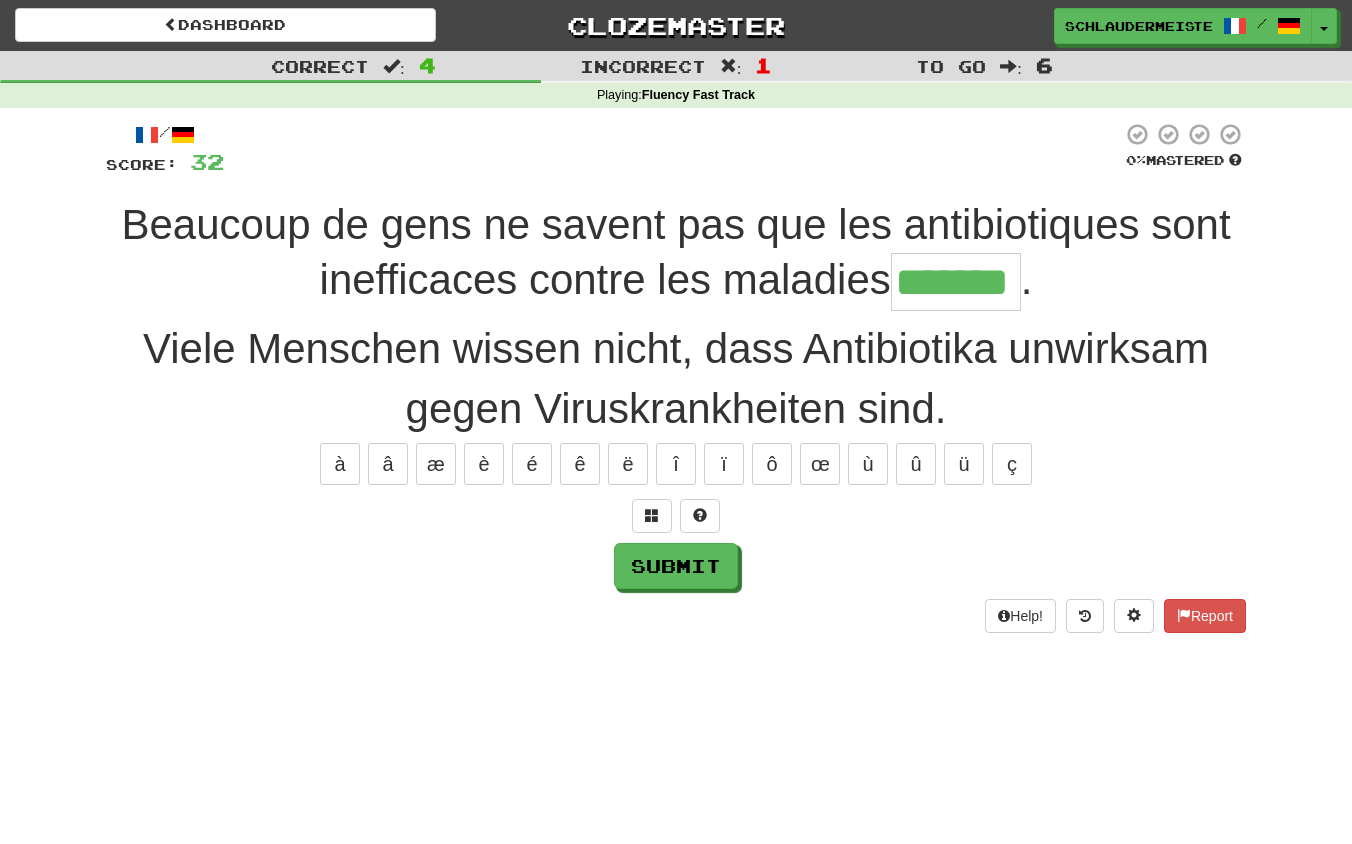 type on "*******" 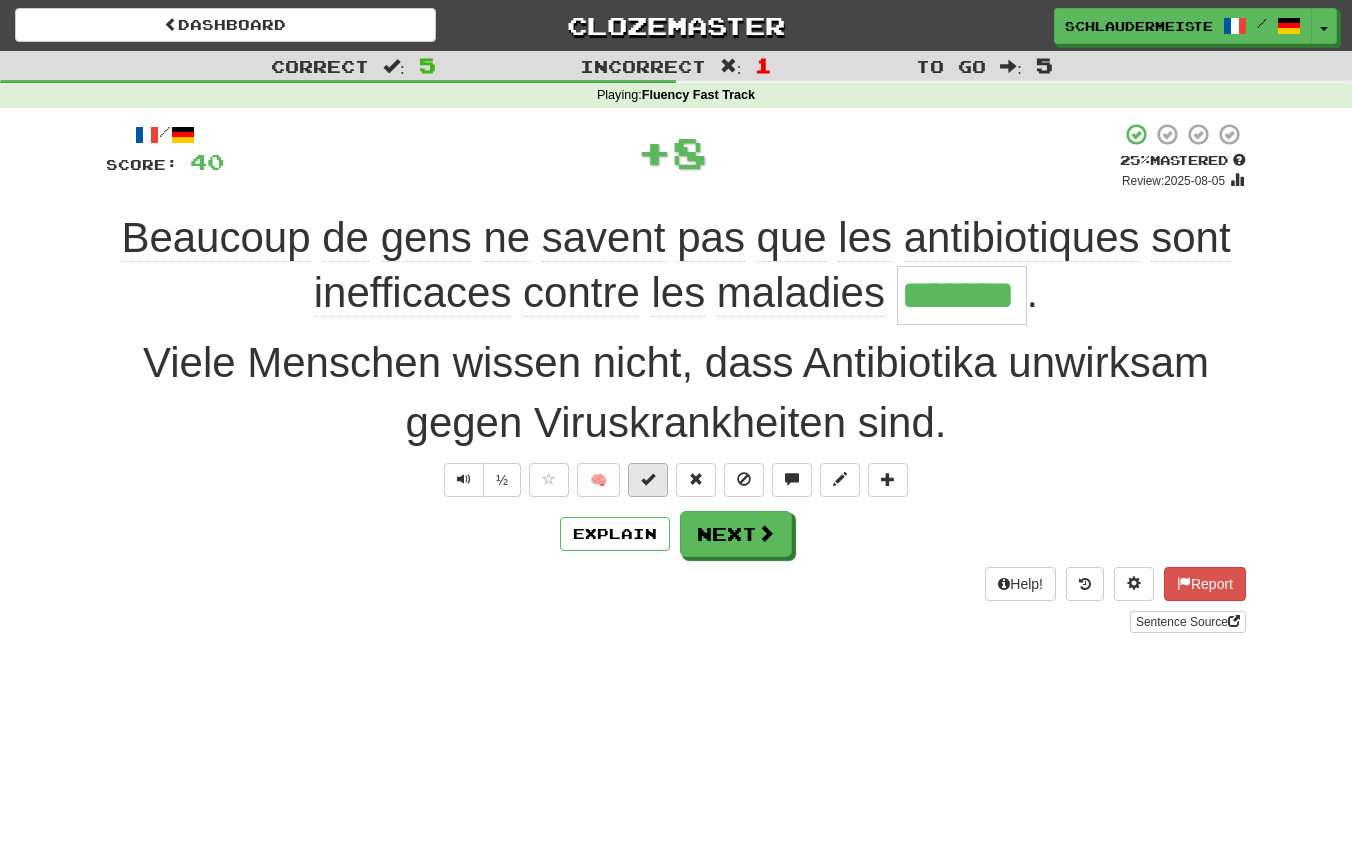 click at bounding box center [648, 479] 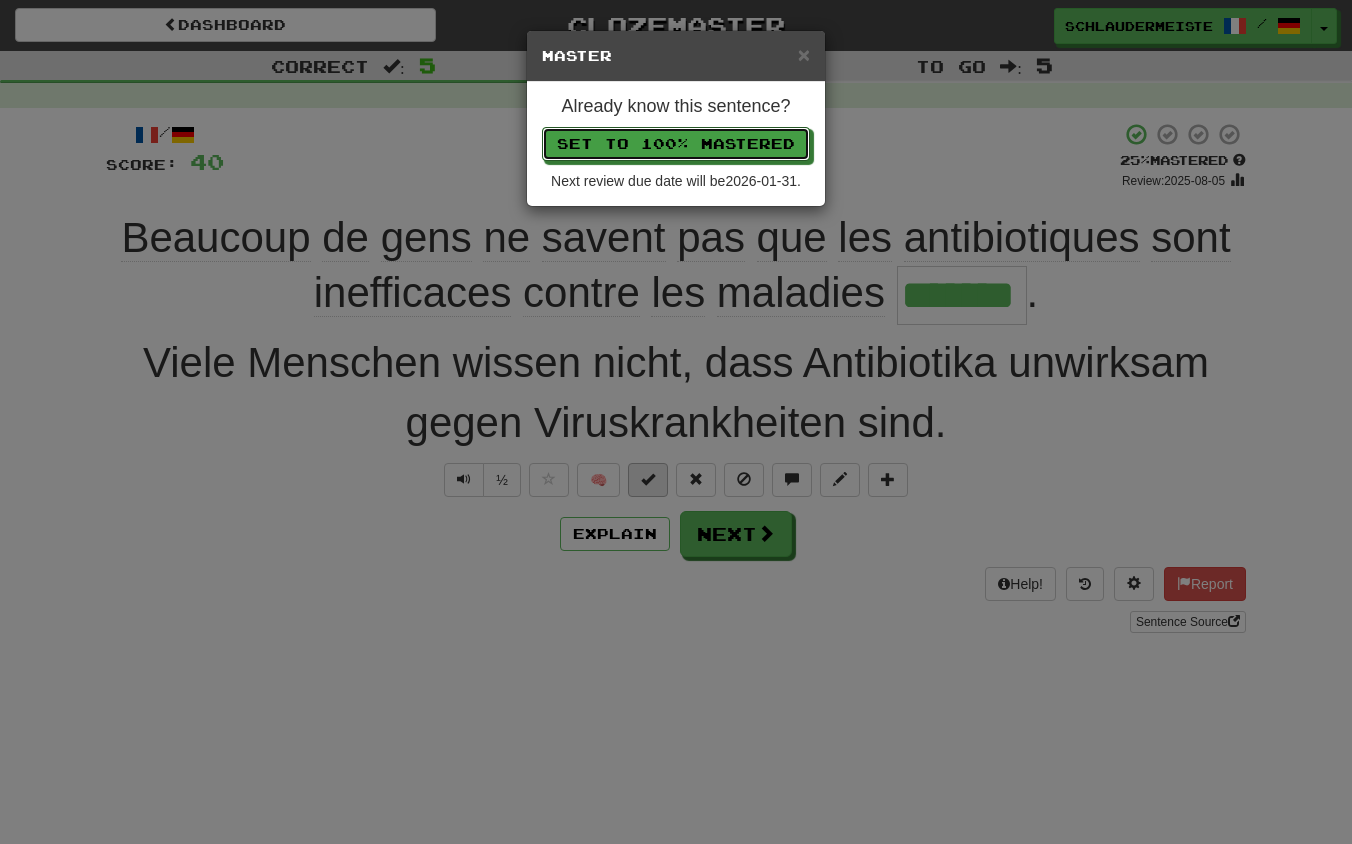 click on "Set to 100% Mastered" at bounding box center (676, 144) 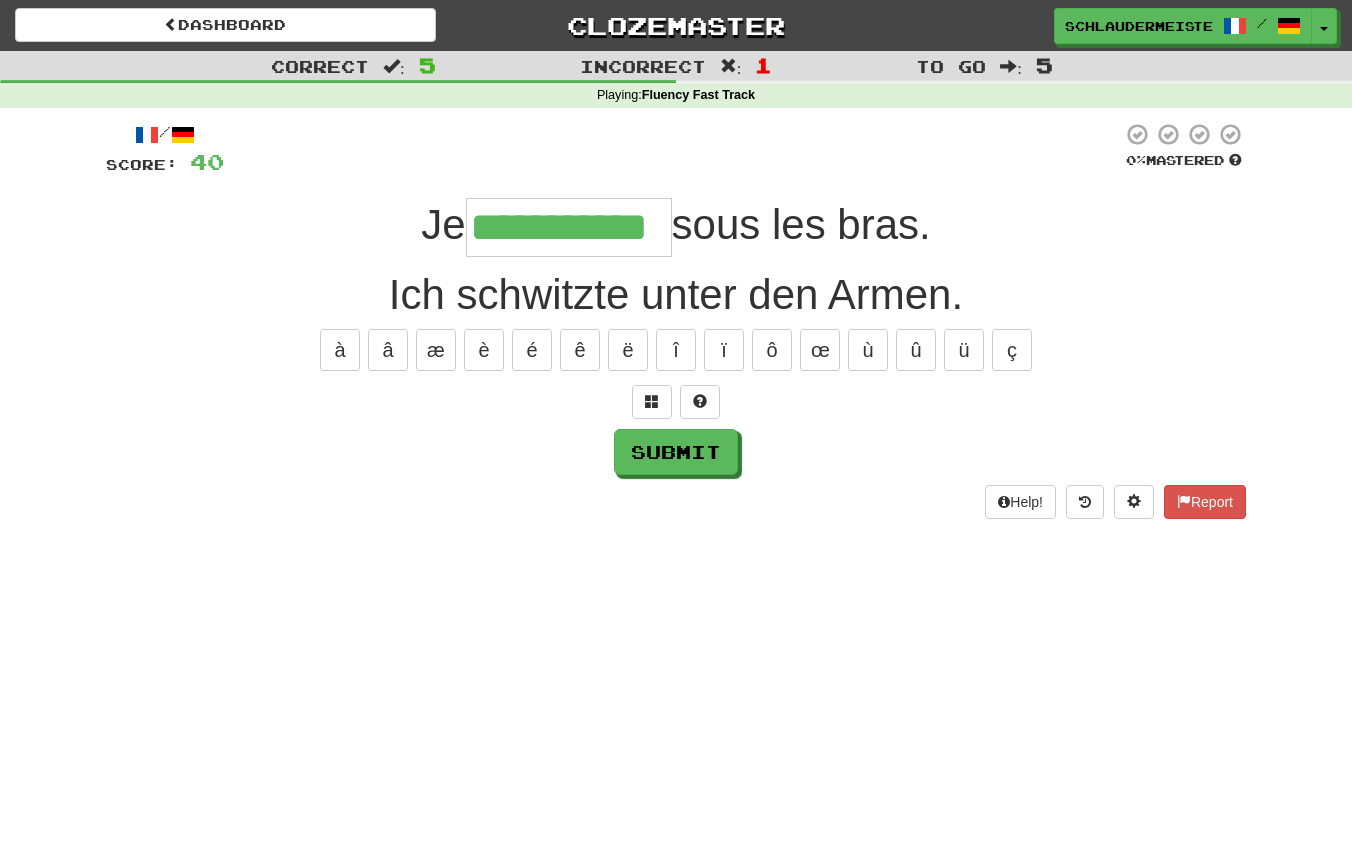 type on "**********" 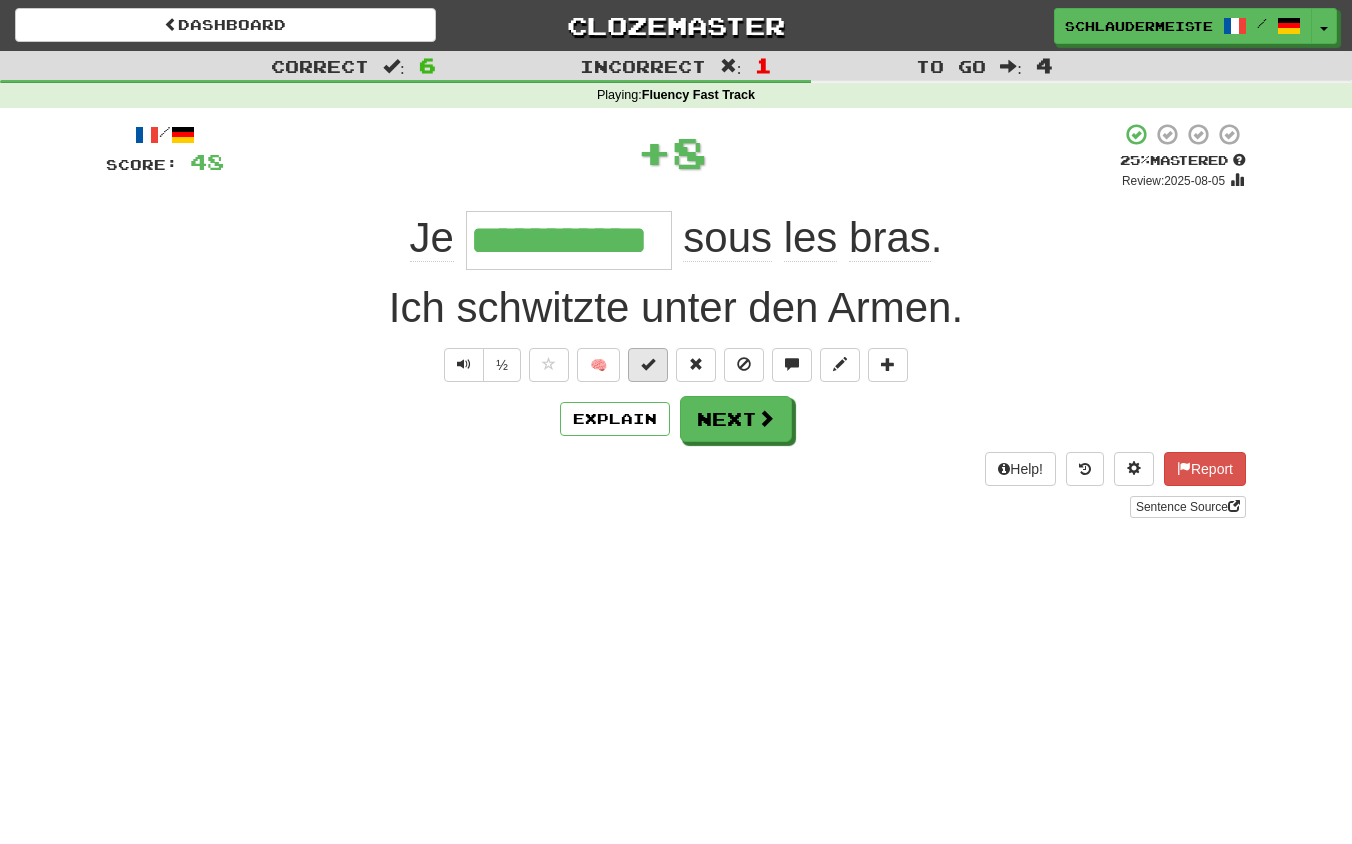 click at bounding box center (648, 364) 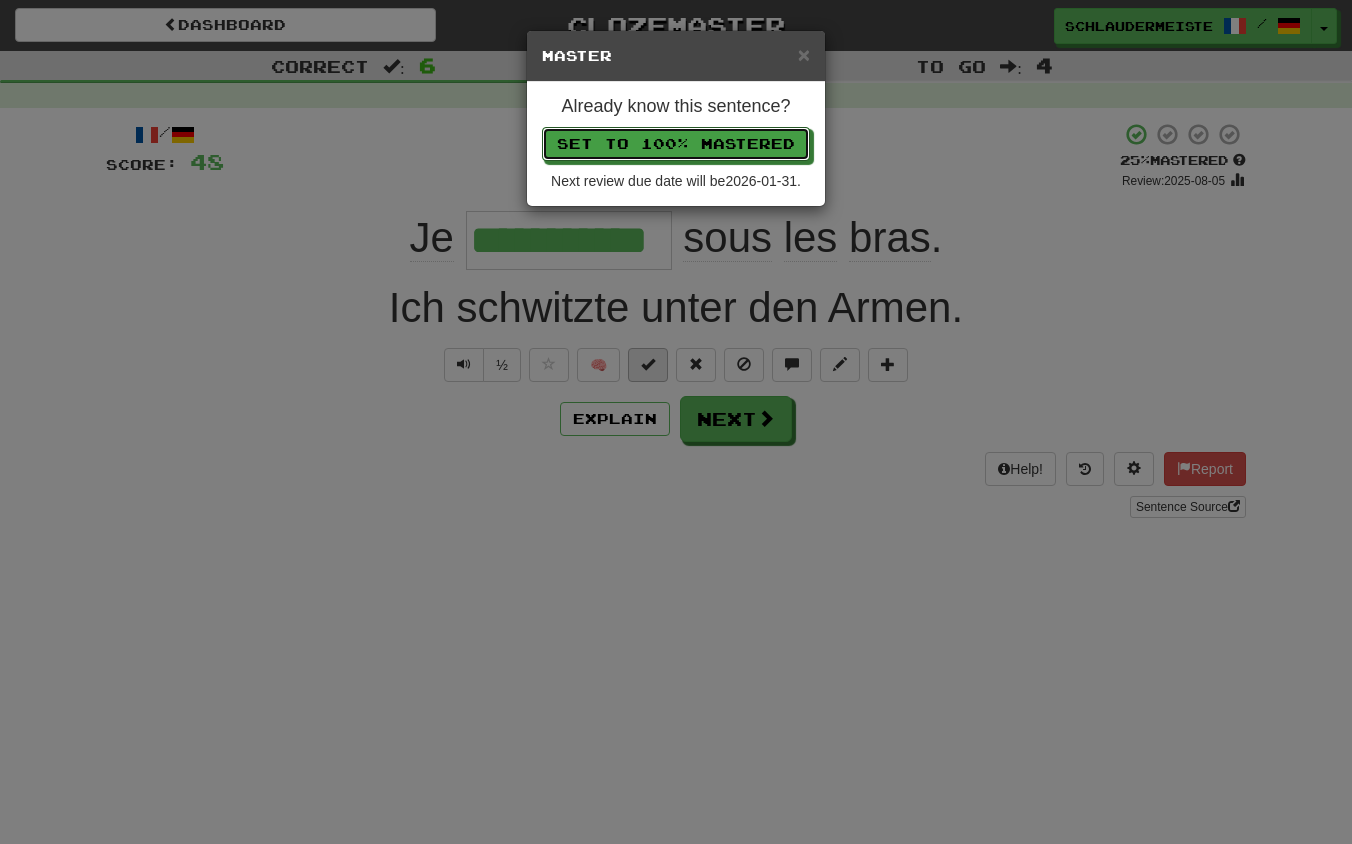 click on "Set to 100% Mastered" at bounding box center [676, 144] 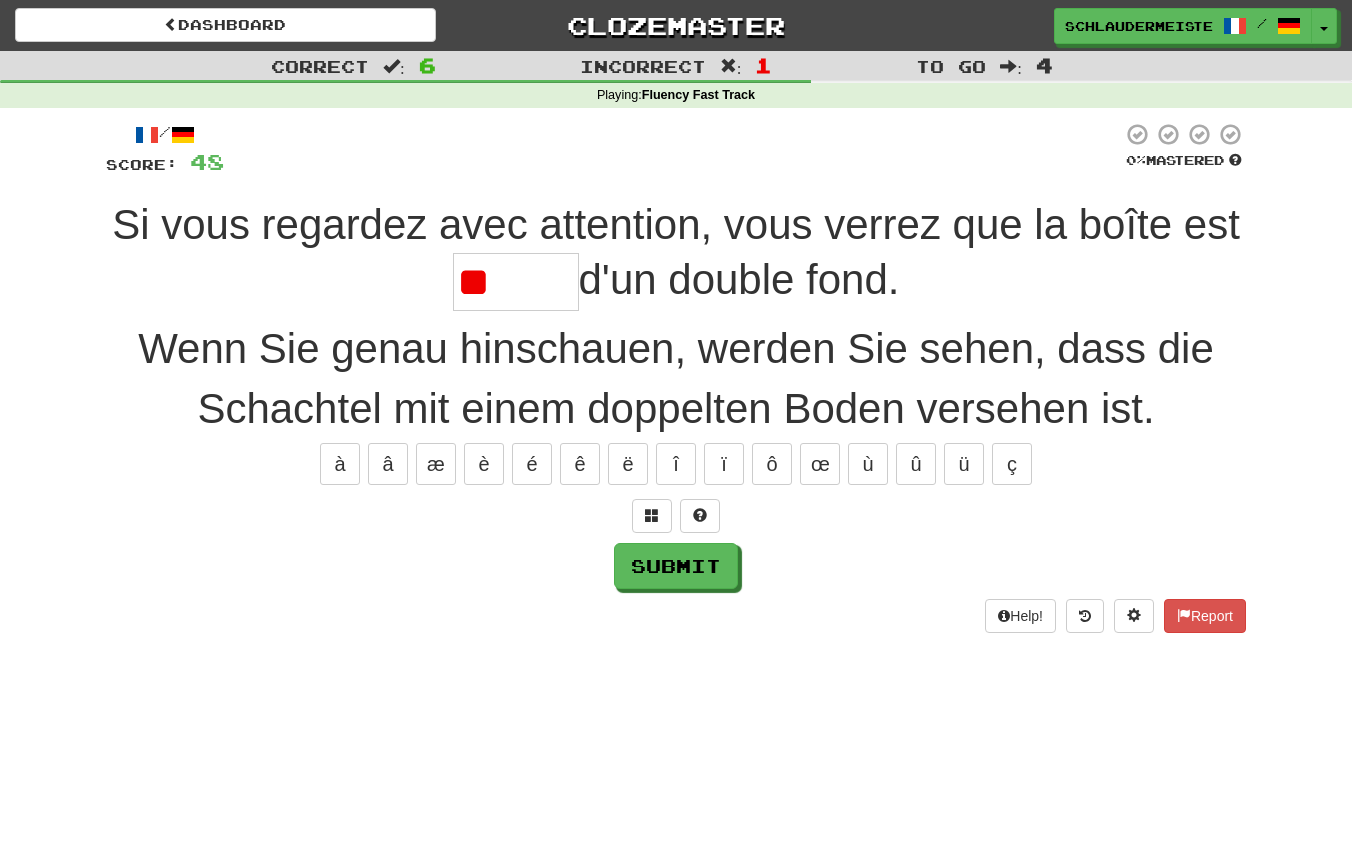 type on "*" 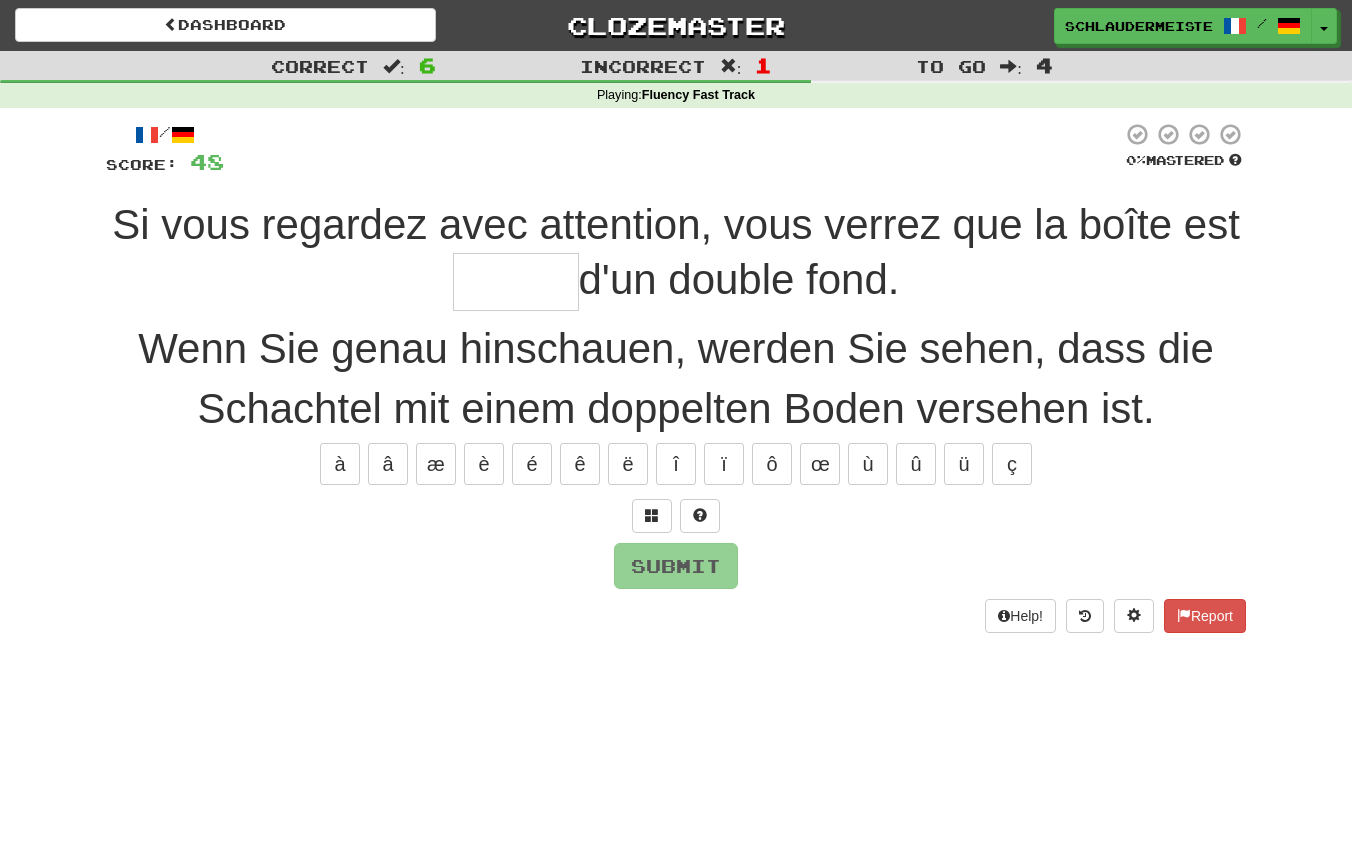 type on "*****" 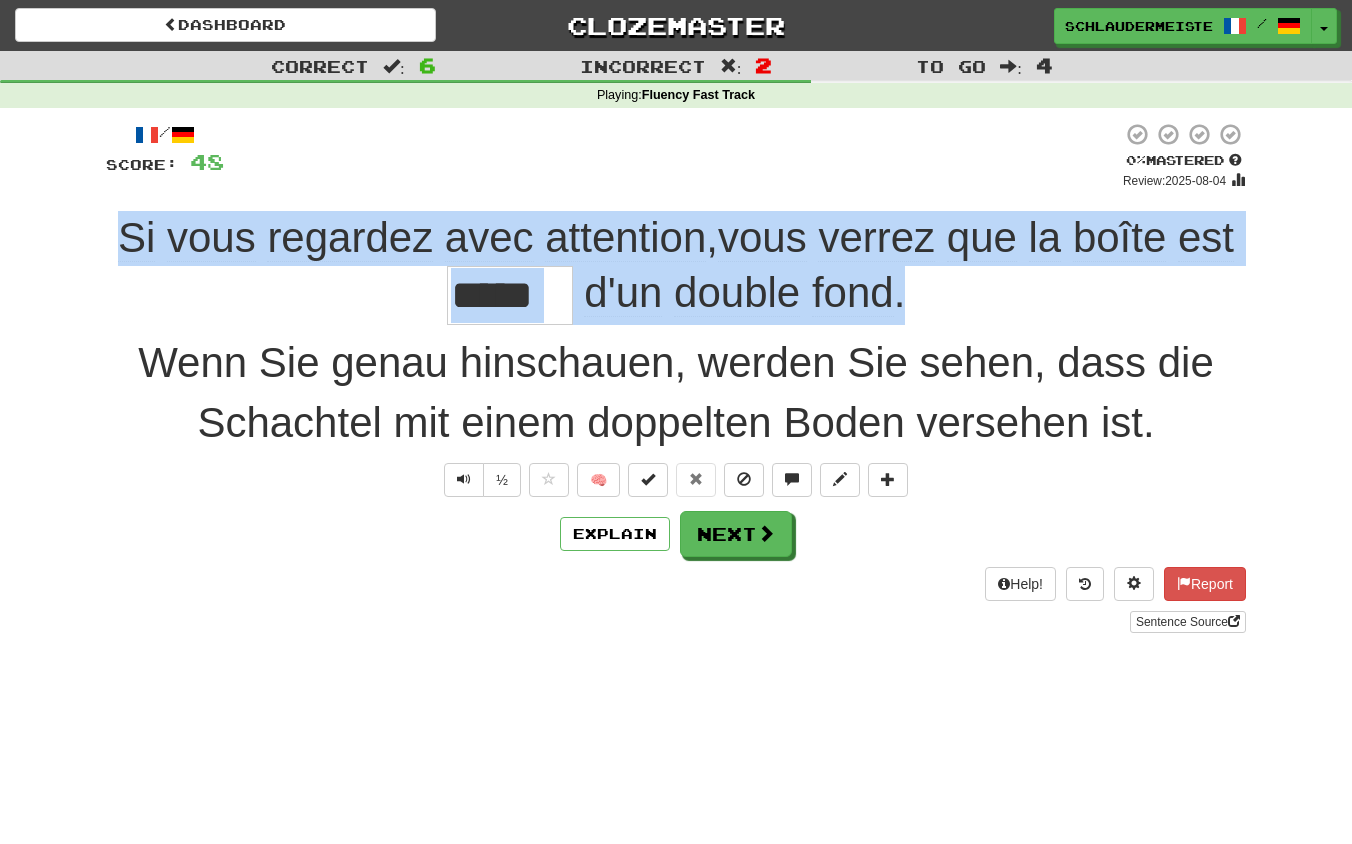 drag, startPoint x: 83, startPoint y: 219, endPoint x: 971, endPoint y: 315, distance: 893.17413 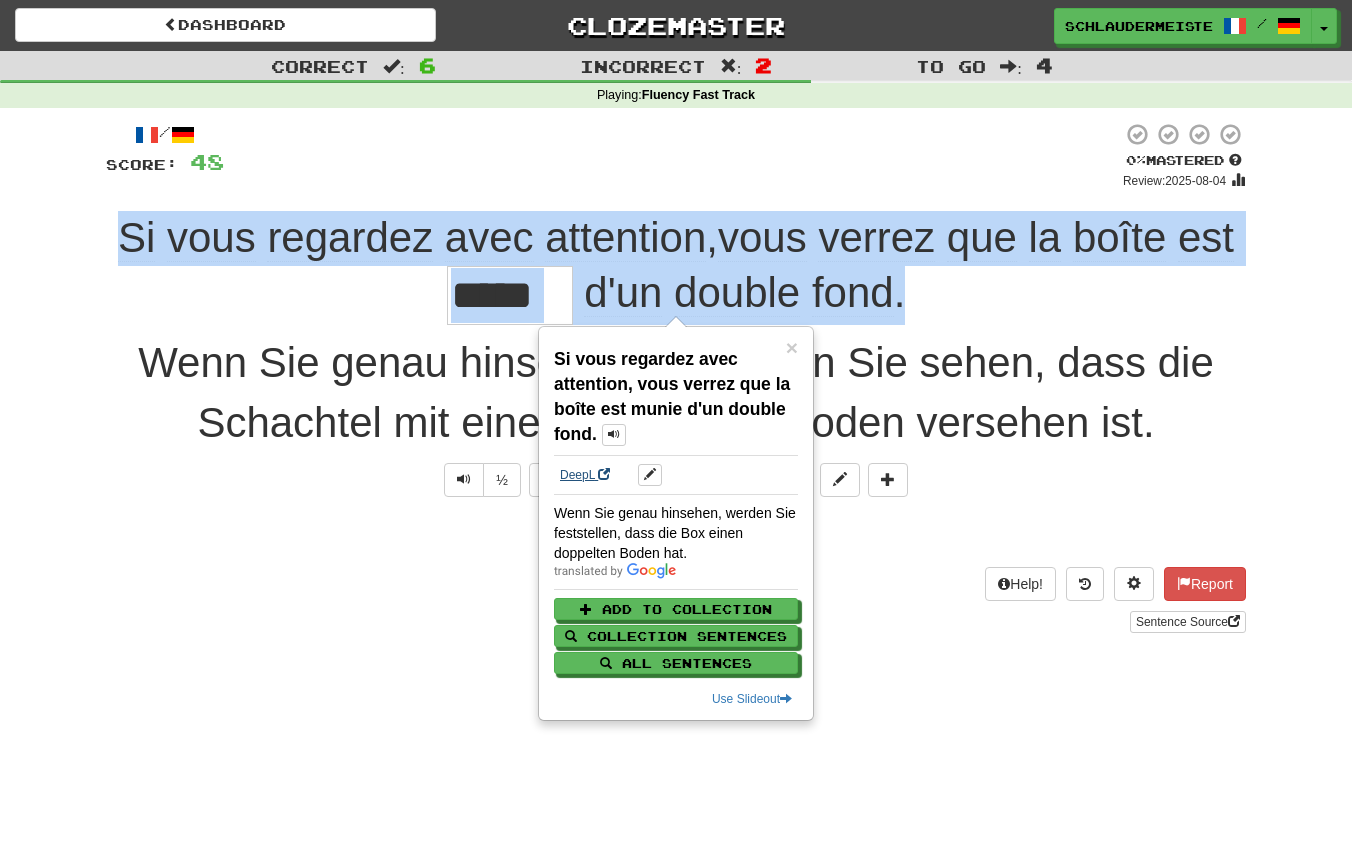 click on "DeepL" at bounding box center [585, 475] 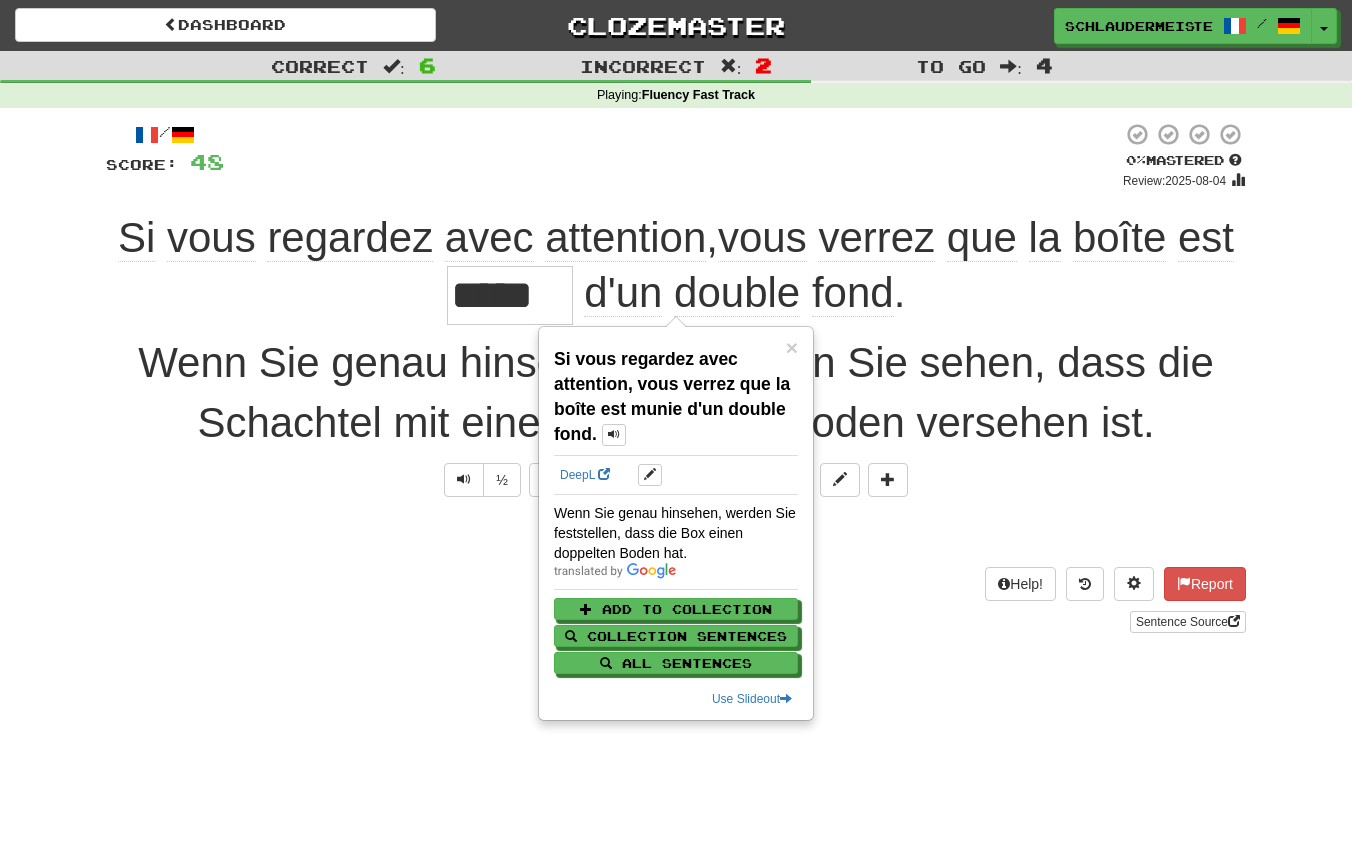 click on "Explain Next" at bounding box center [676, 534] 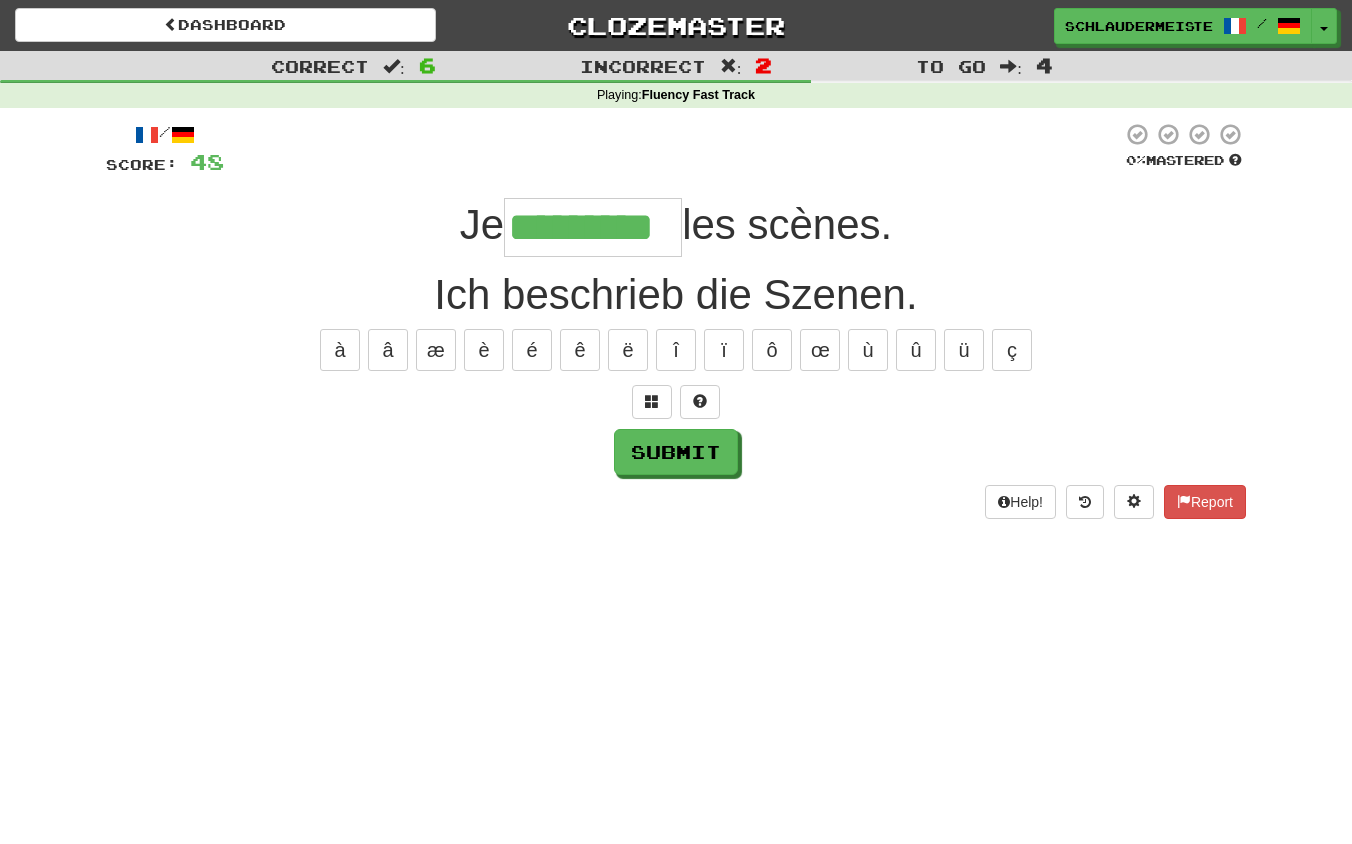type on "*********" 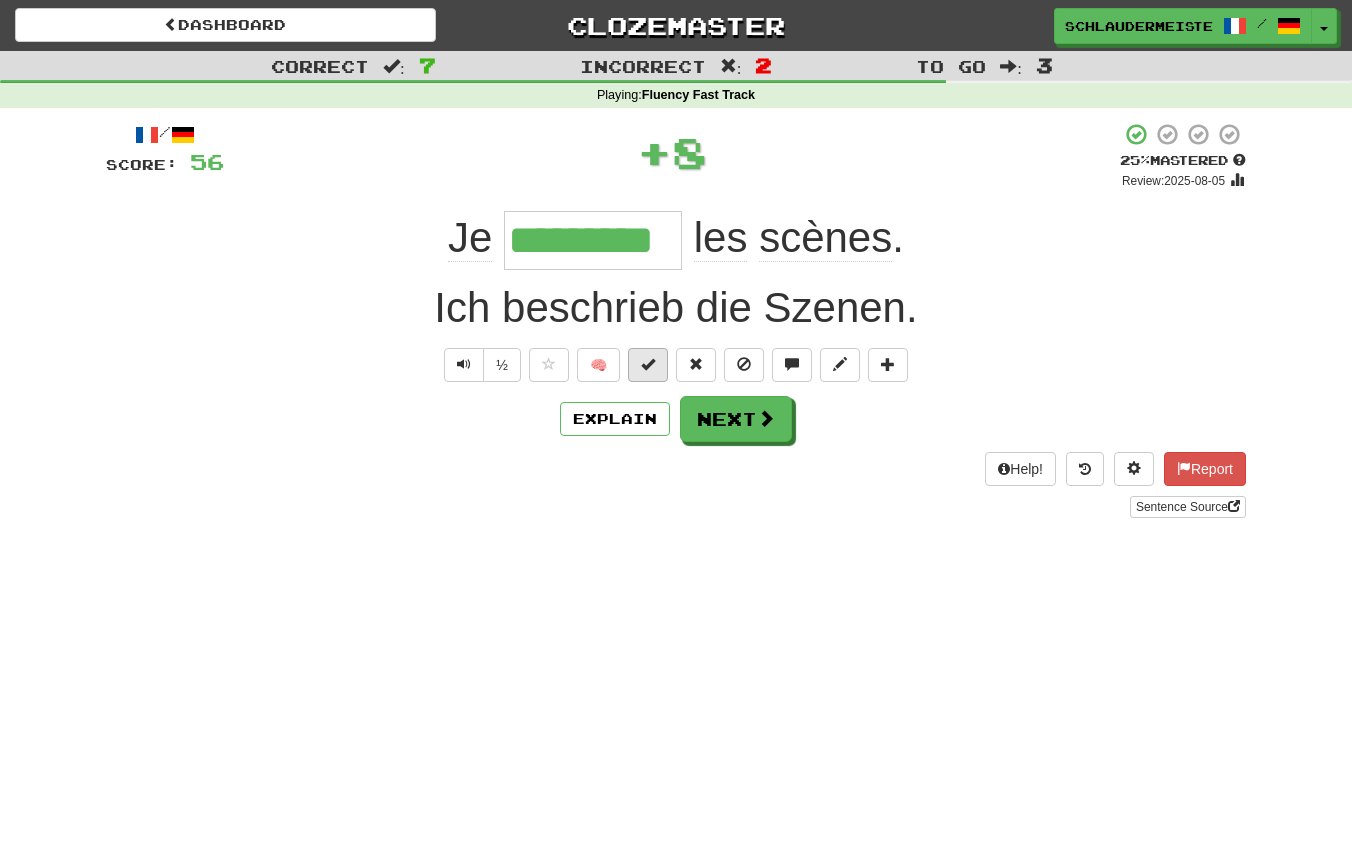 click at bounding box center [648, 364] 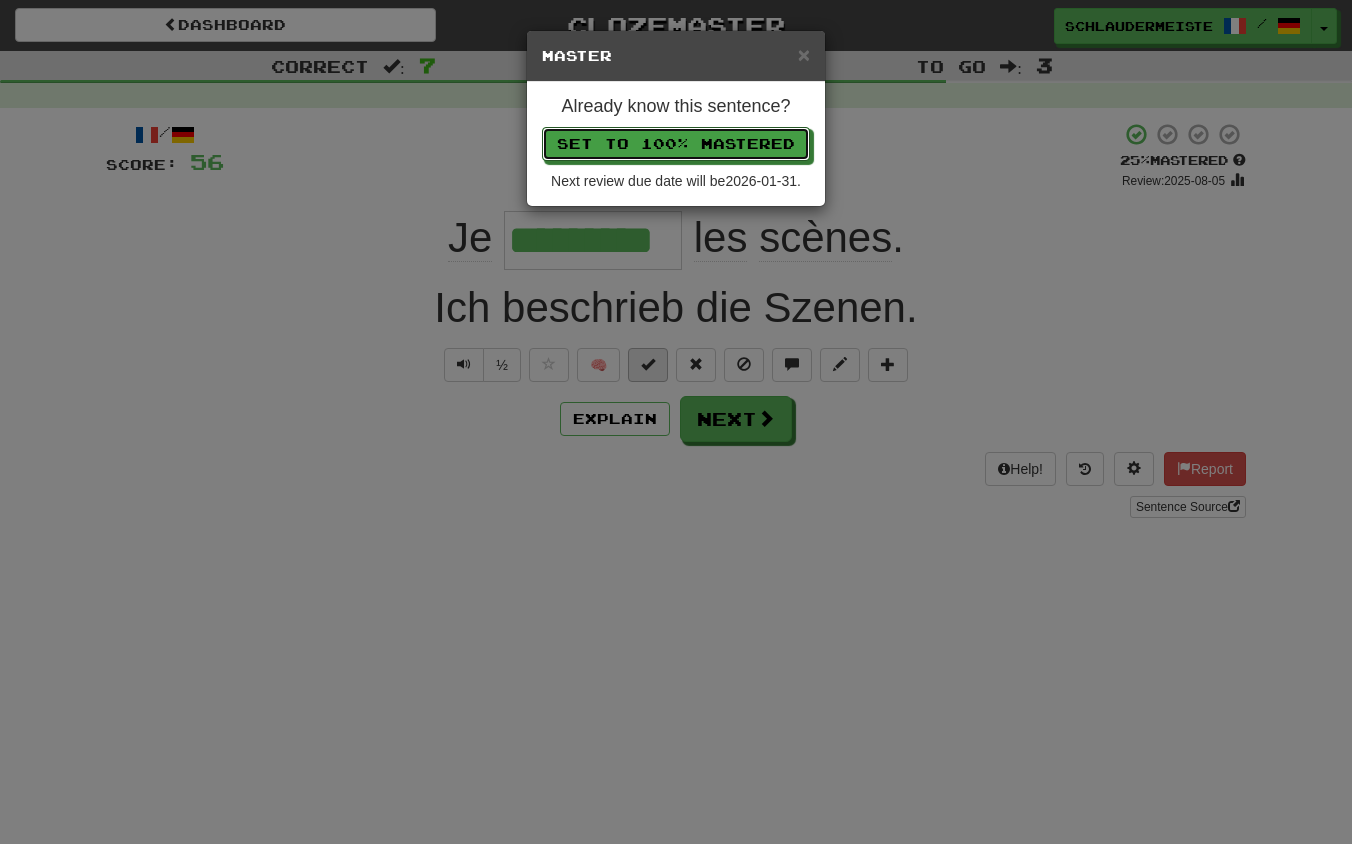 click on "Set to 100% Mastered" at bounding box center [676, 144] 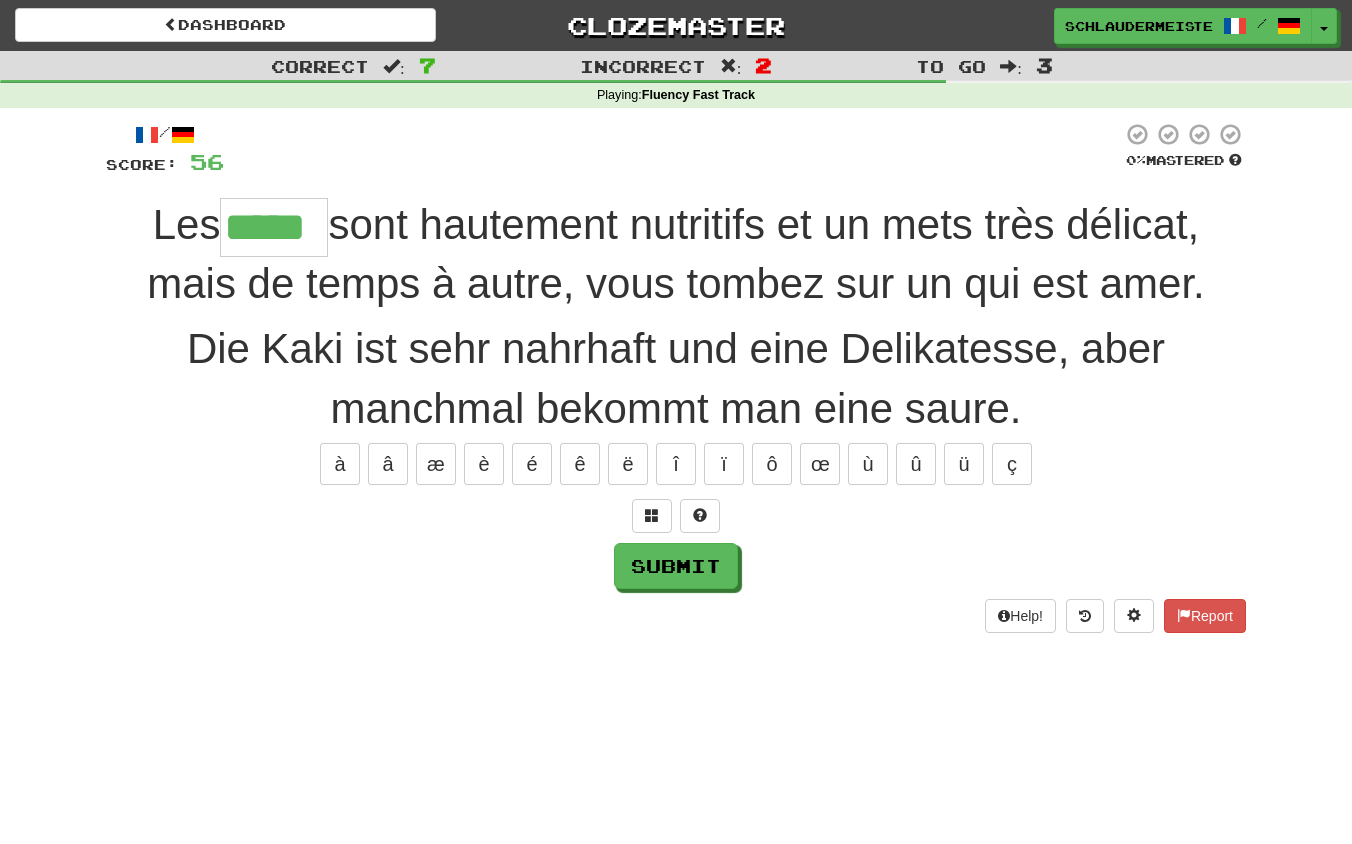 type on "*****" 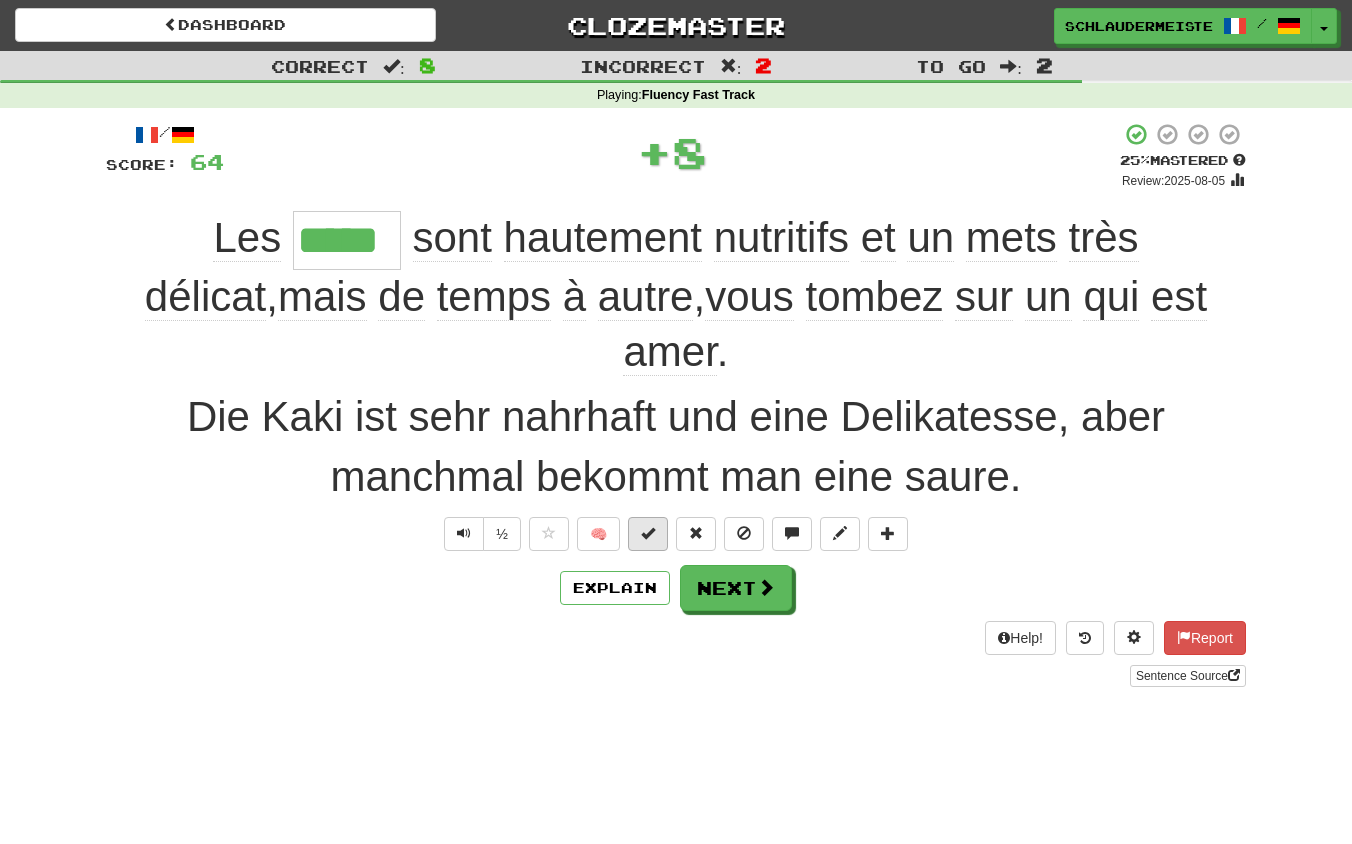 click at bounding box center [648, 533] 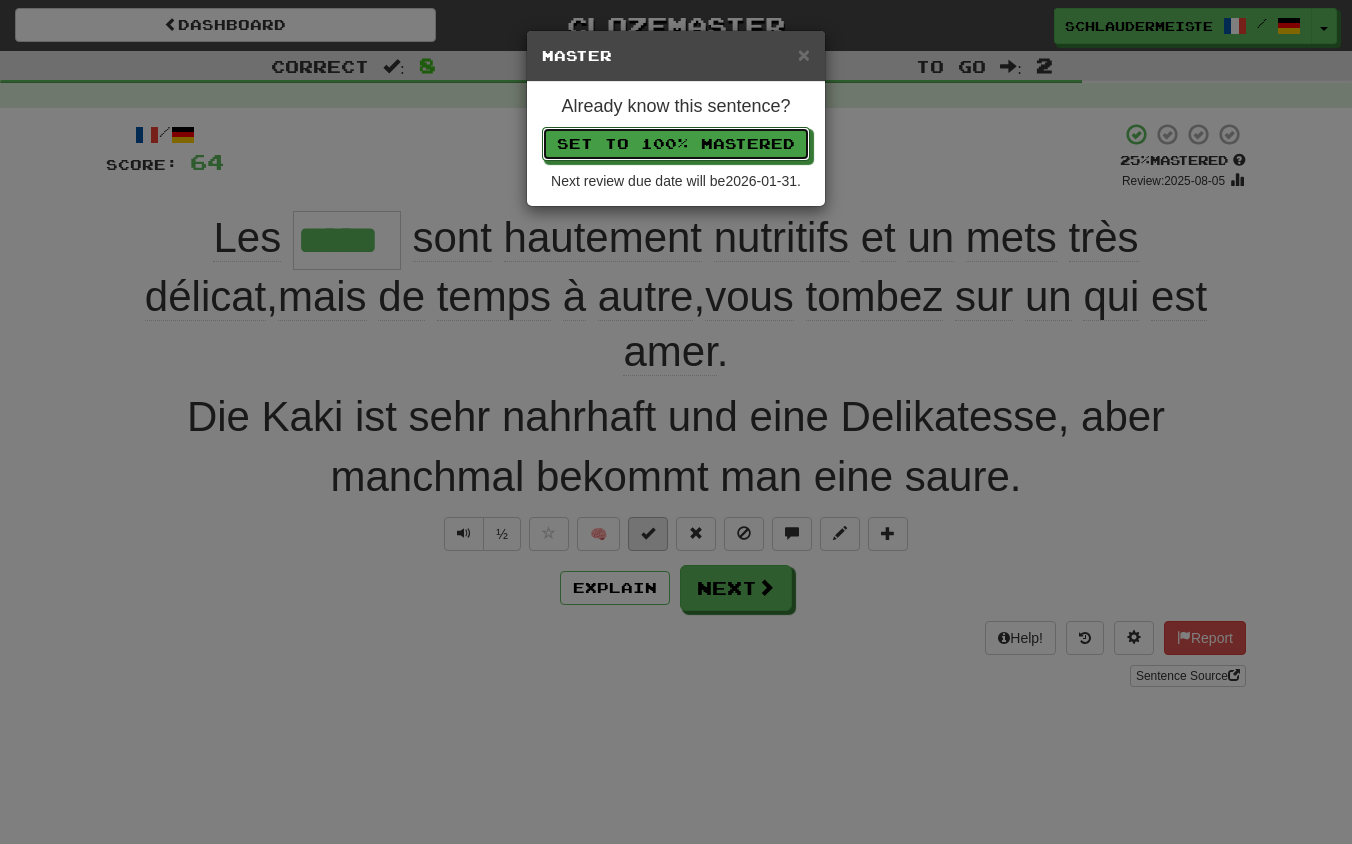 click on "Set to 100% Mastered" at bounding box center (676, 144) 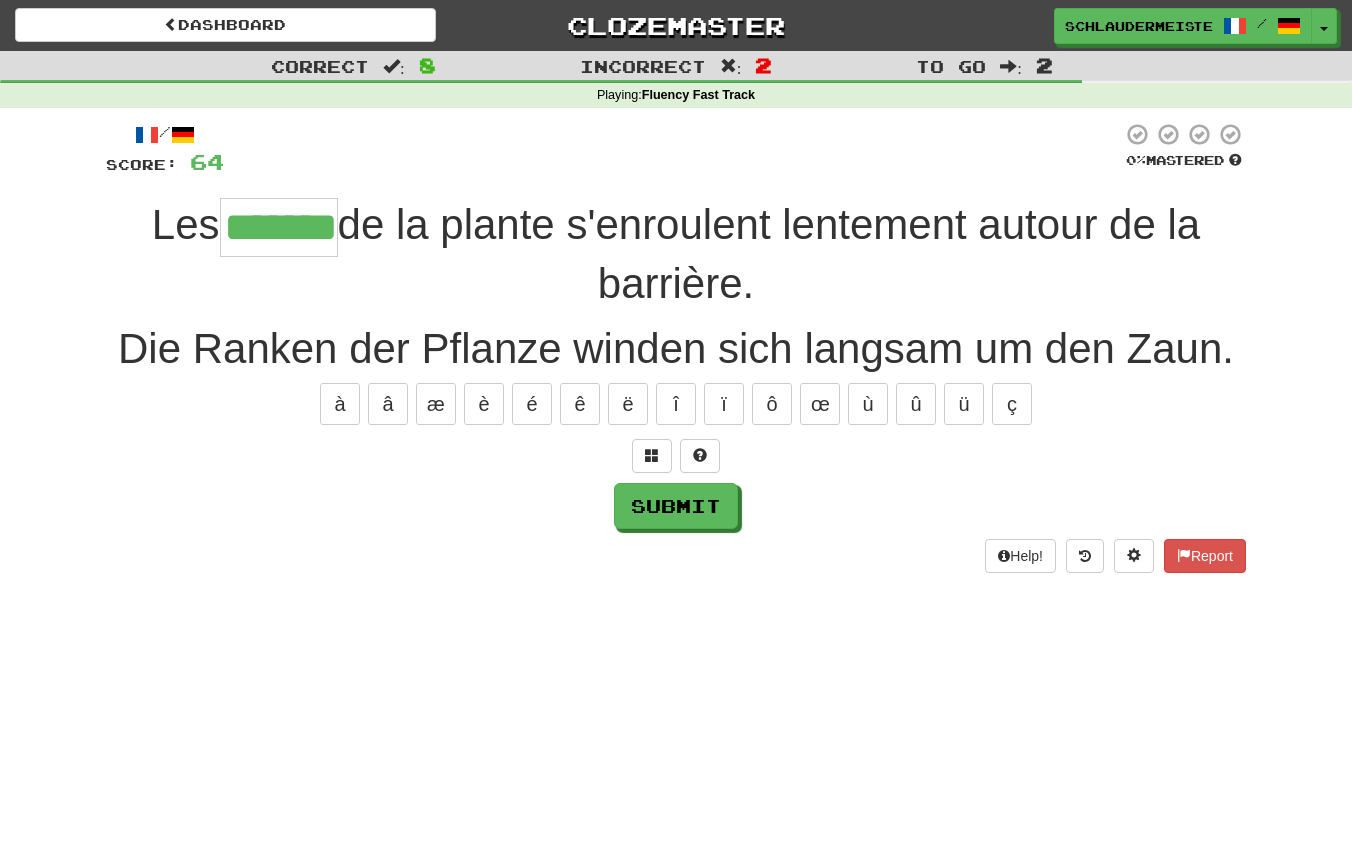 type on "*******" 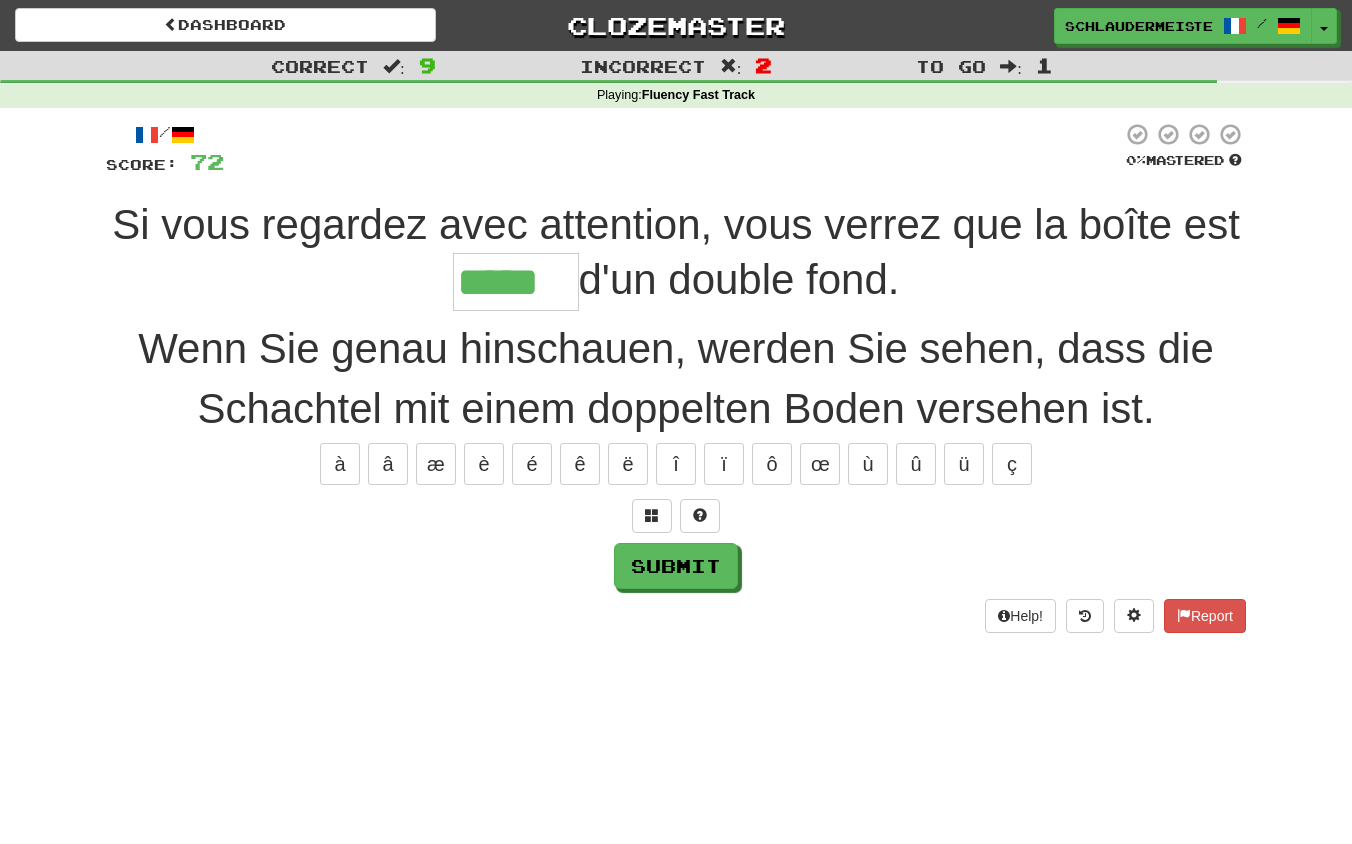 type on "*****" 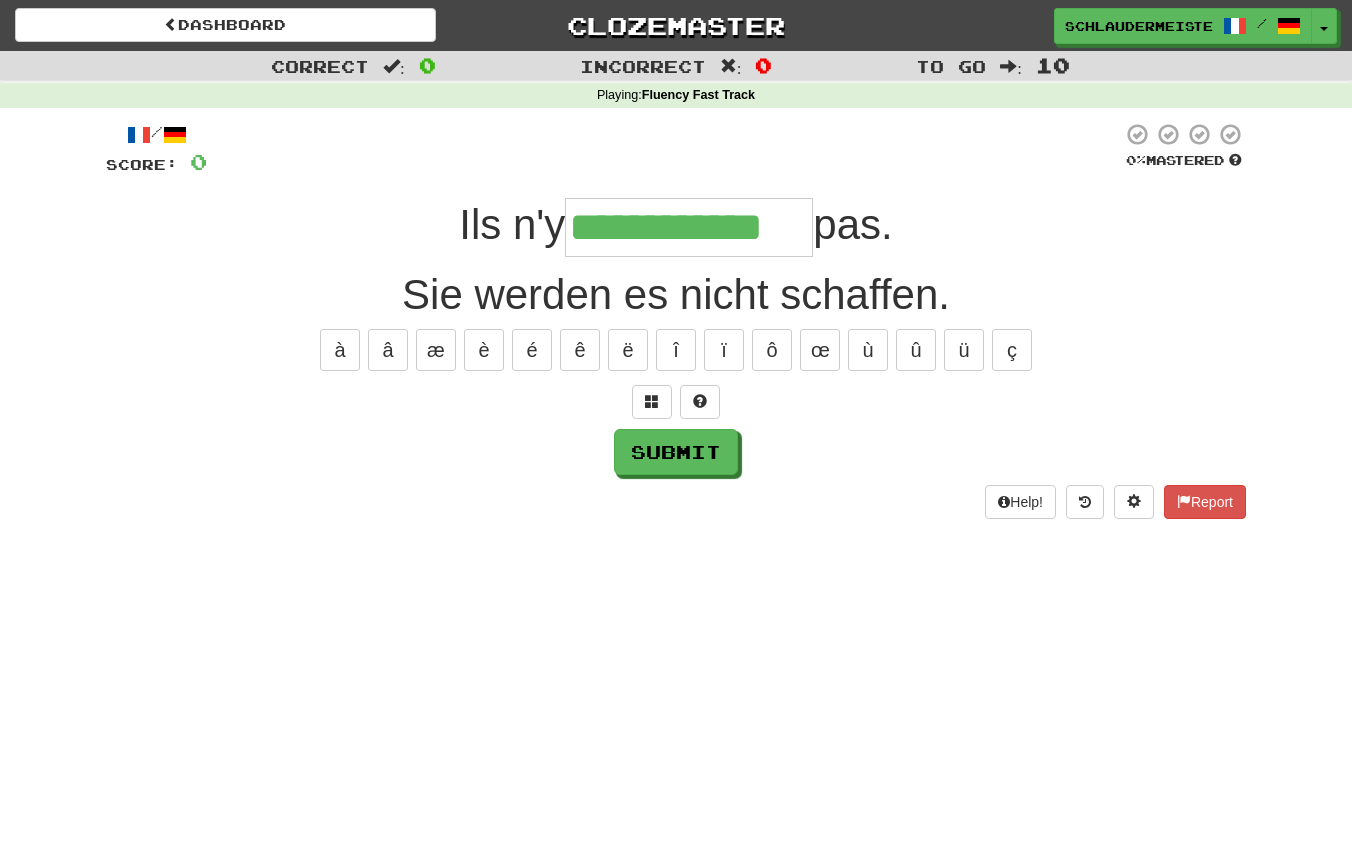type on "**********" 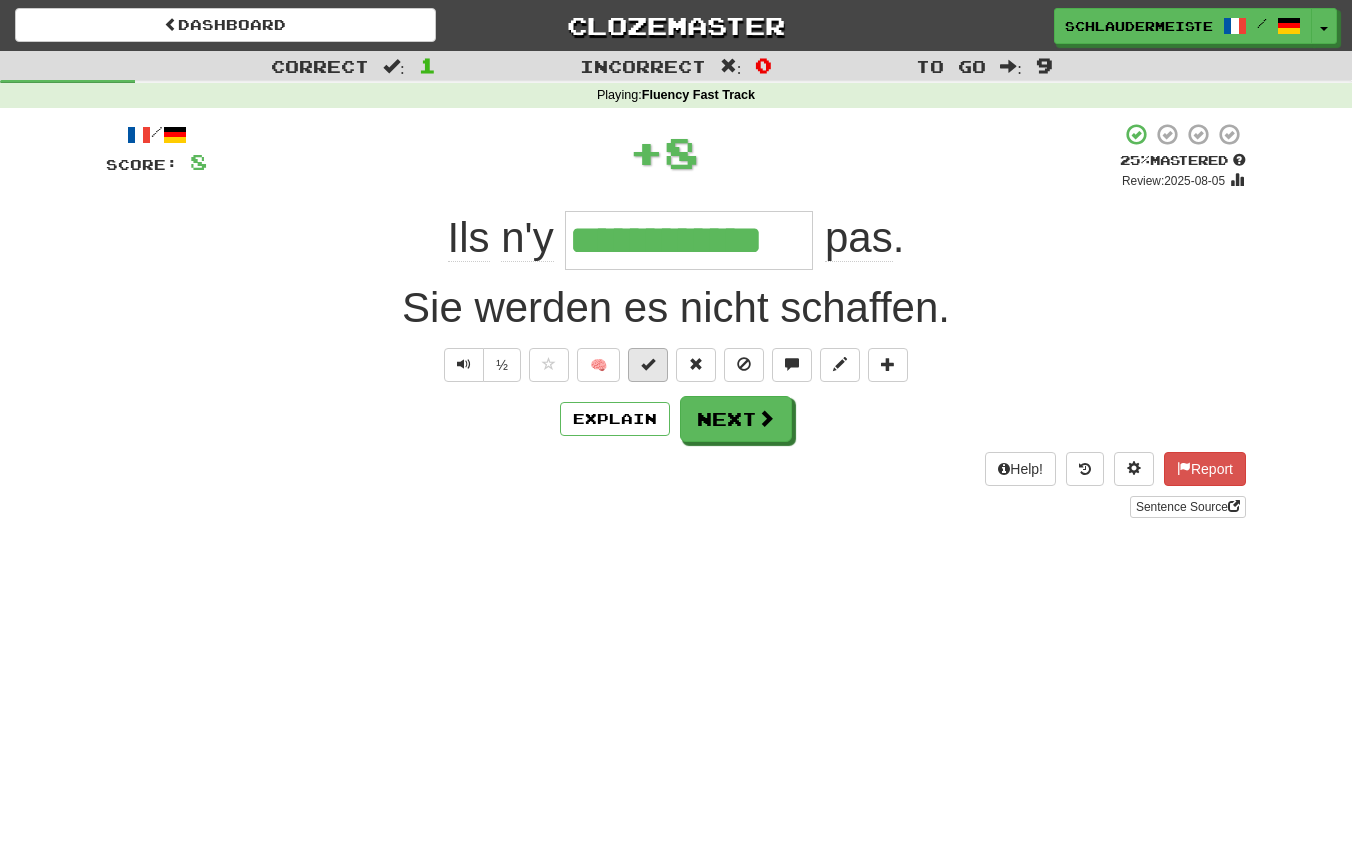 click at bounding box center [648, 364] 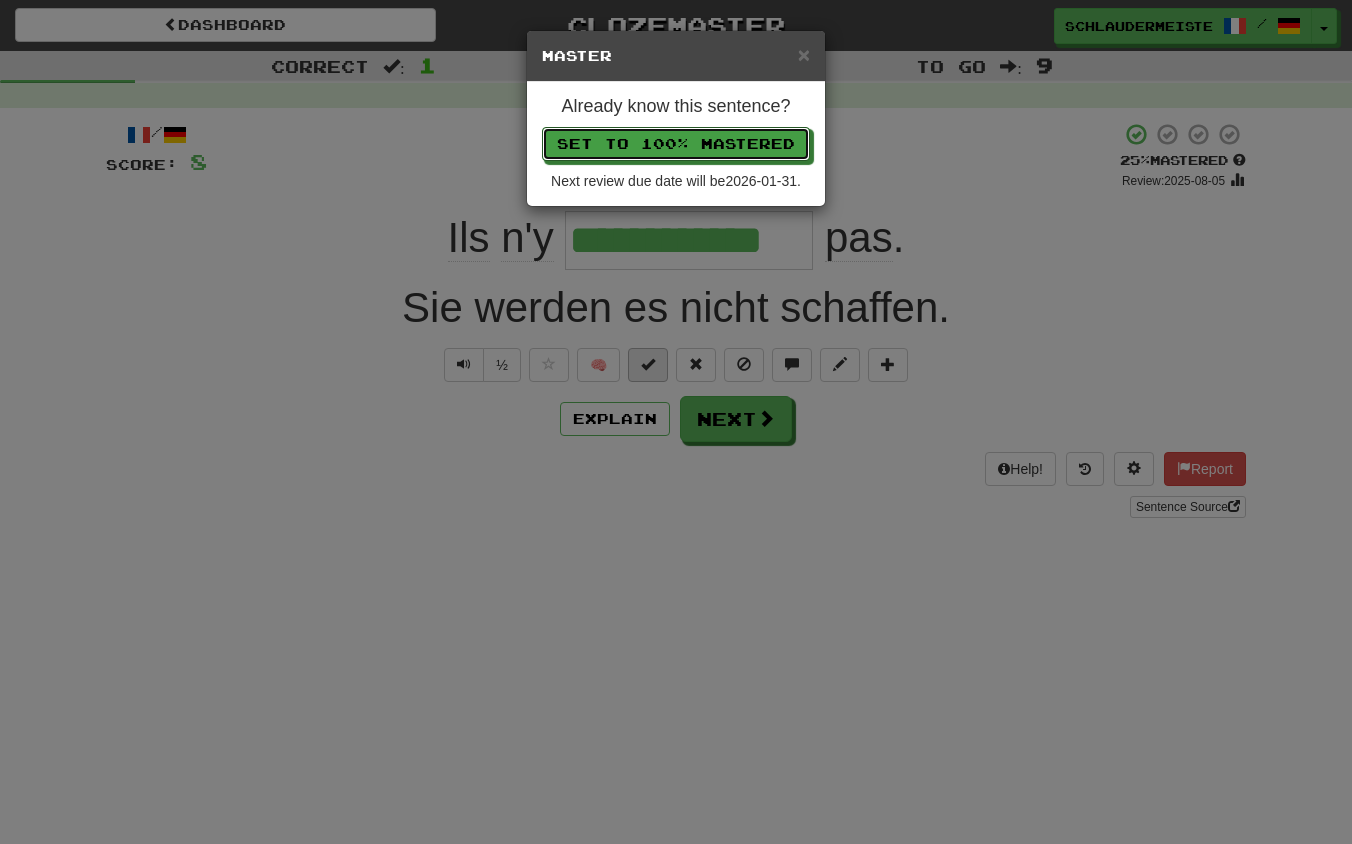 type 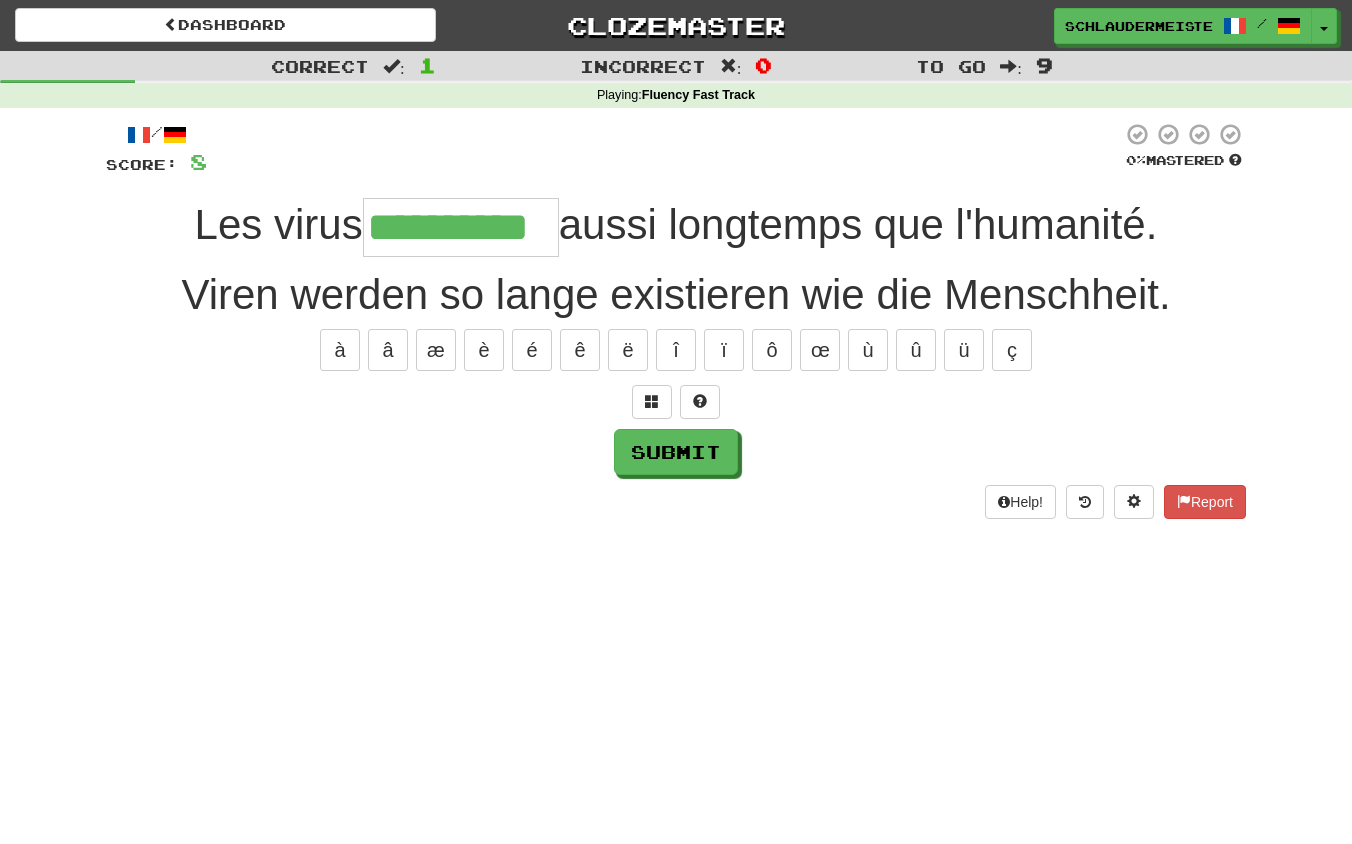 type on "**********" 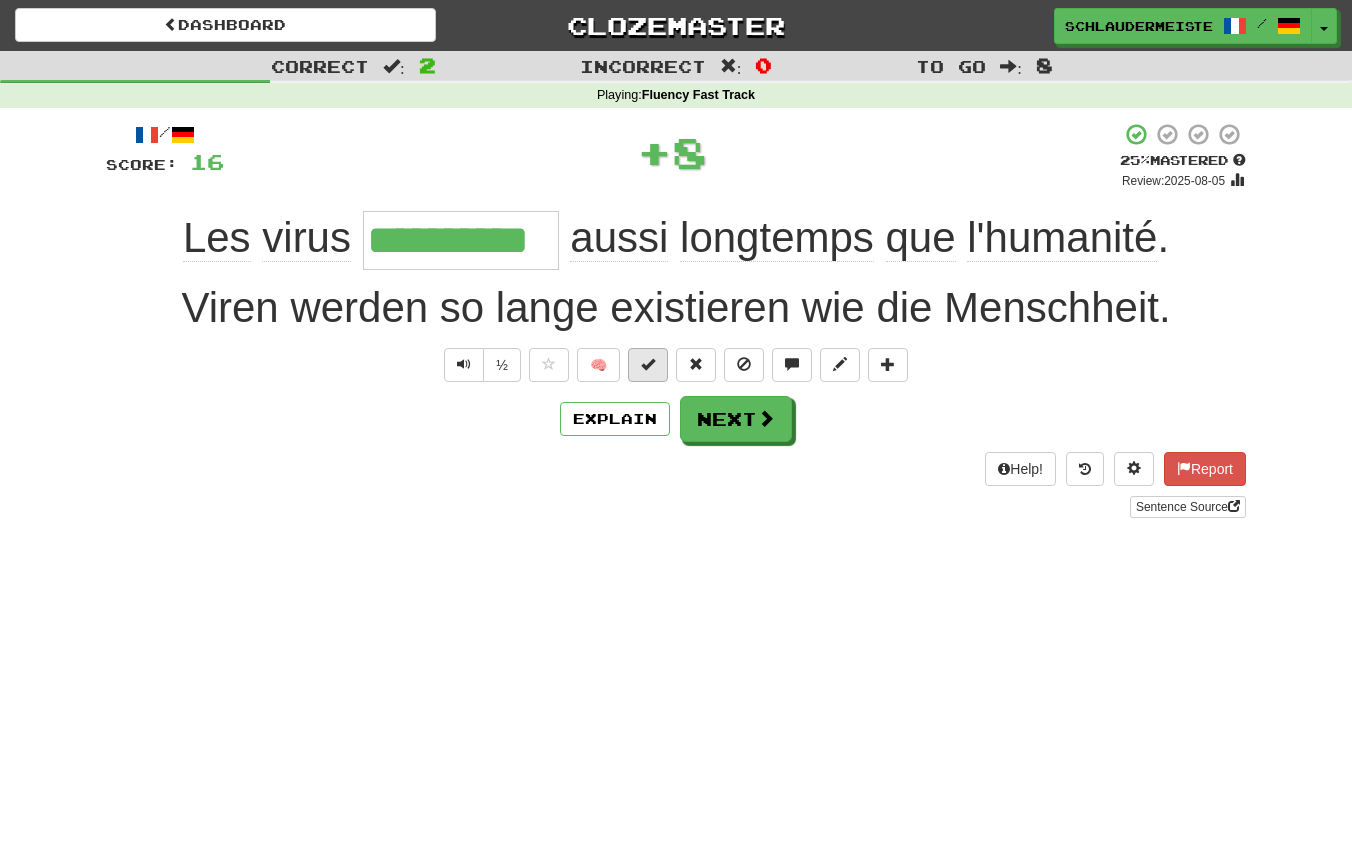 click at bounding box center (648, 364) 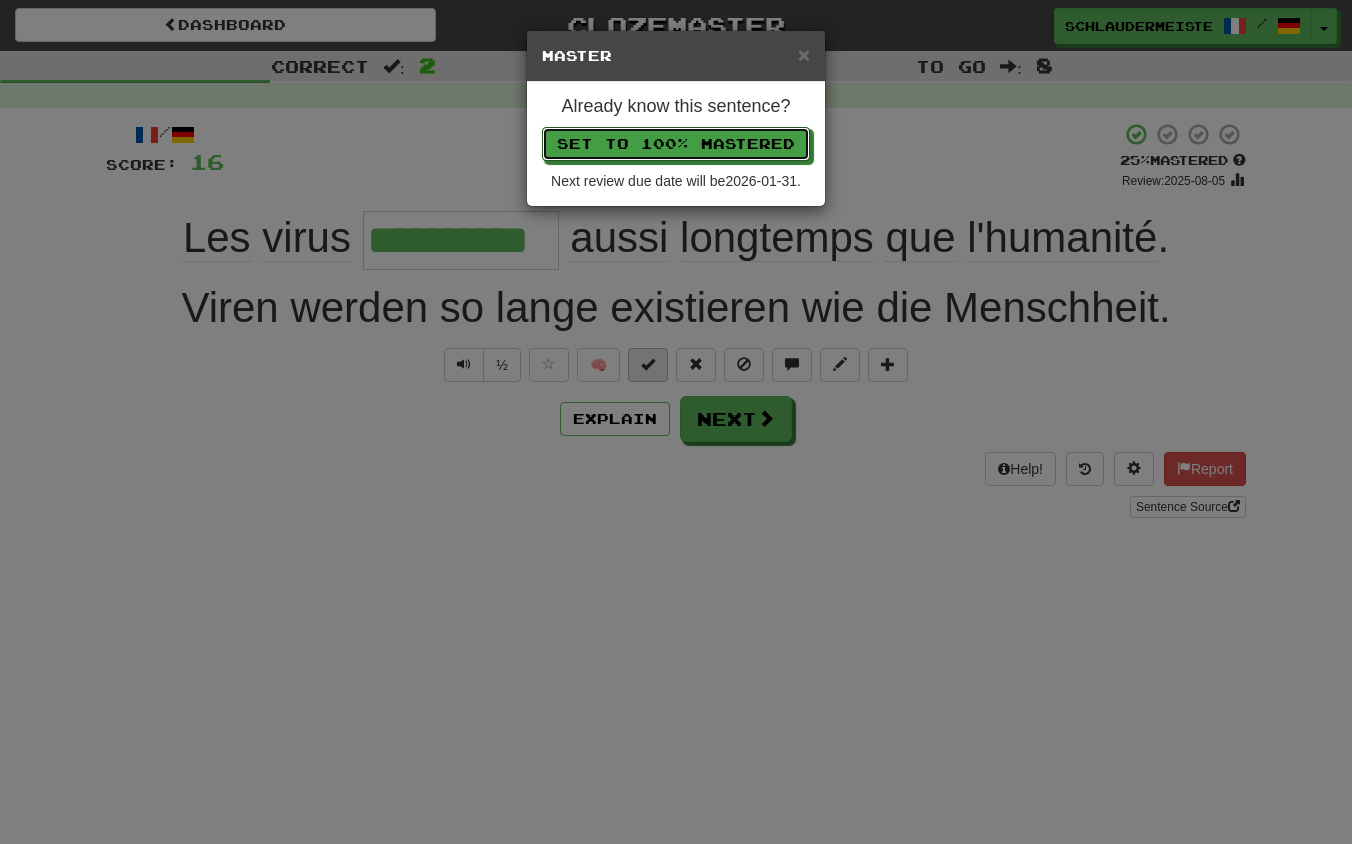 click on "Set to 100% Mastered" at bounding box center [676, 144] 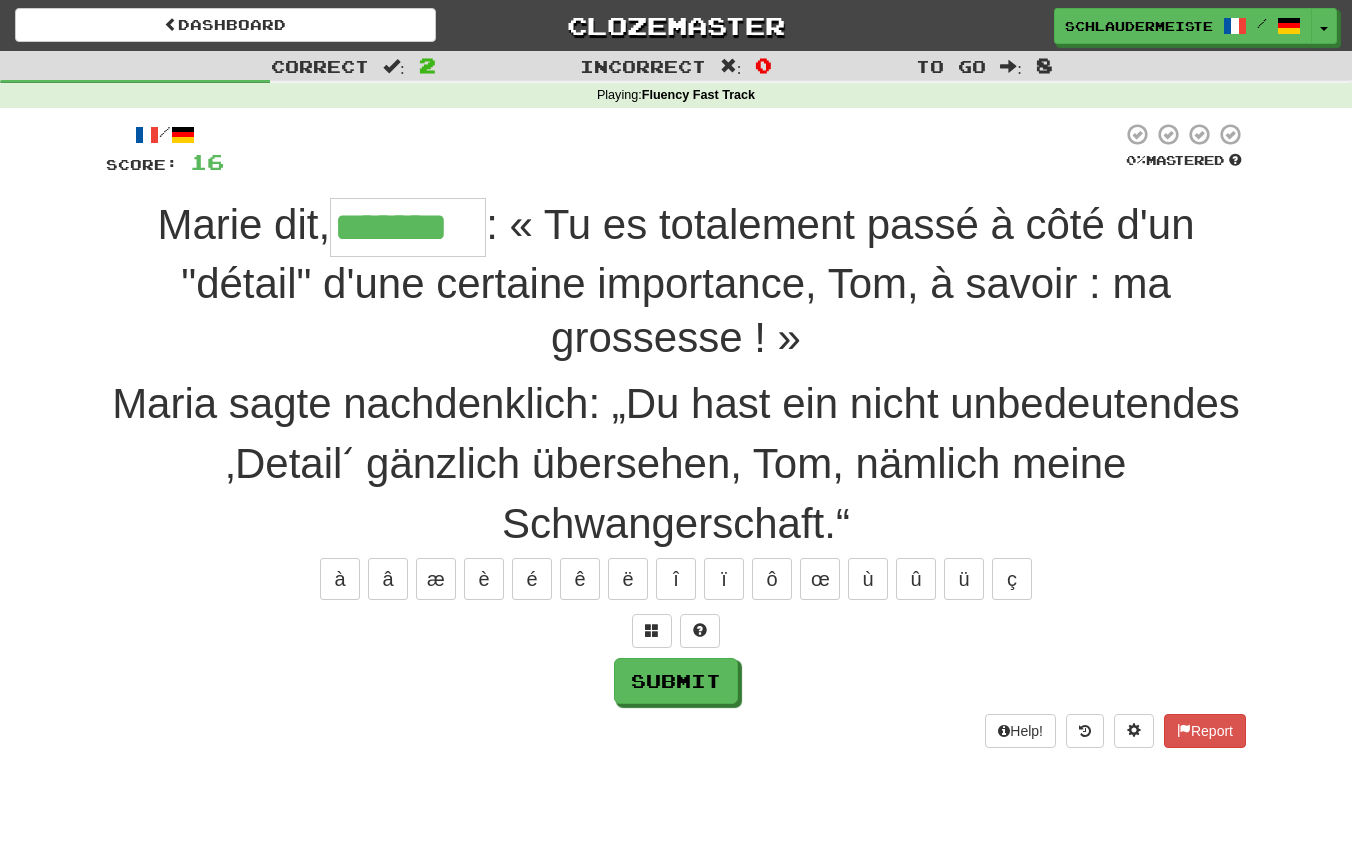 type on "*******" 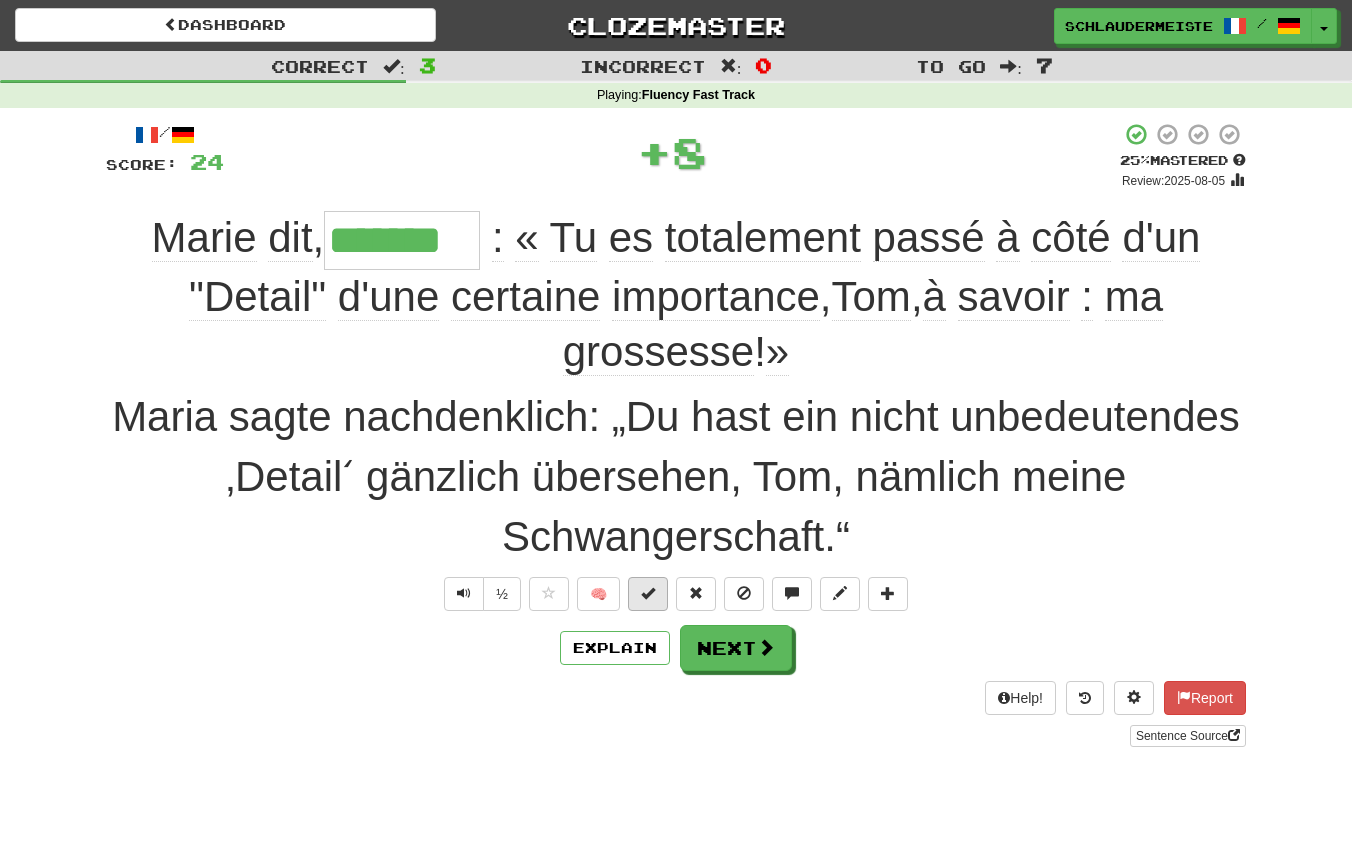click at bounding box center (648, 593) 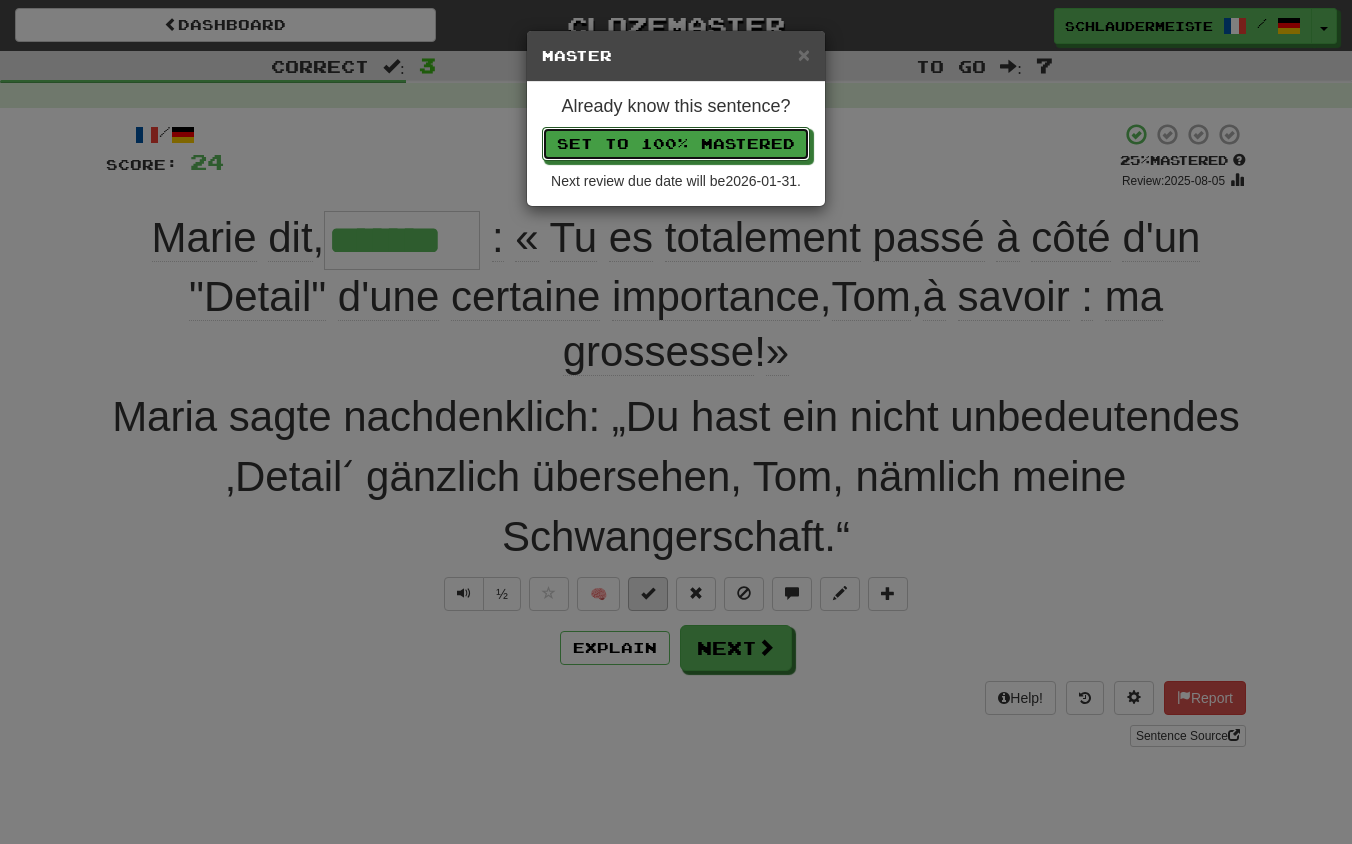 click on "Set to 100% Mastered" at bounding box center [676, 144] 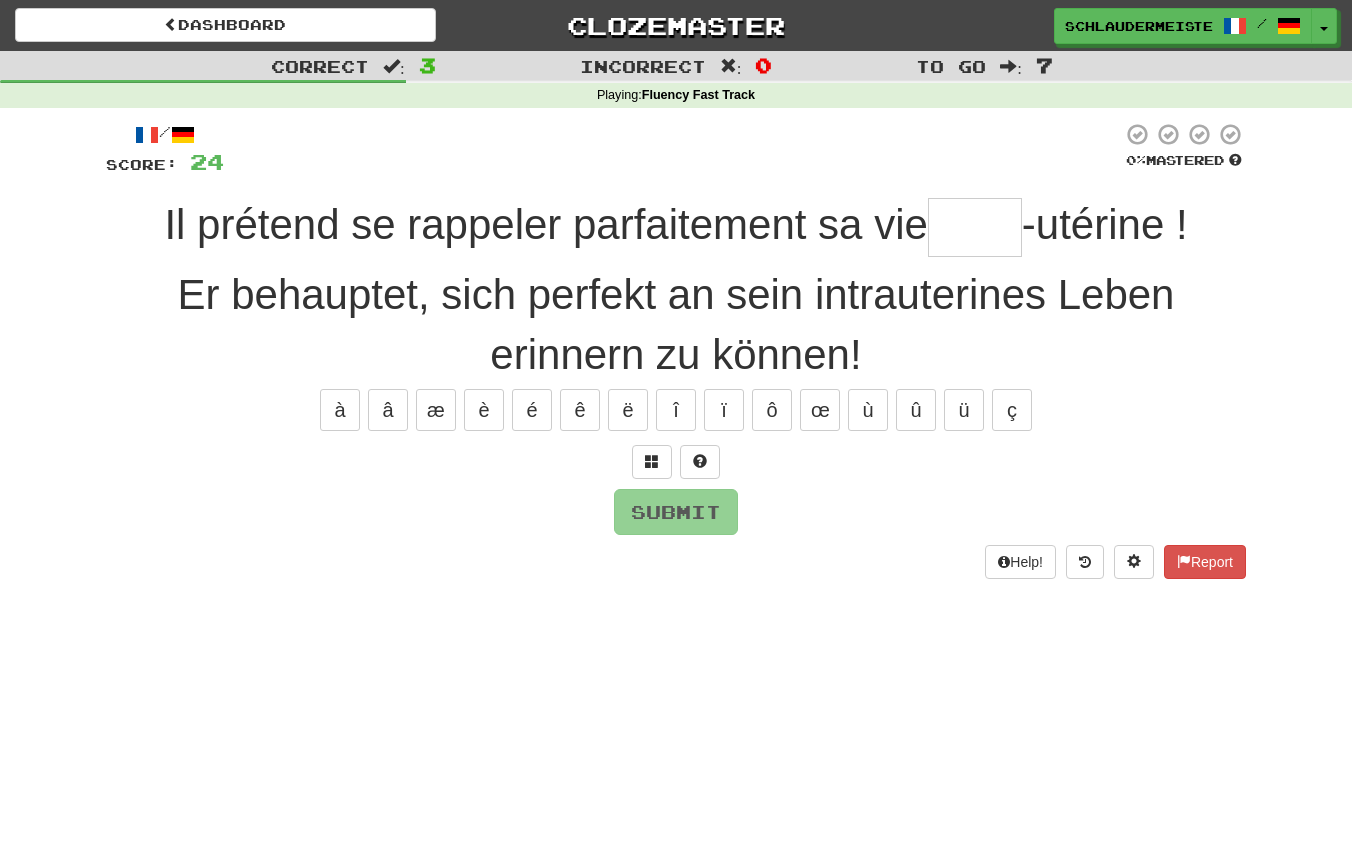 type on "*" 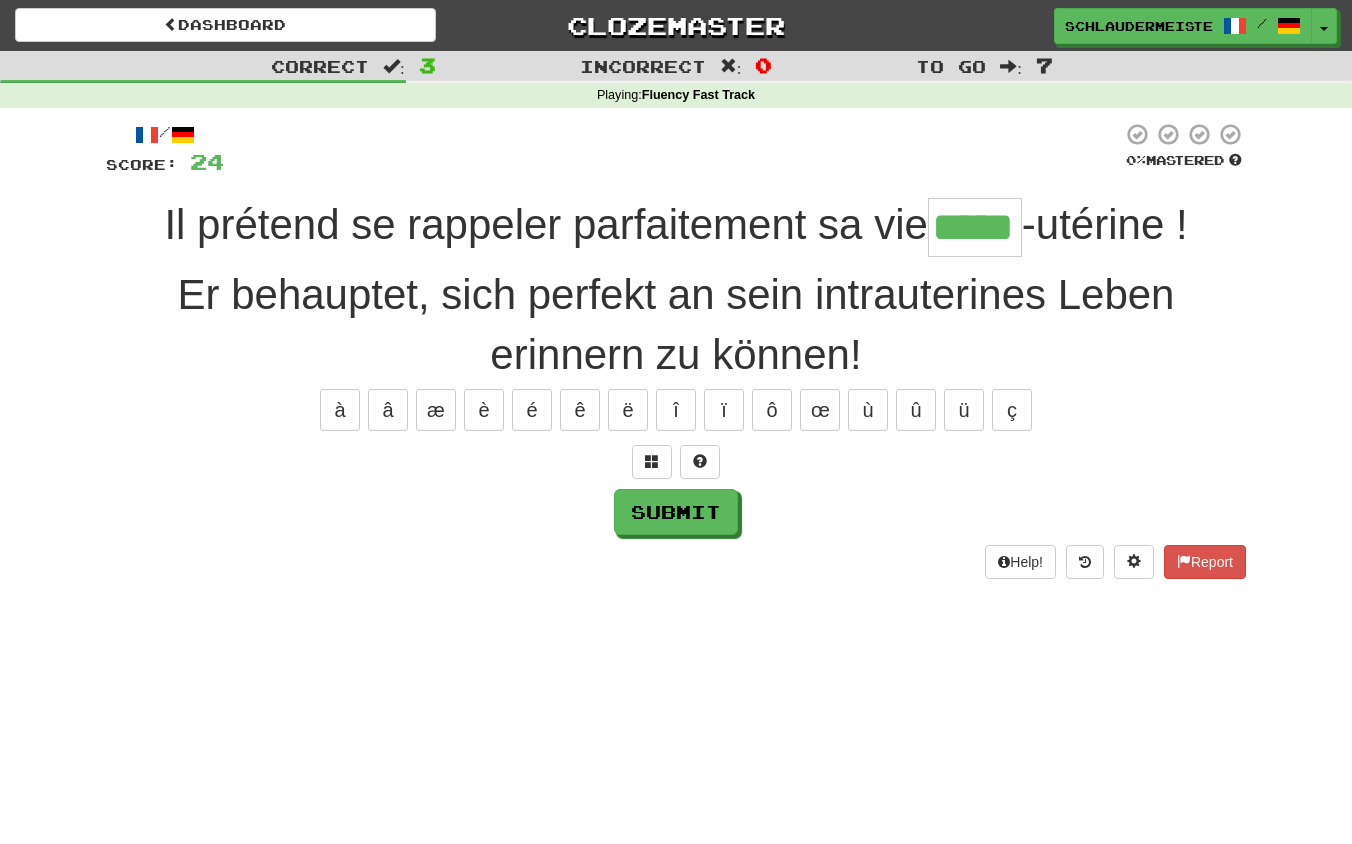 type on "*****" 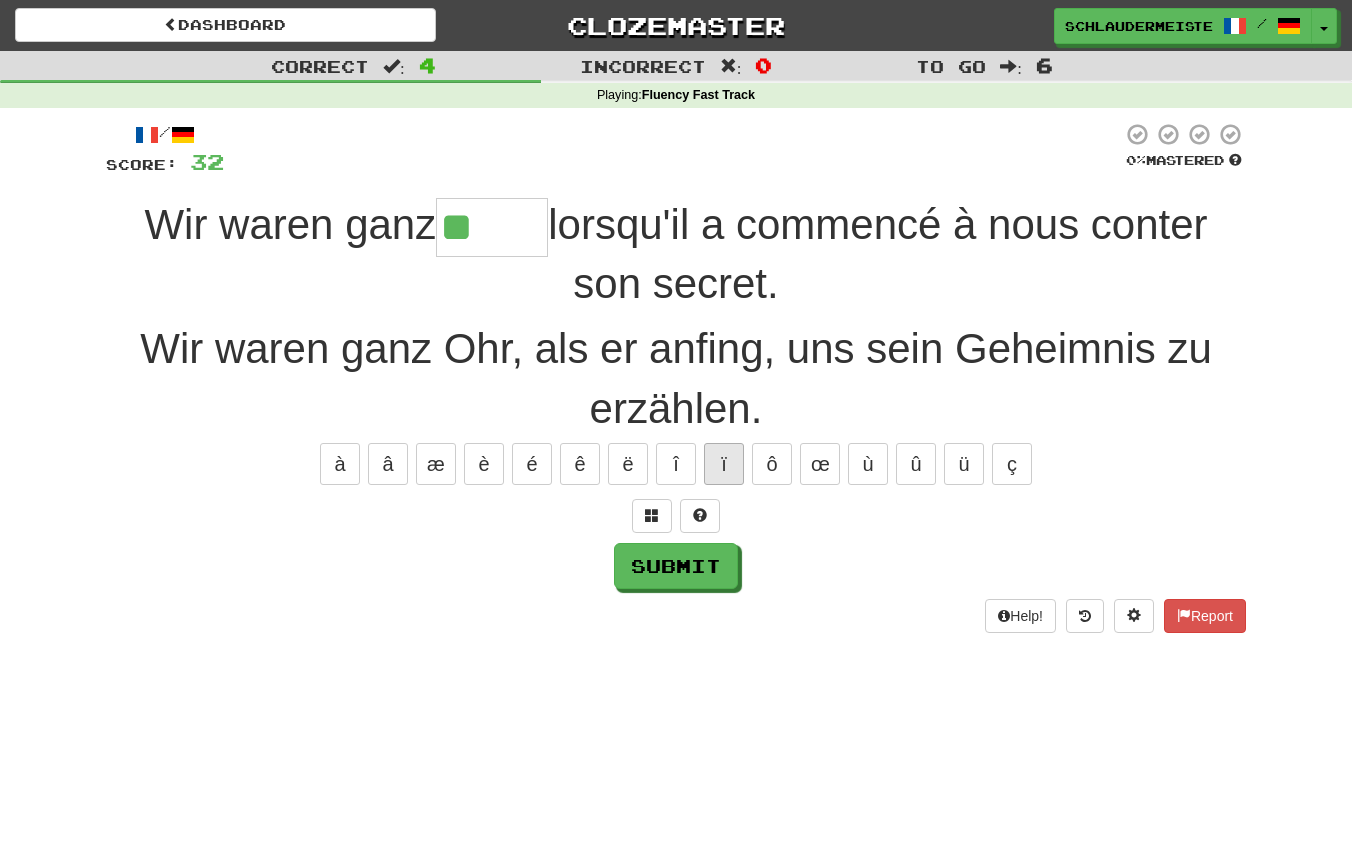 click on "ï" at bounding box center (724, 464) 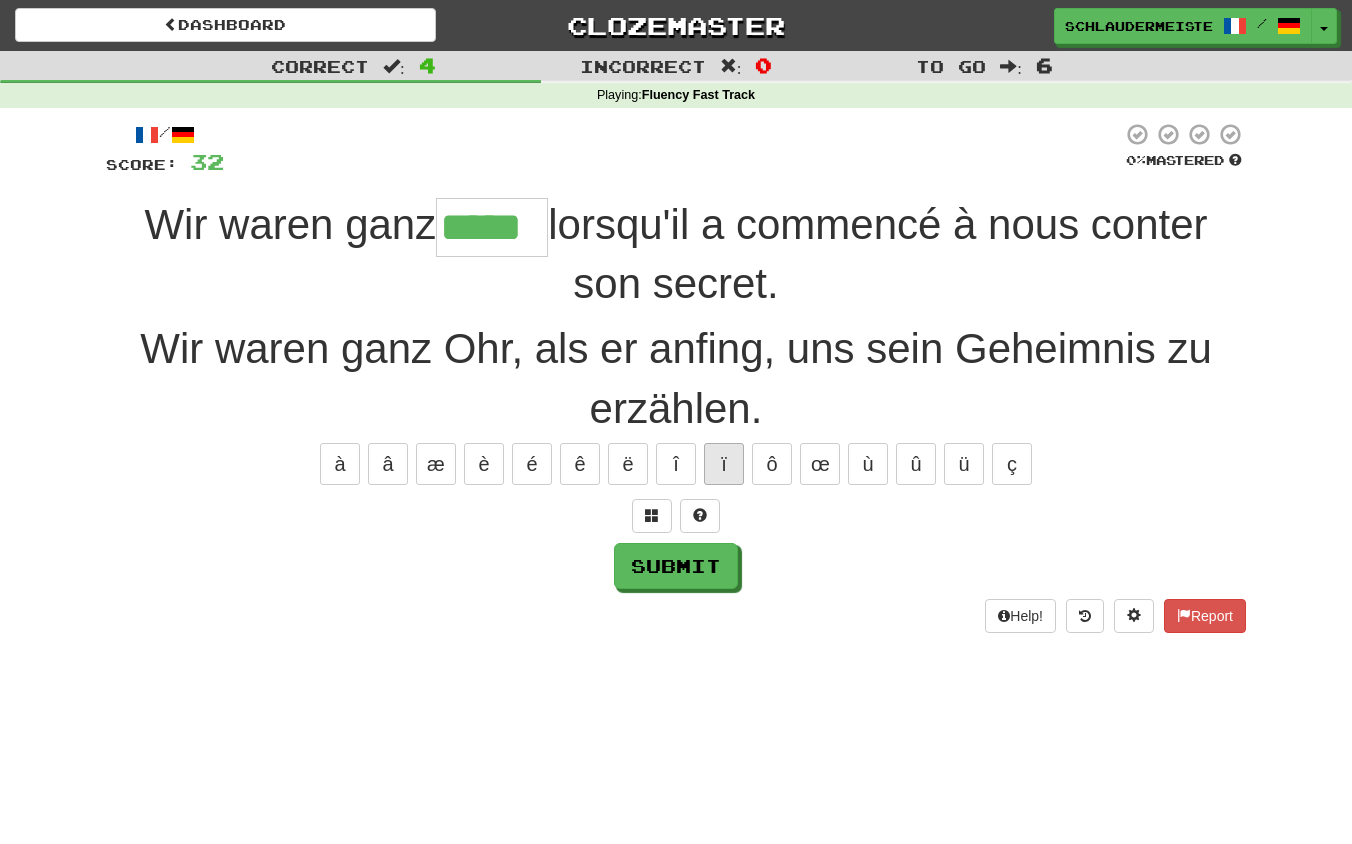 type on "*****" 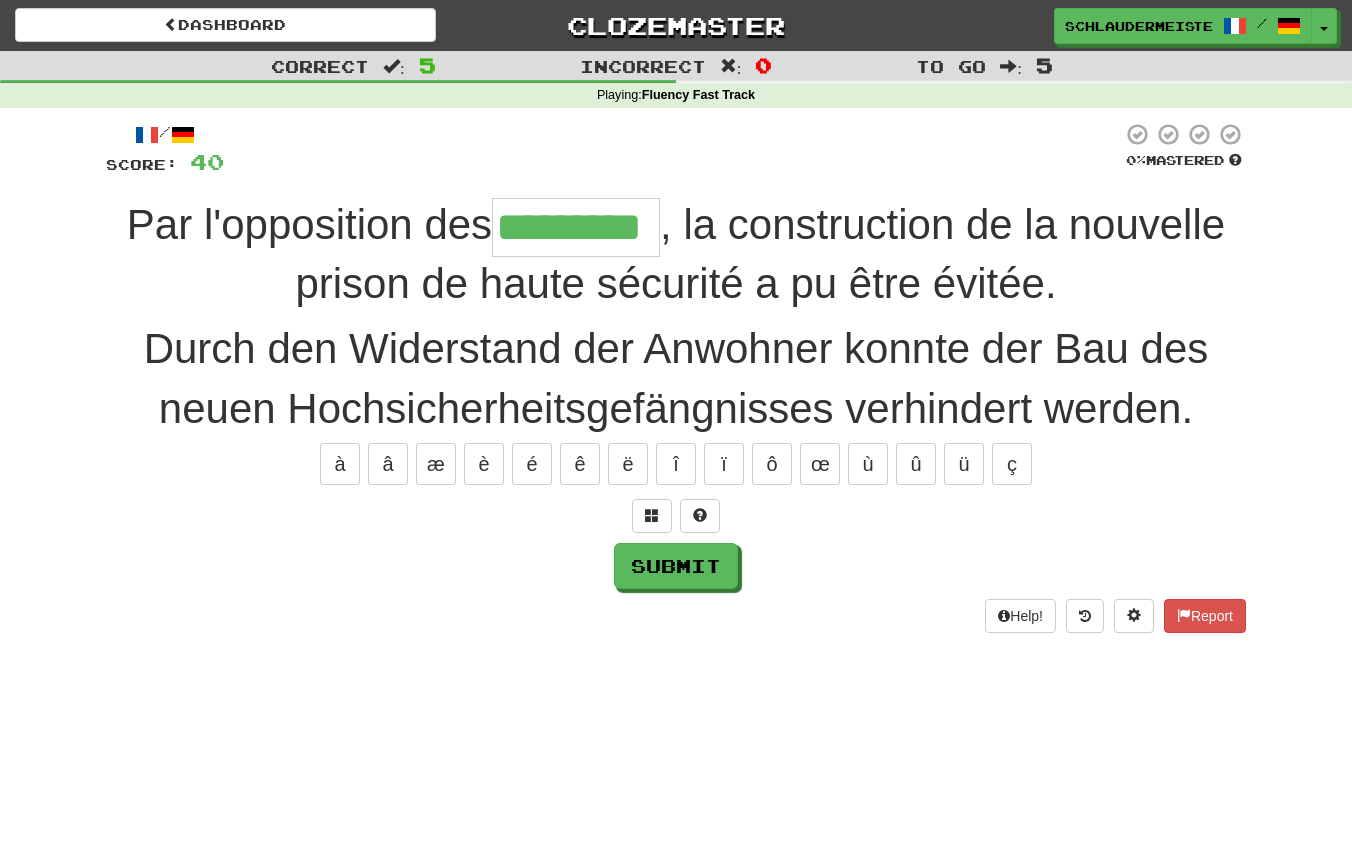 type on "*********" 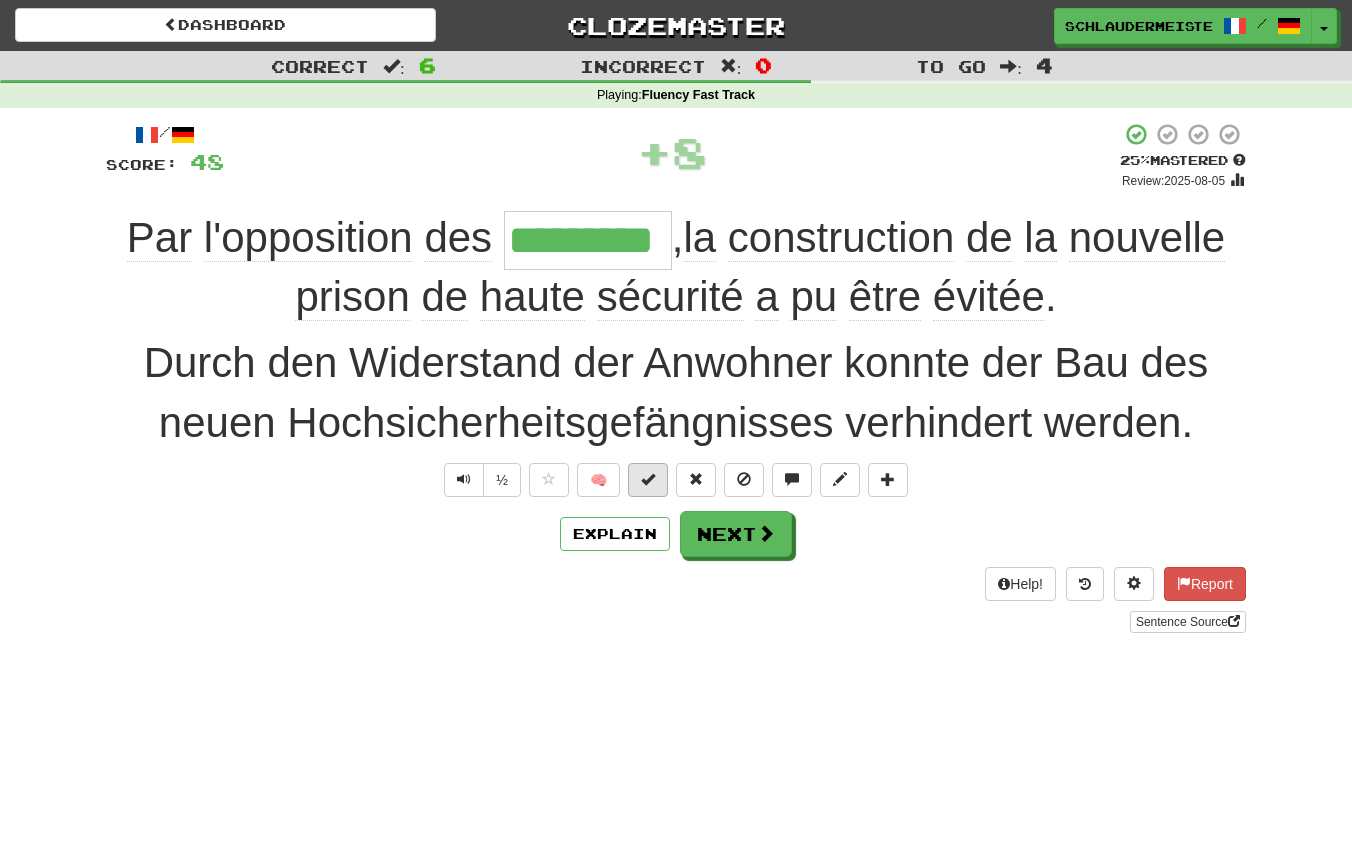 click at bounding box center (648, 480) 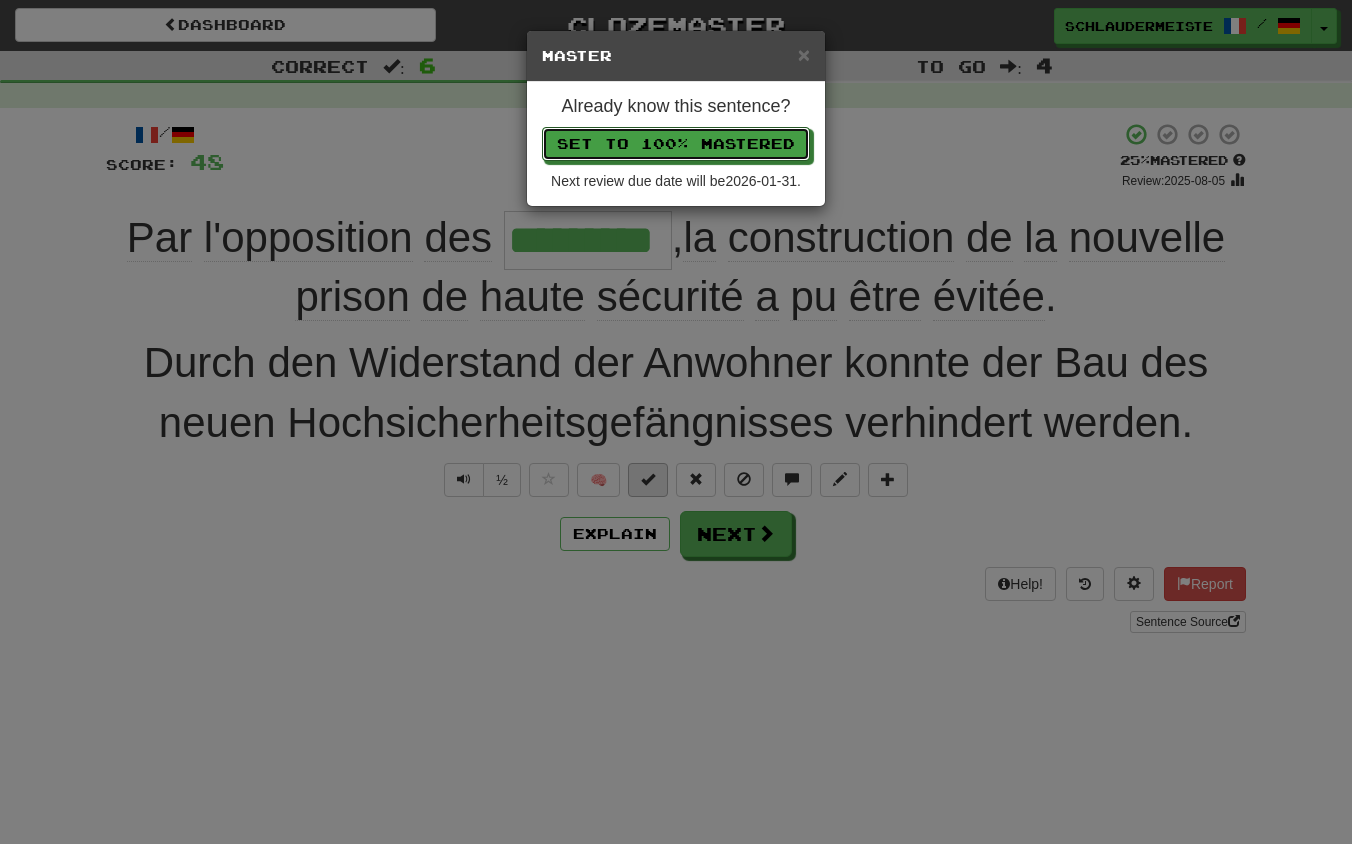 click on "Set to 100% Mastered" at bounding box center (676, 144) 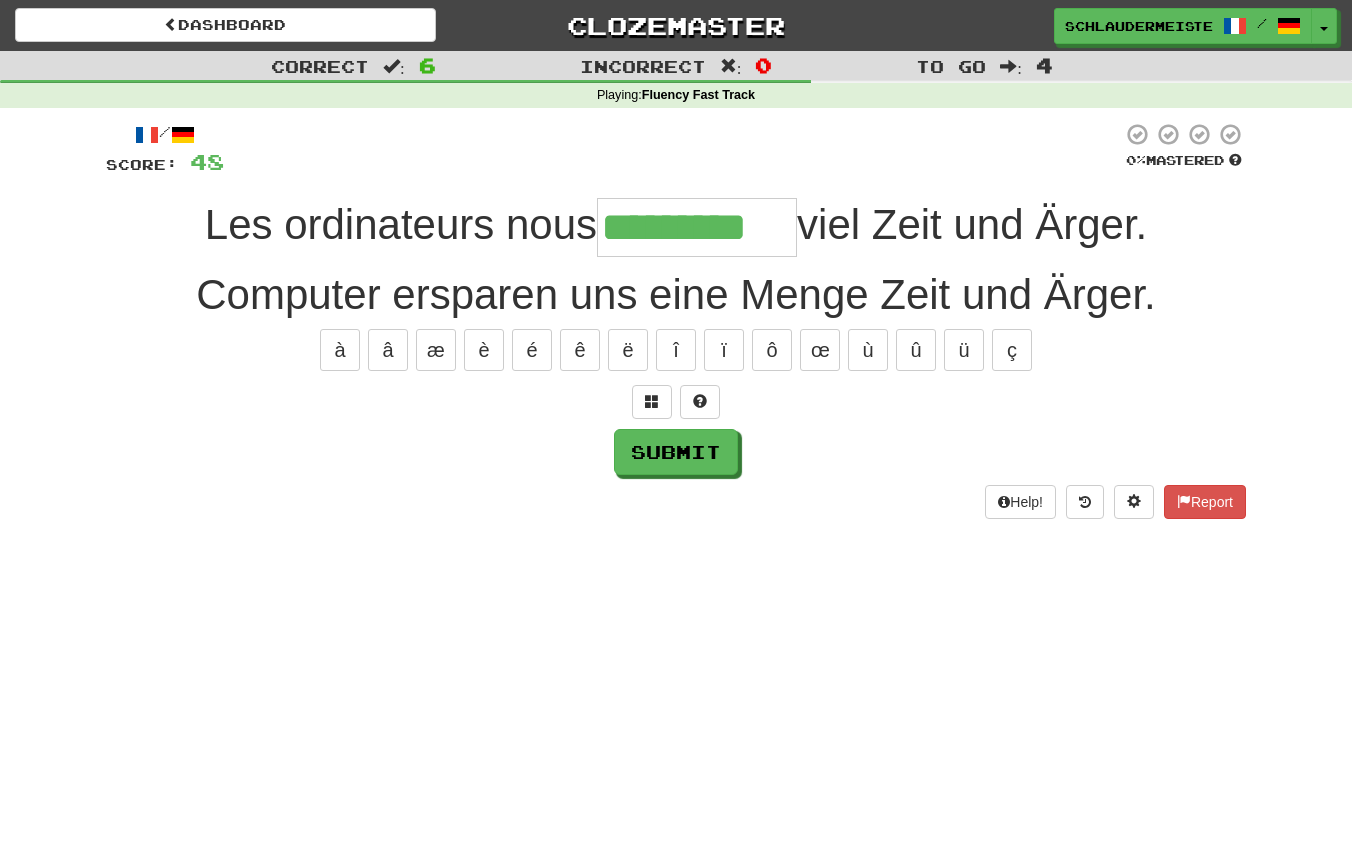 type on "*********" 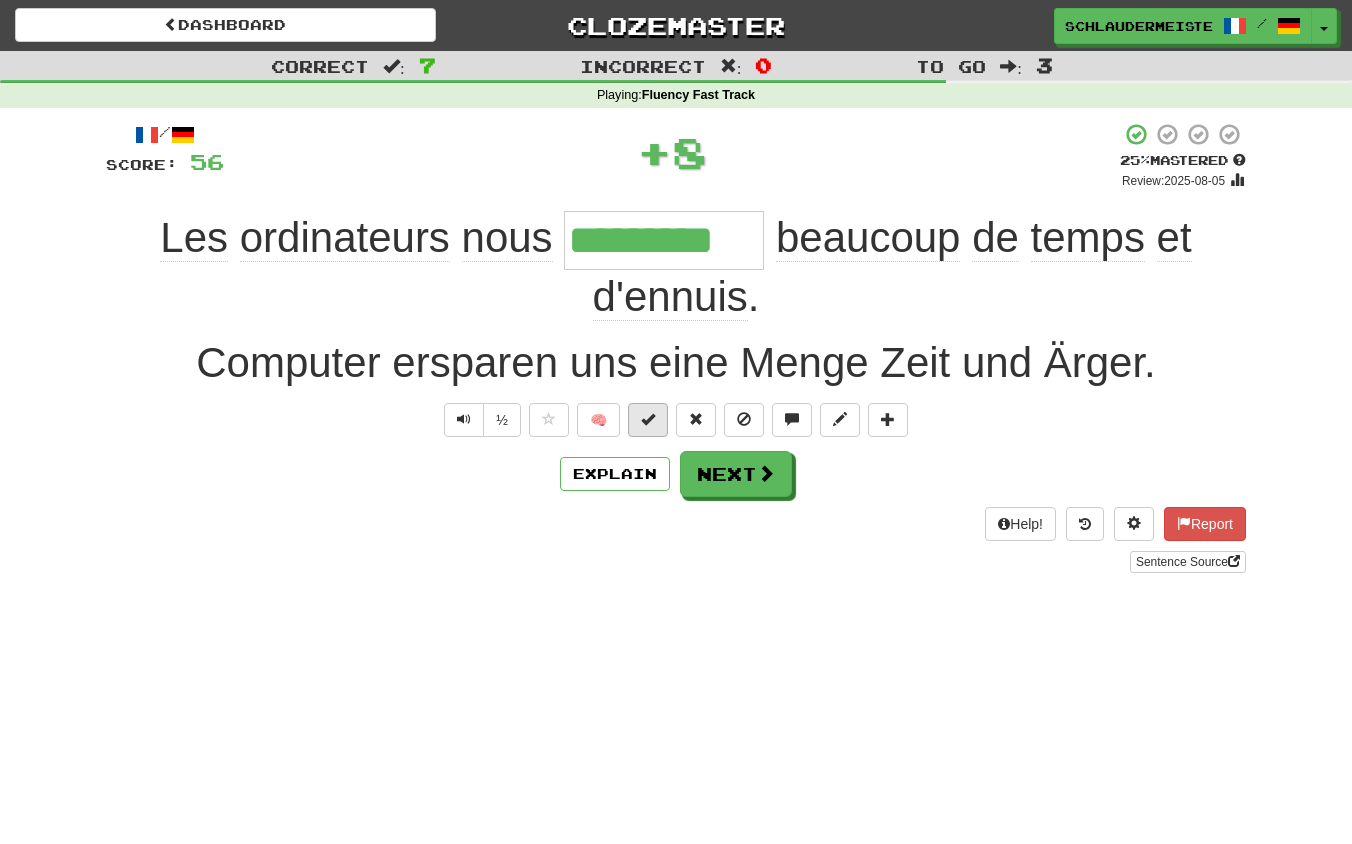 click at bounding box center [648, 420] 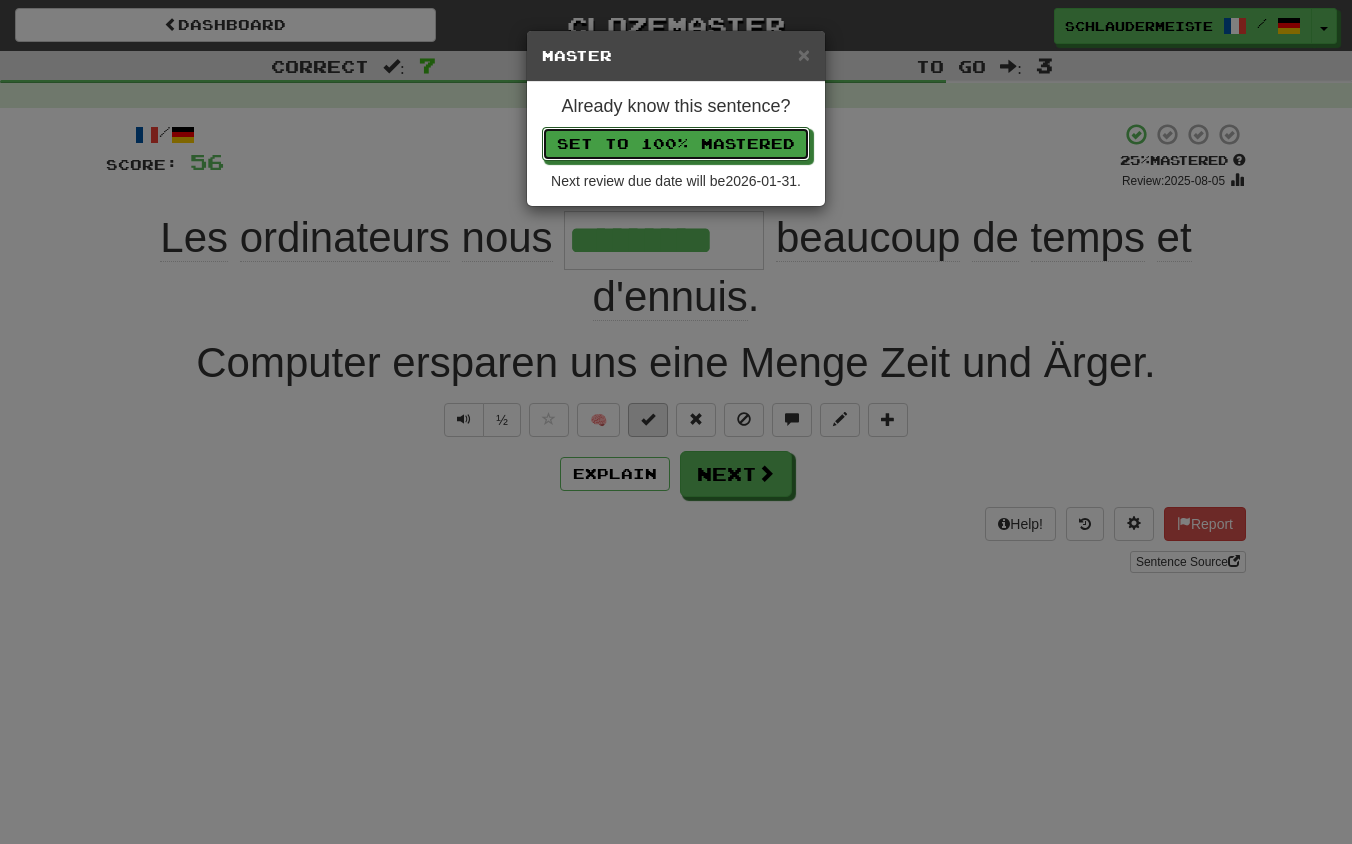 click on "Set to 100% Mastered" at bounding box center [676, 144] 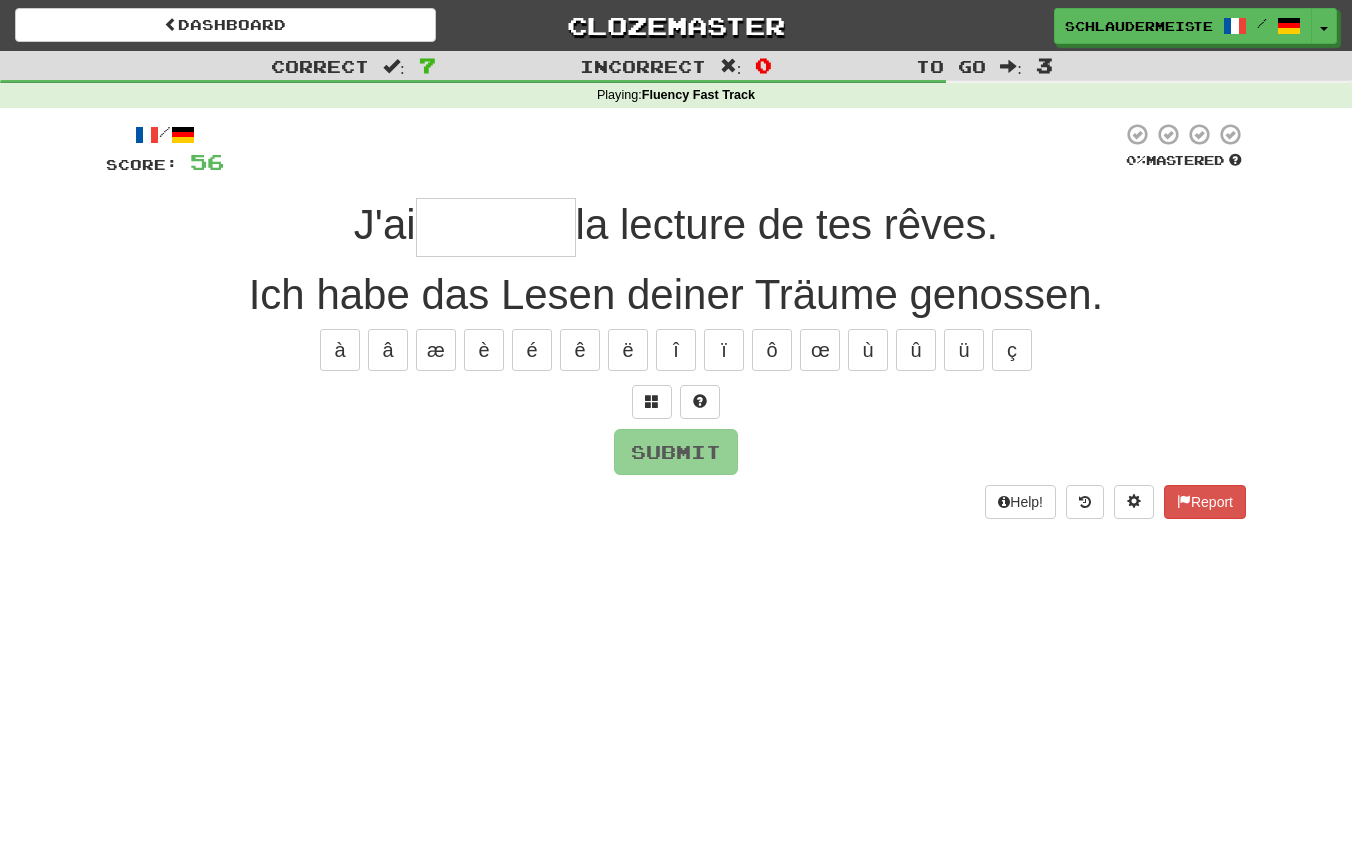 type on "*" 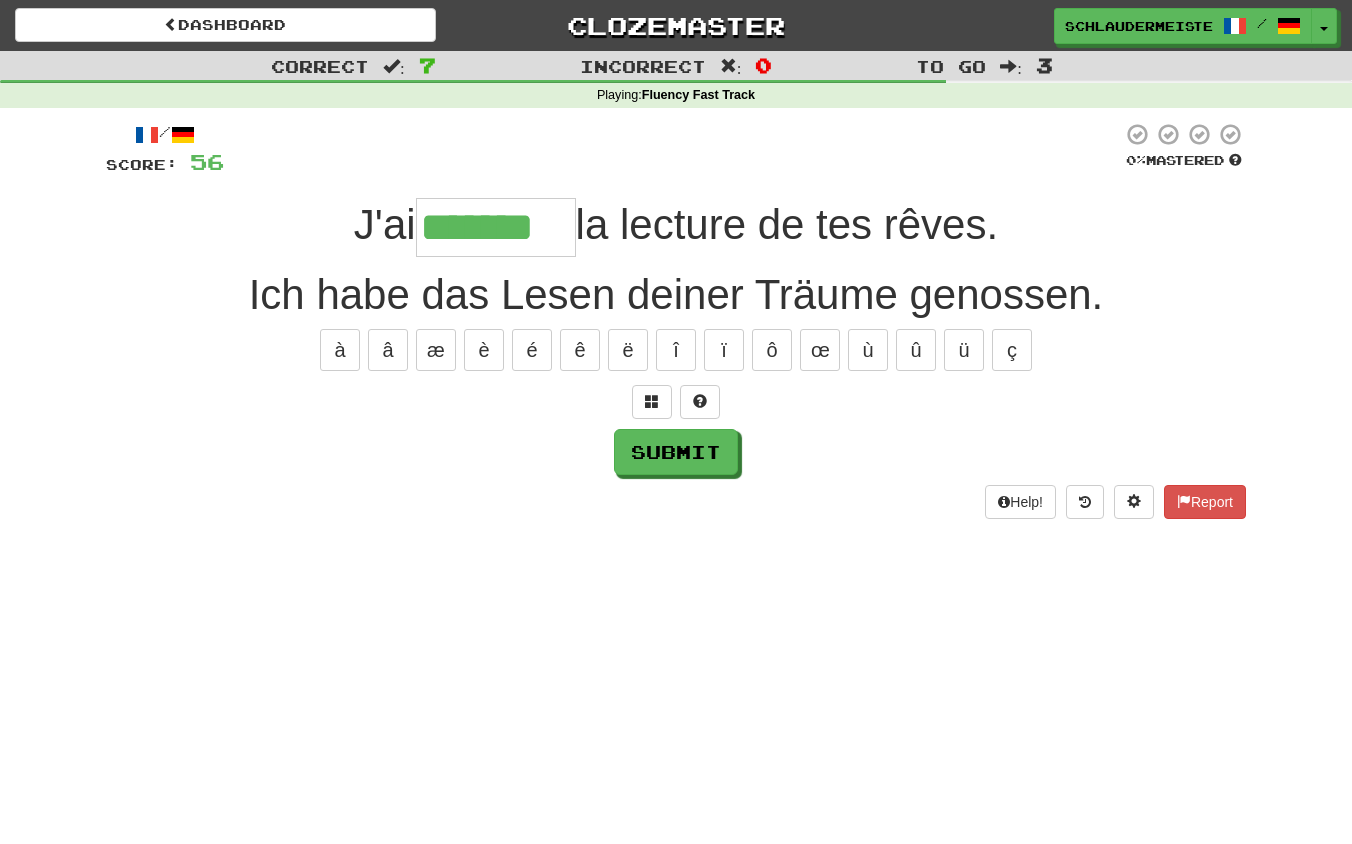 type on "*******" 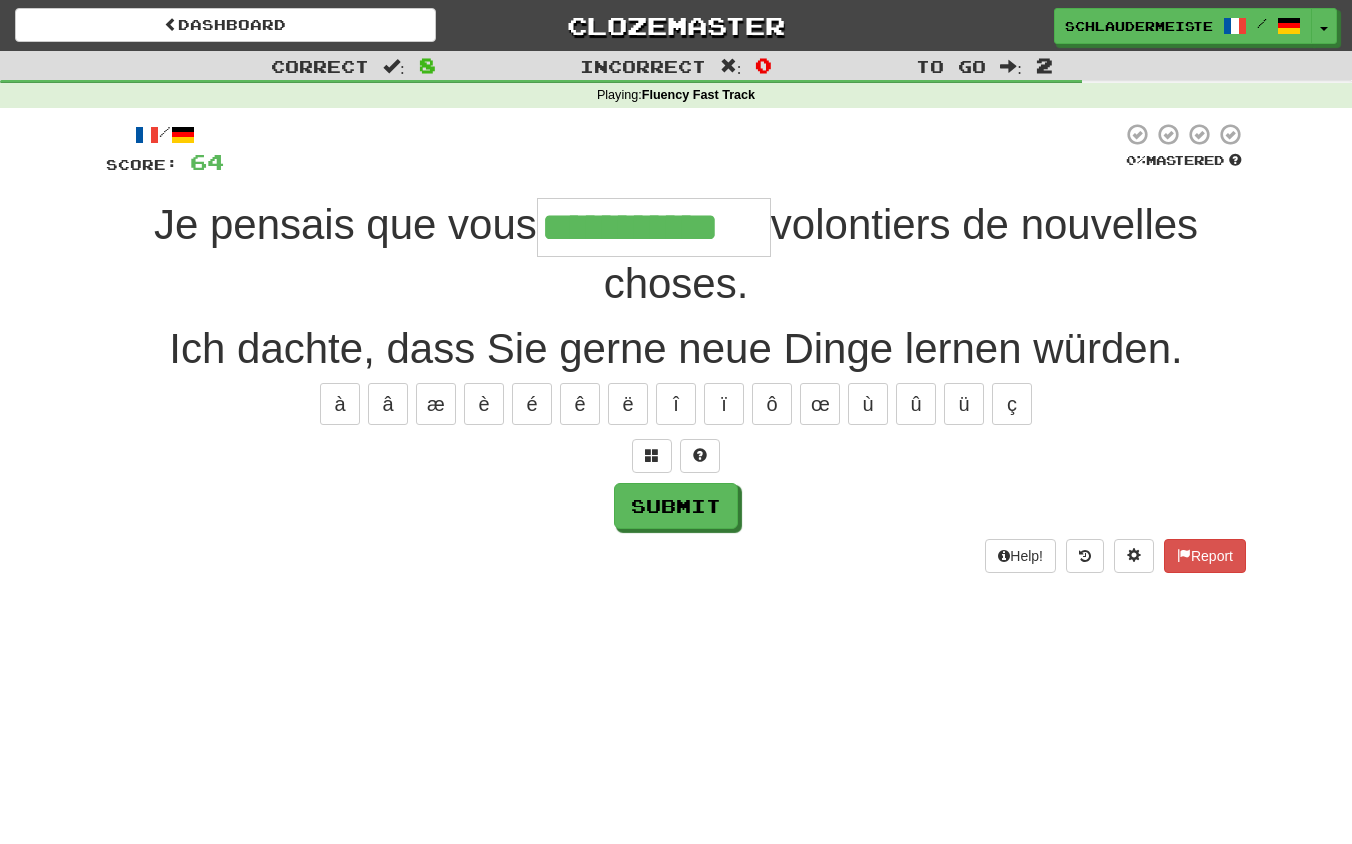 type on "**********" 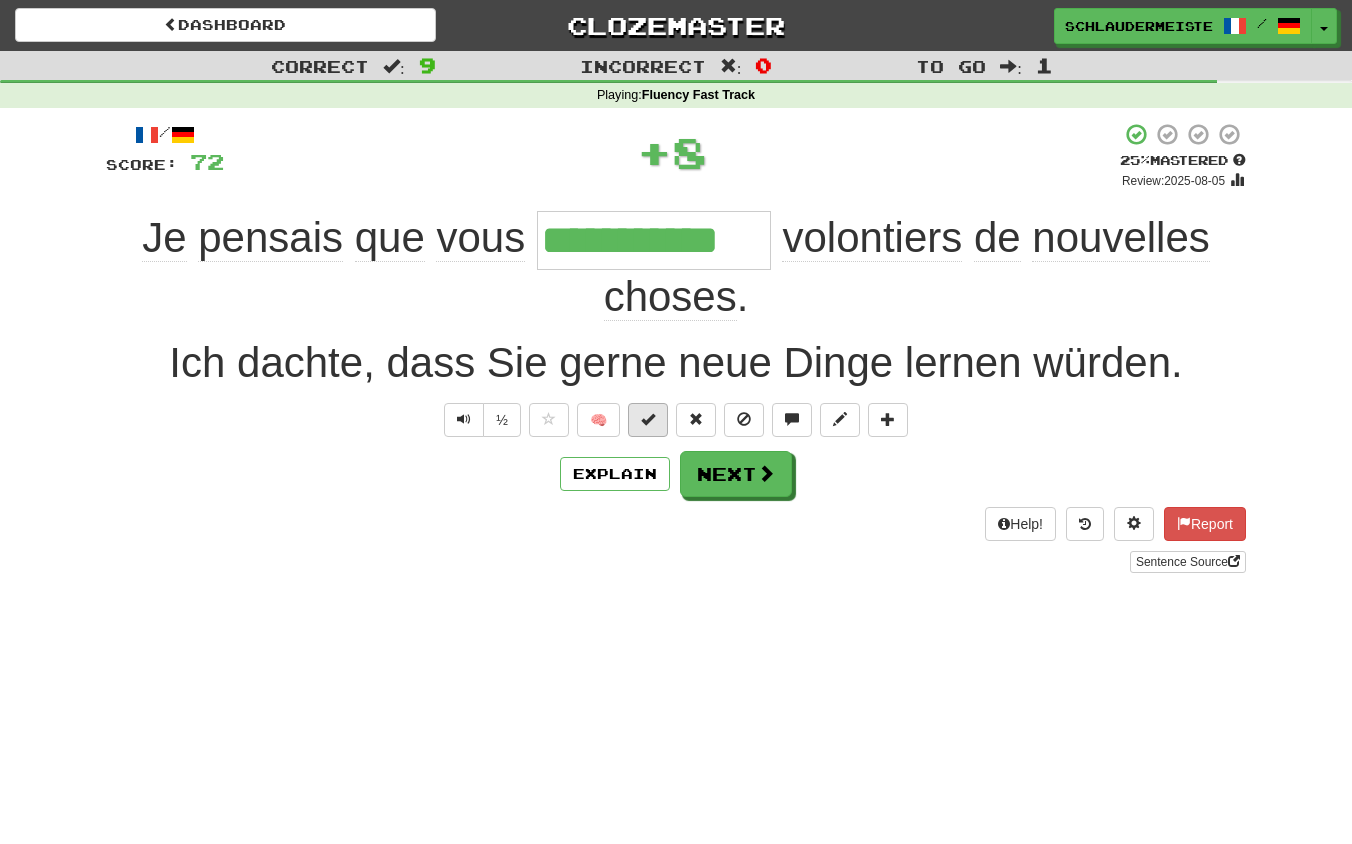 click at bounding box center (648, 419) 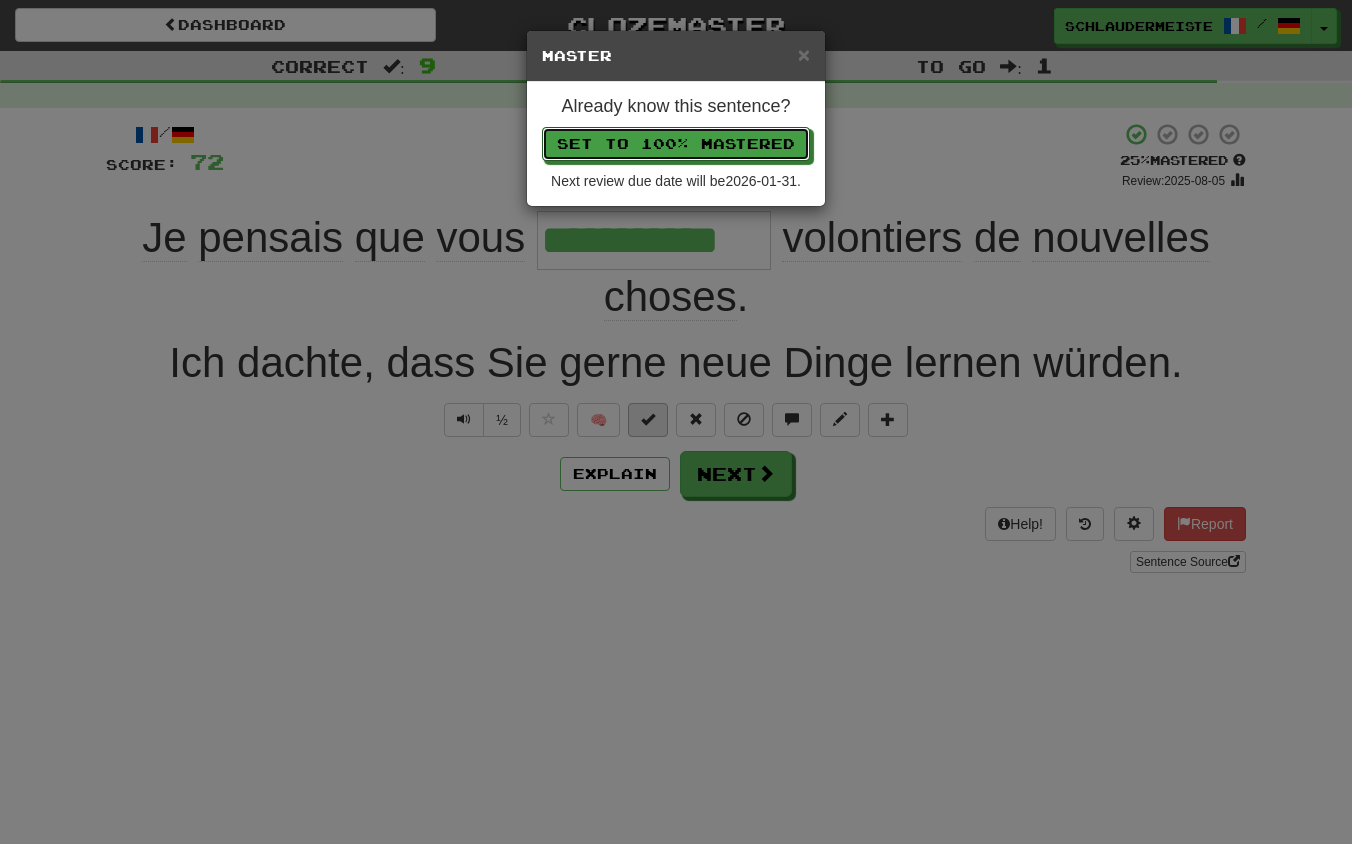 click on "Set to 100% Mastered" at bounding box center (676, 144) 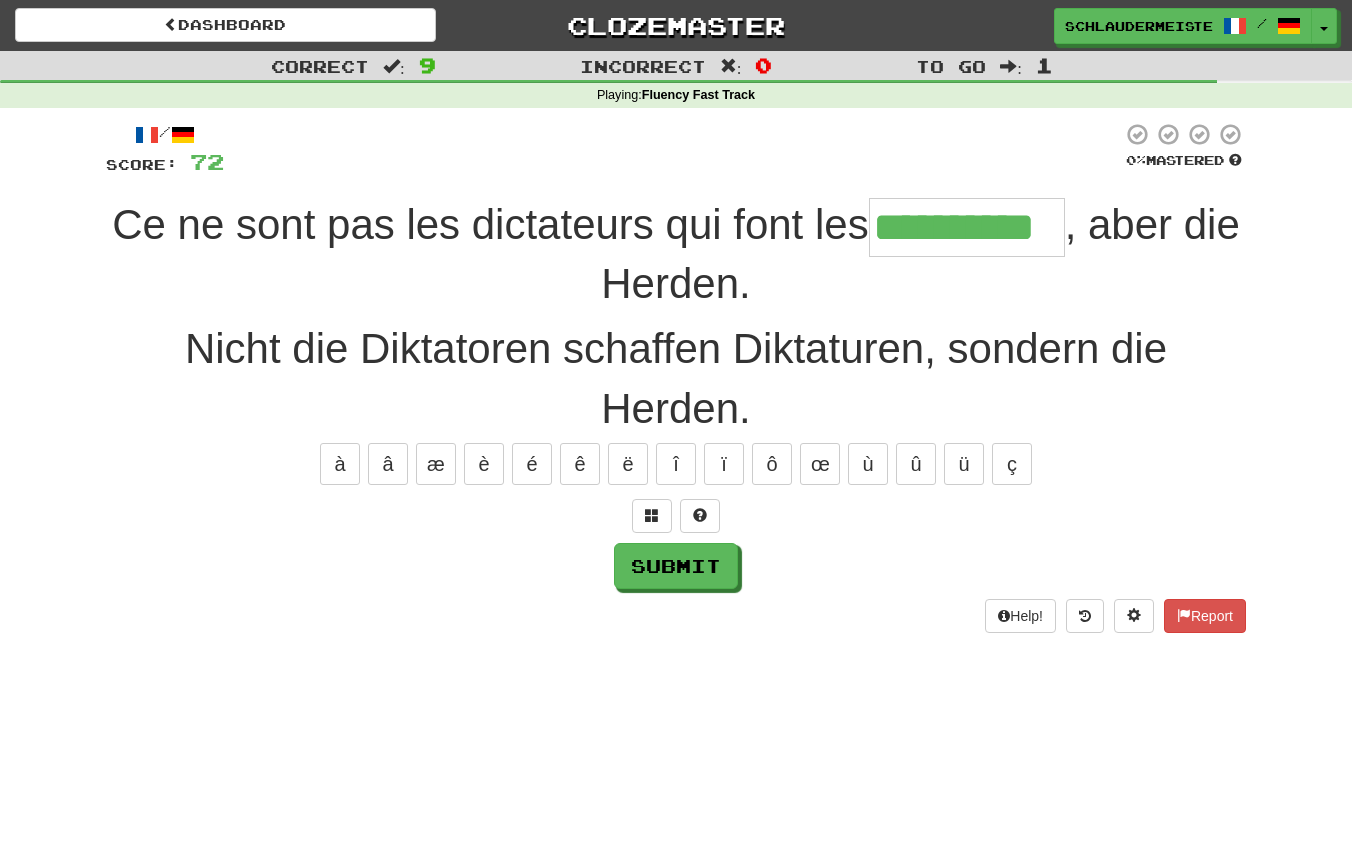 type on "**********" 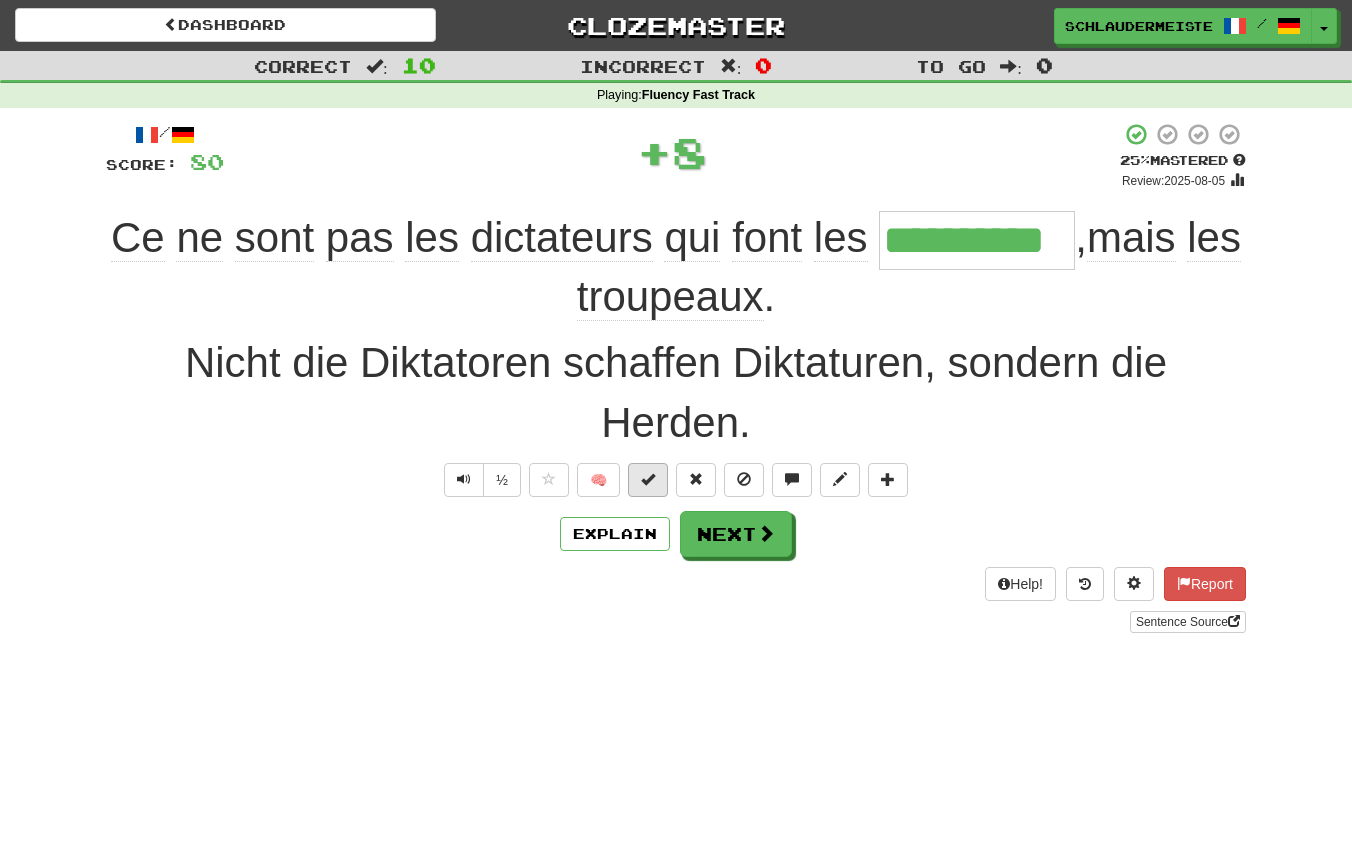 click at bounding box center (648, 479) 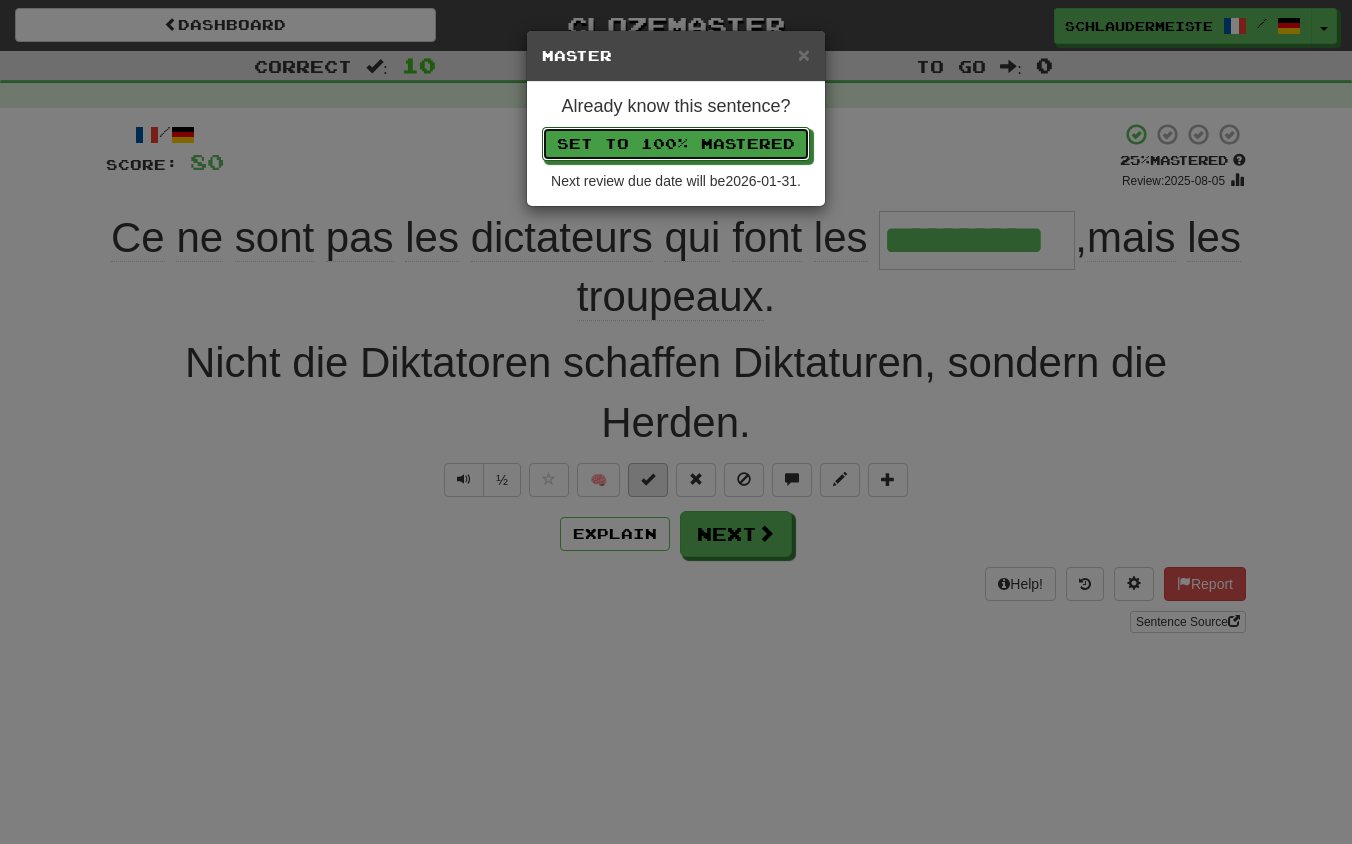 click on "Set to 100% Mastered" at bounding box center (676, 144) 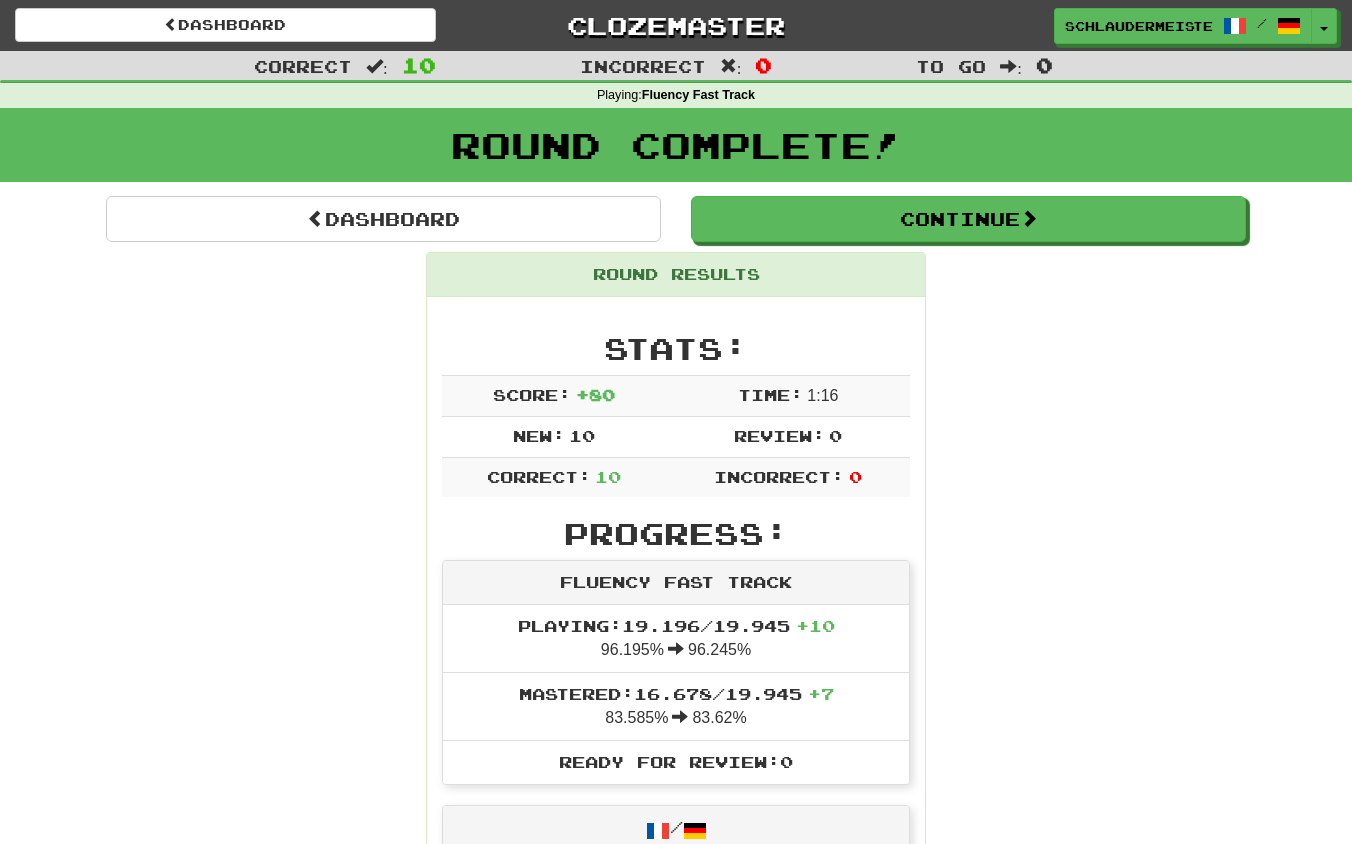 scroll, scrollTop: 0, scrollLeft: 0, axis: both 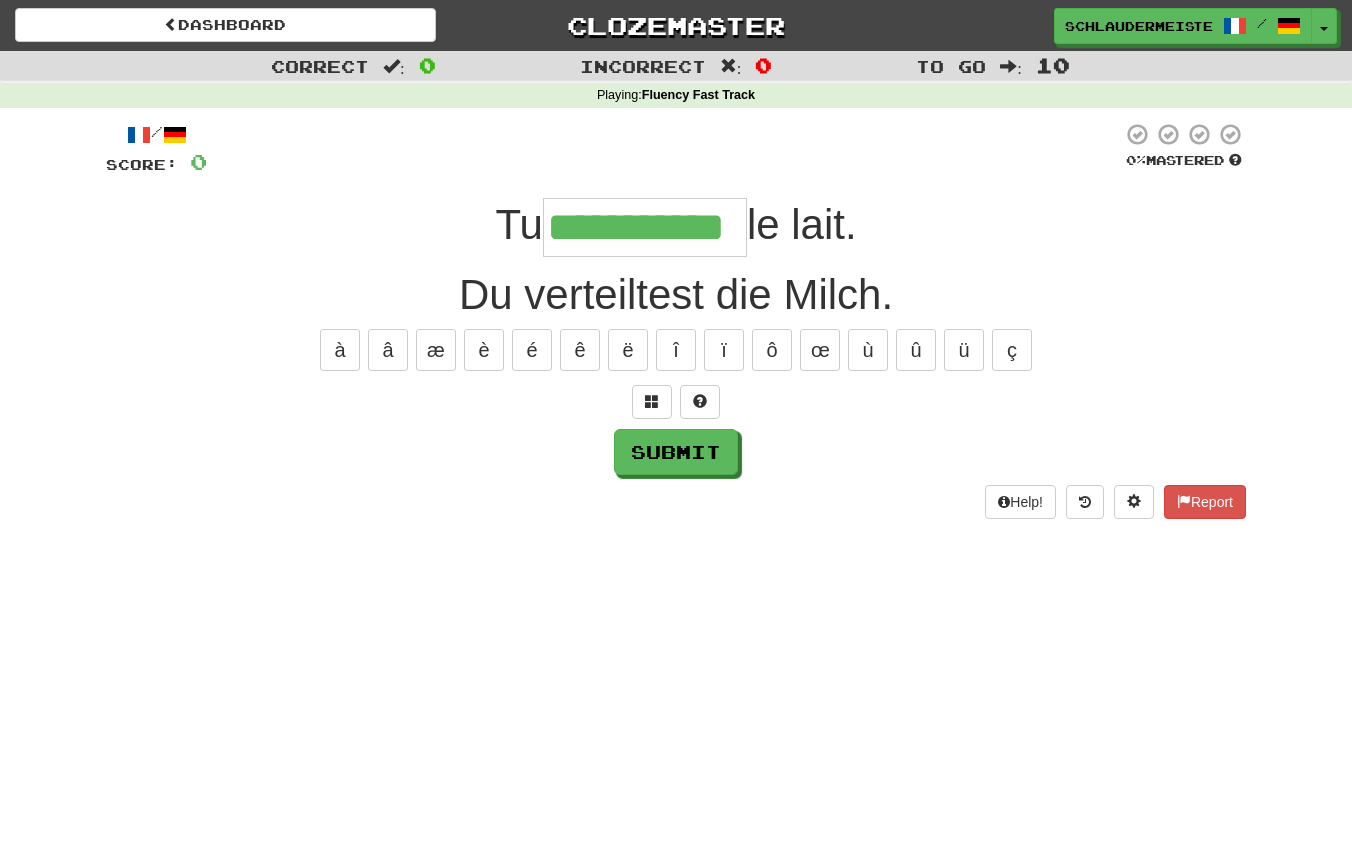 type on "**********" 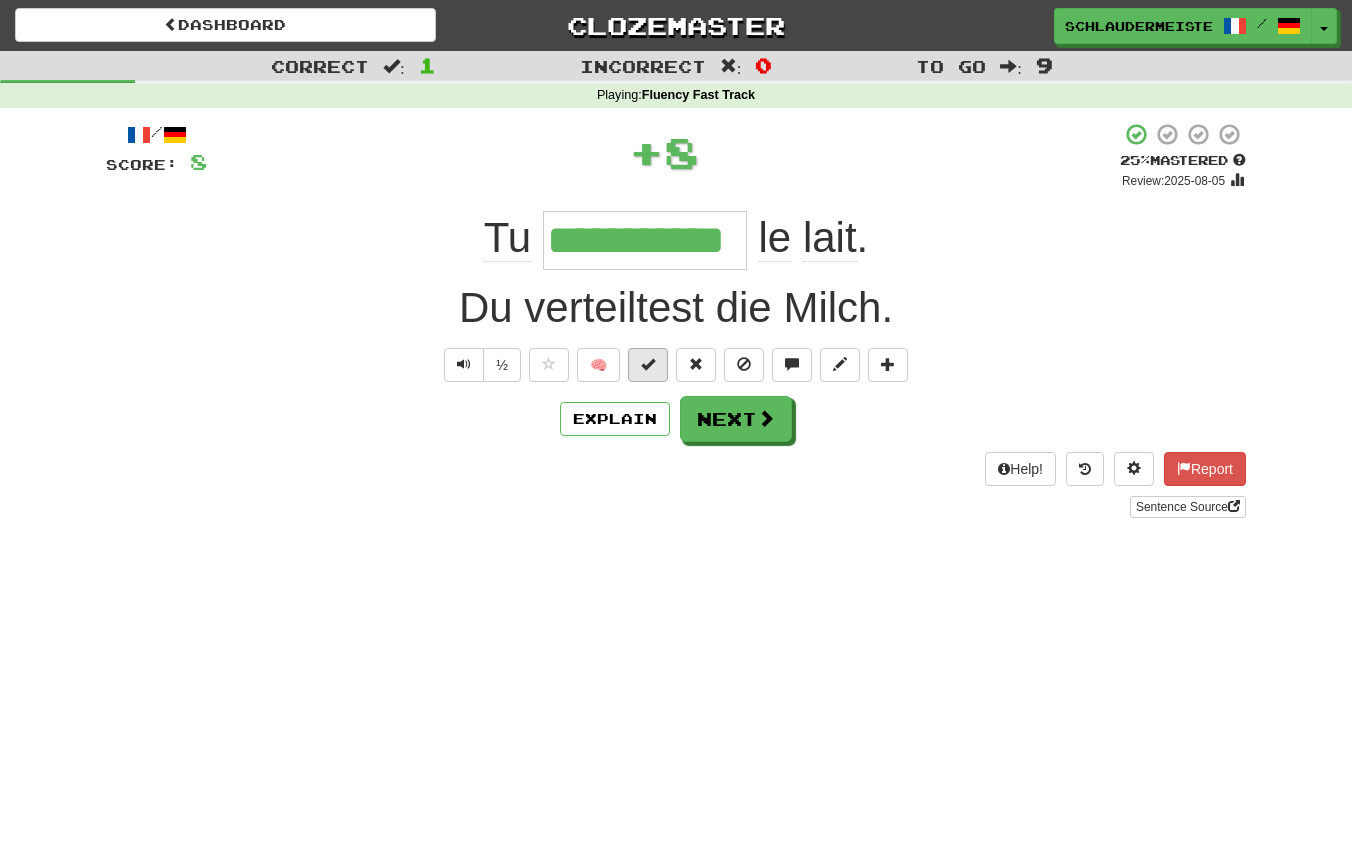 click at bounding box center (648, 364) 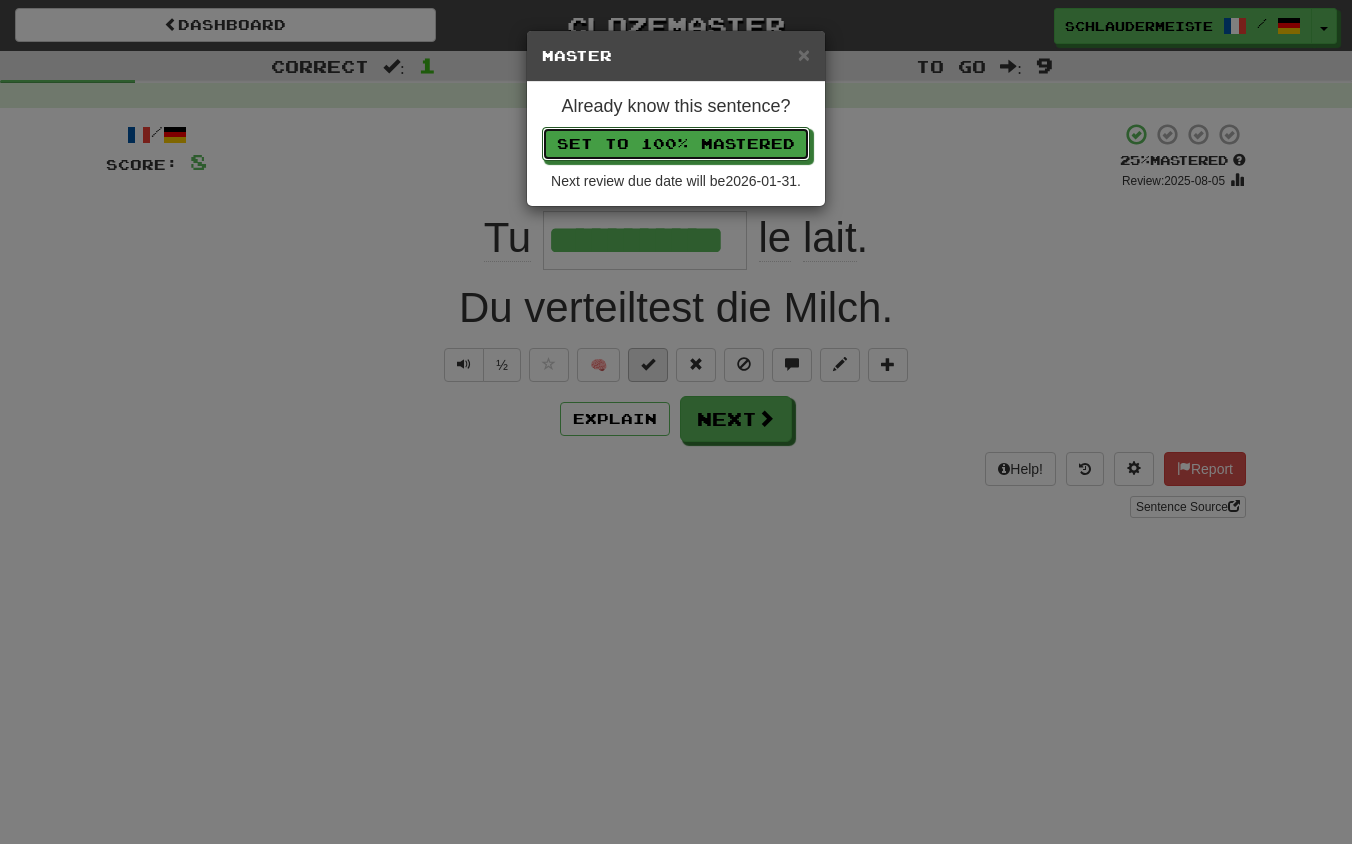 type 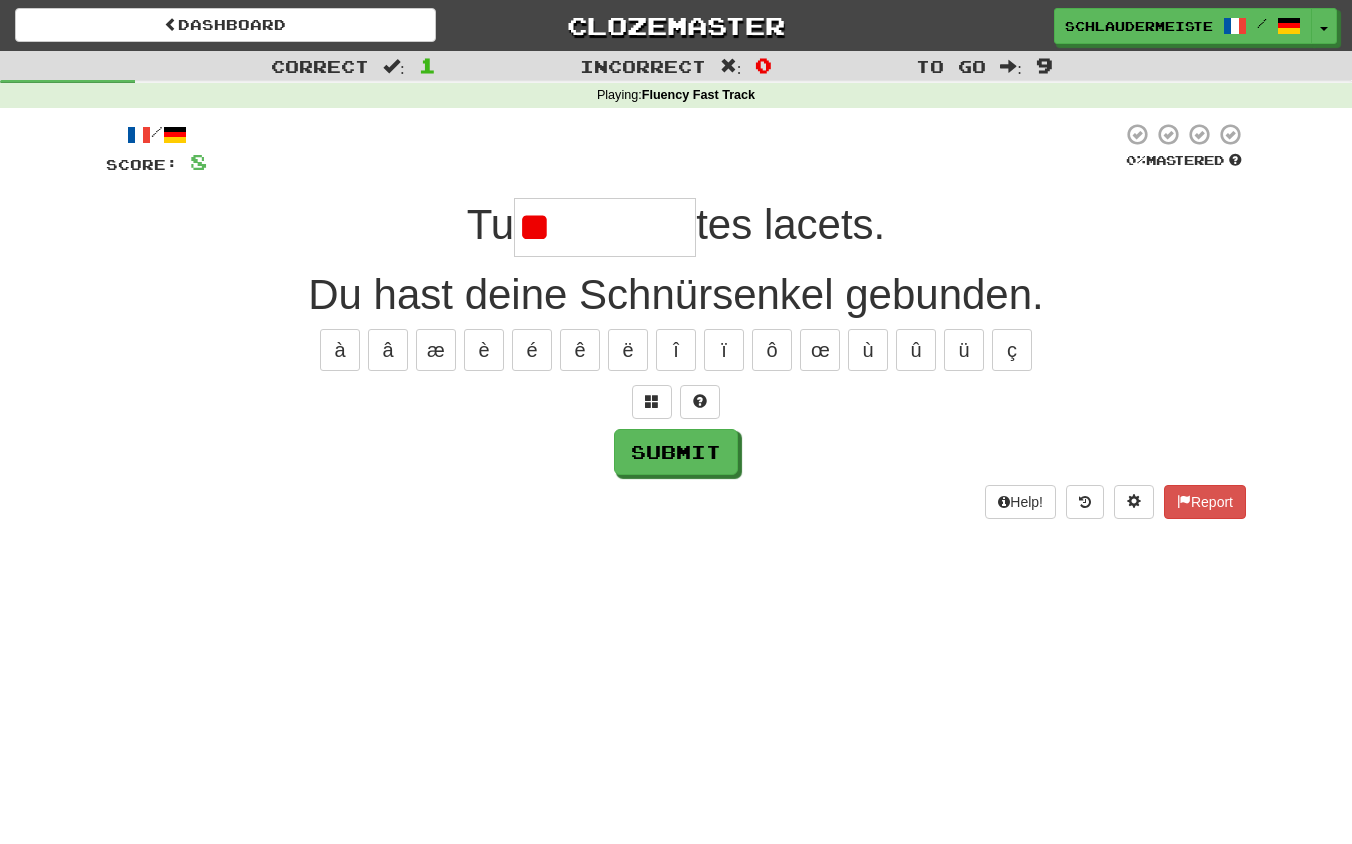 type on "*" 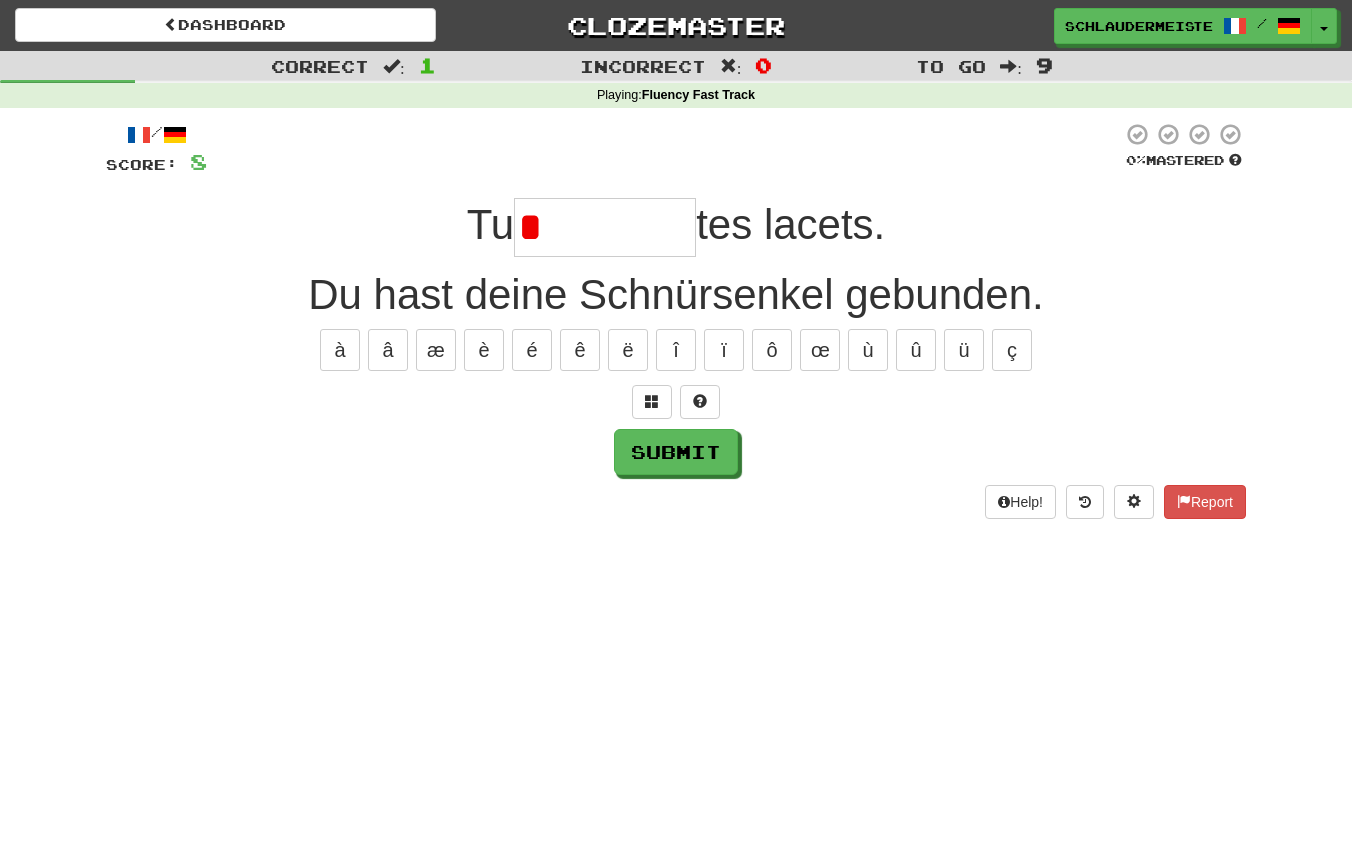 type on "*********" 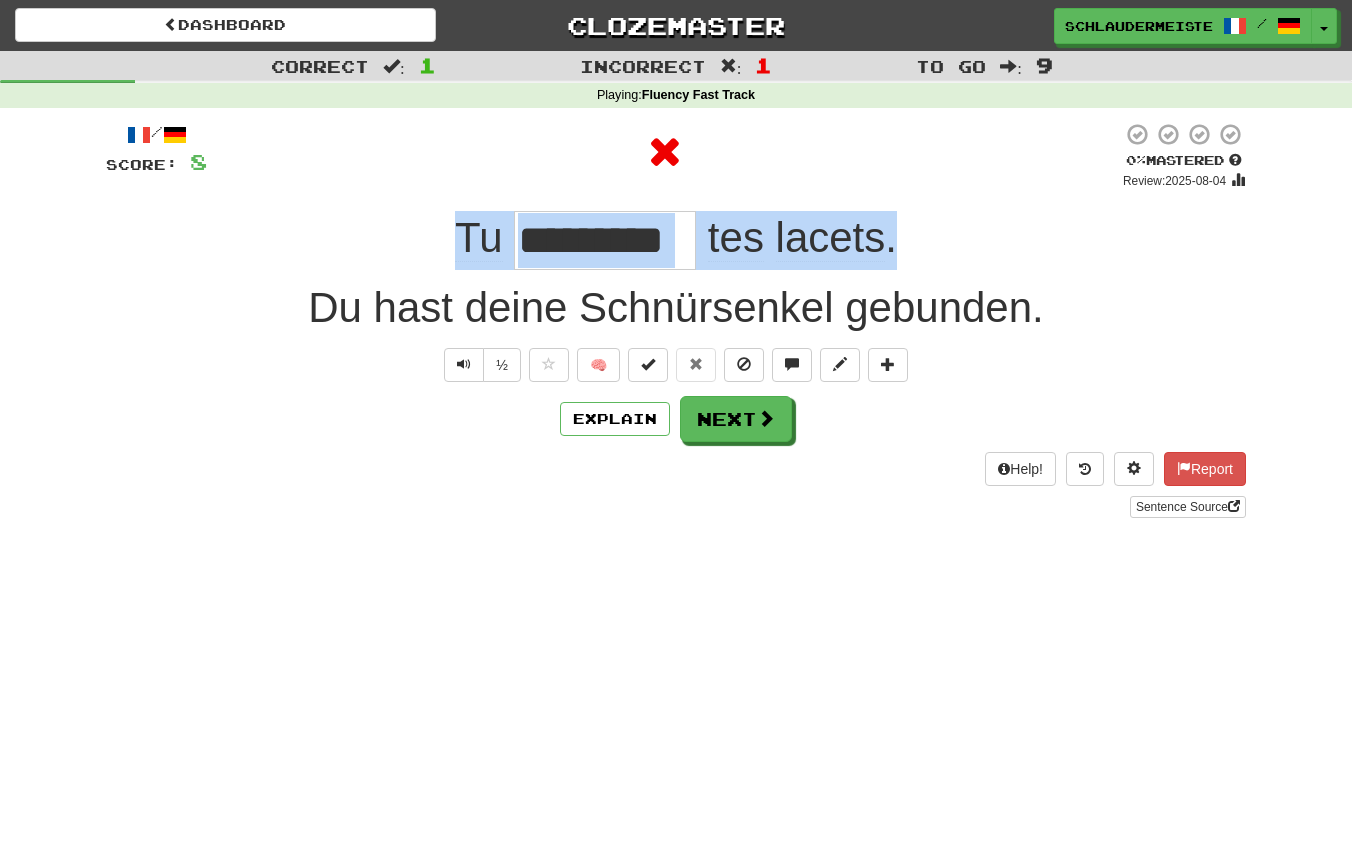 drag, startPoint x: 448, startPoint y: 236, endPoint x: 937, endPoint y: 242, distance: 489.0368 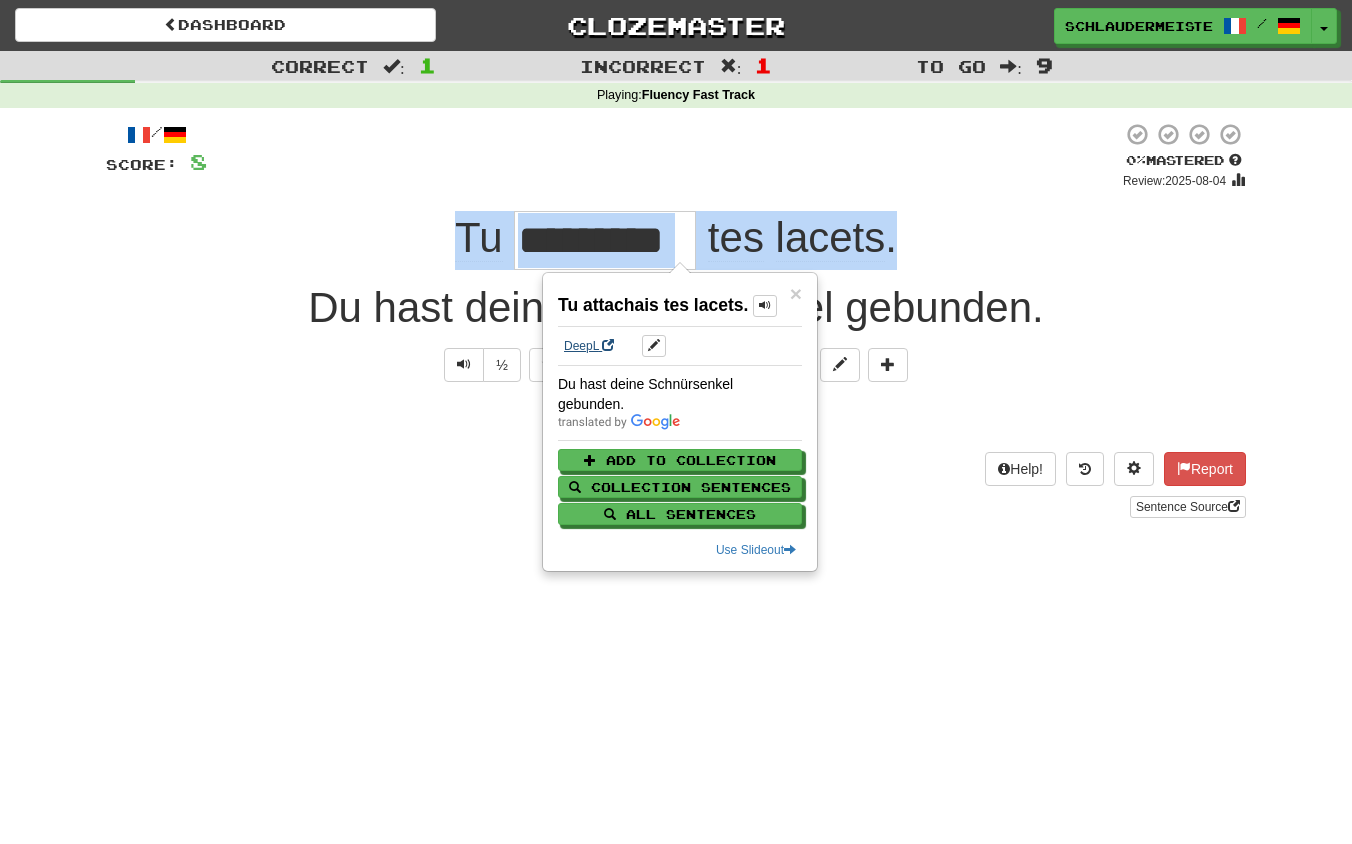click on "DeepL" at bounding box center [589, 346] 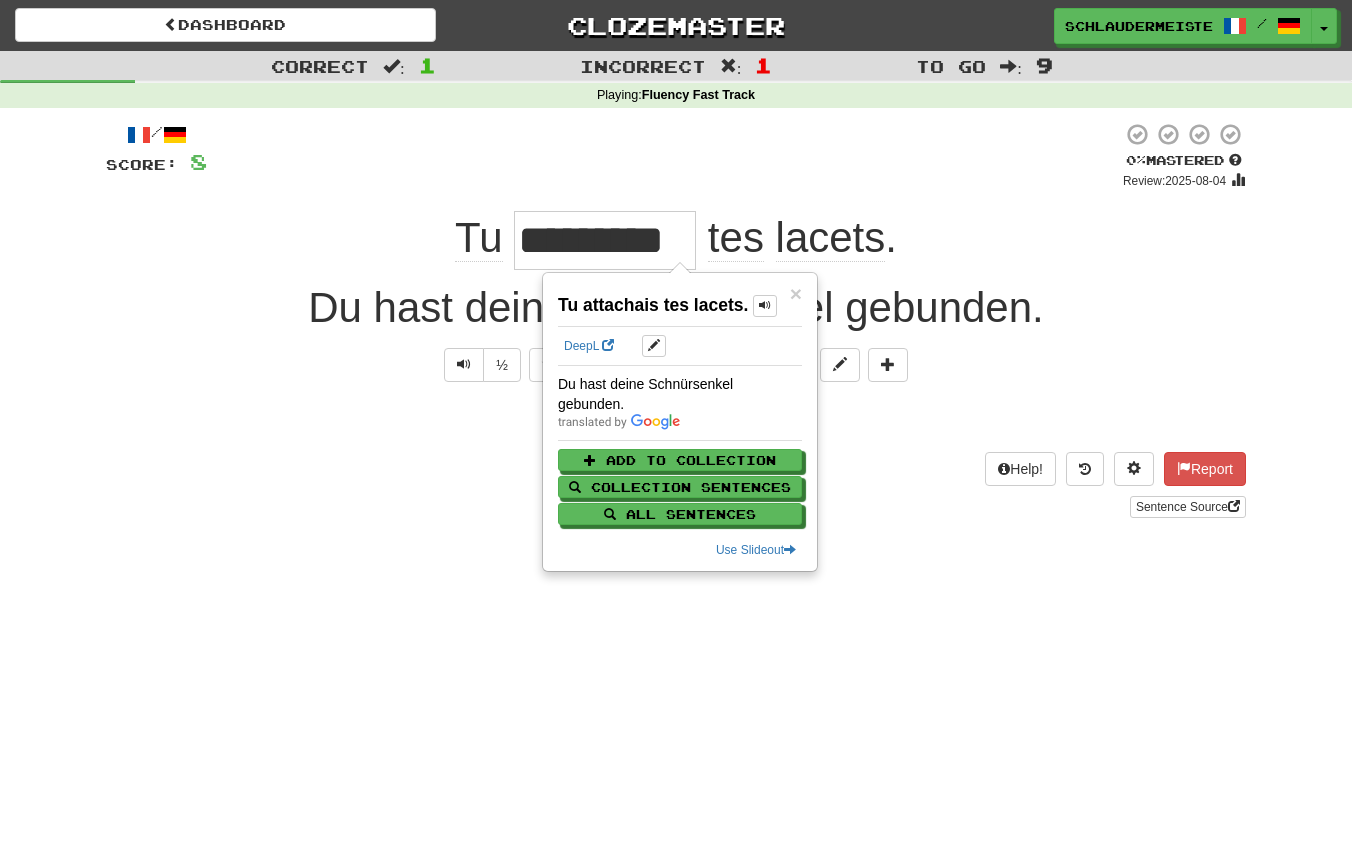 click on "/  Score:   8 0 %  Mastered Review:  2025-08-04 Tu   *********   tes   lacets . Du hast deine Schnürsenkel gebunden. ½ 🧠 Explain Next  Help!  Report Sentence Source" at bounding box center (676, 320) 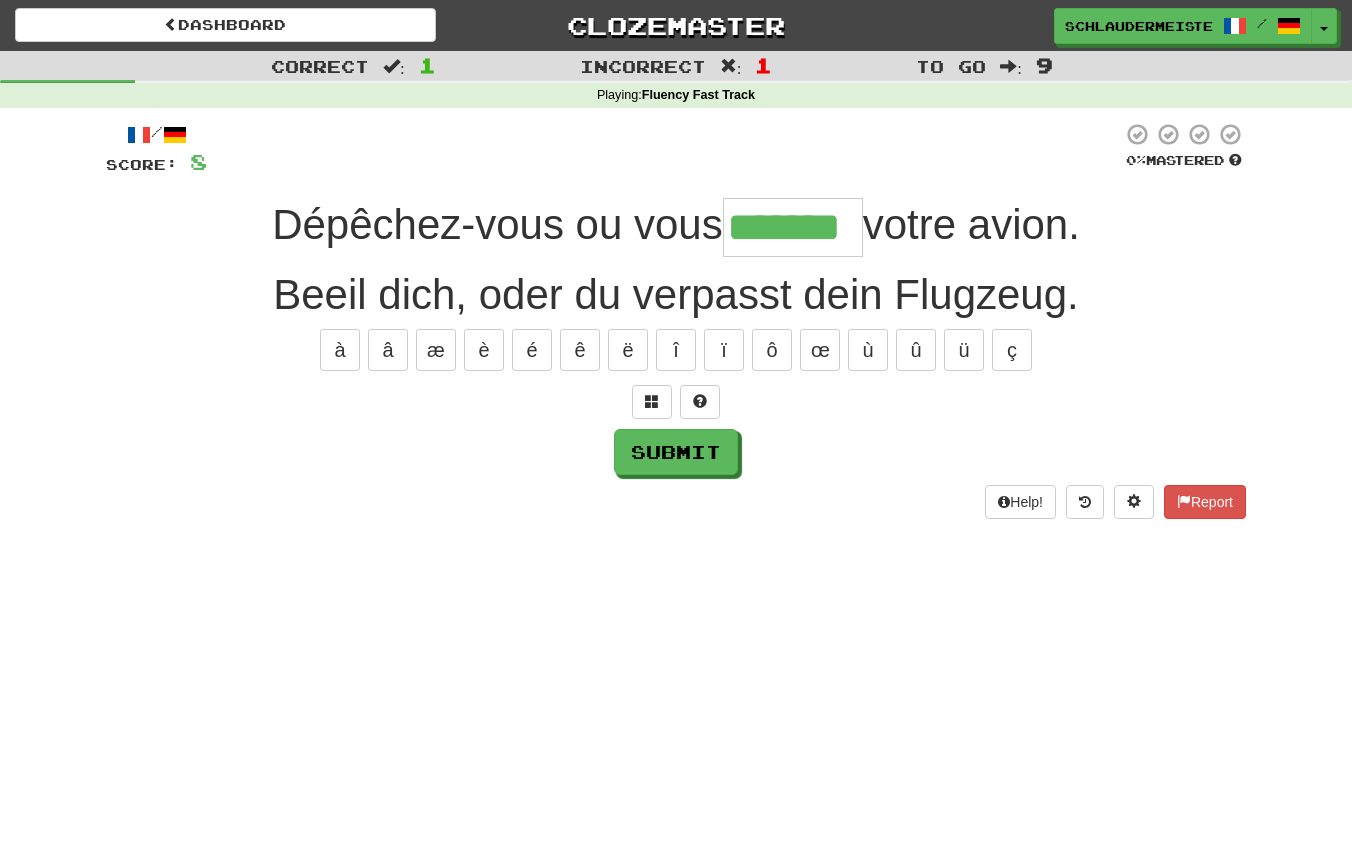 type on "*******" 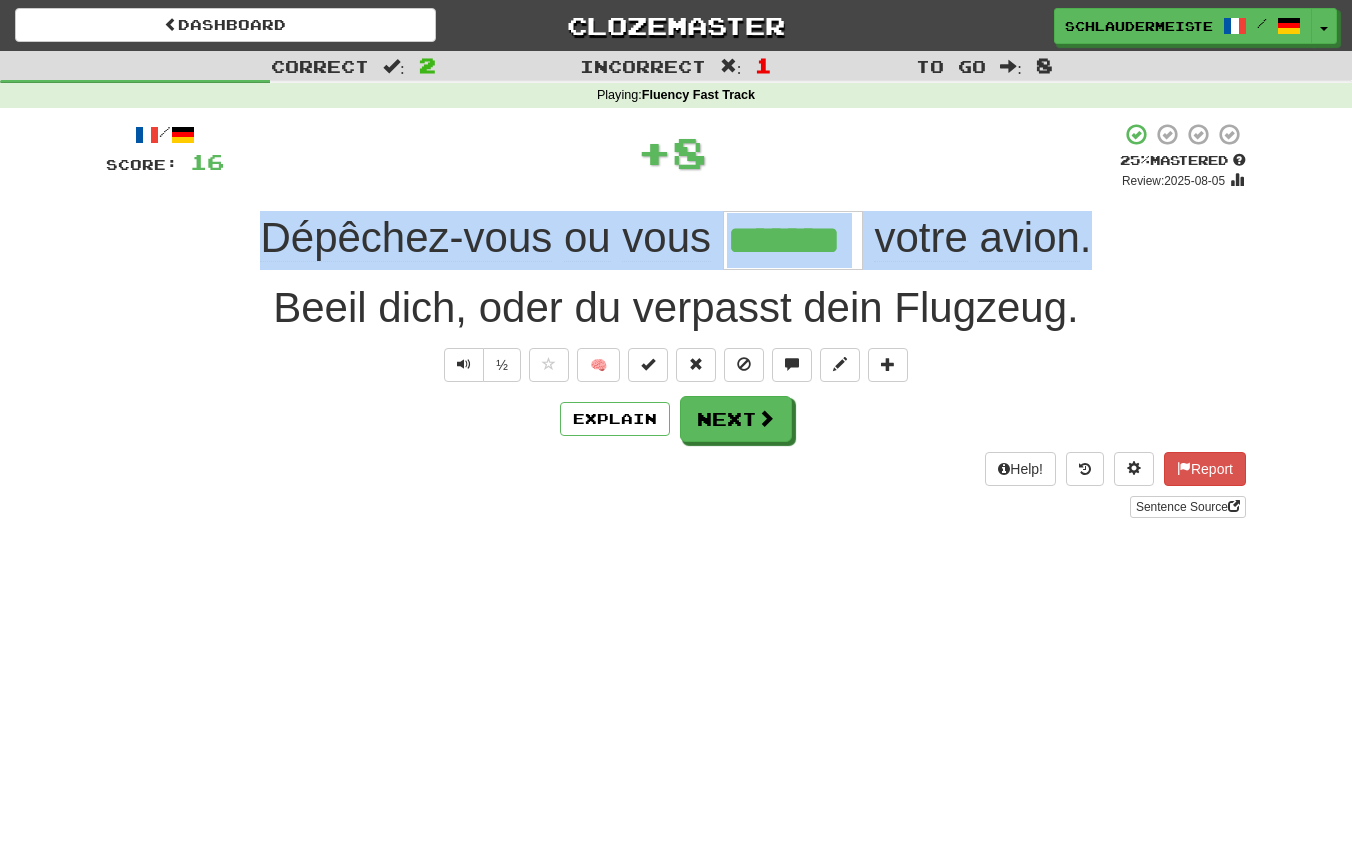 drag, startPoint x: 231, startPoint y: 244, endPoint x: 1131, endPoint y: 237, distance: 900.0272 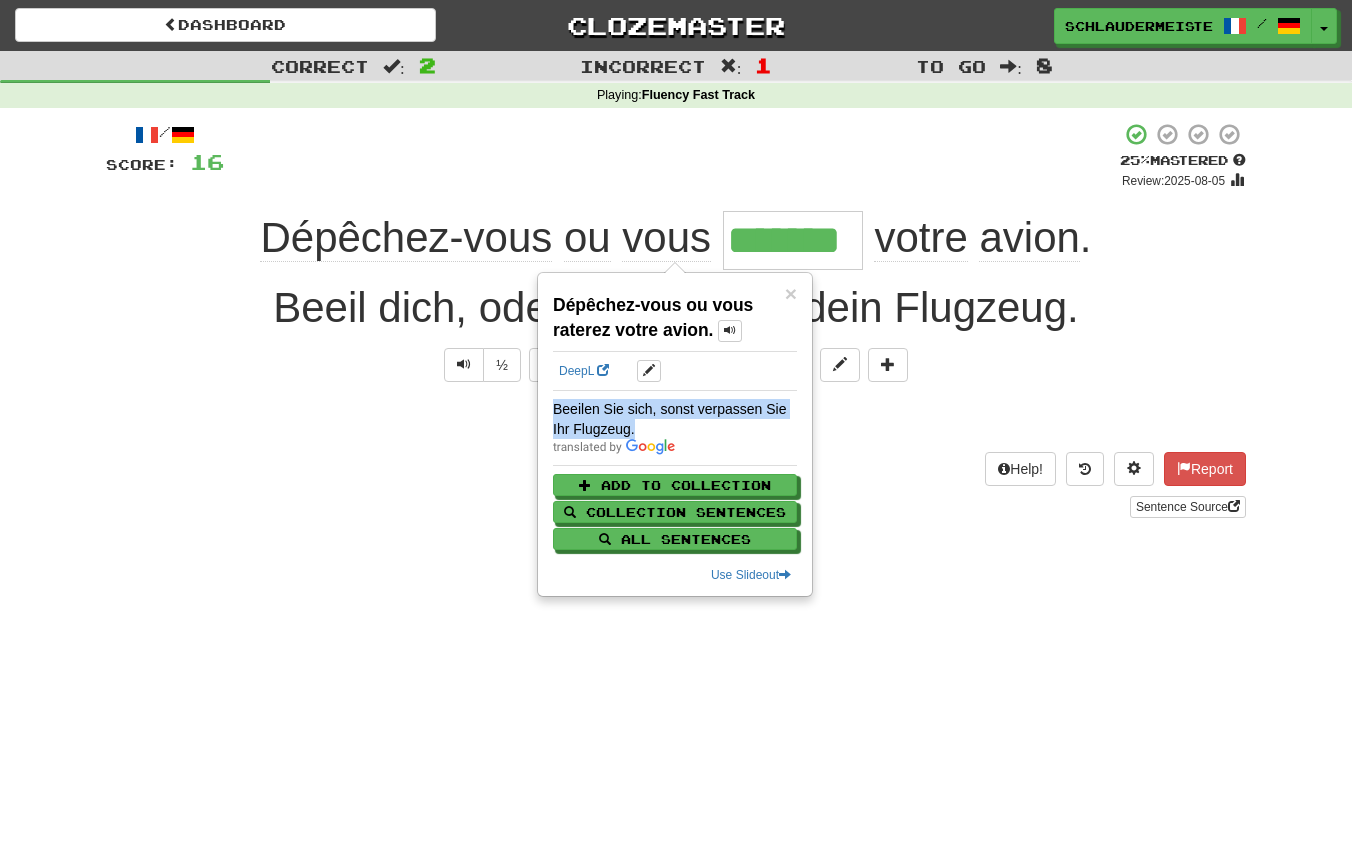 drag, startPoint x: 550, startPoint y: 405, endPoint x: 646, endPoint y: 426, distance: 98.270035 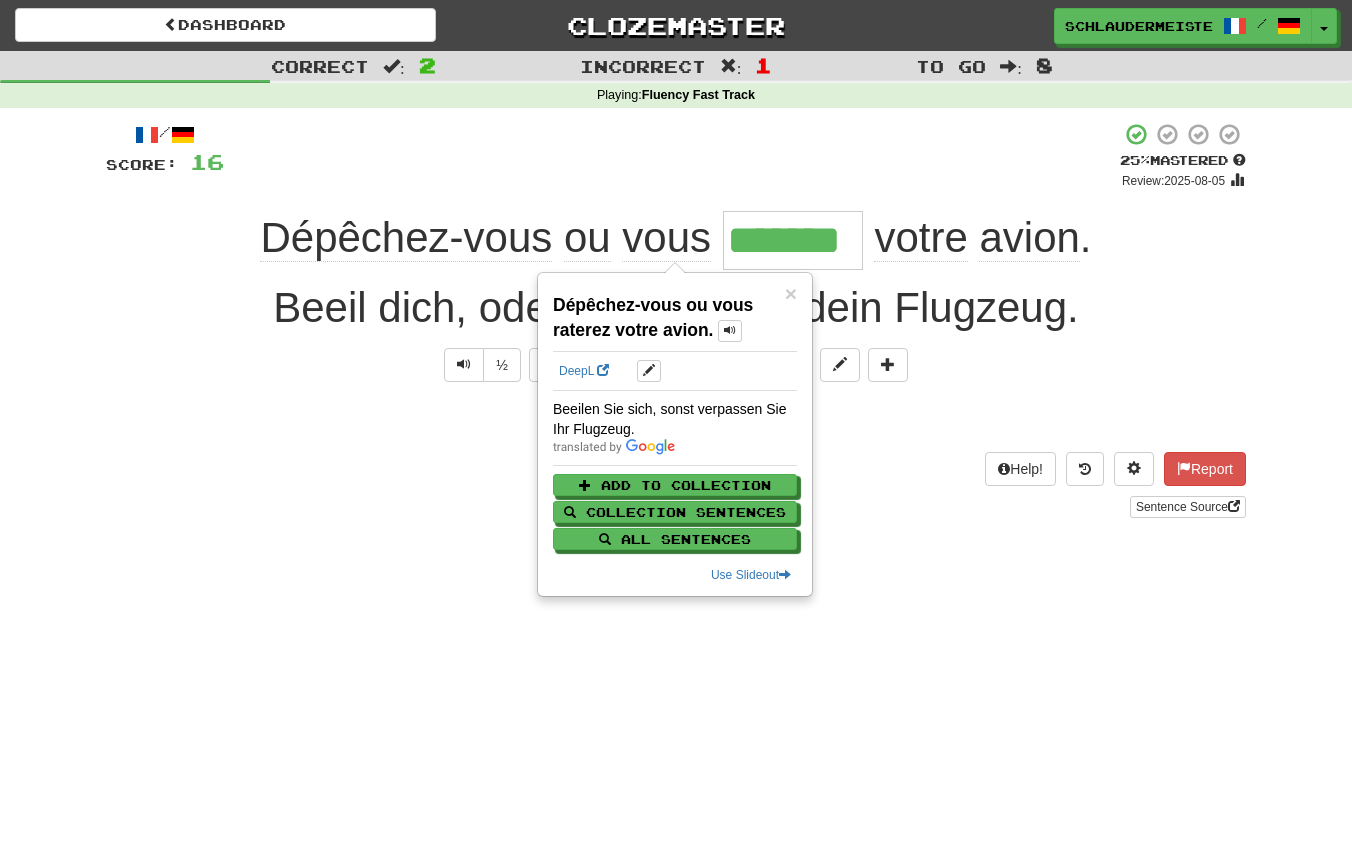 click on "Help!  Report Sentence Source" at bounding box center (676, 485) 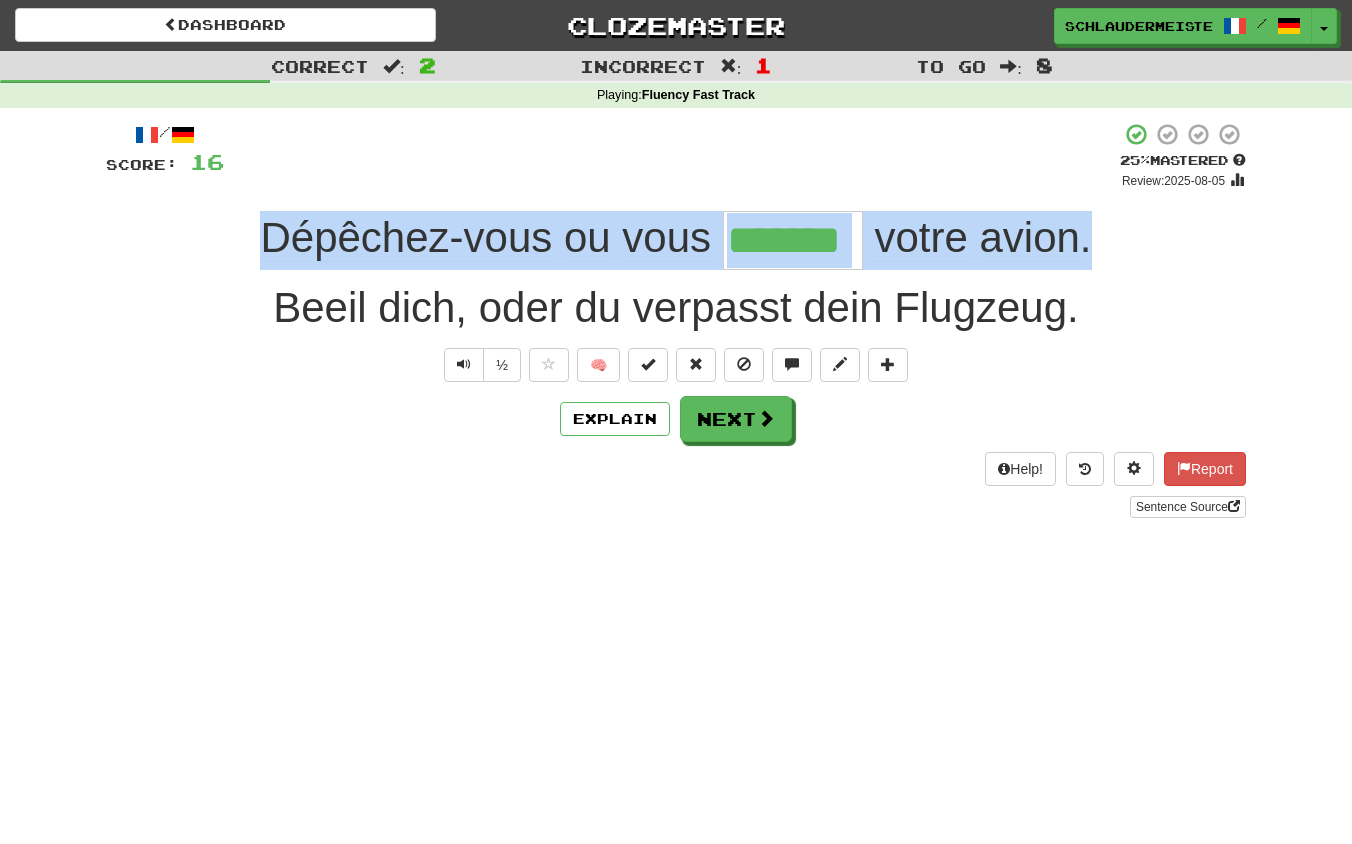 drag, startPoint x: 194, startPoint y: 226, endPoint x: 1183, endPoint y: 242, distance: 989.1294 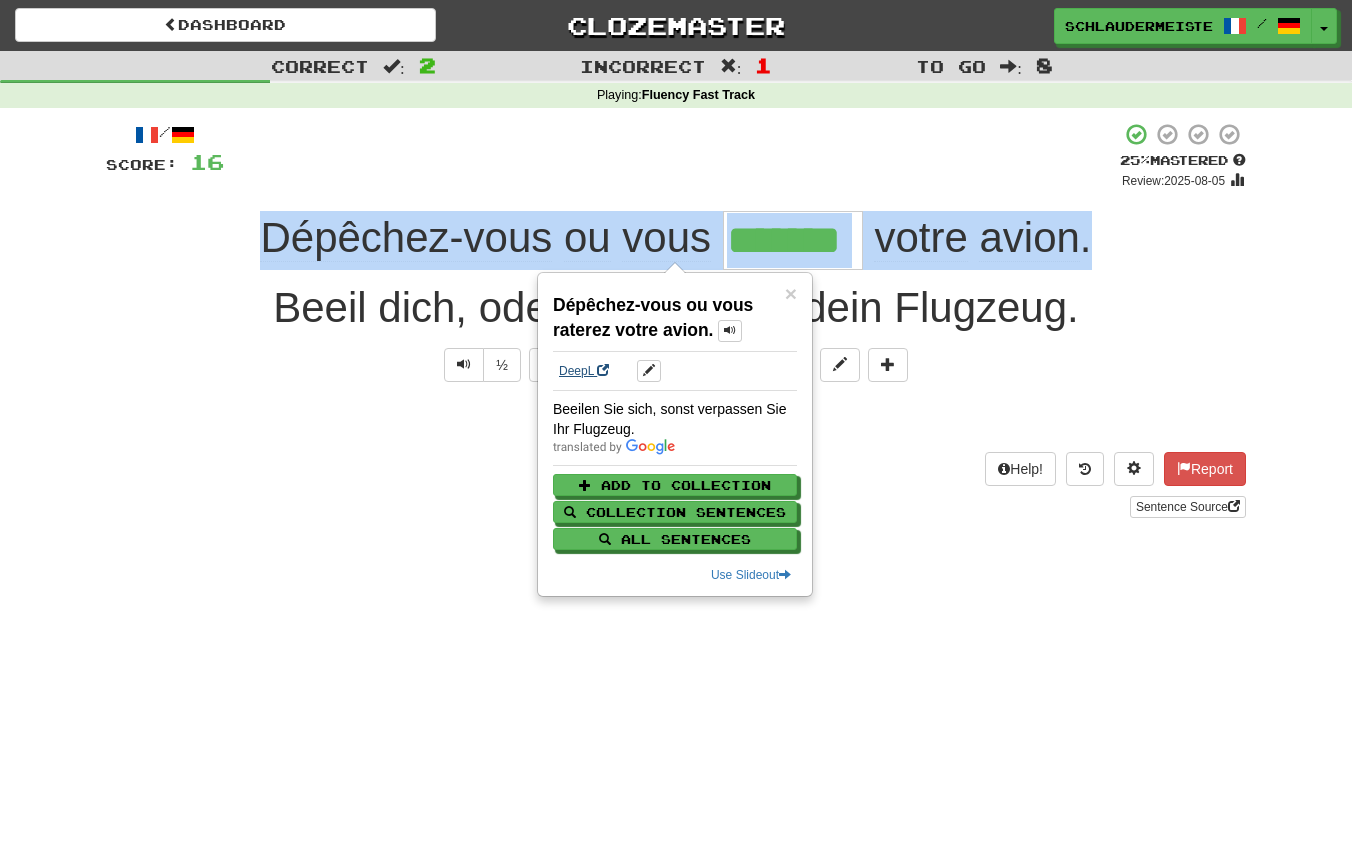 click on "DeepL" at bounding box center (584, 371) 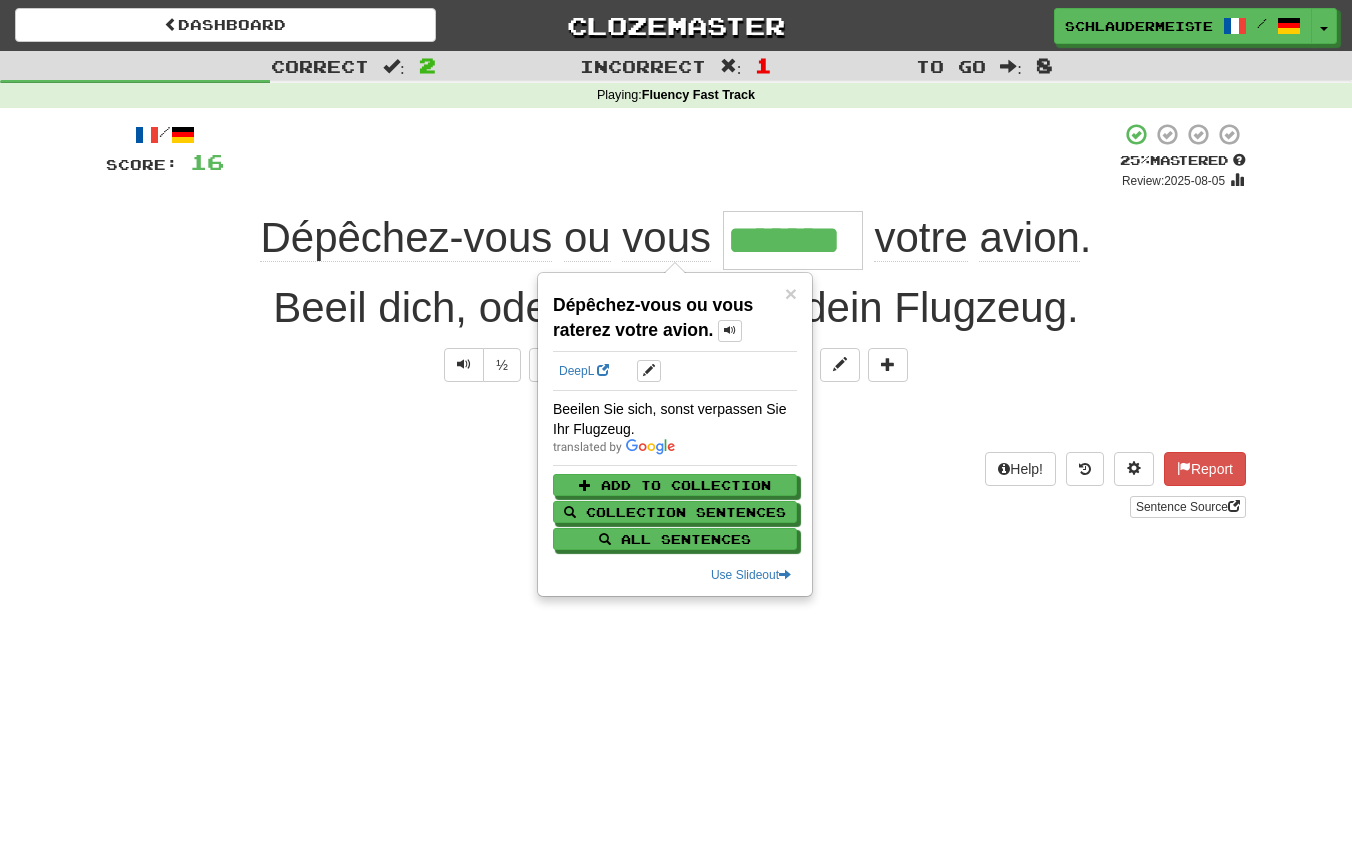 click on "/  Score:   16 + 8 25 %  Mastered Review:  2025-08-05 Dépêchez-vous   ou   vous   *******   votre   avion . Beeil dich, oder du verpasst dein Flugzeug. ½ 🧠 Explain Next  Help!  Report Sentence Source" at bounding box center [676, 327] 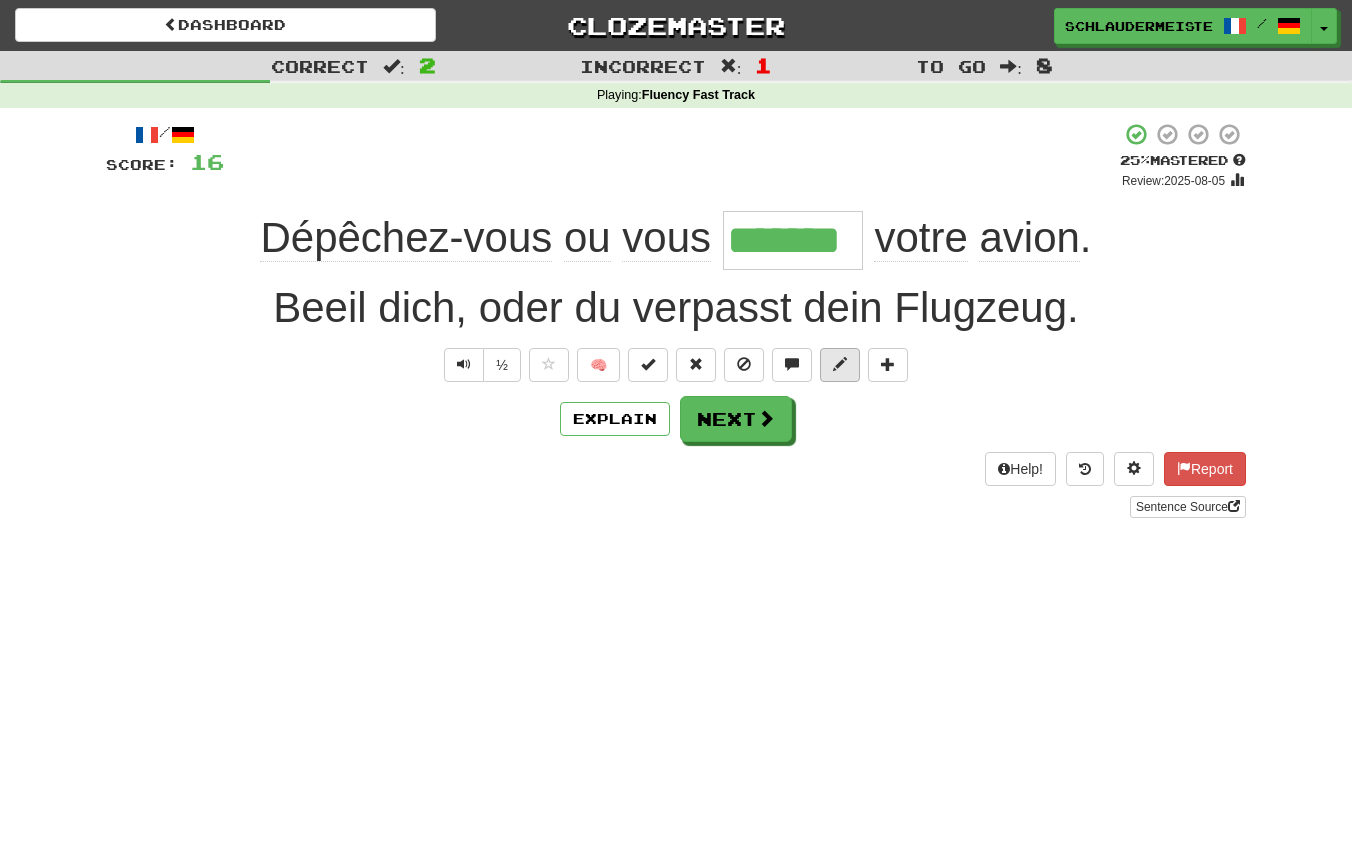 click at bounding box center (840, 364) 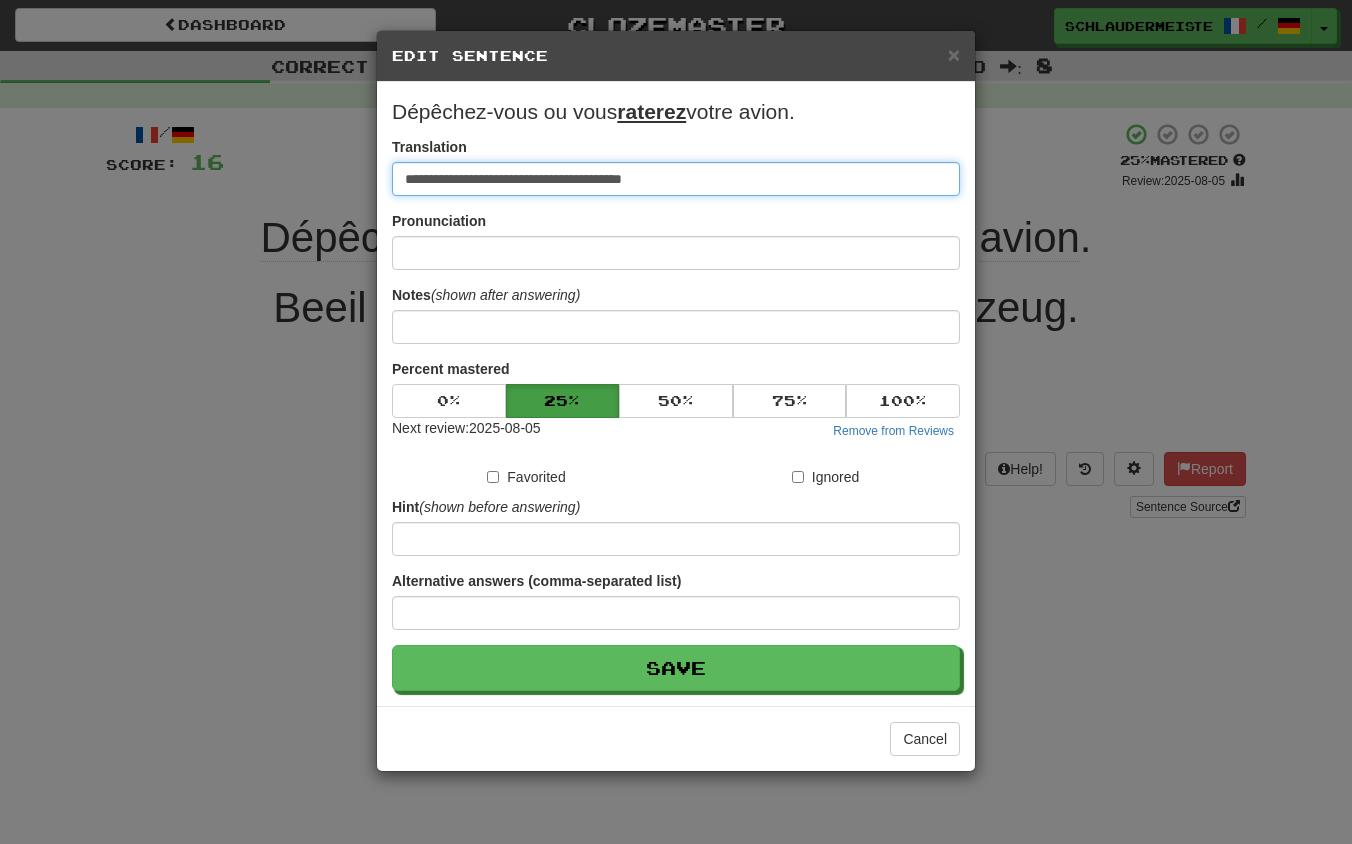 drag, startPoint x: 777, startPoint y: 184, endPoint x: 234, endPoint y: 171, distance: 543.1556 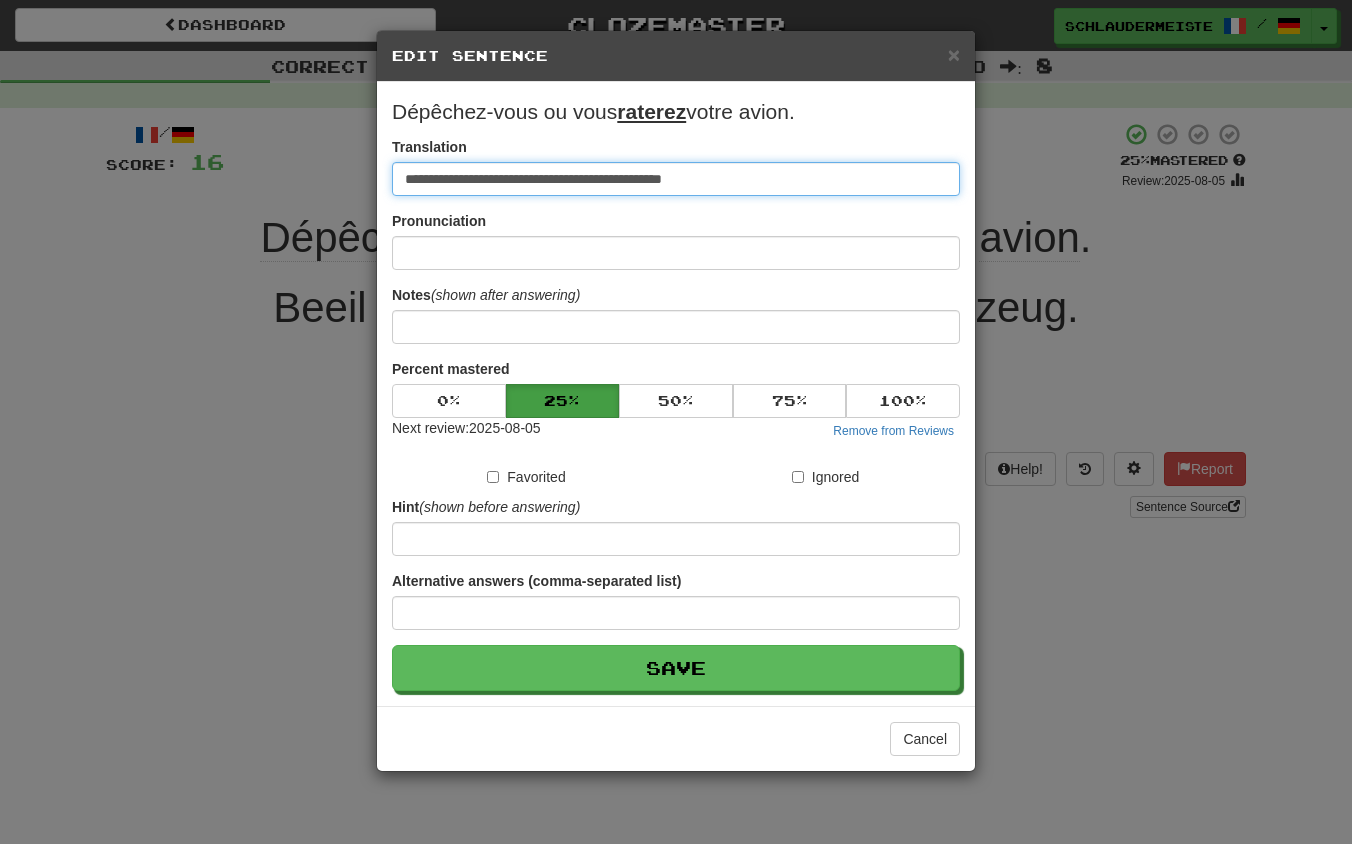 type on "**********" 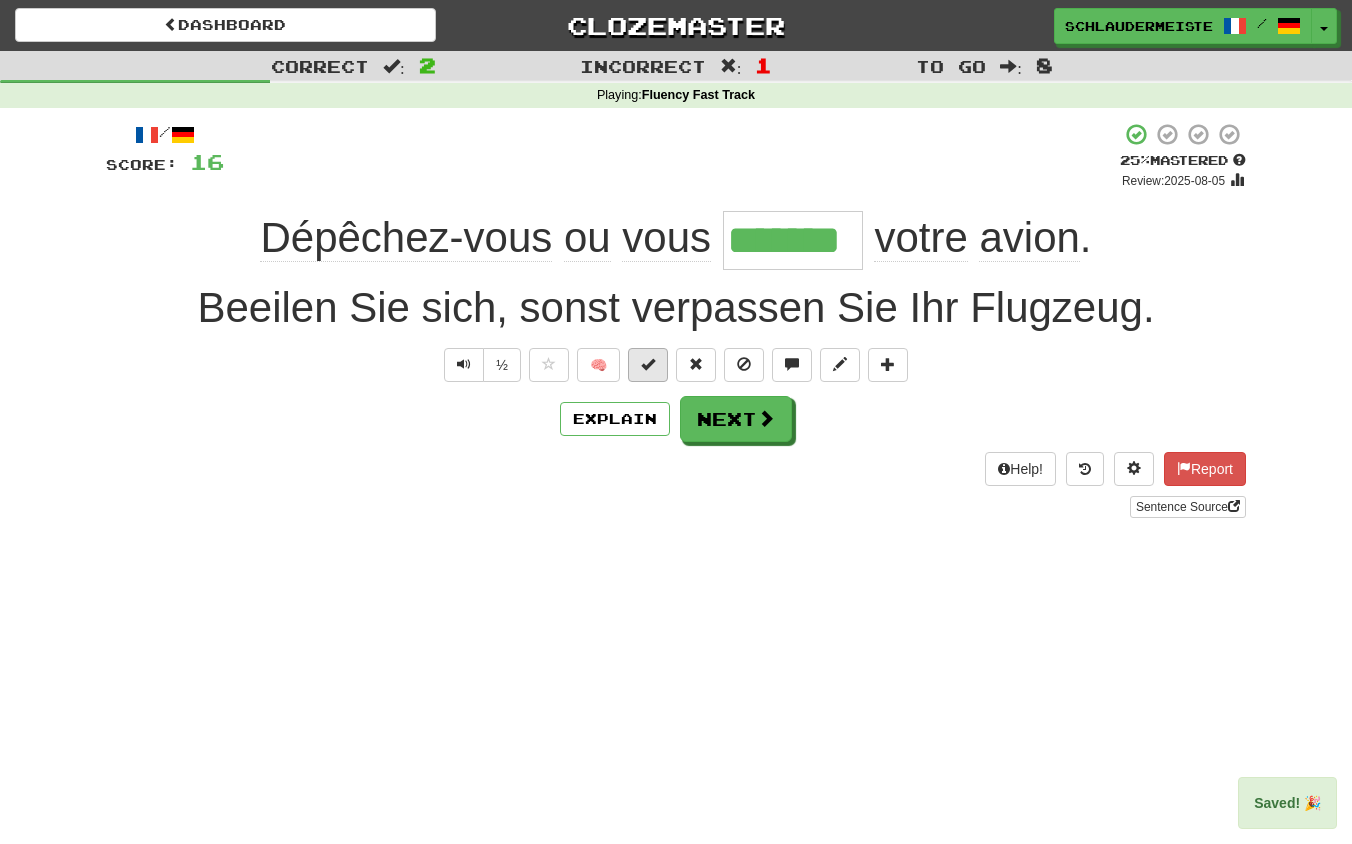 click at bounding box center (648, 364) 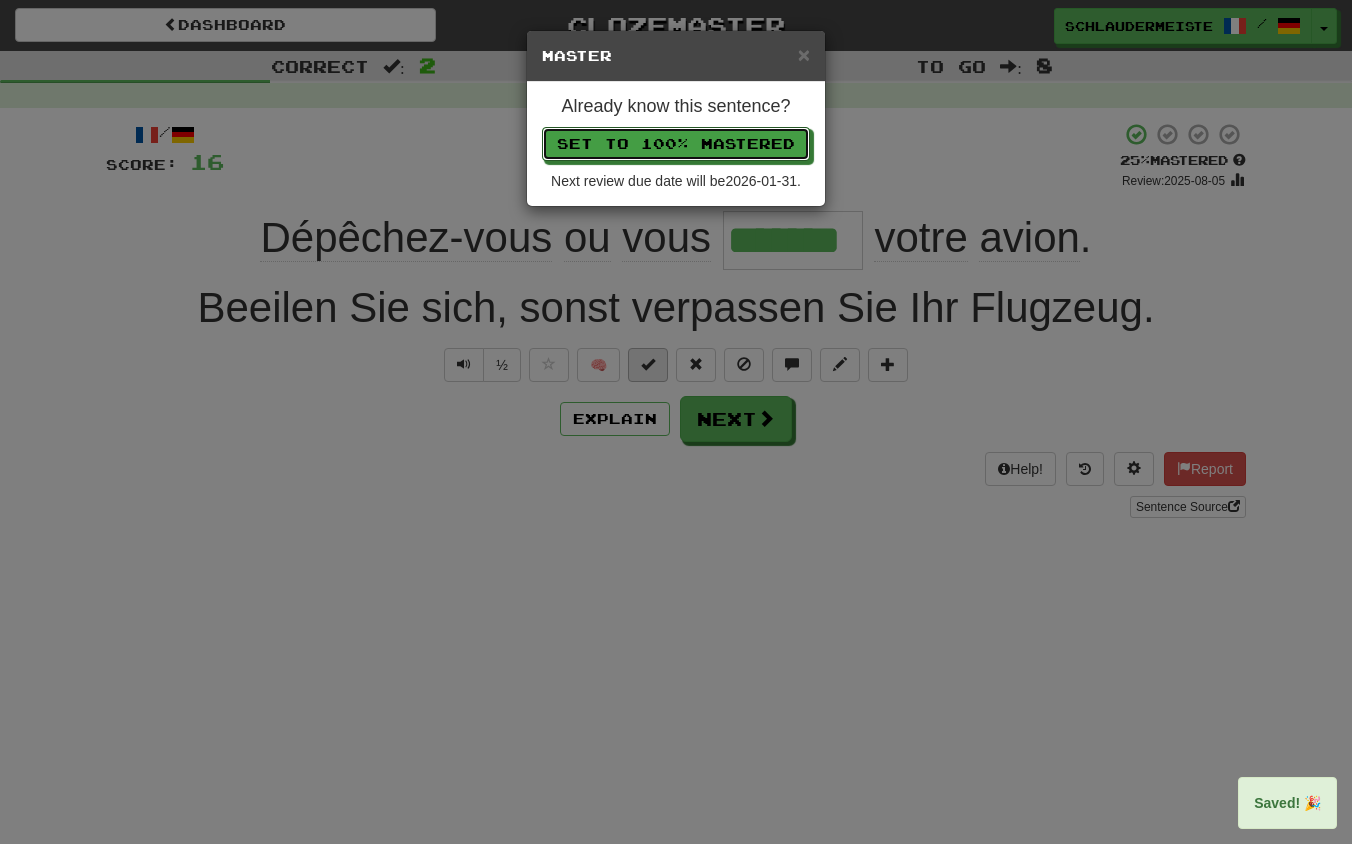 click on "Set to 100% Mastered" at bounding box center [676, 144] 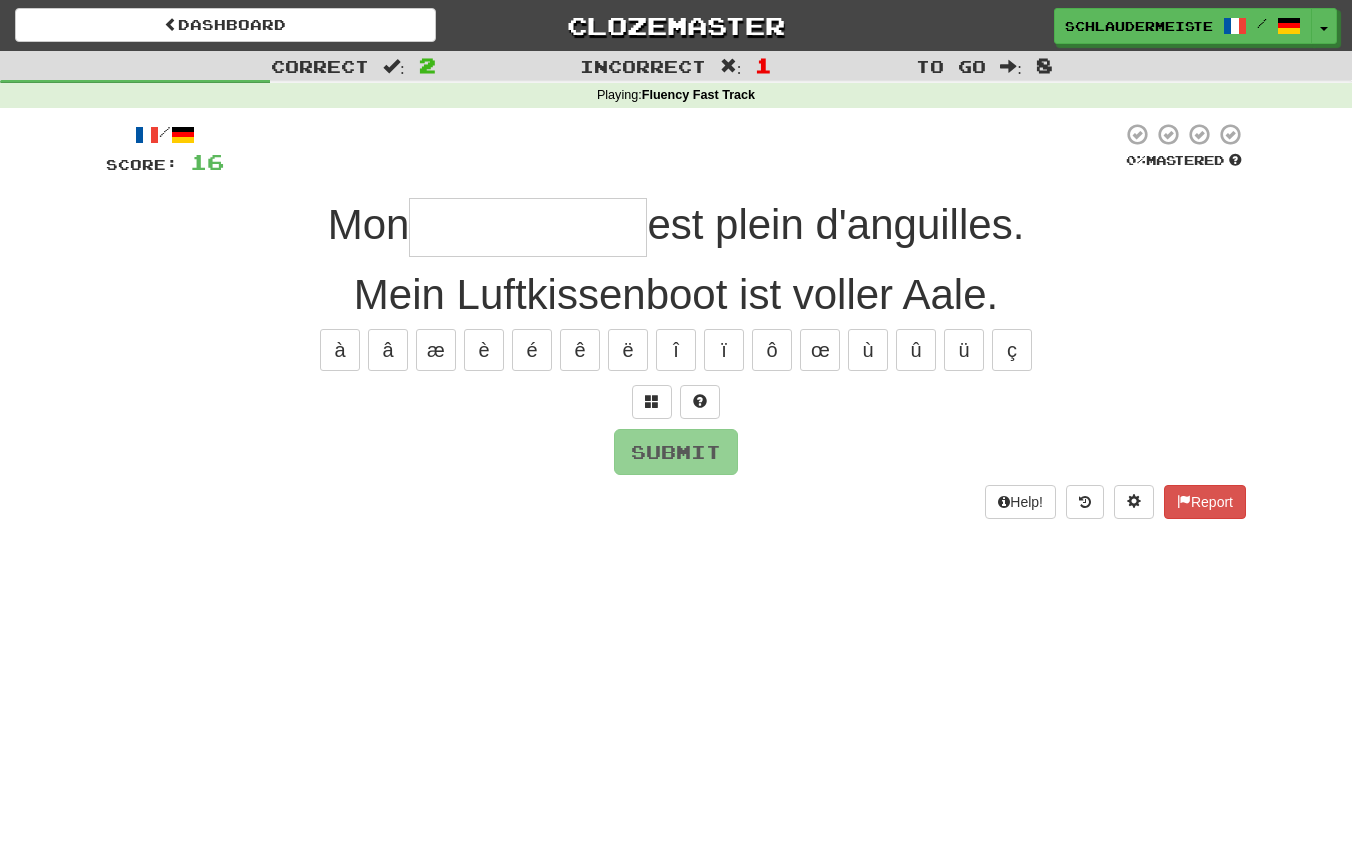 type on "**********" 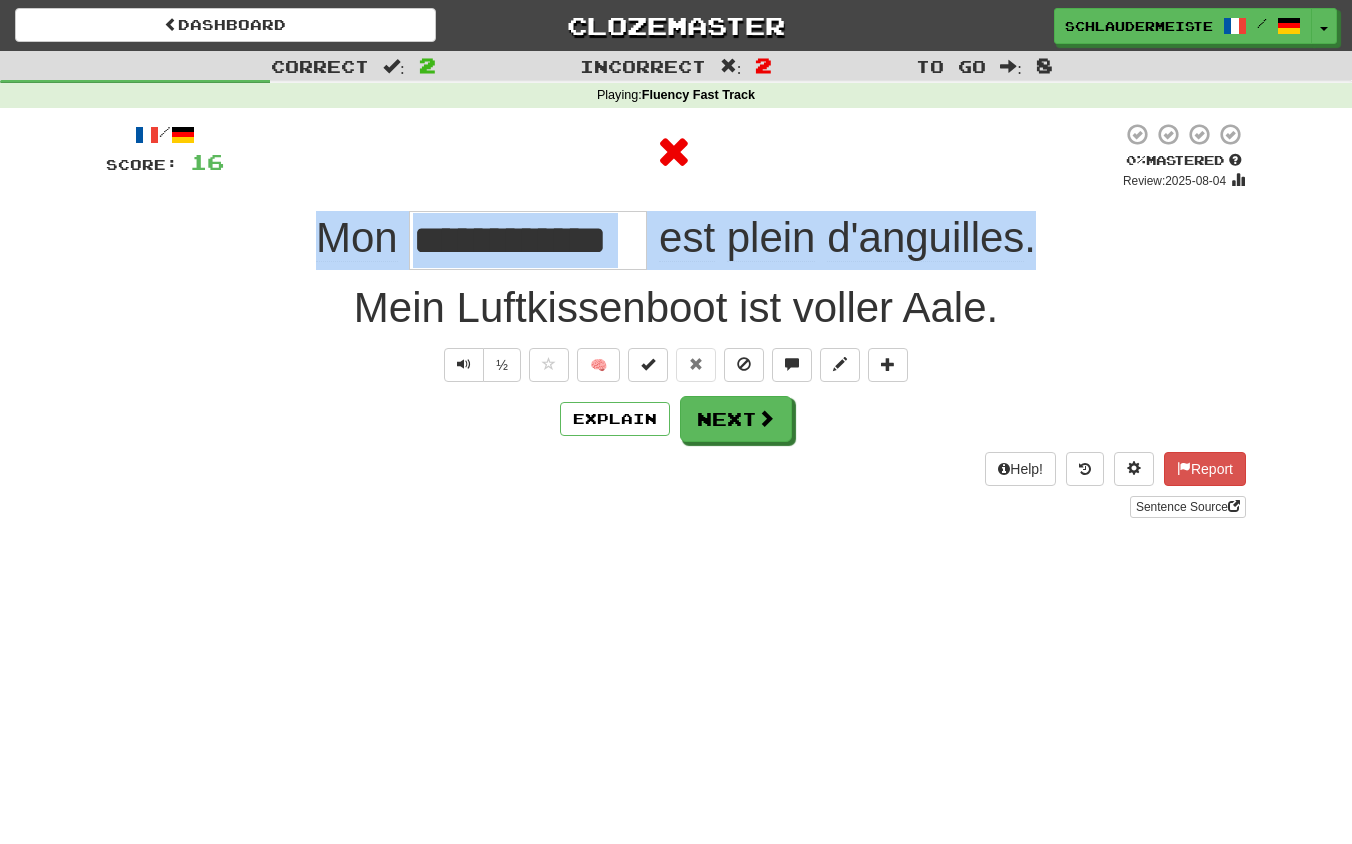 drag, startPoint x: 296, startPoint y: 225, endPoint x: 1138, endPoint y: 225, distance: 842 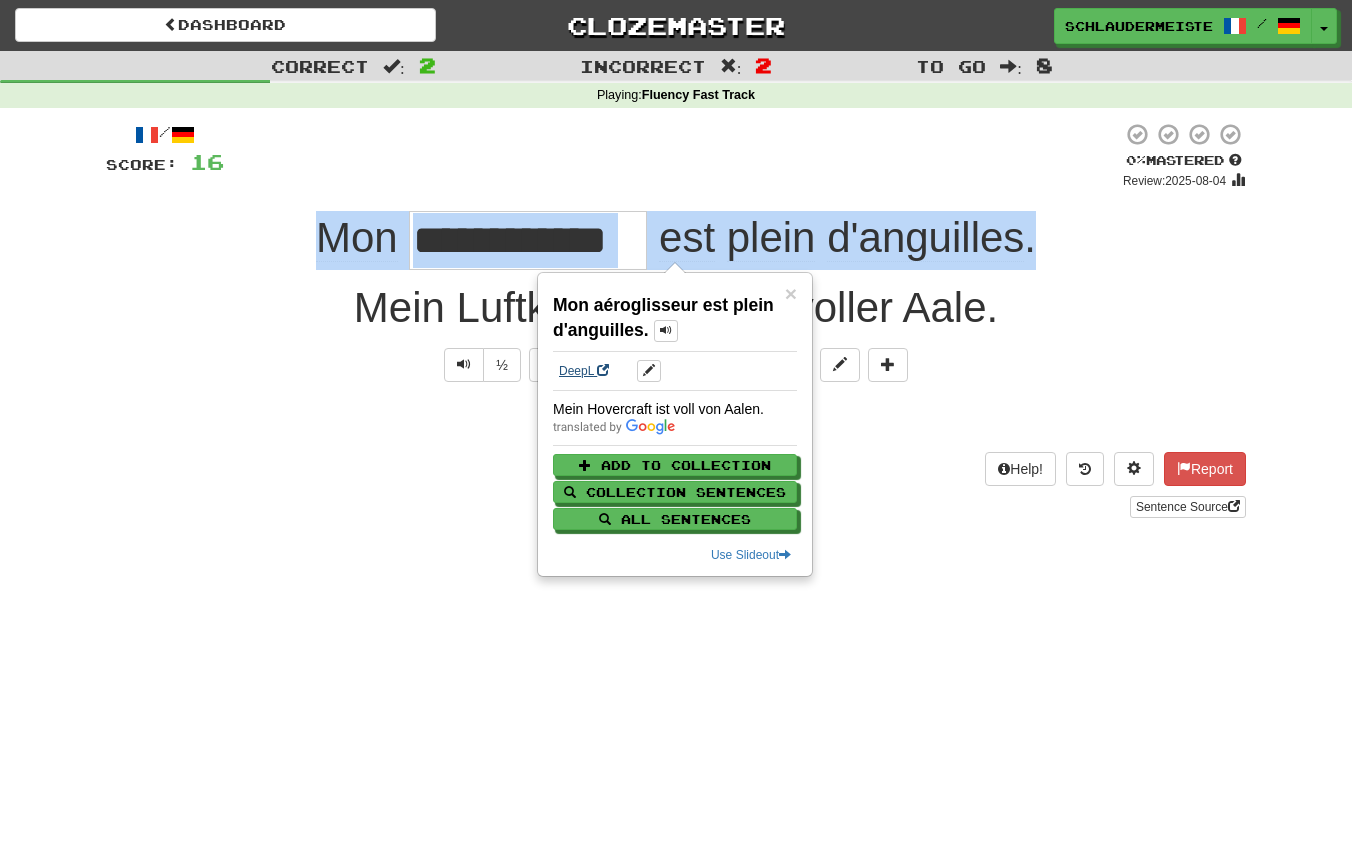 click on "DeepL" at bounding box center (584, 371) 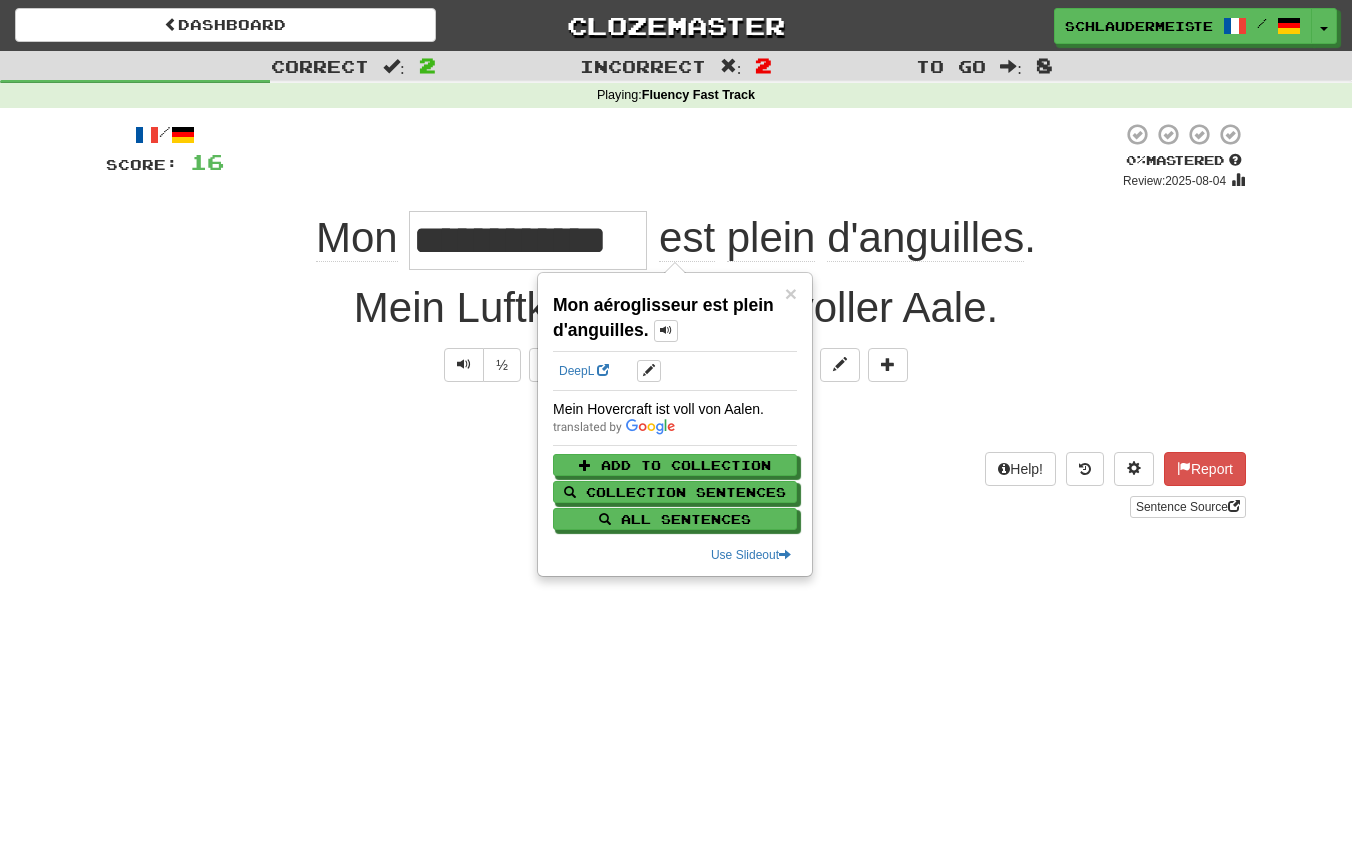 click on "Help!  Report Sentence Source" at bounding box center [676, 485] 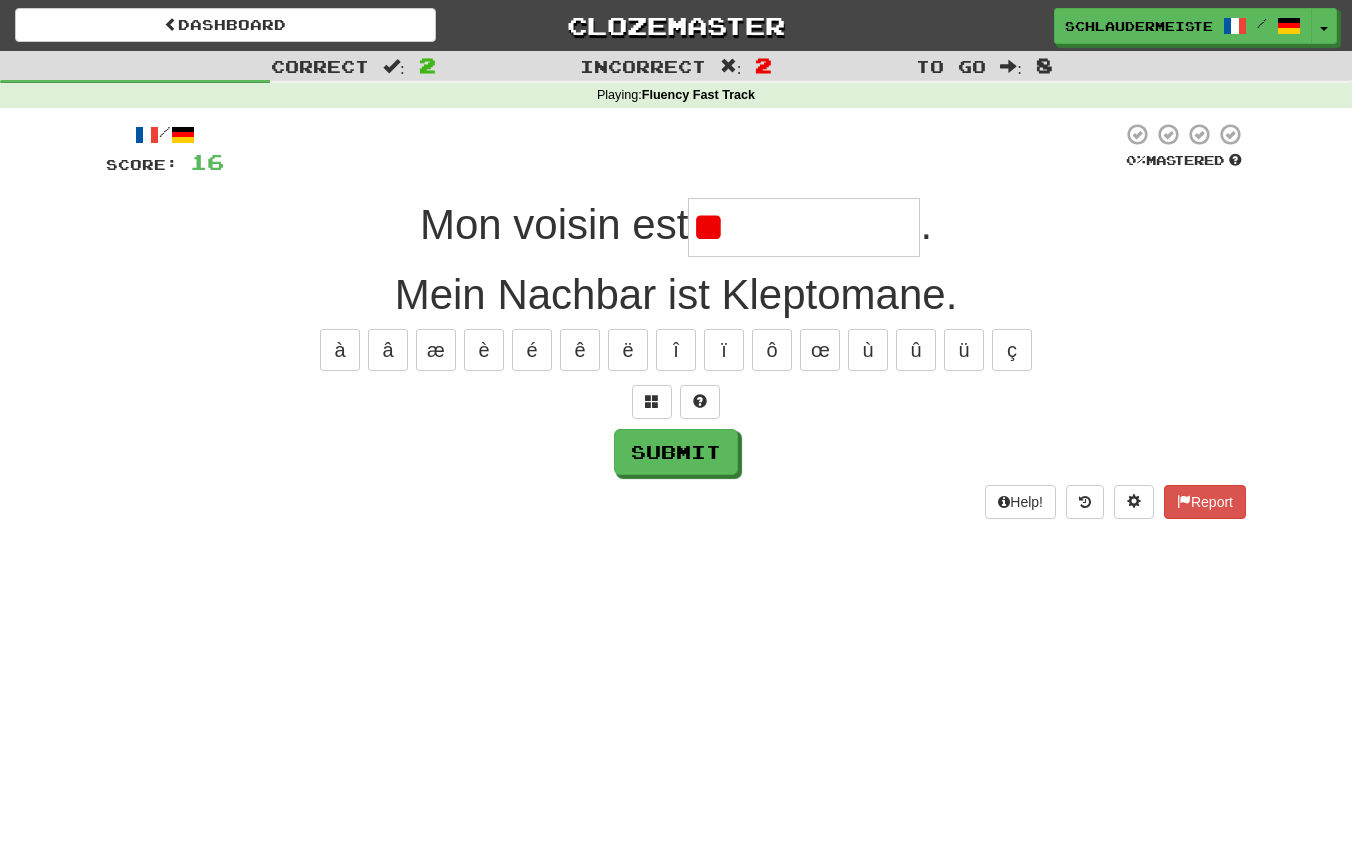 type on "*" 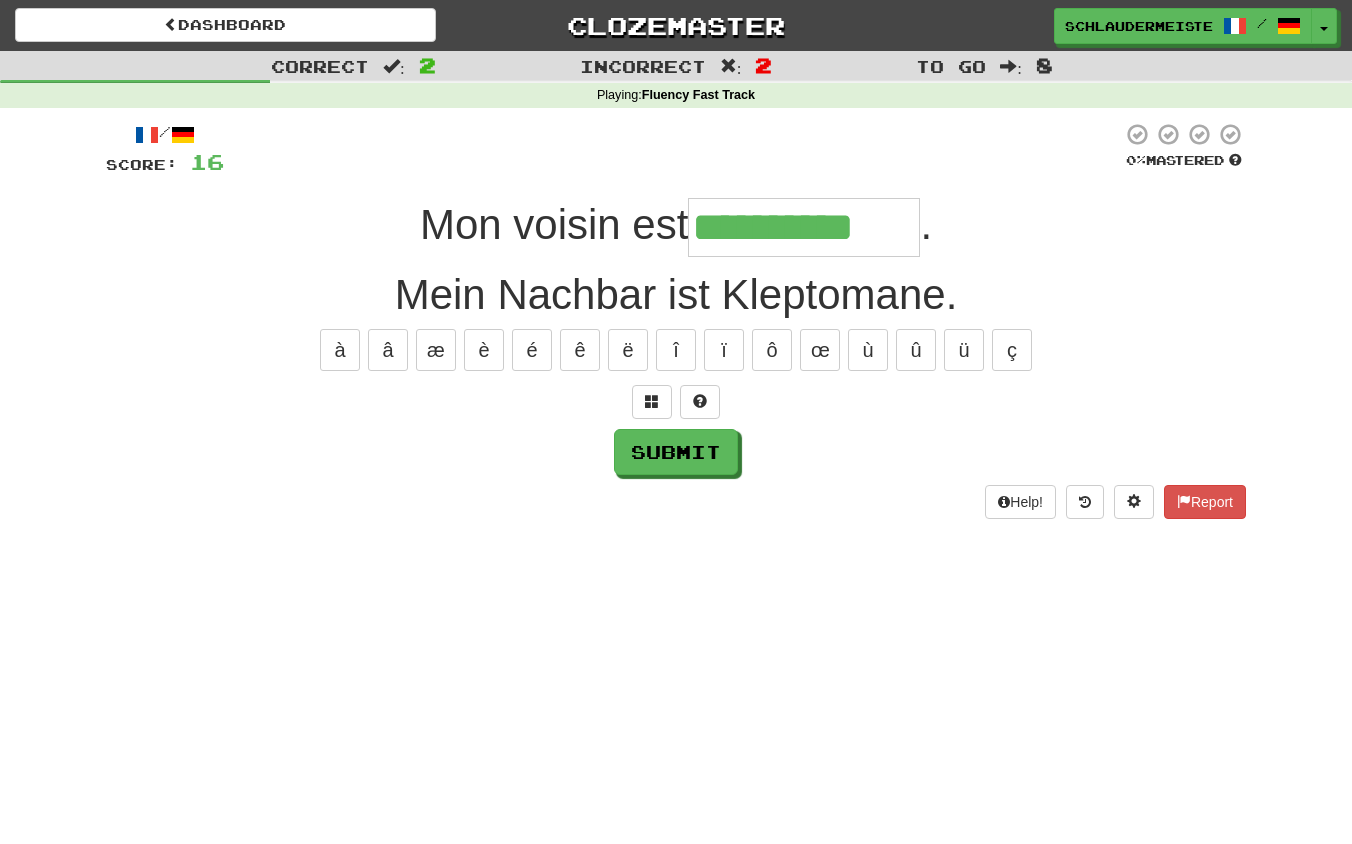 type on "**********" 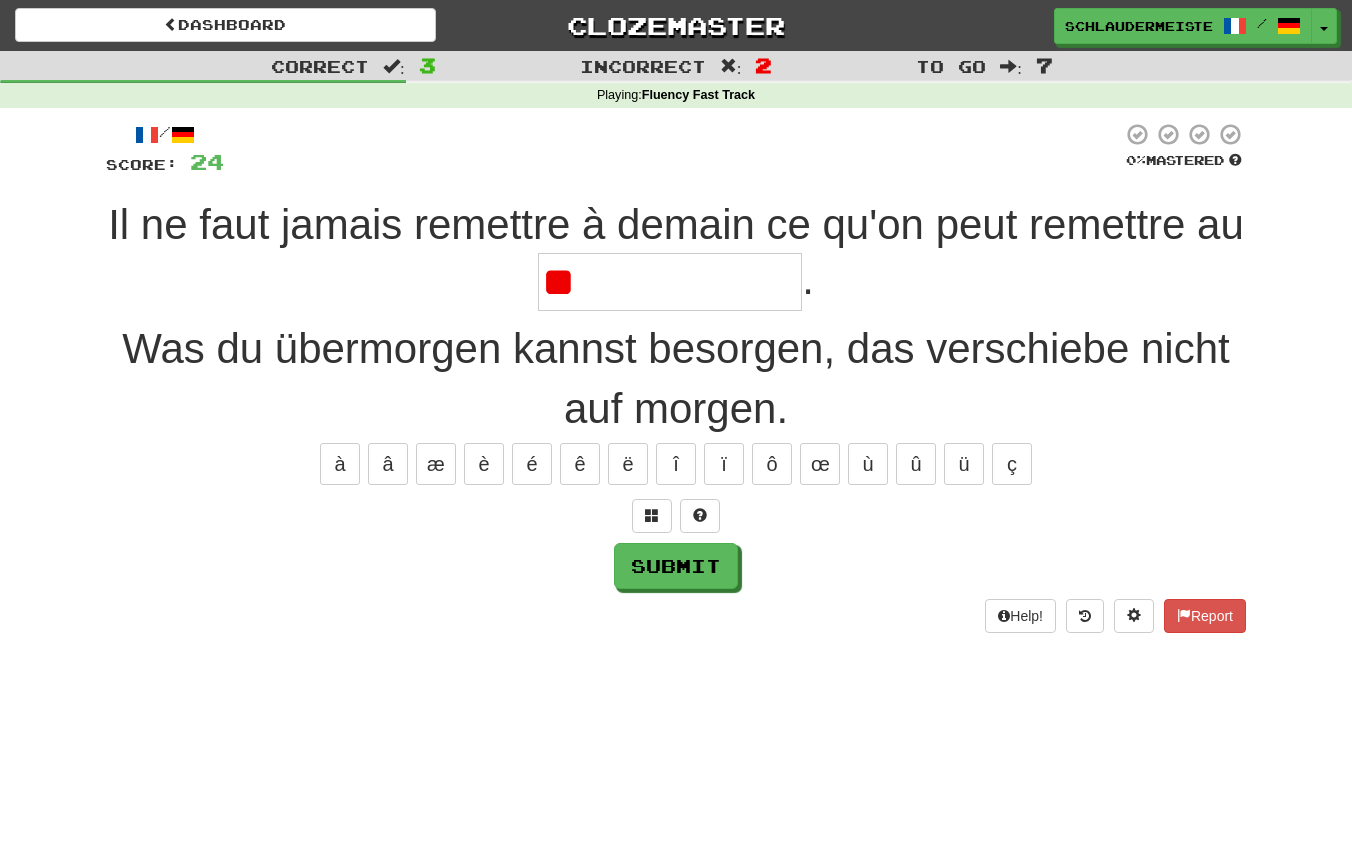 type on "*" 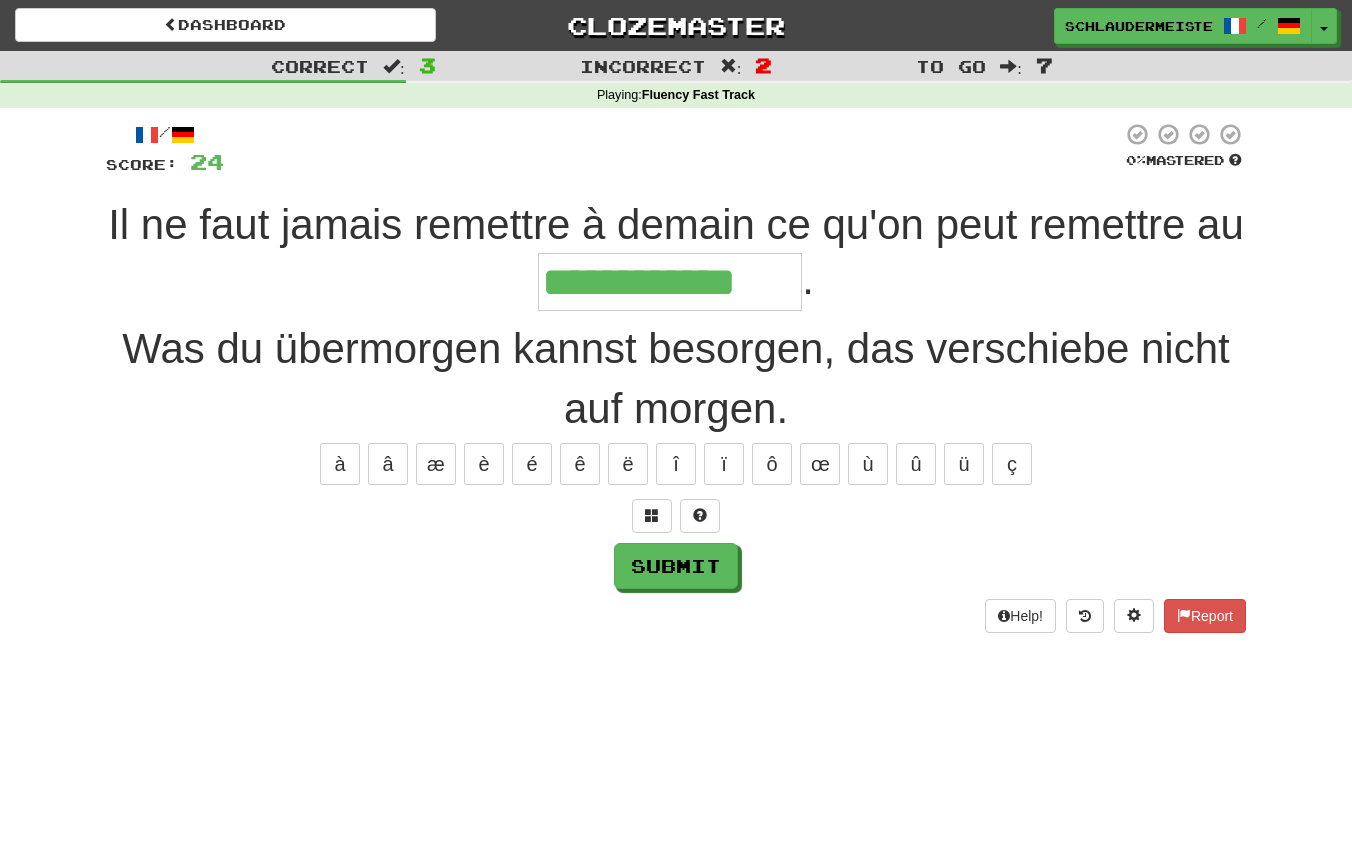 type on "**********" 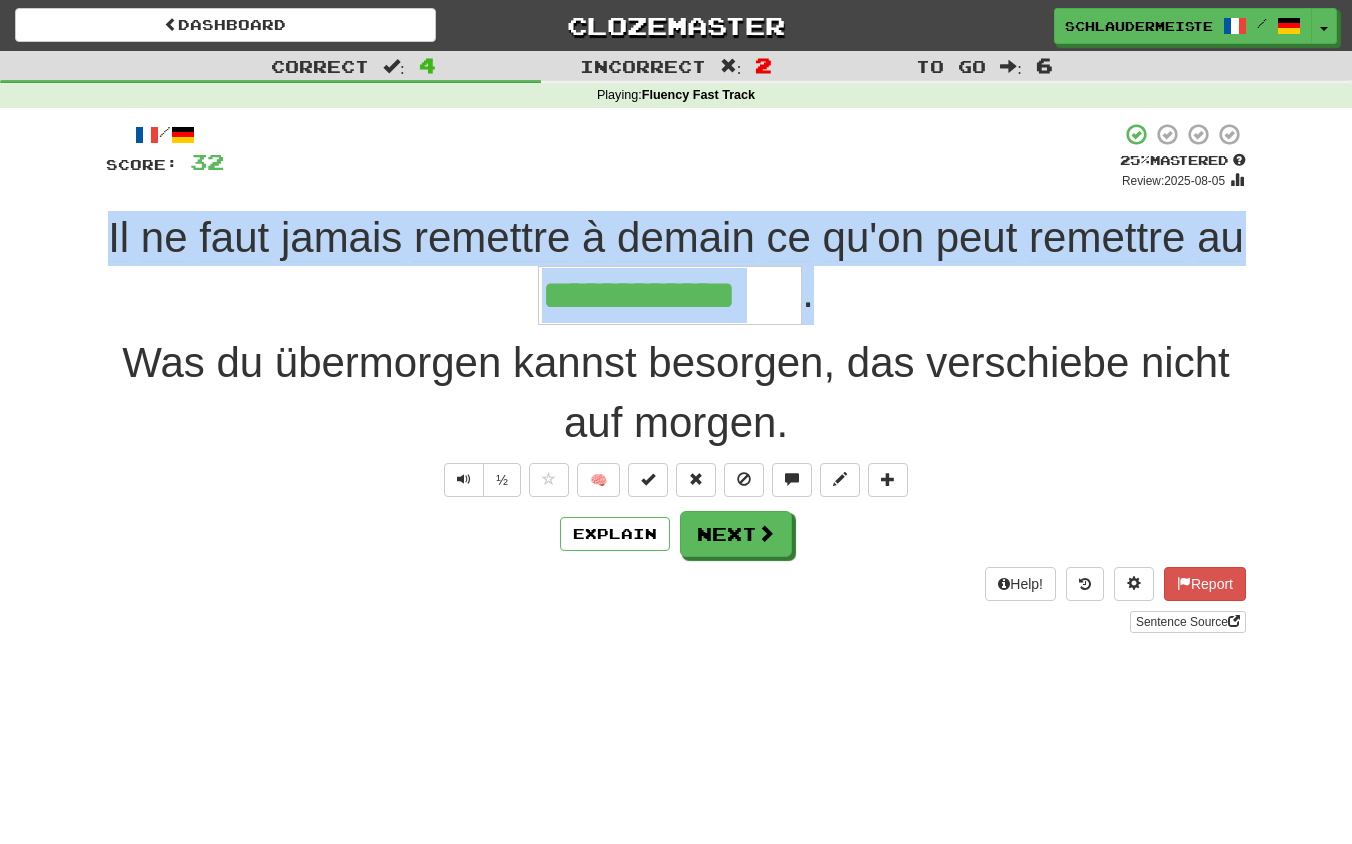 drag, startPoint x: 108, startPoint y: 214, endPoint x: 906, endPoint y: 303, distance: 802.9477 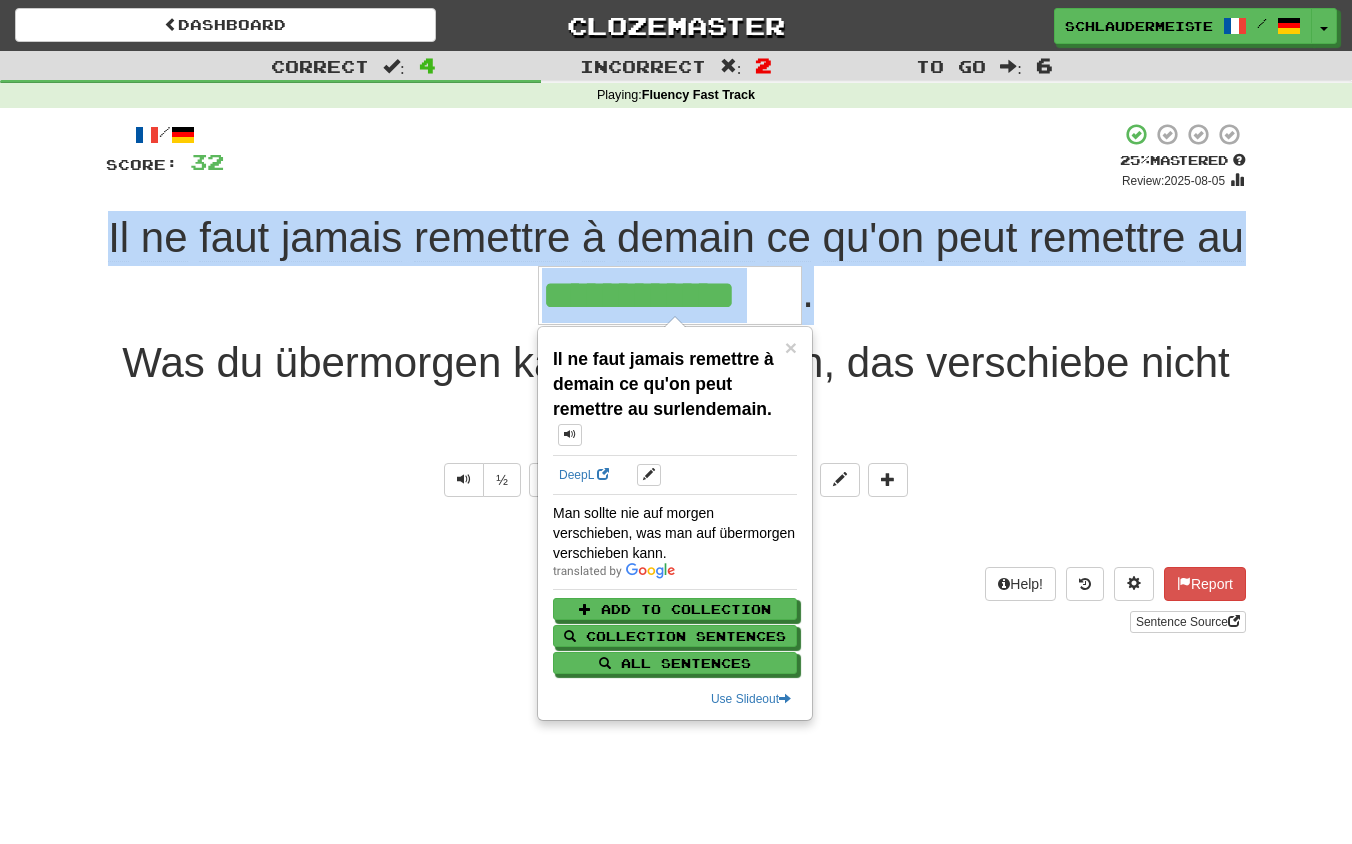 copy on "Il   ne   faut   jamais   remettre   à   demain   ce   qu'on   peut   remettre   au   ." 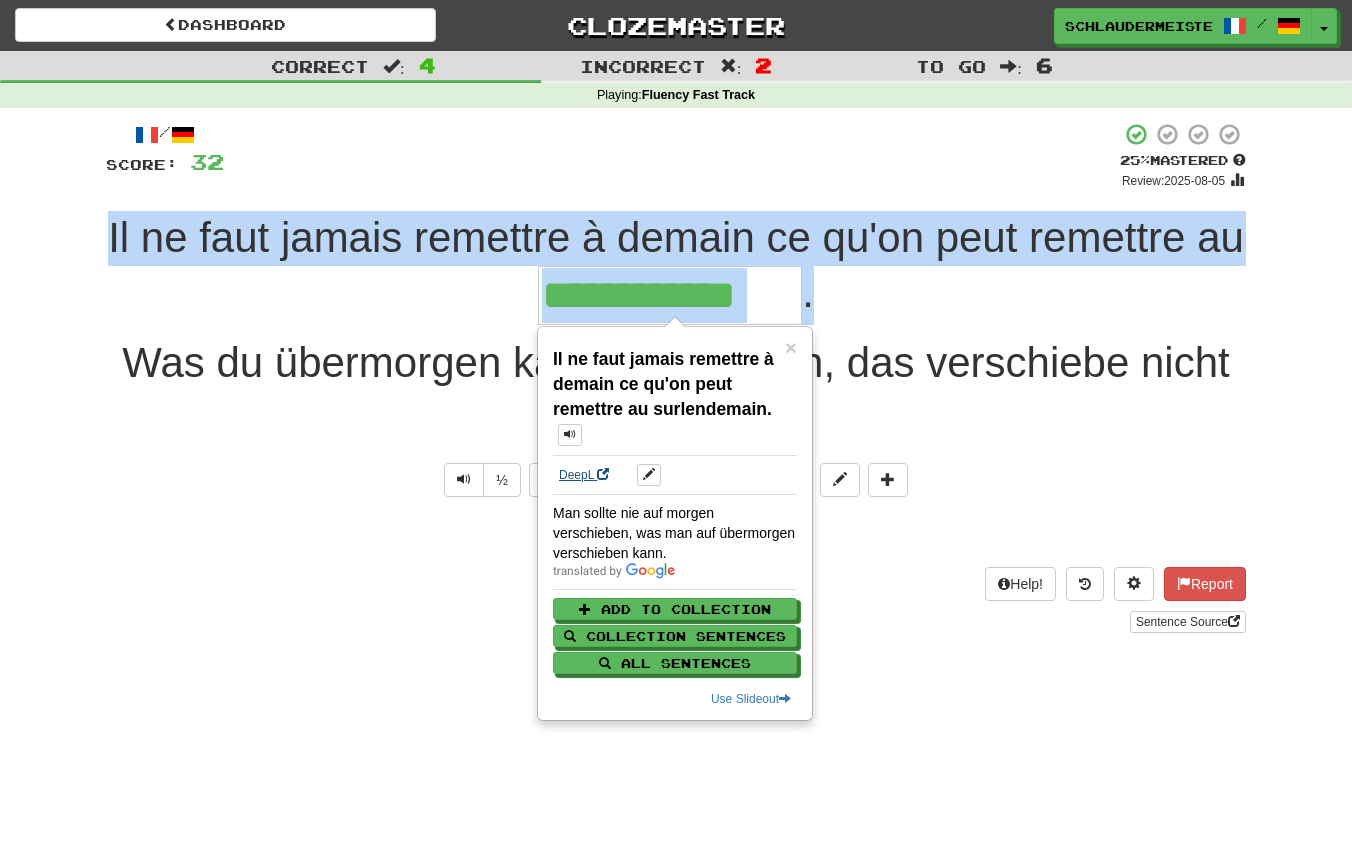 click on "DeepL" at bounding box center [584, 475] 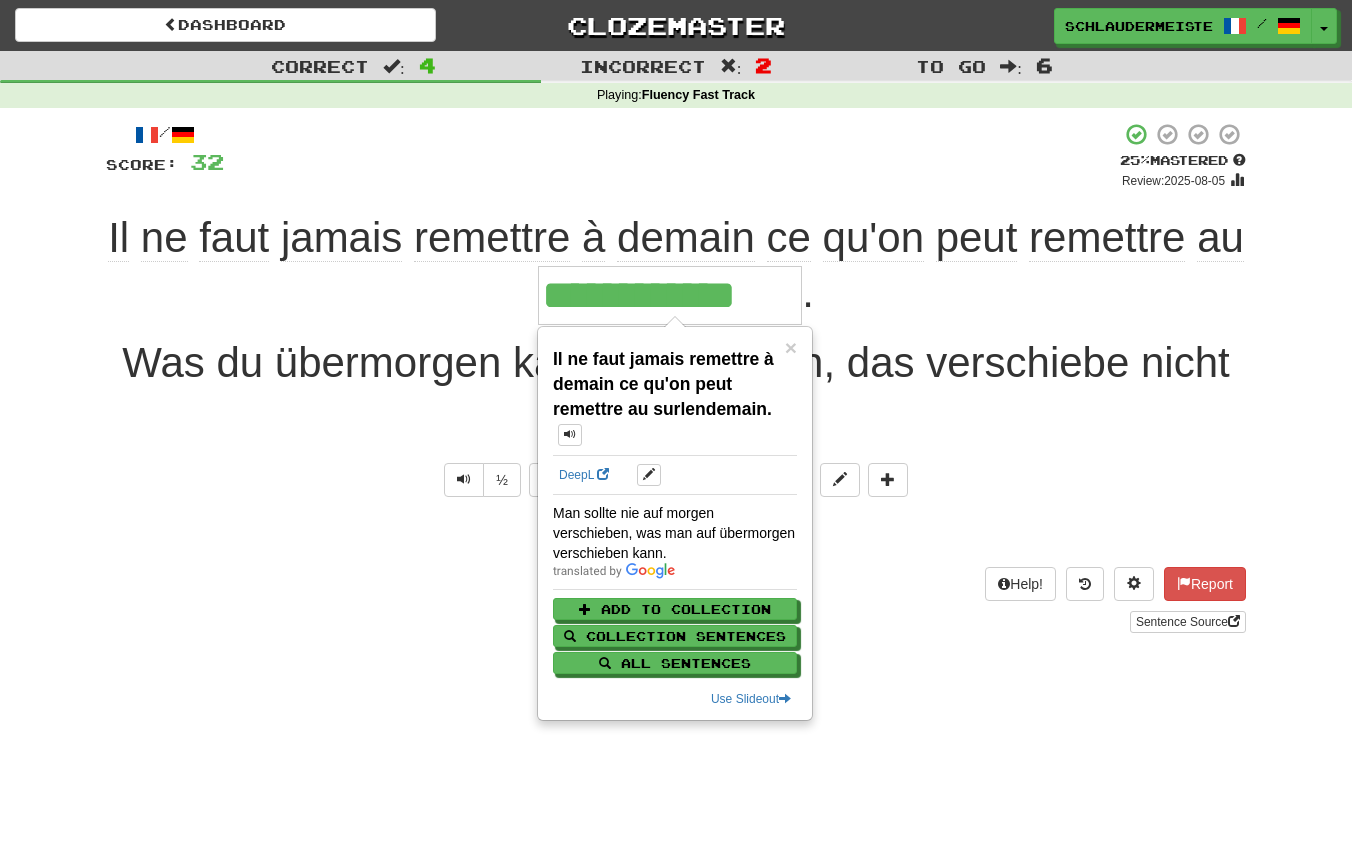 click on "Explain Next" at bounding box center [676, 534] 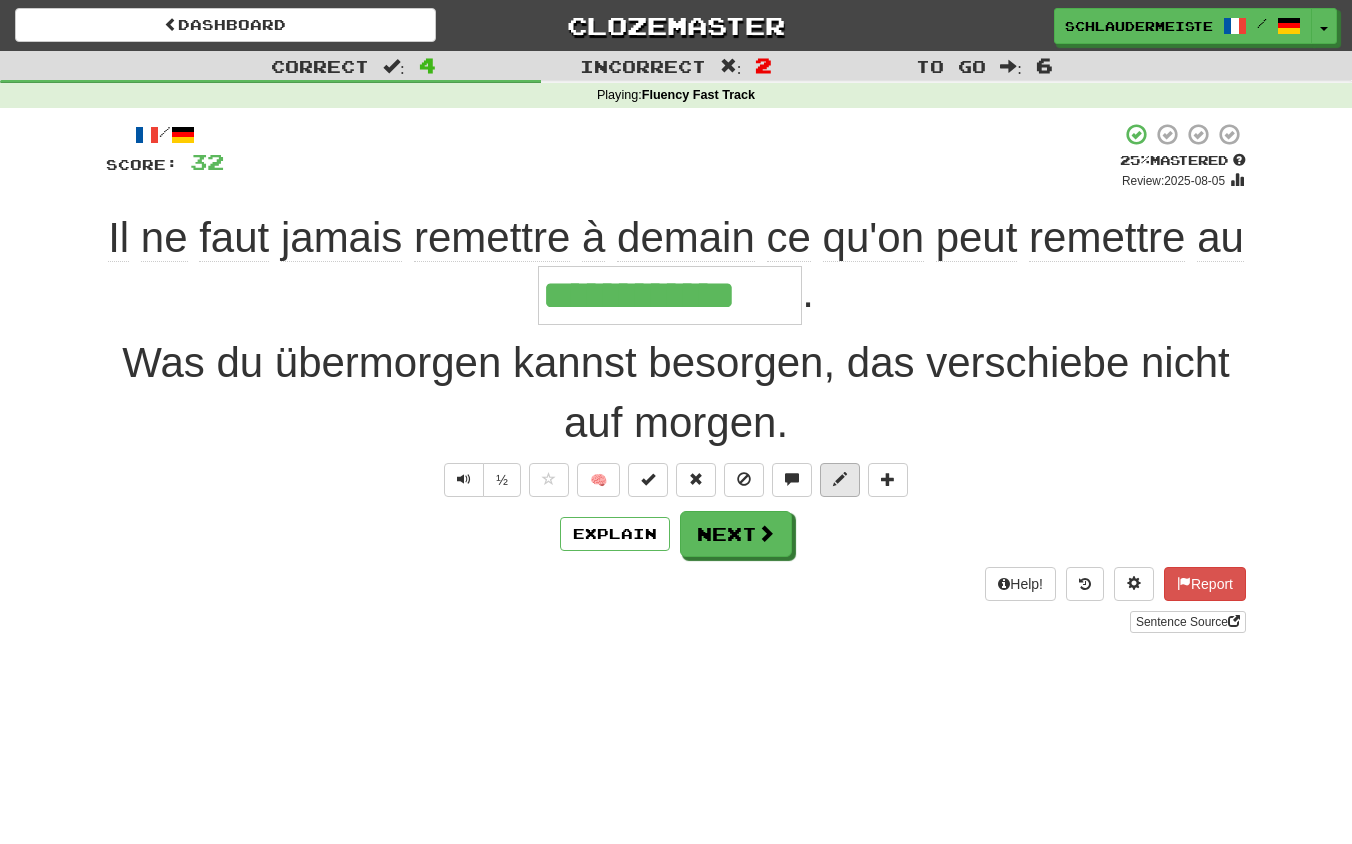 click at bounding box center [840, 479] 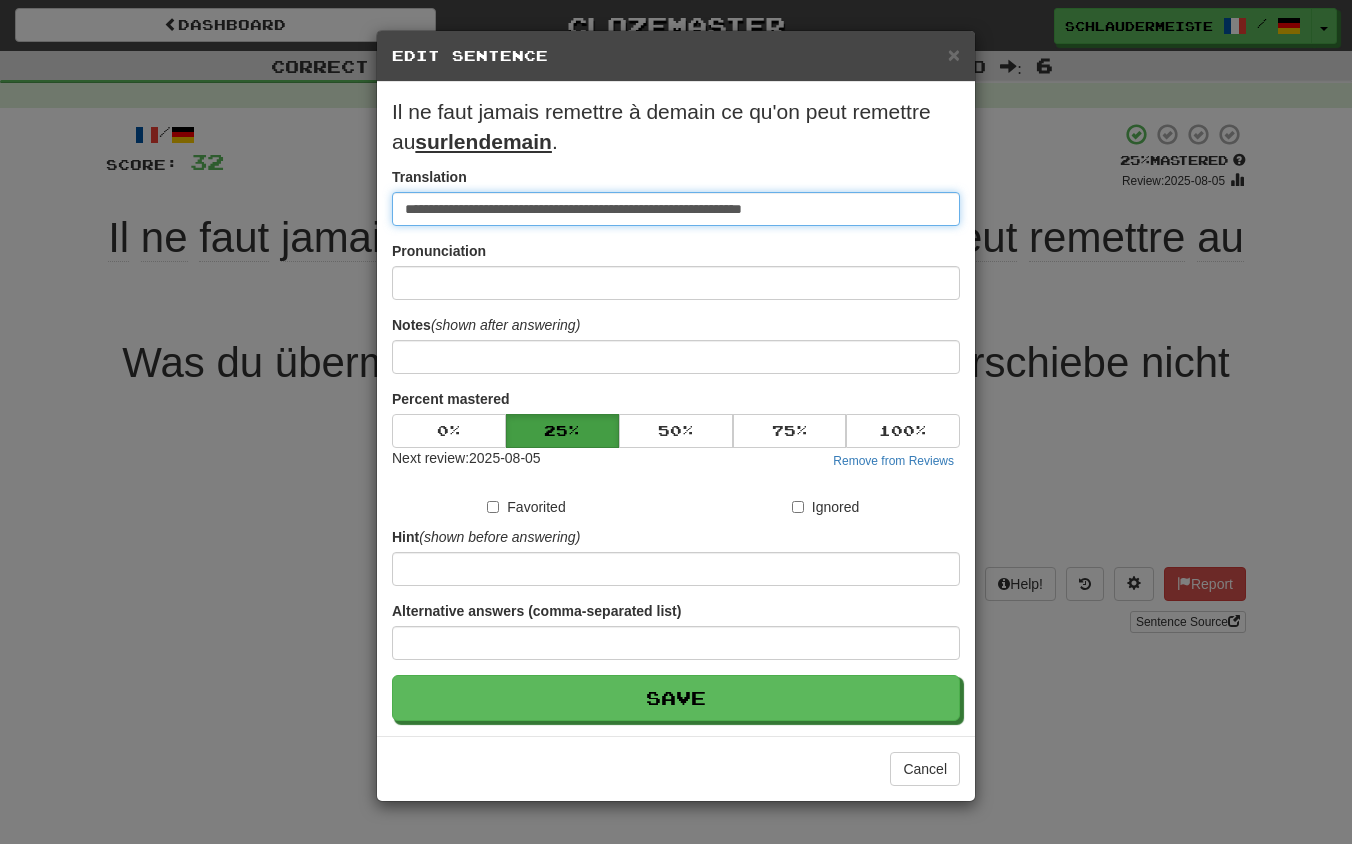 drag, startPoint x: 878, startPoint y: 212, endPoint x: 209, endPoint y: 190, distance: 669.36163 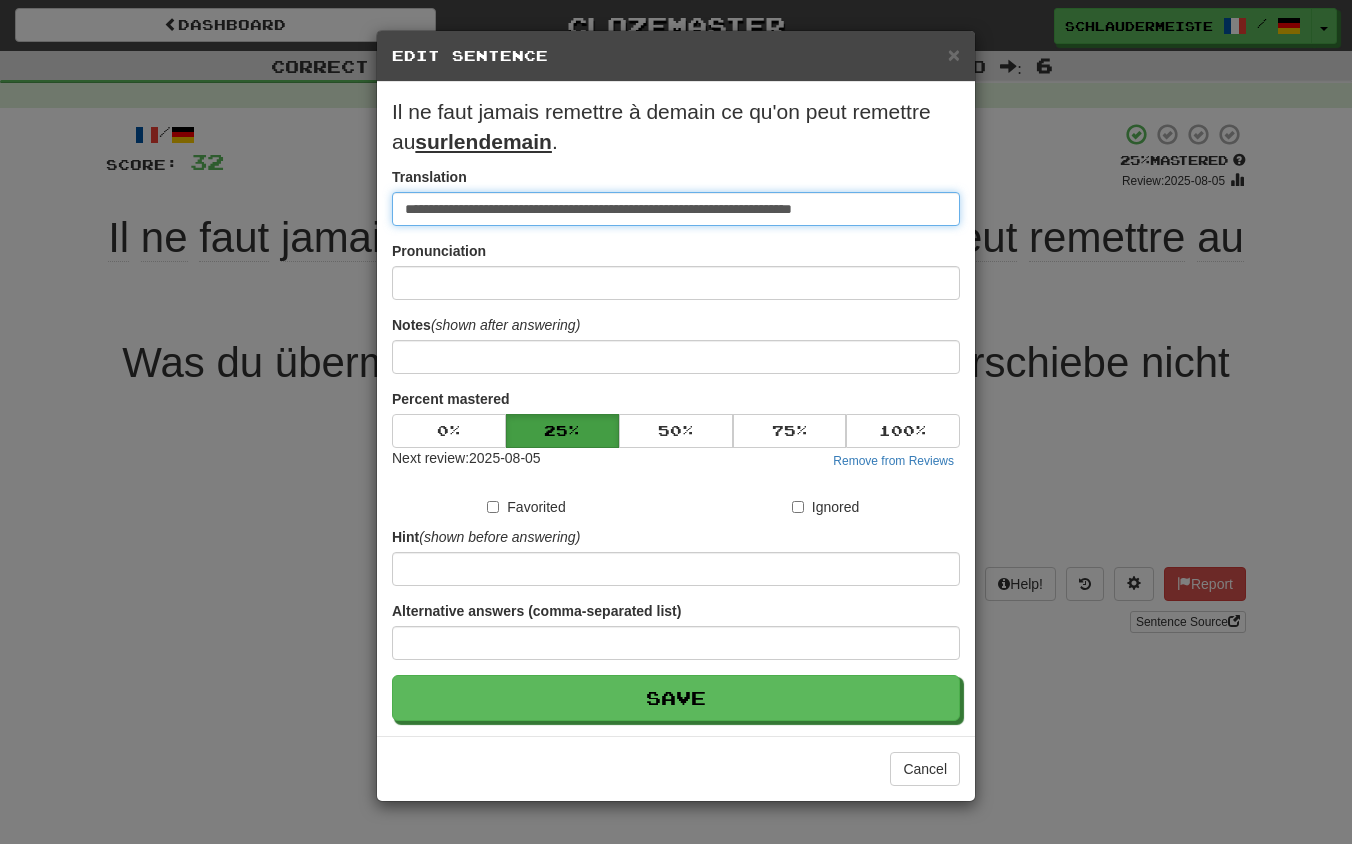 type on "**********" 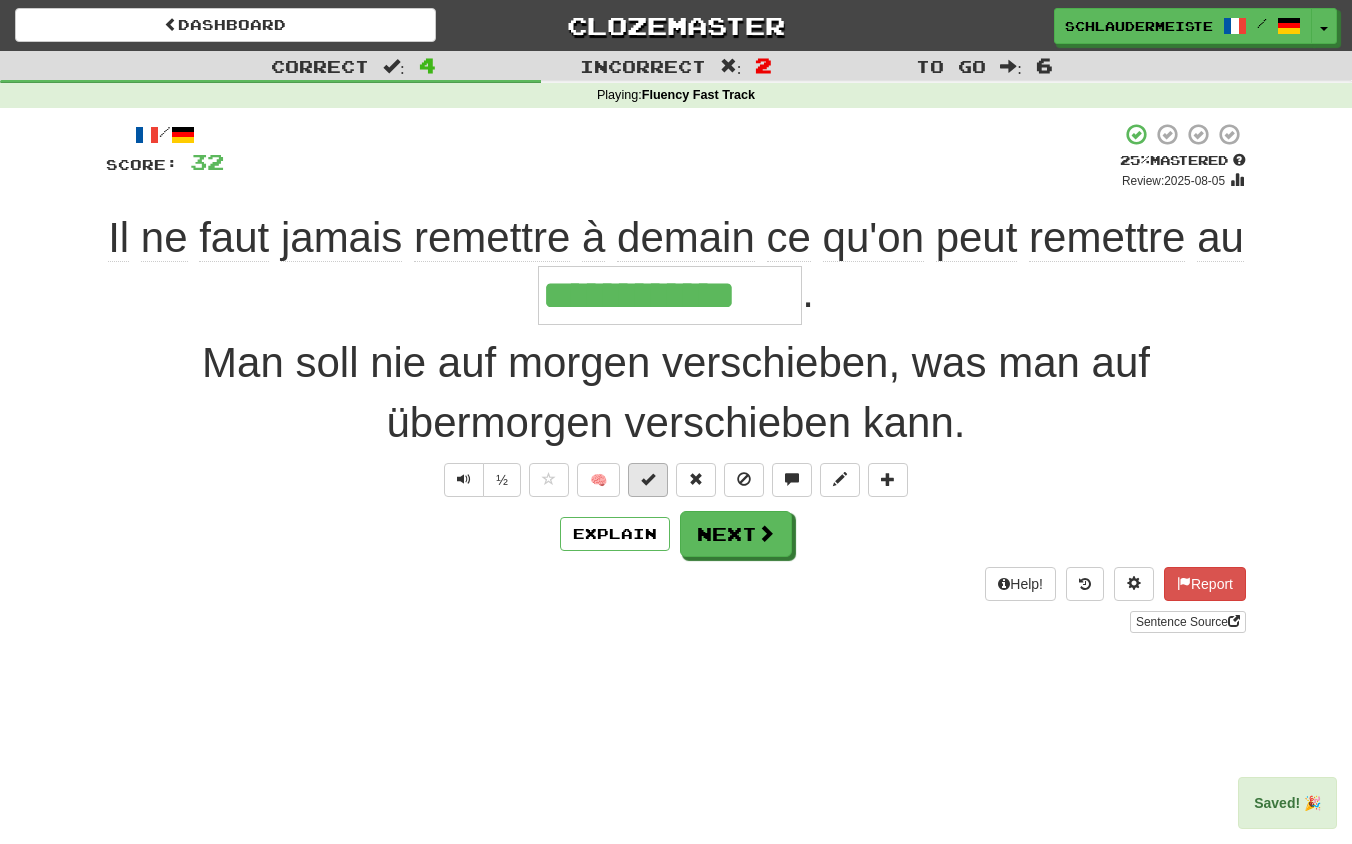click at bounding box center (648, 479) 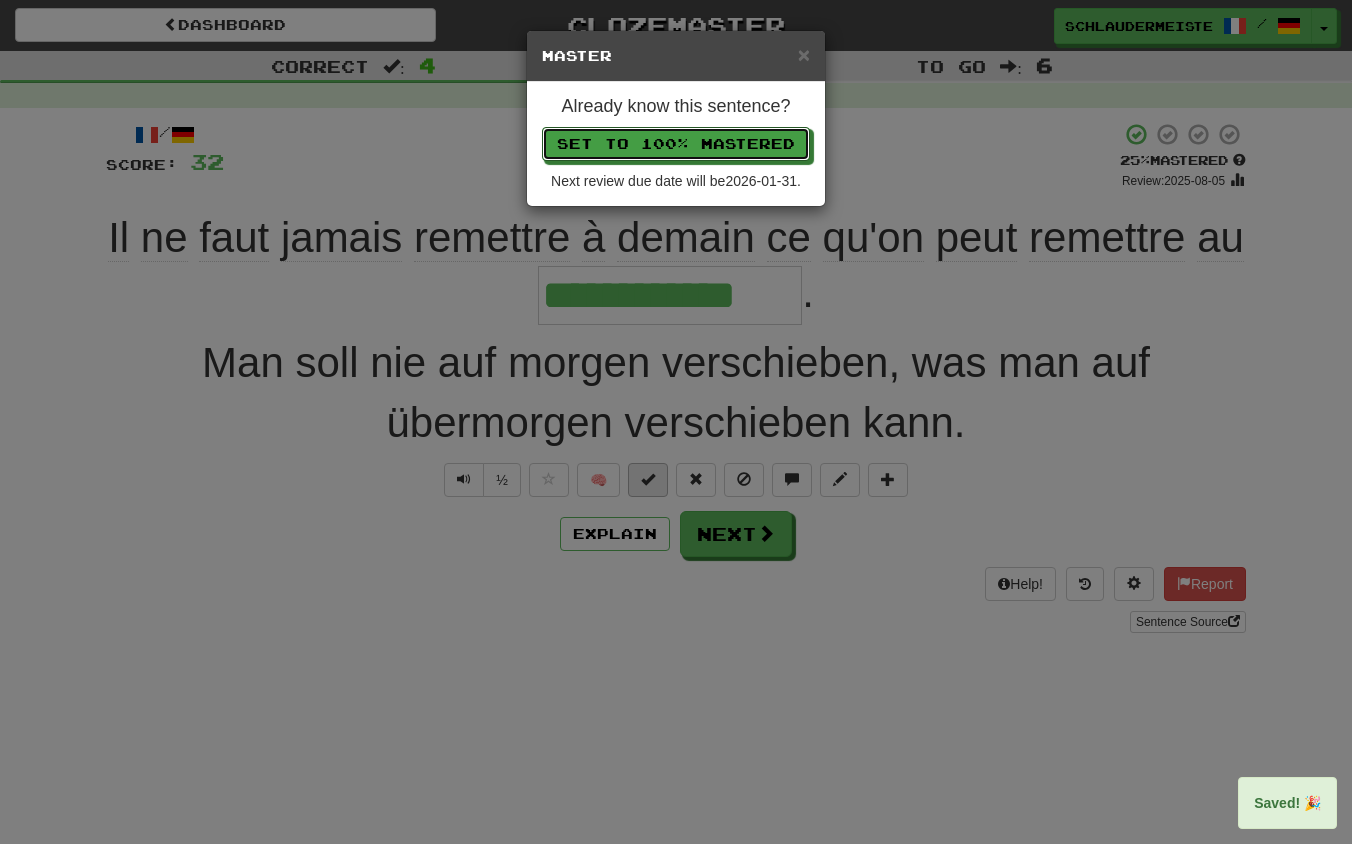 click on "Set to 100% Mastered" at bounding box center (676, 144) 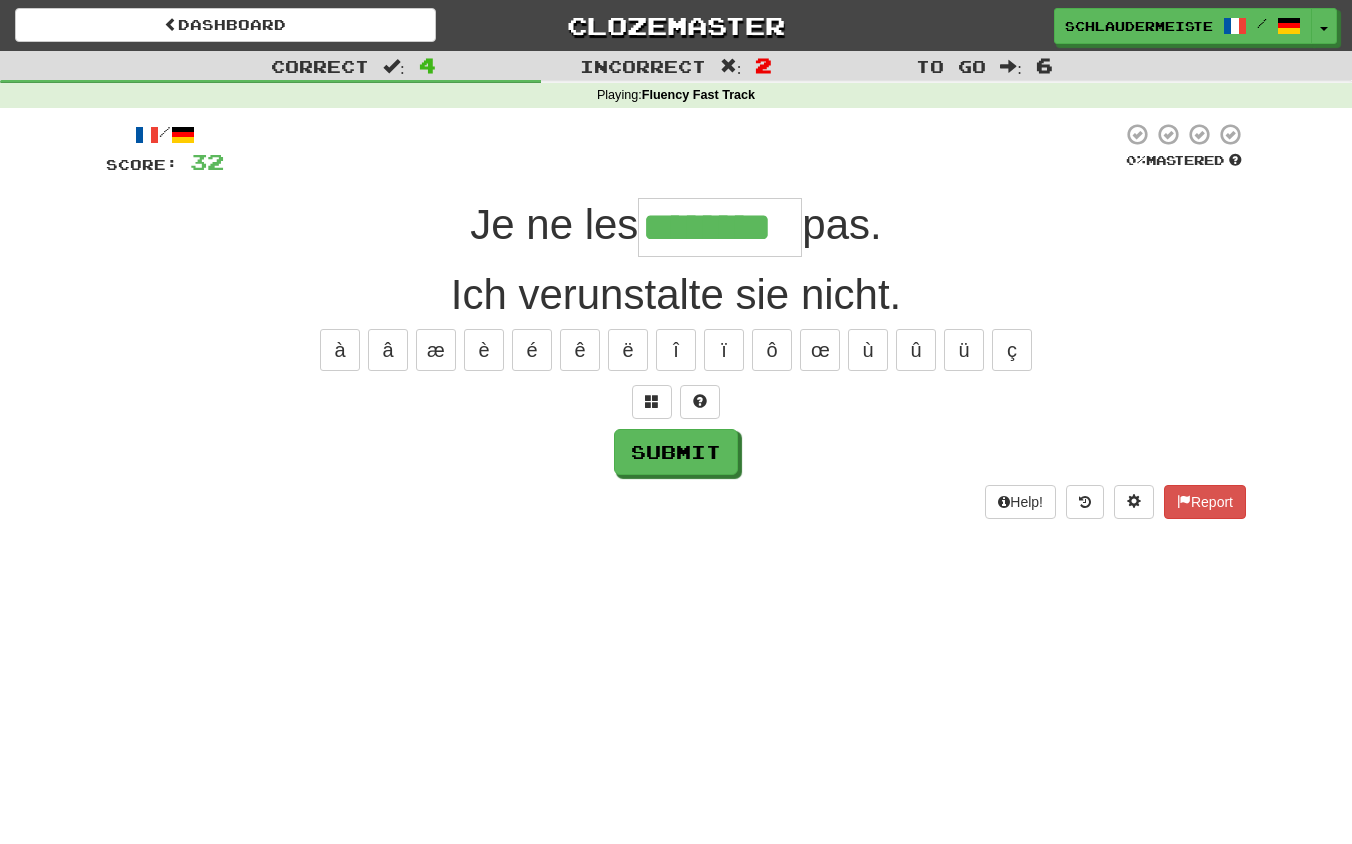 type on "********" 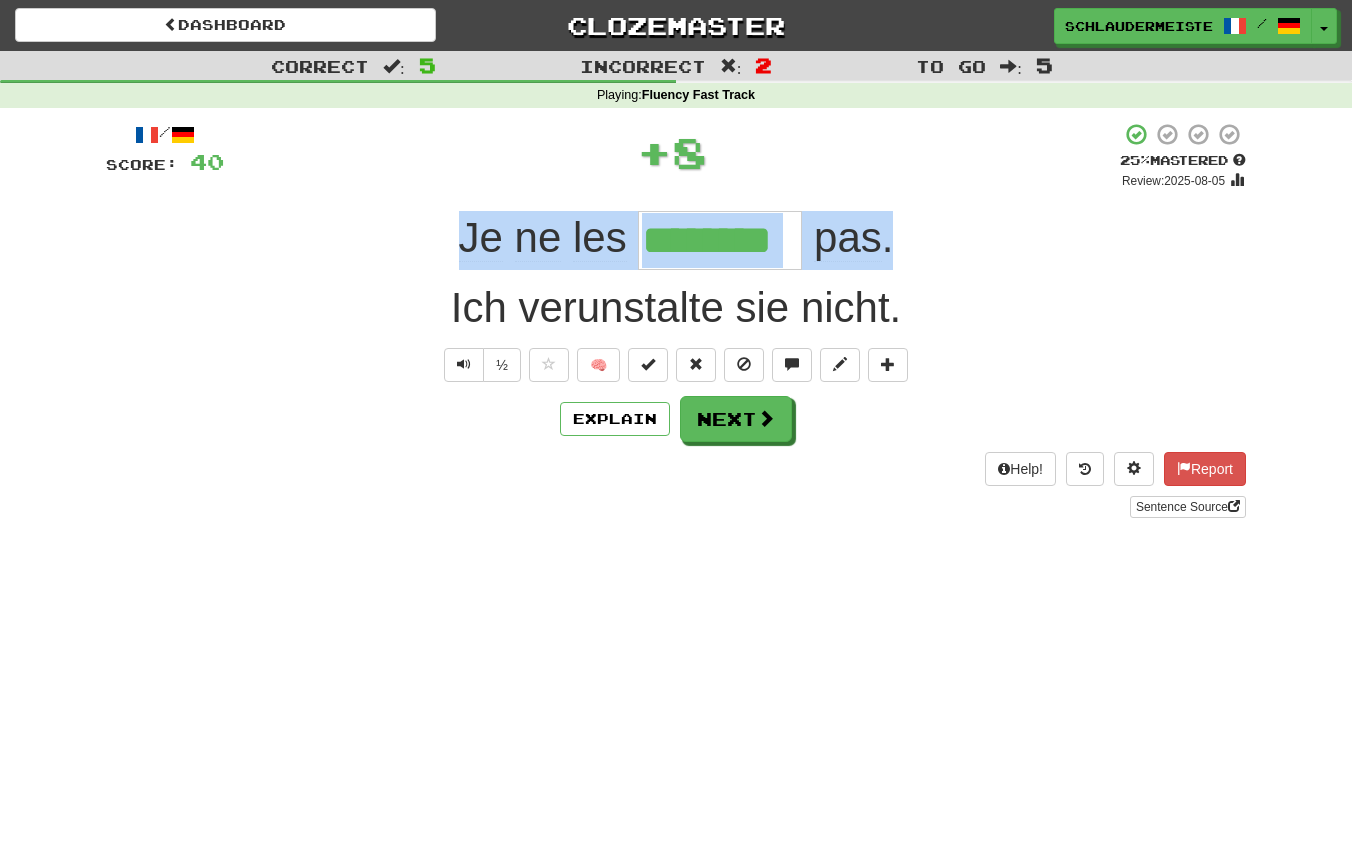 drag, startPoint x: 442, startPoint y: 224, endPoint x: 956, endPoint y: 244, distance: 514.389 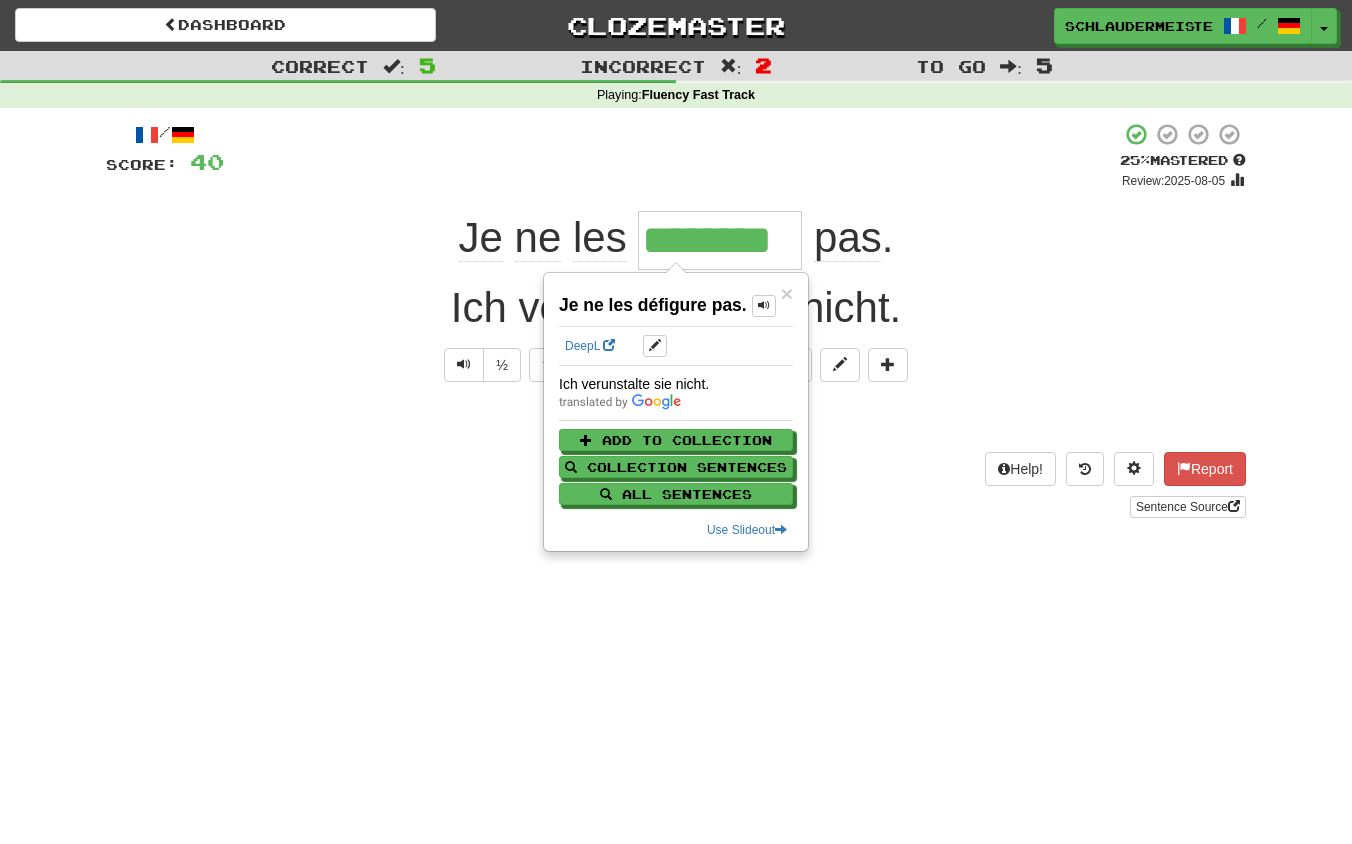 click on "Help!  Report Sentence Source" at bounding box center (676, 485) 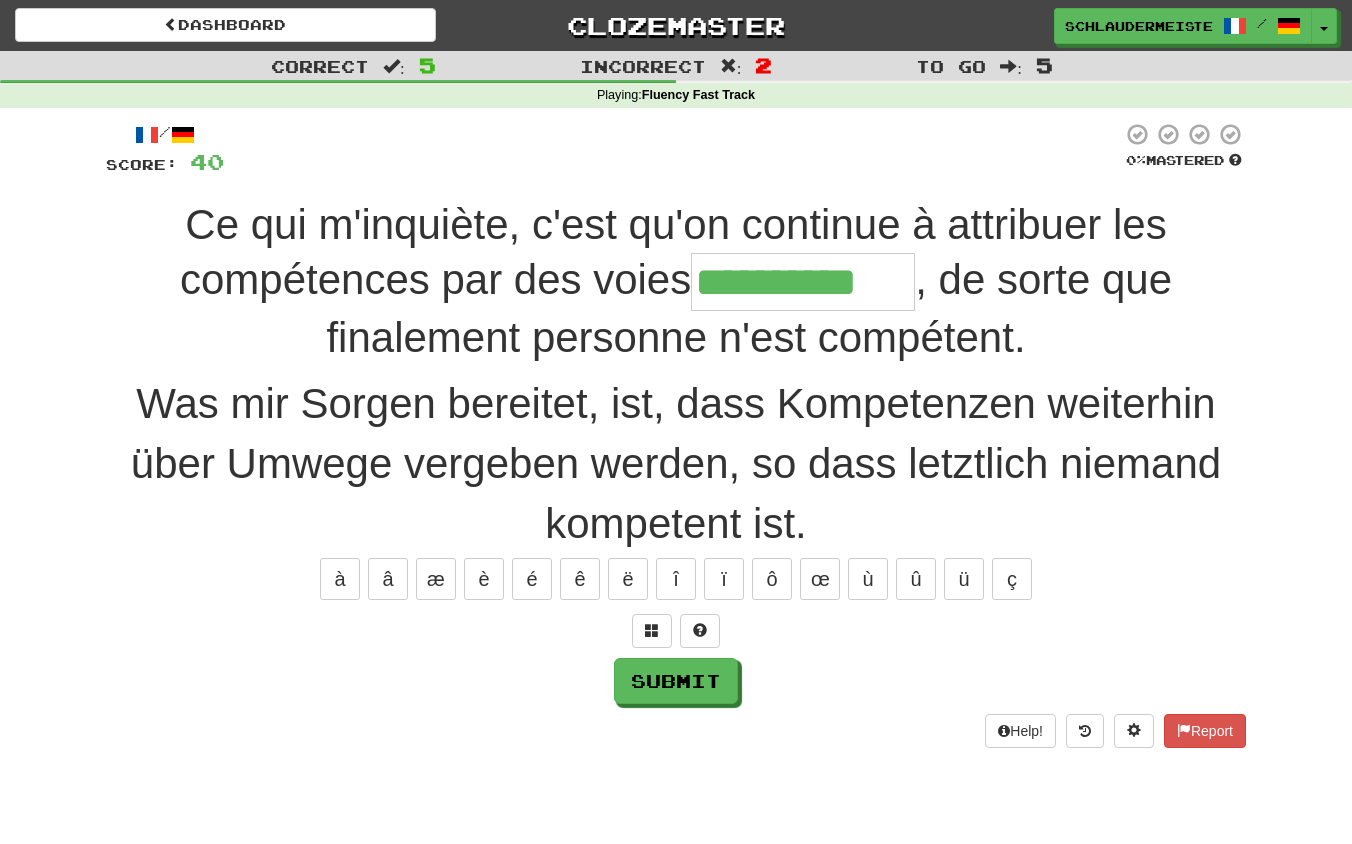 type on "**********" 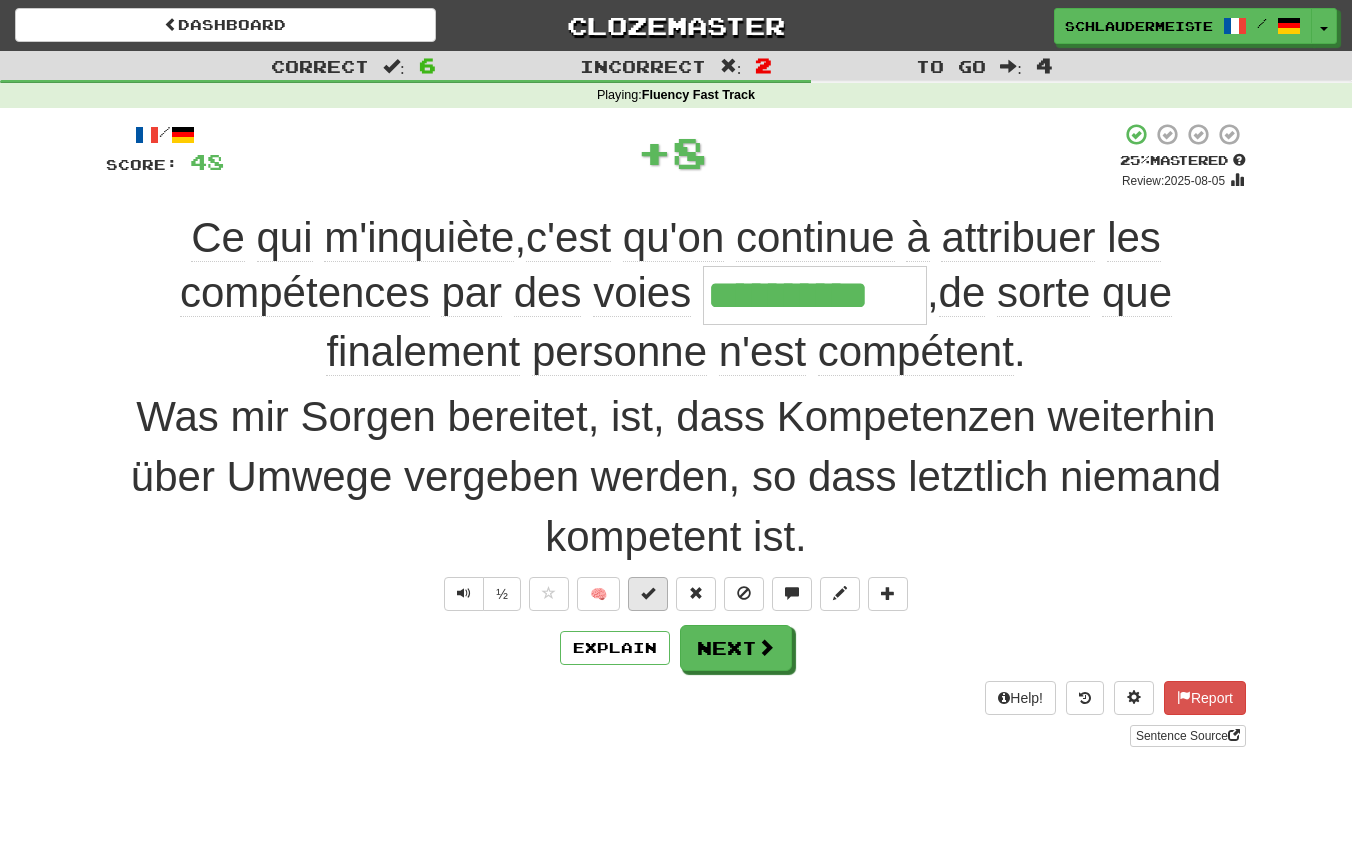 click at bounding box center [648, 593] 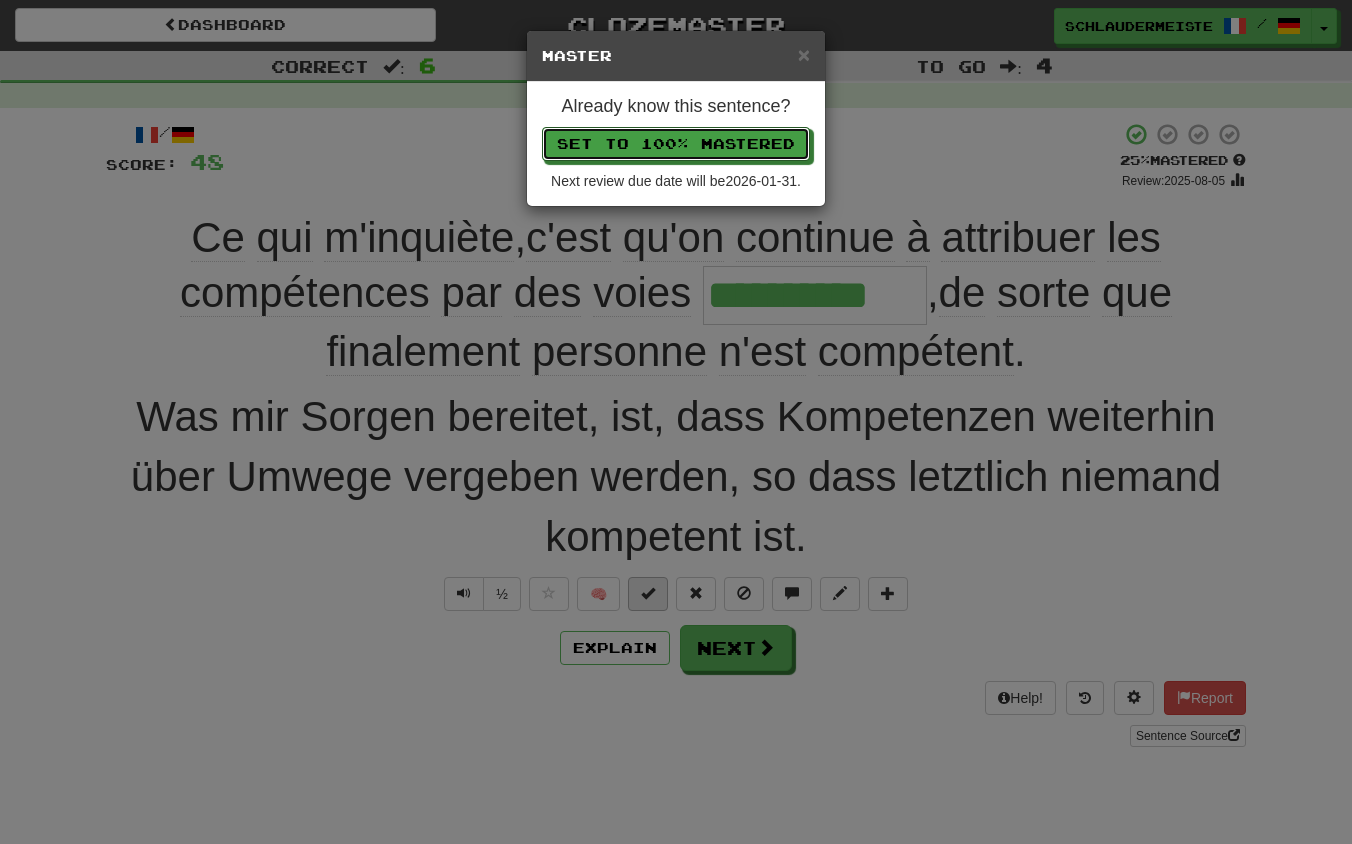 click on "Set to 100% Mastered" at bounding box center [676, 144] 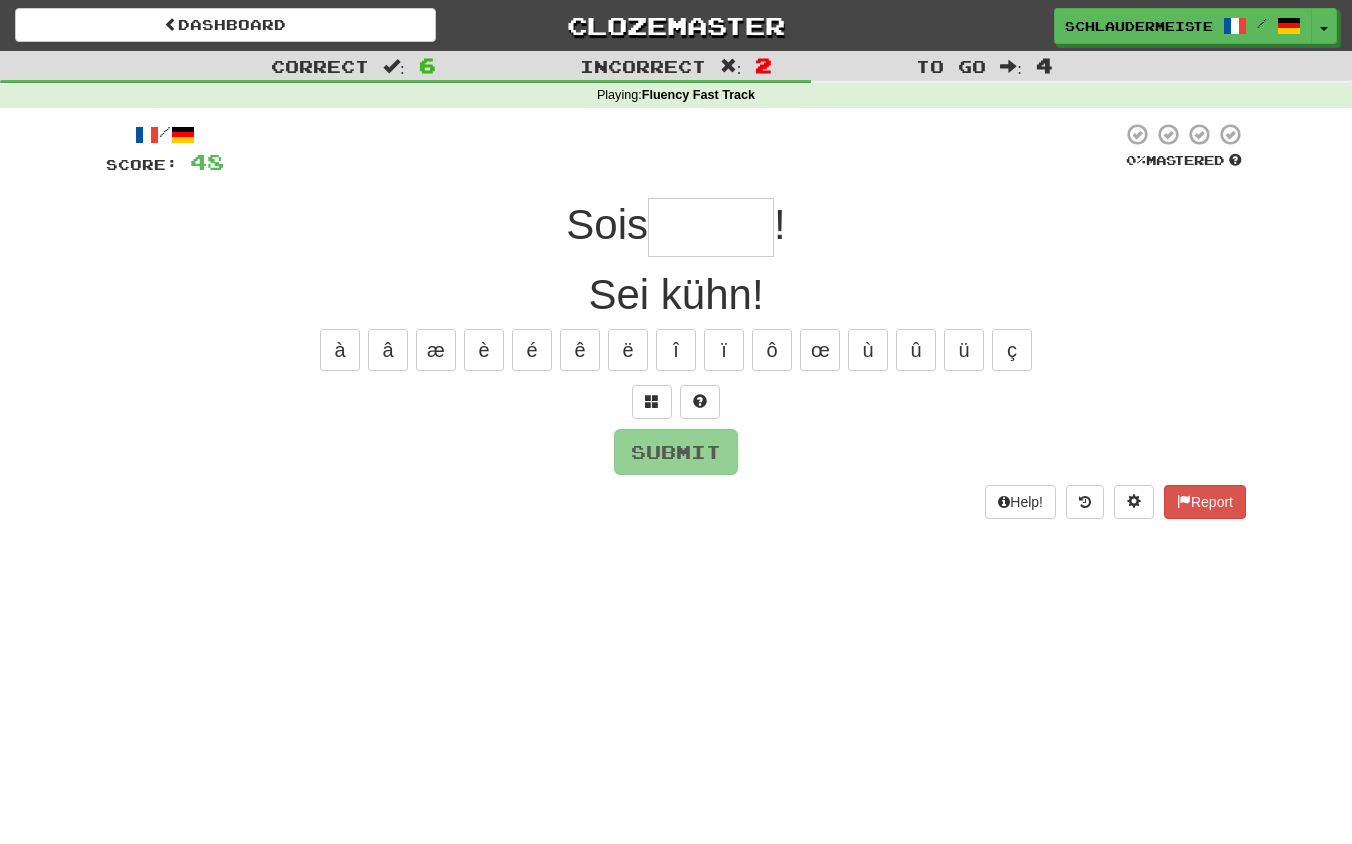 type on "*" 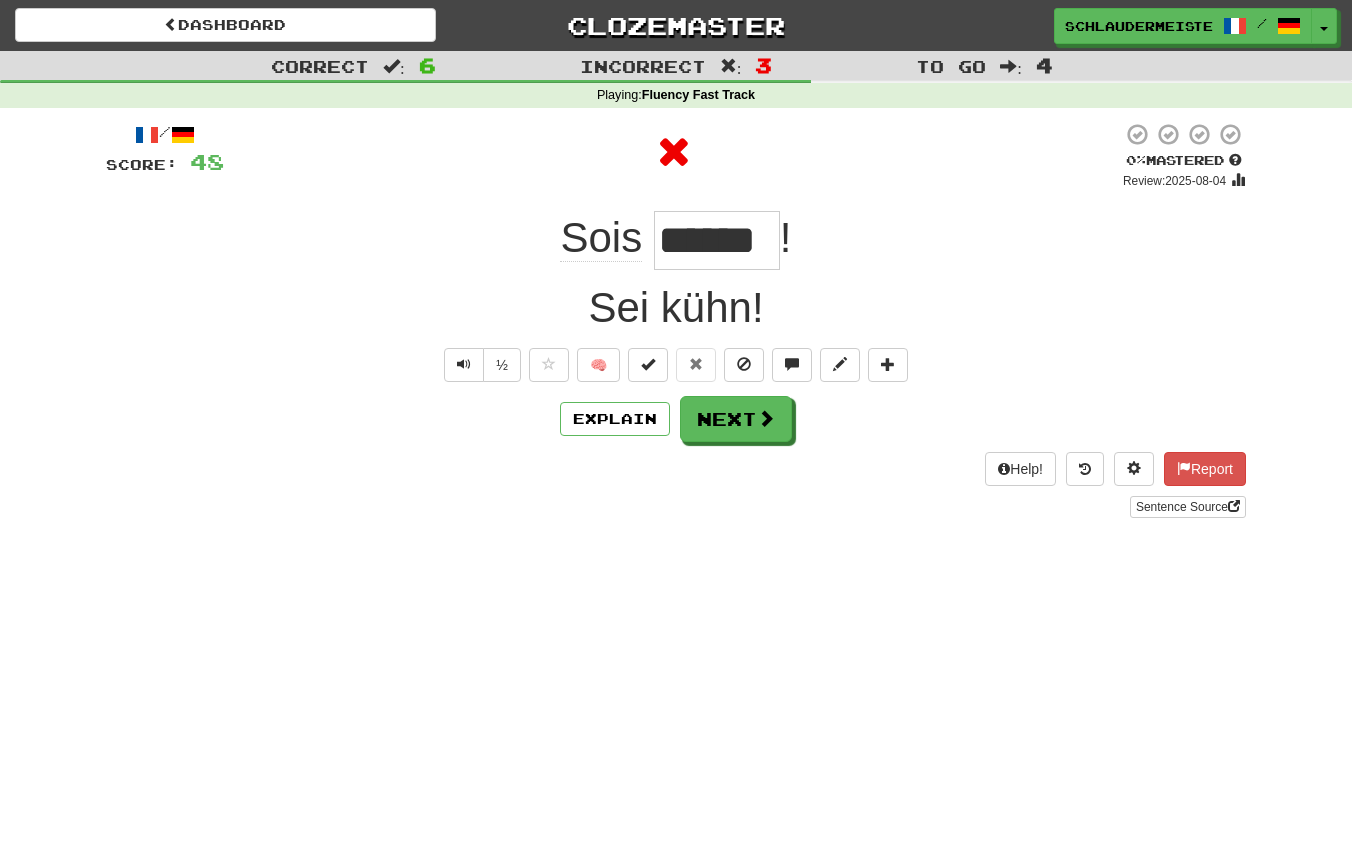 drag, startPoint x: 535, startPoint y: 237, endPoint x: 862, endPoint y: 242, distance: 327.03824 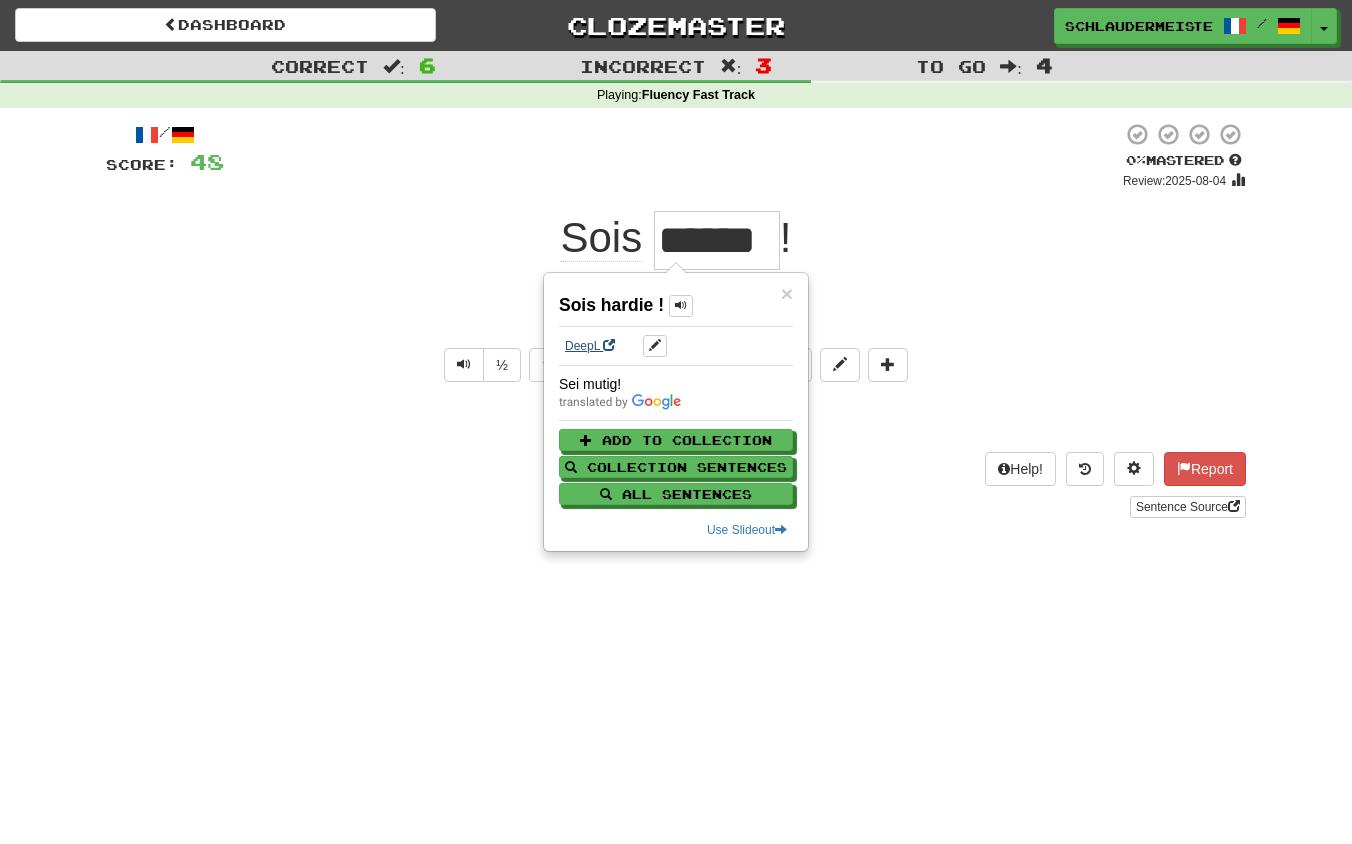 click on "DeepL" at bounding box center (590, 346) 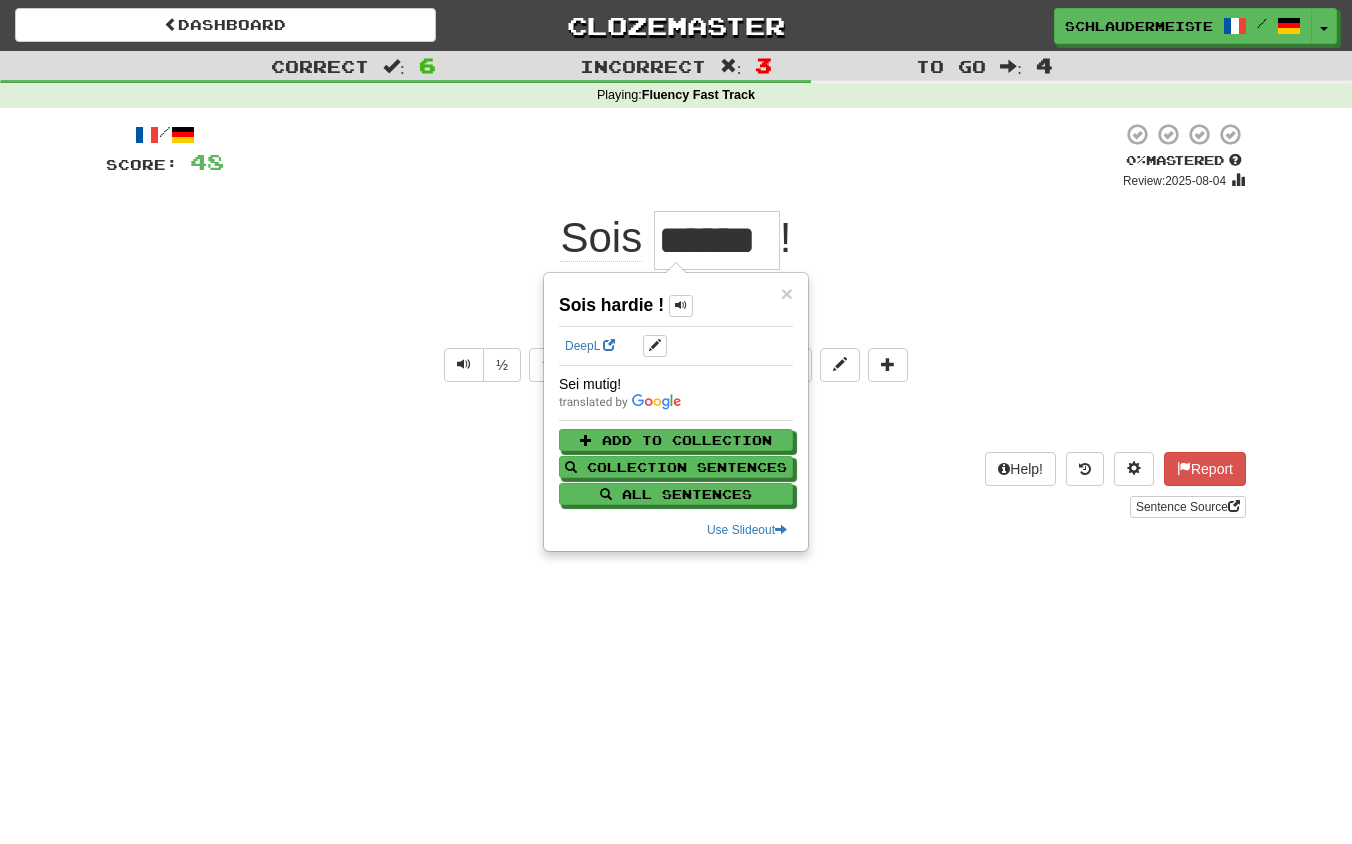 click on "Sentence Source" at bounding box center [676, 507] 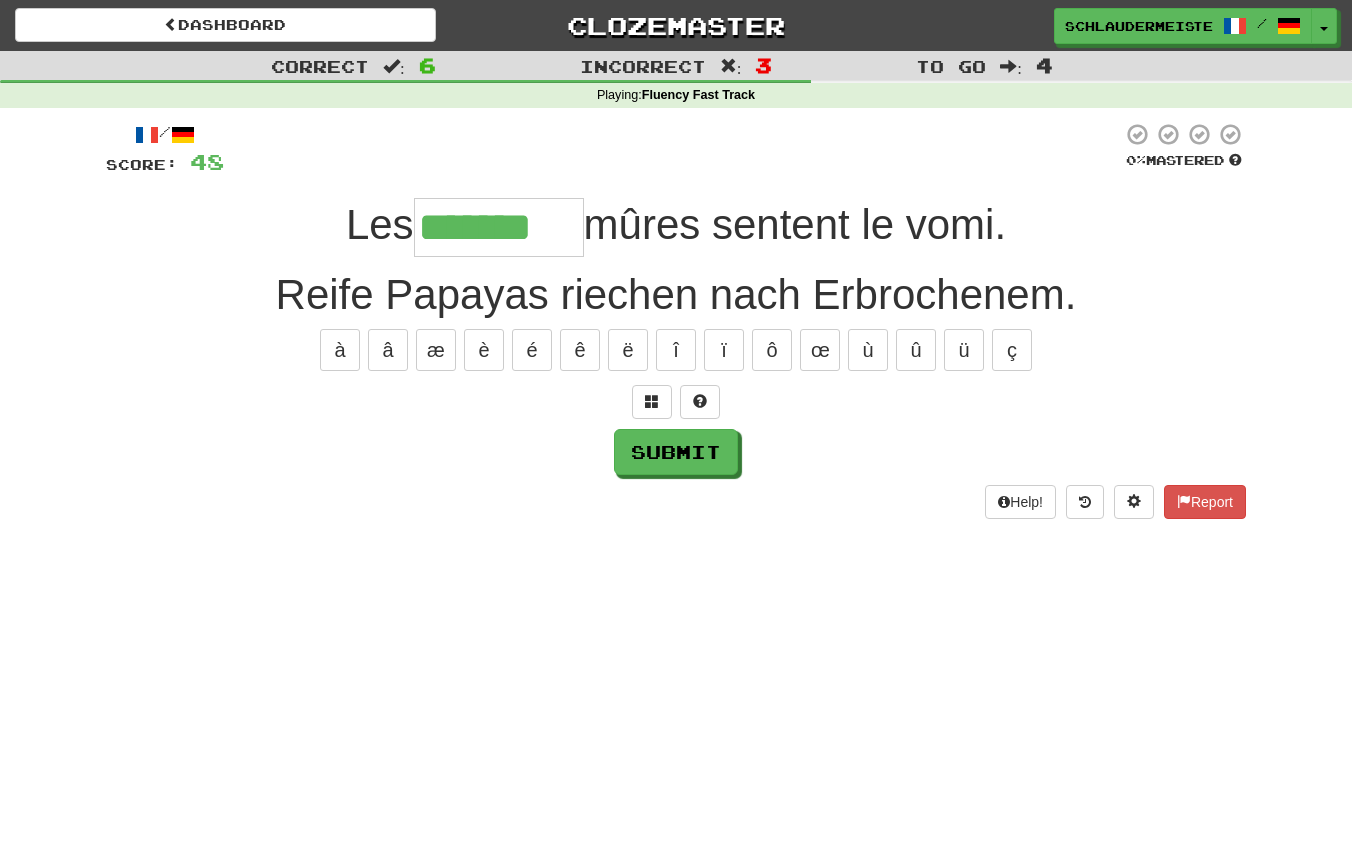 type on "*******" 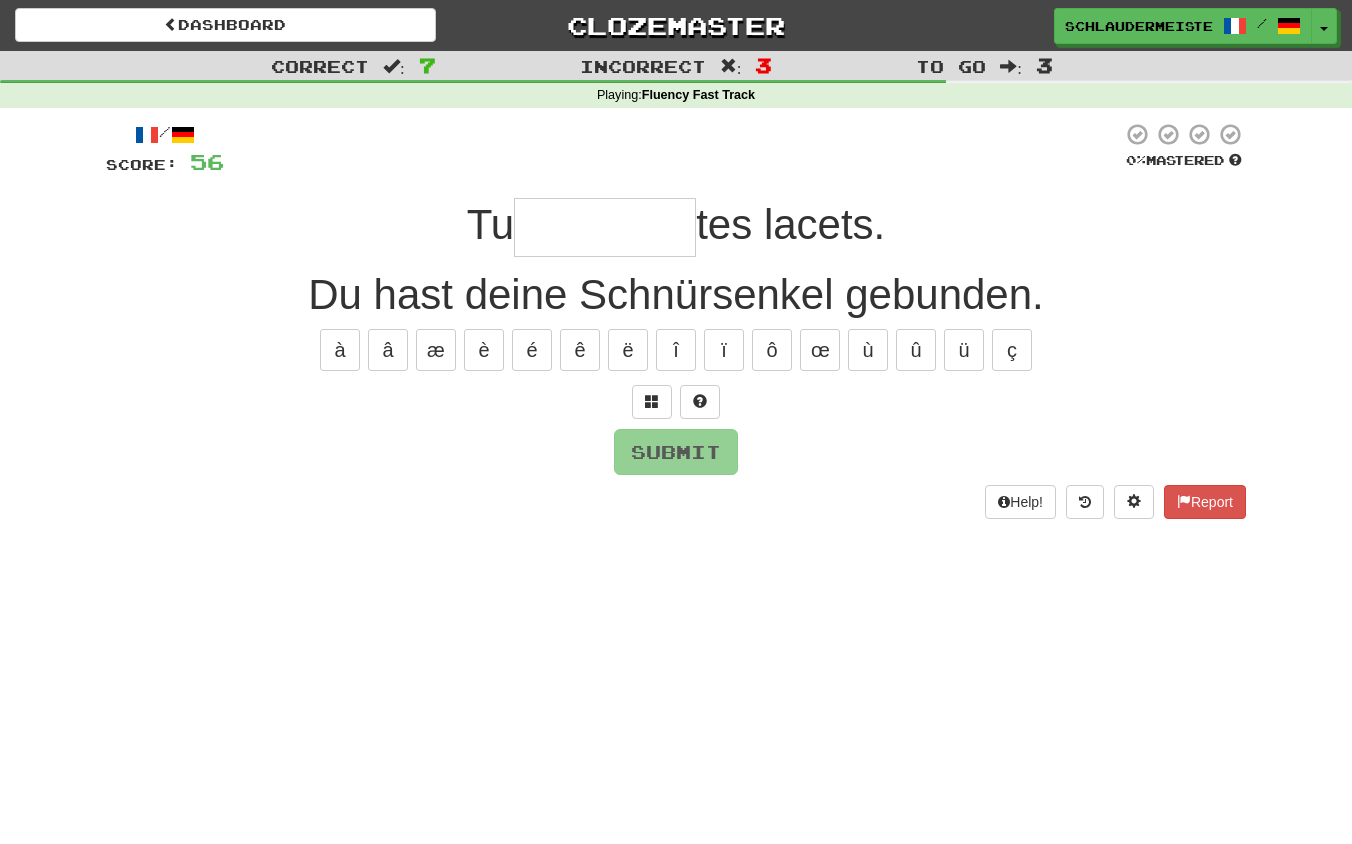 type on "*" 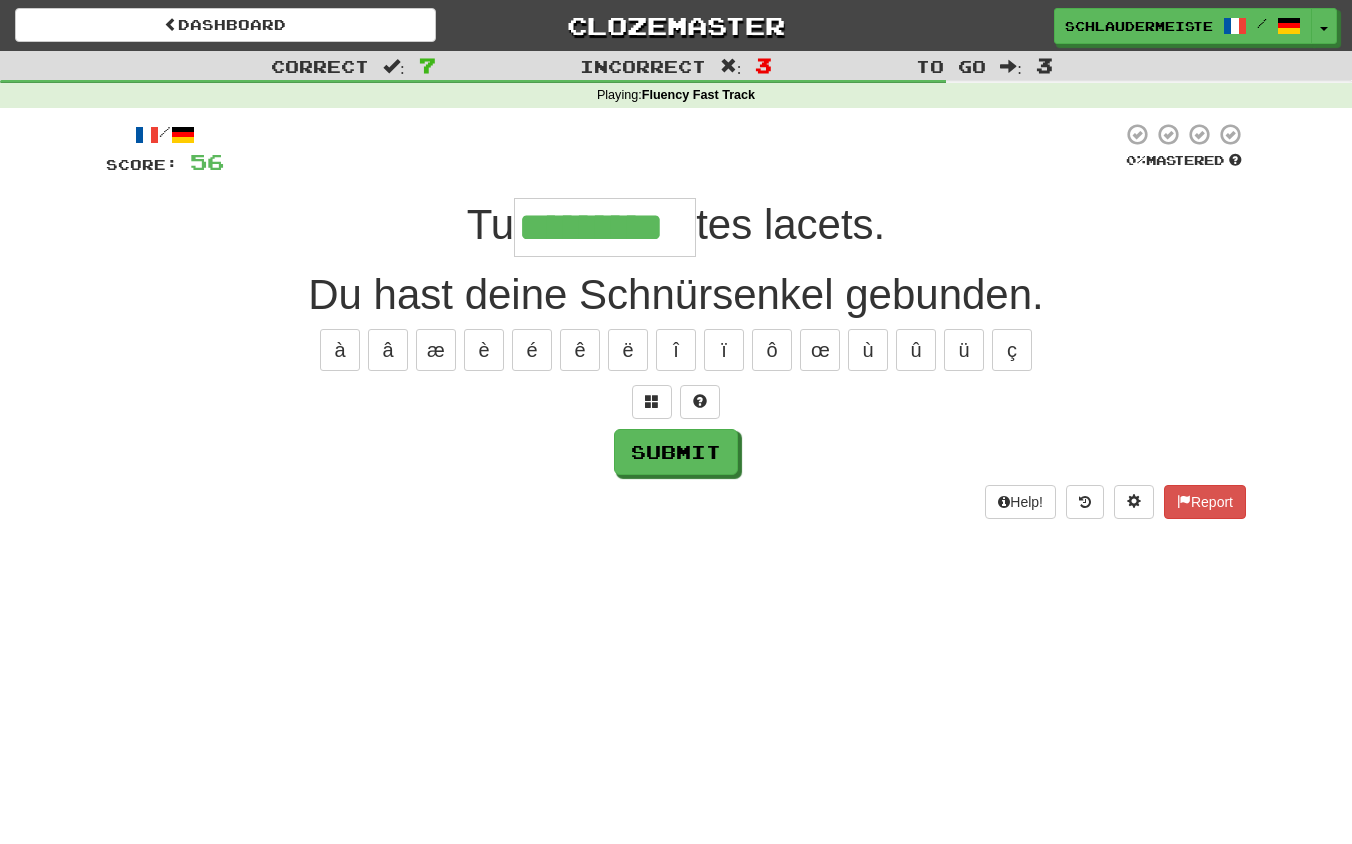 type on "*********" 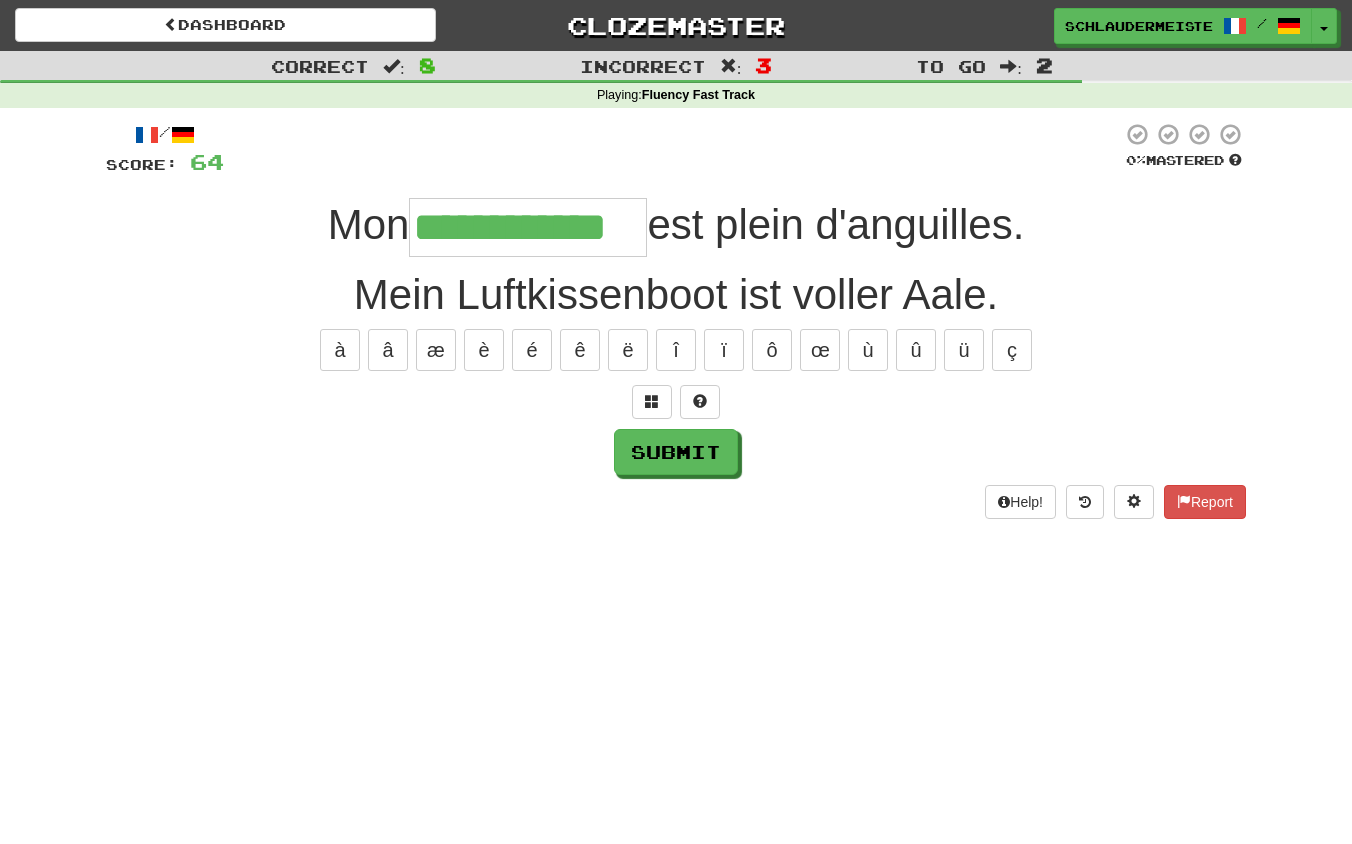 type on "**********" 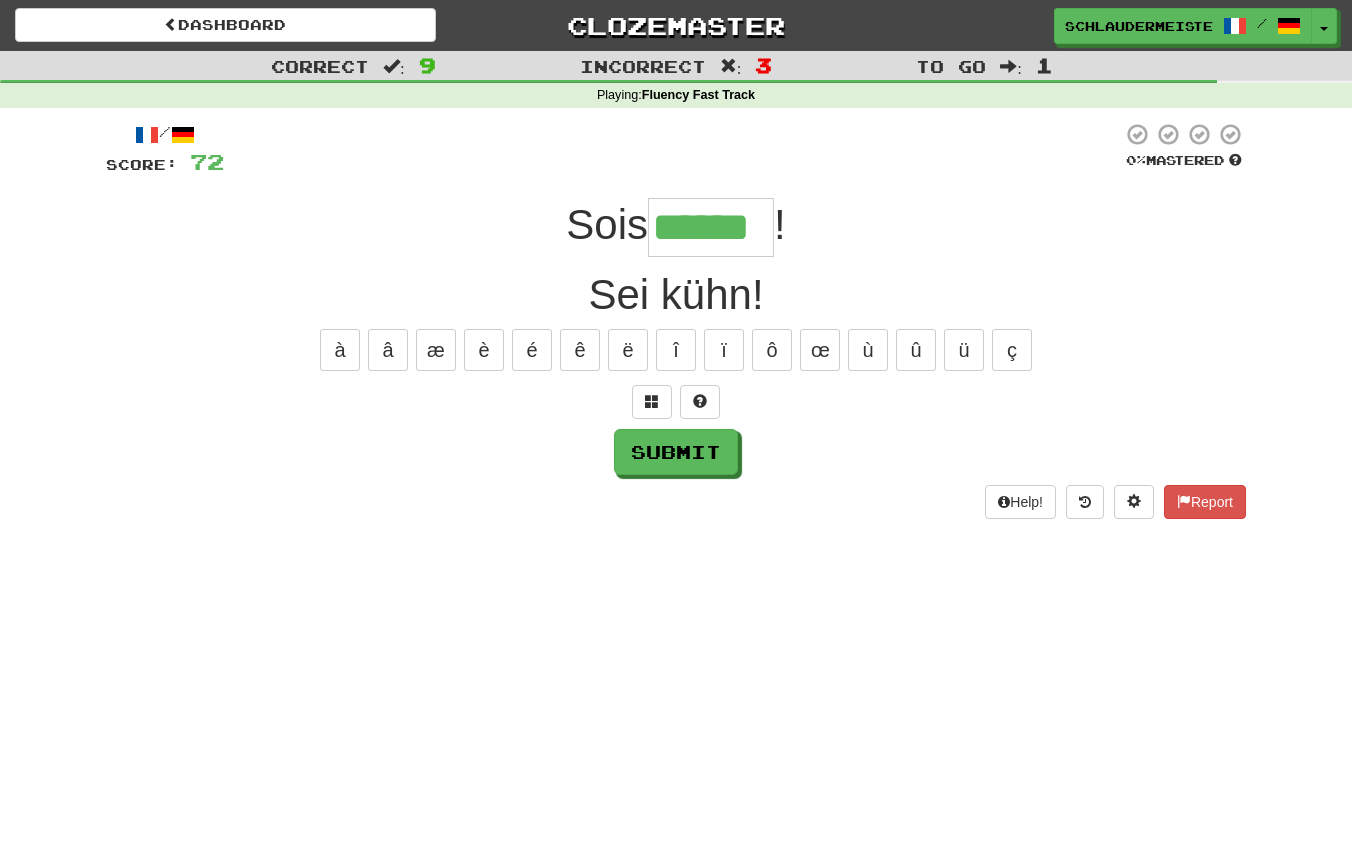 type on "******" 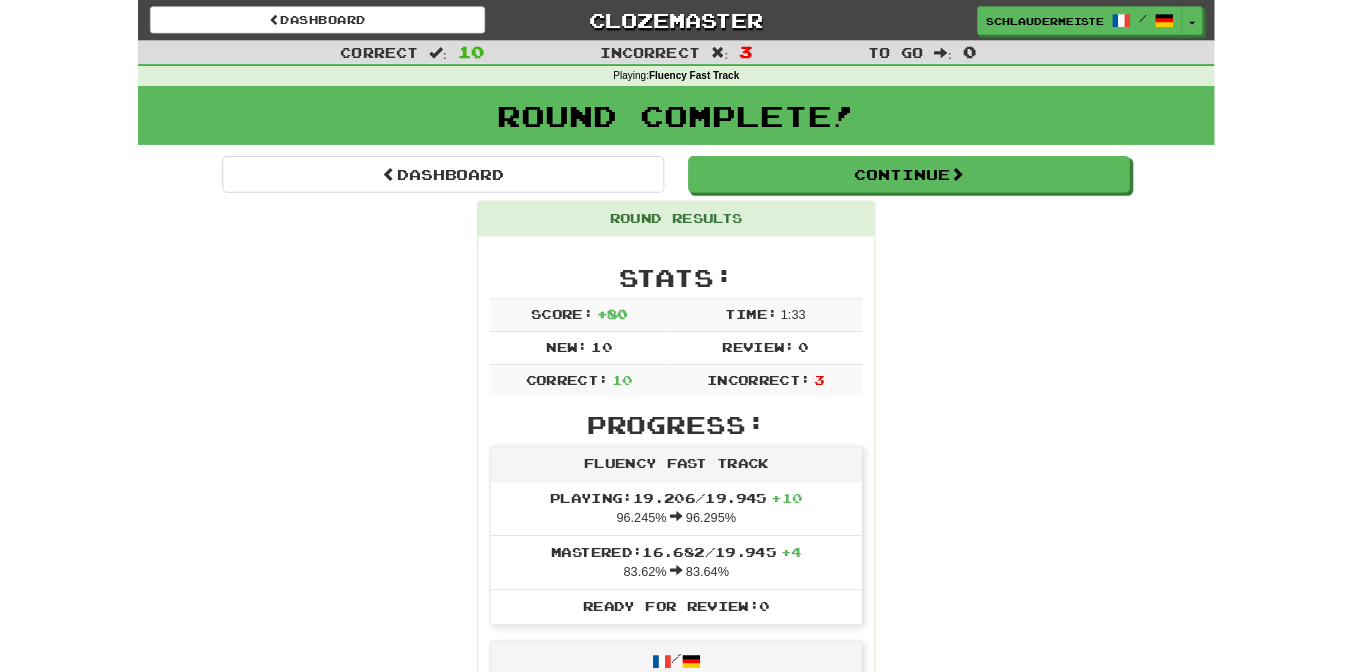 scroll, scrollTop: 0, scrollLeft: 0, axis: both 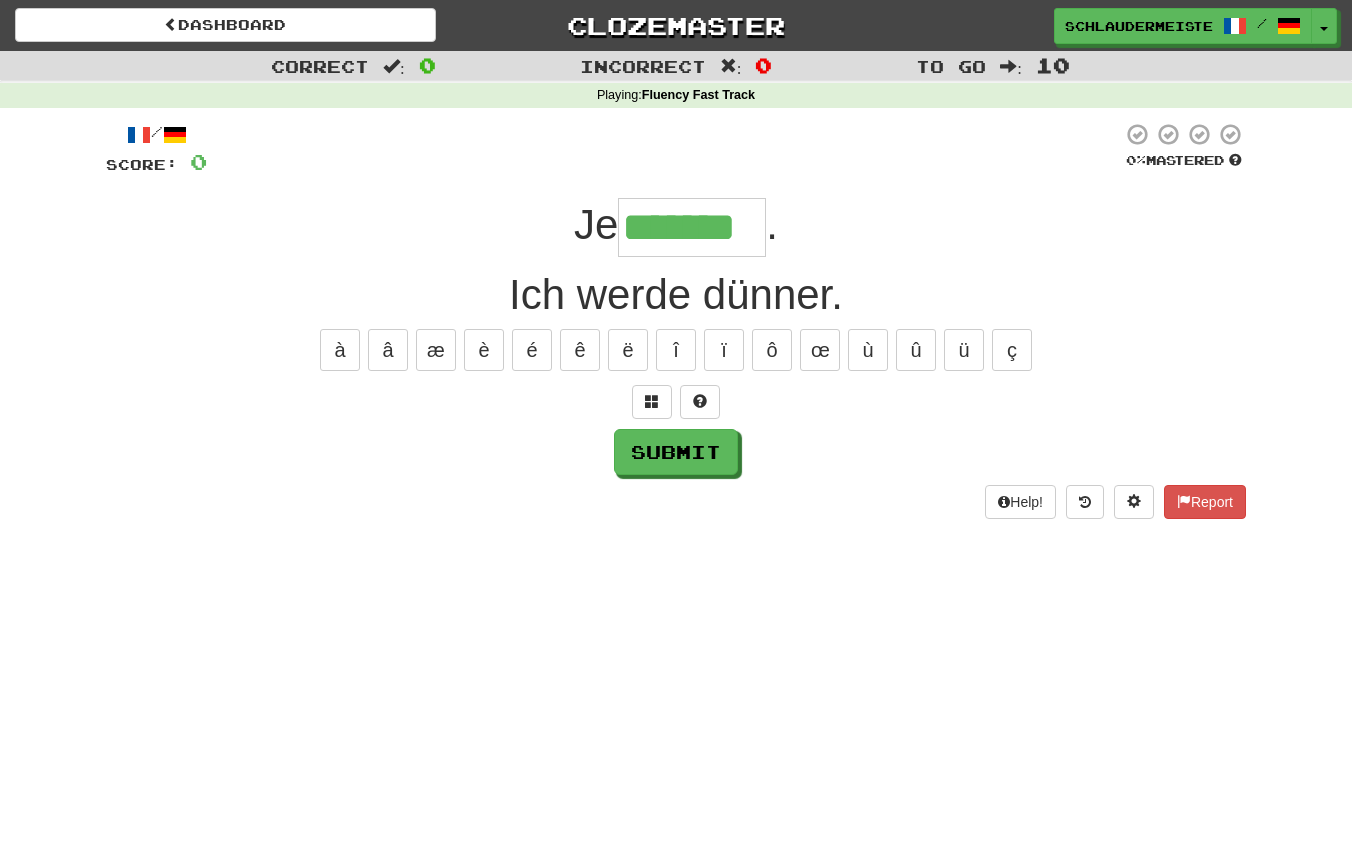 type on "*******" 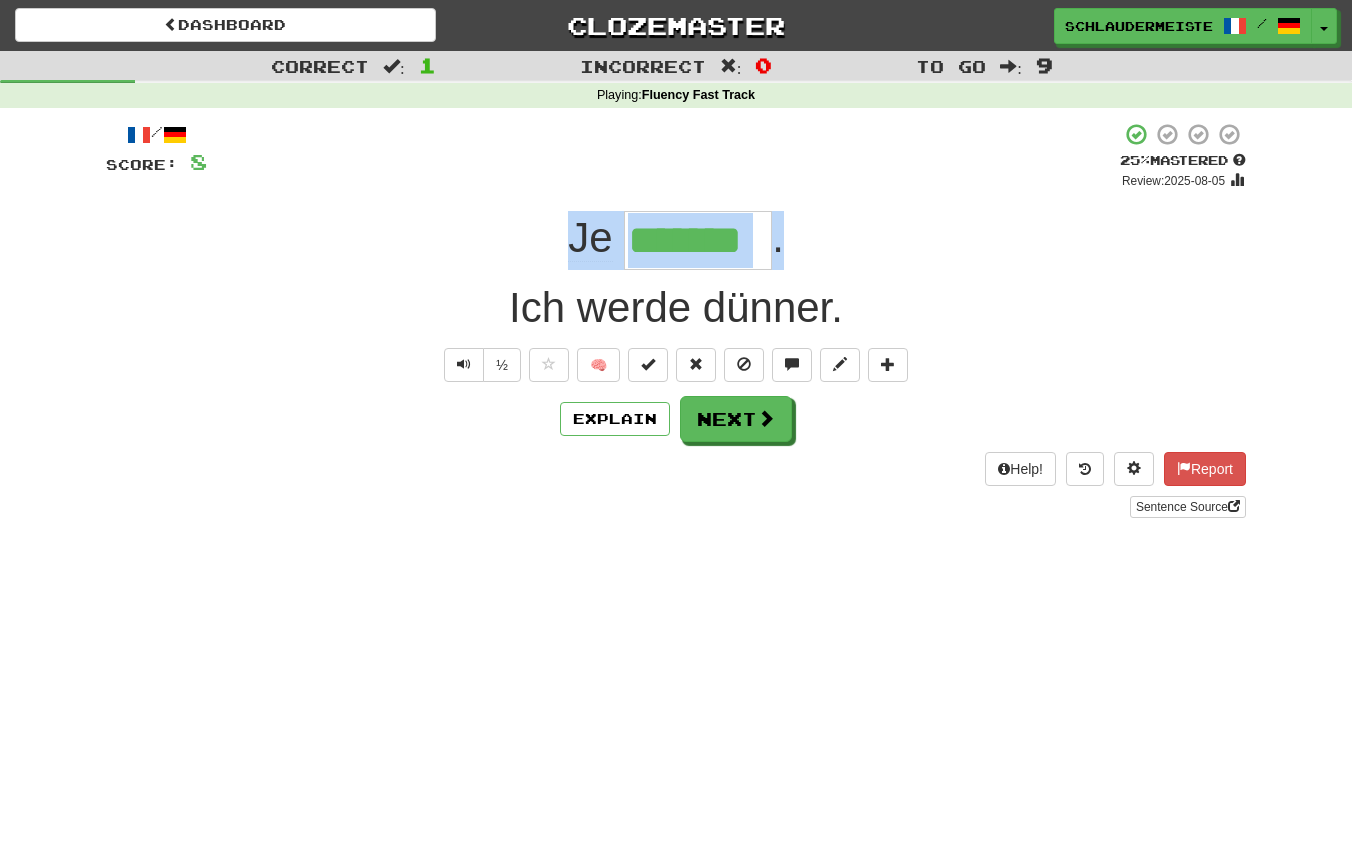 drag, startPoint x: 533, startPoint y: 229, endPoint x: 885, endPoint y: 244, distance: 352.31946 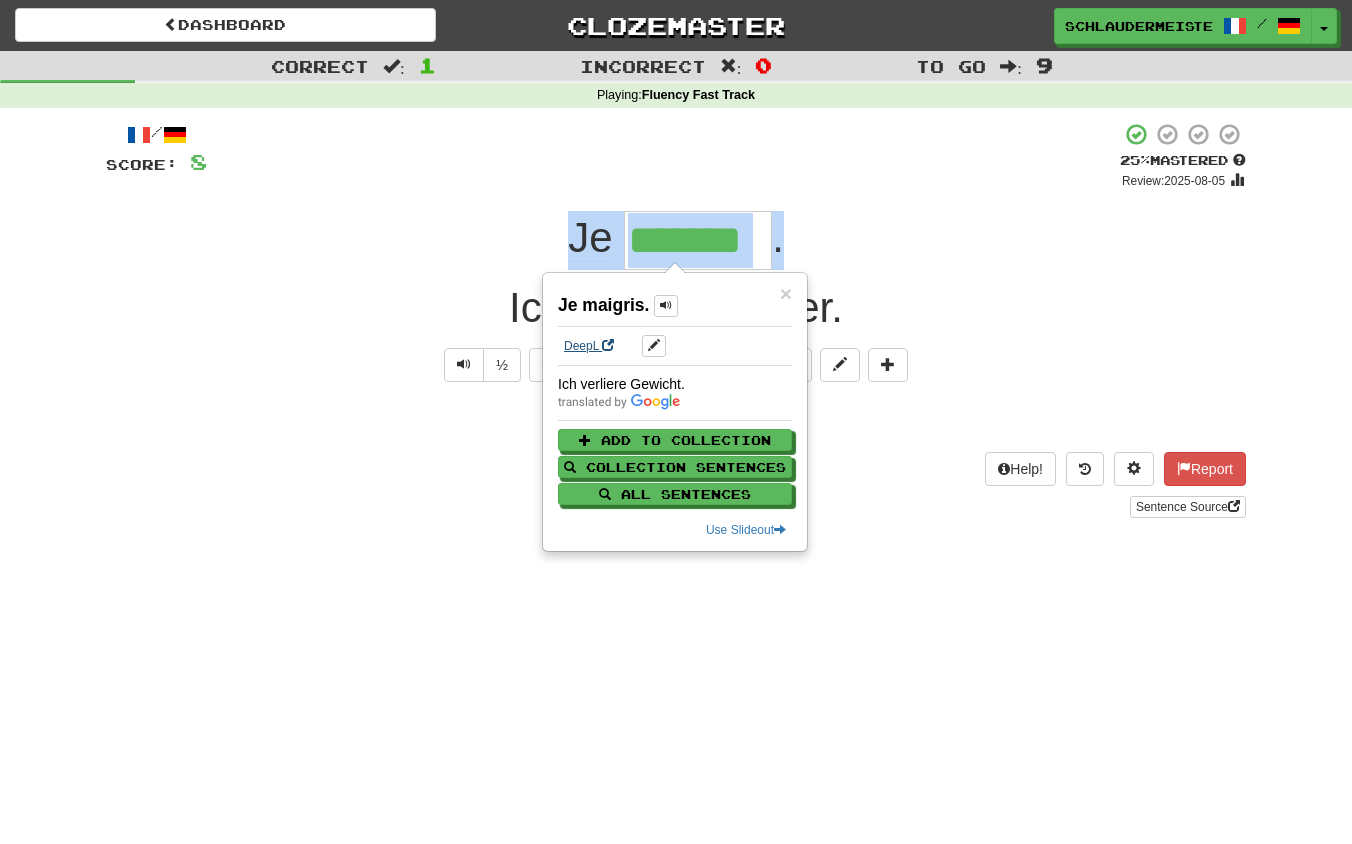 click on "DeepL" at bounding box center (589, 346) 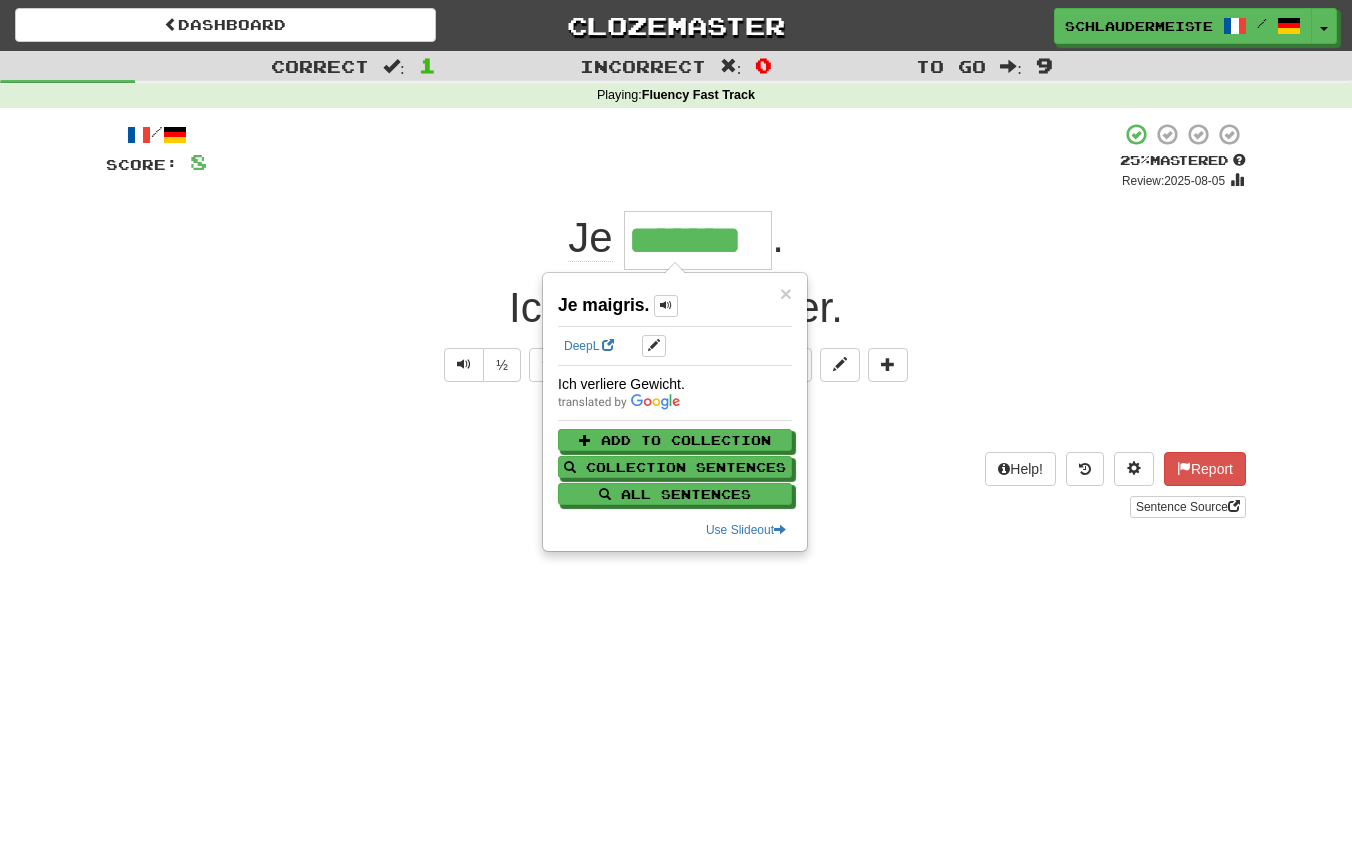 click on "/  Score:   8 + 8 25 %  Mastered Review:  2025-08-05 Je   ******* . Ich werde dünner. ½ 🧠 Explain Next  Help!  Report Sentence Source" at bounding box center [676, 320] 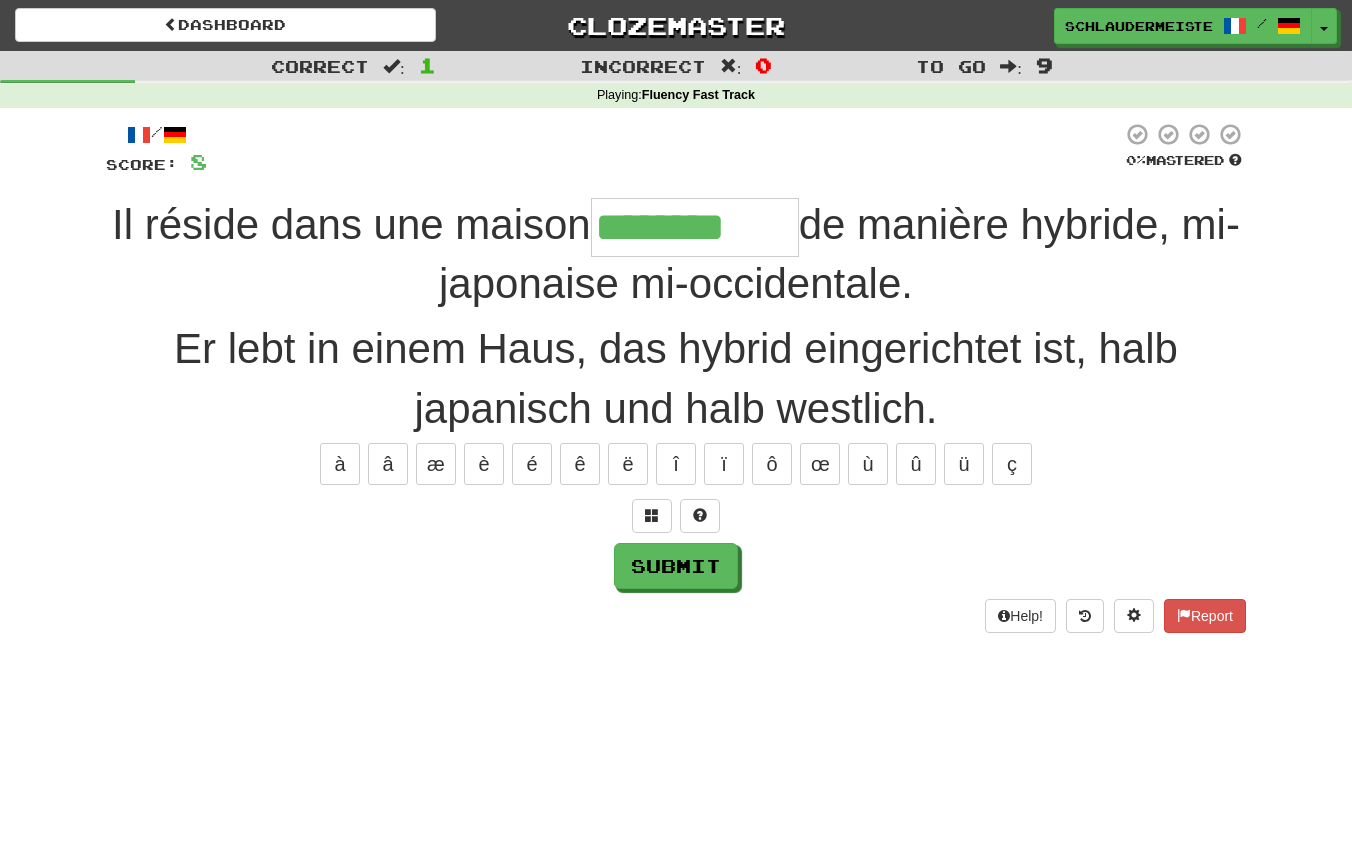 type on "********" 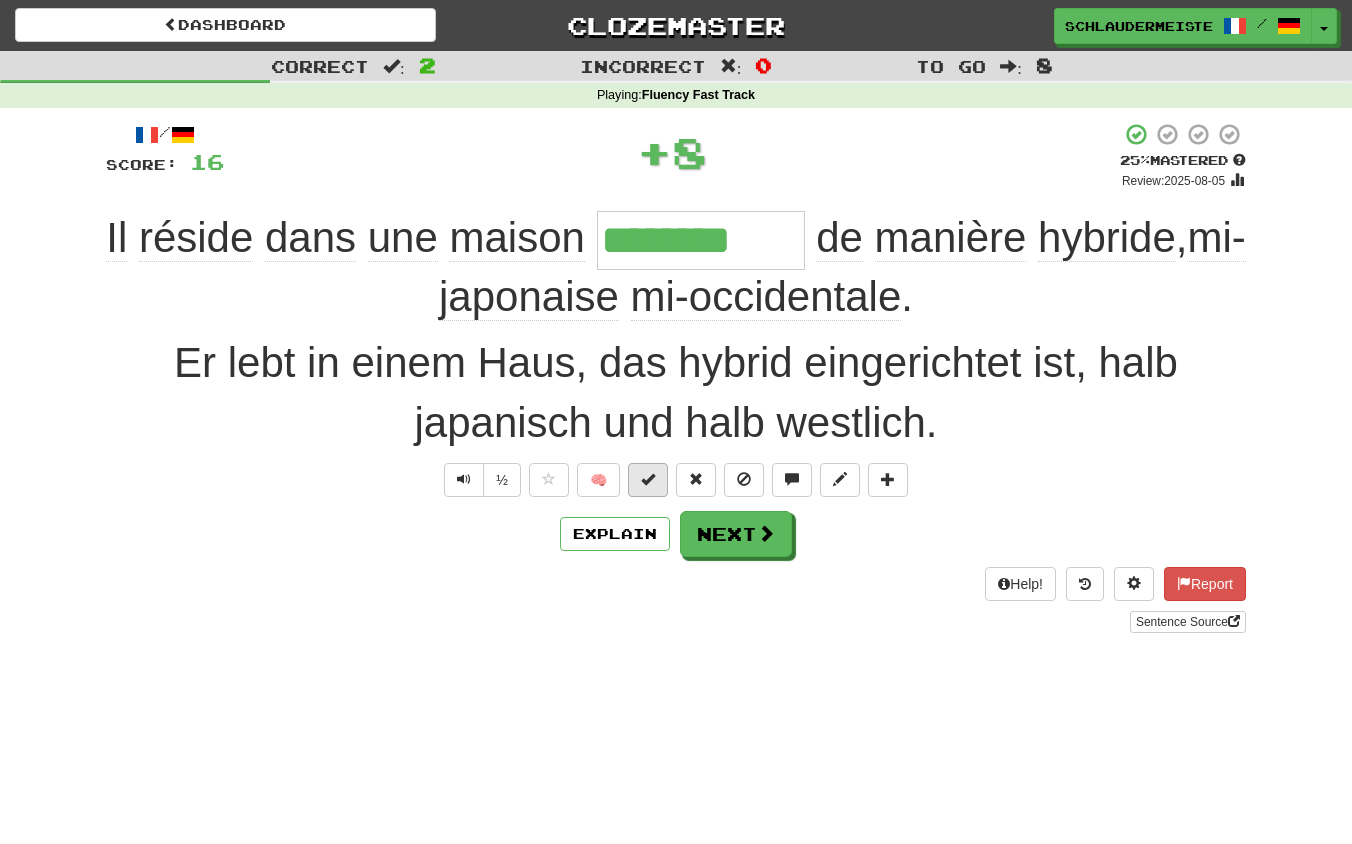 click at bounding box center (648, 480) 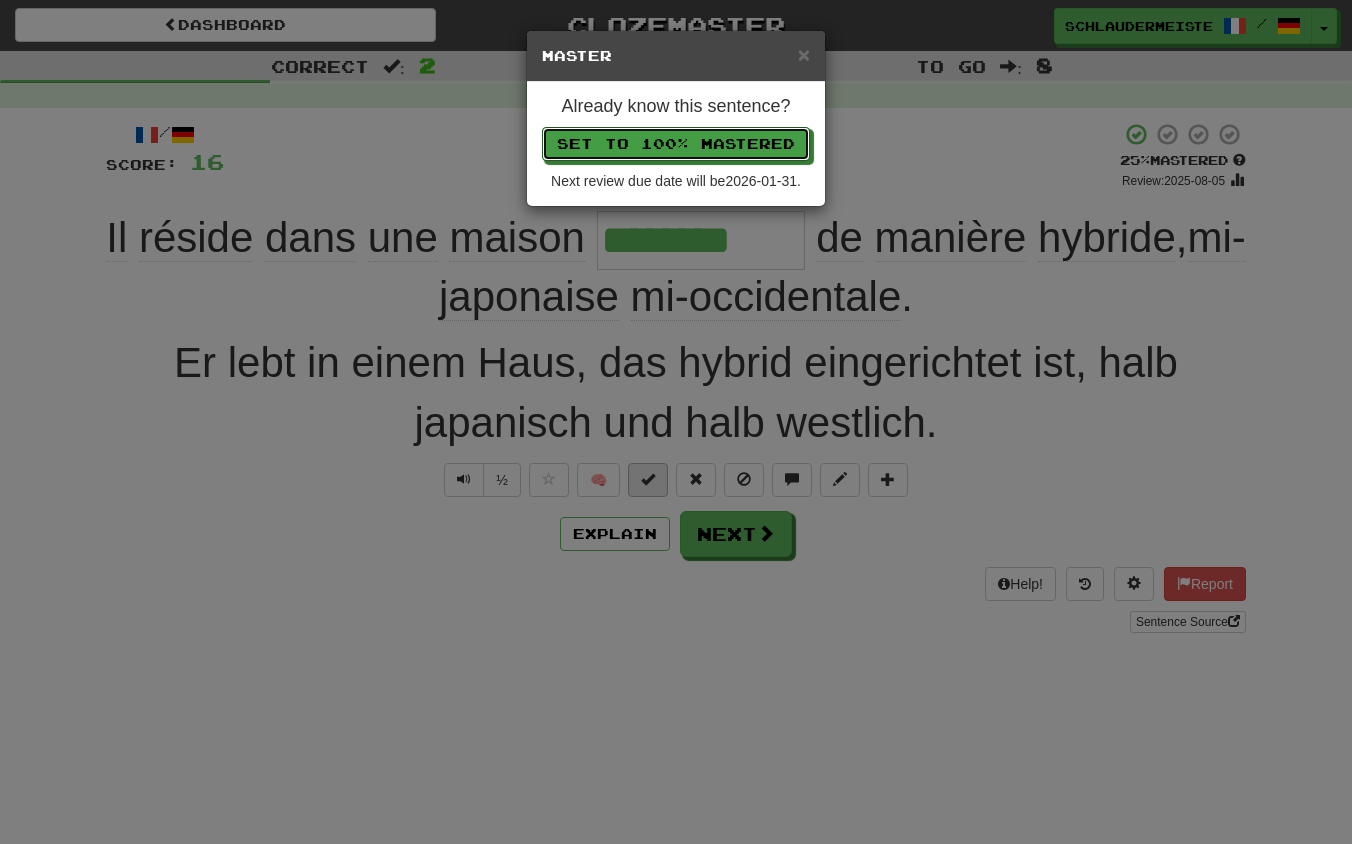 type 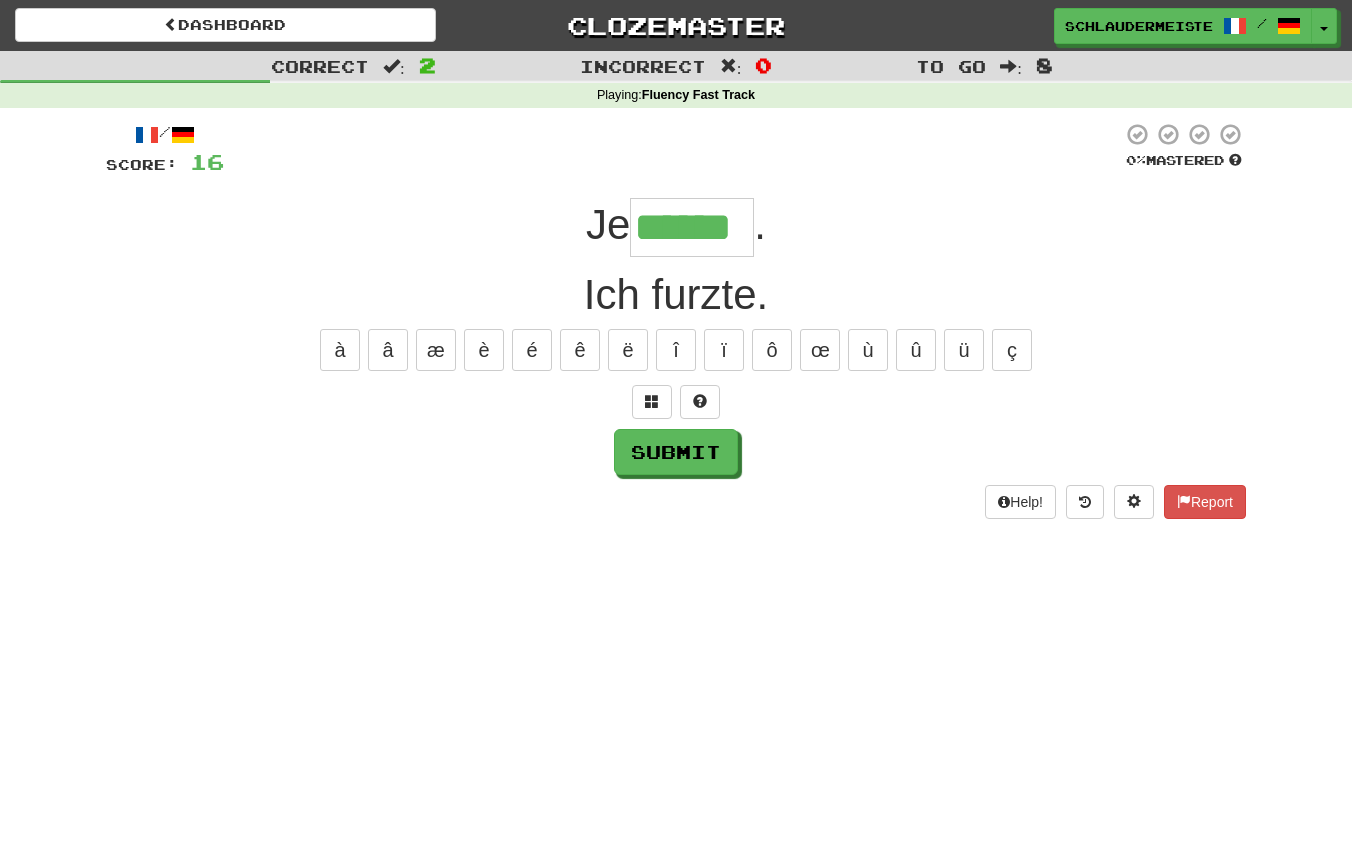 type on "******" 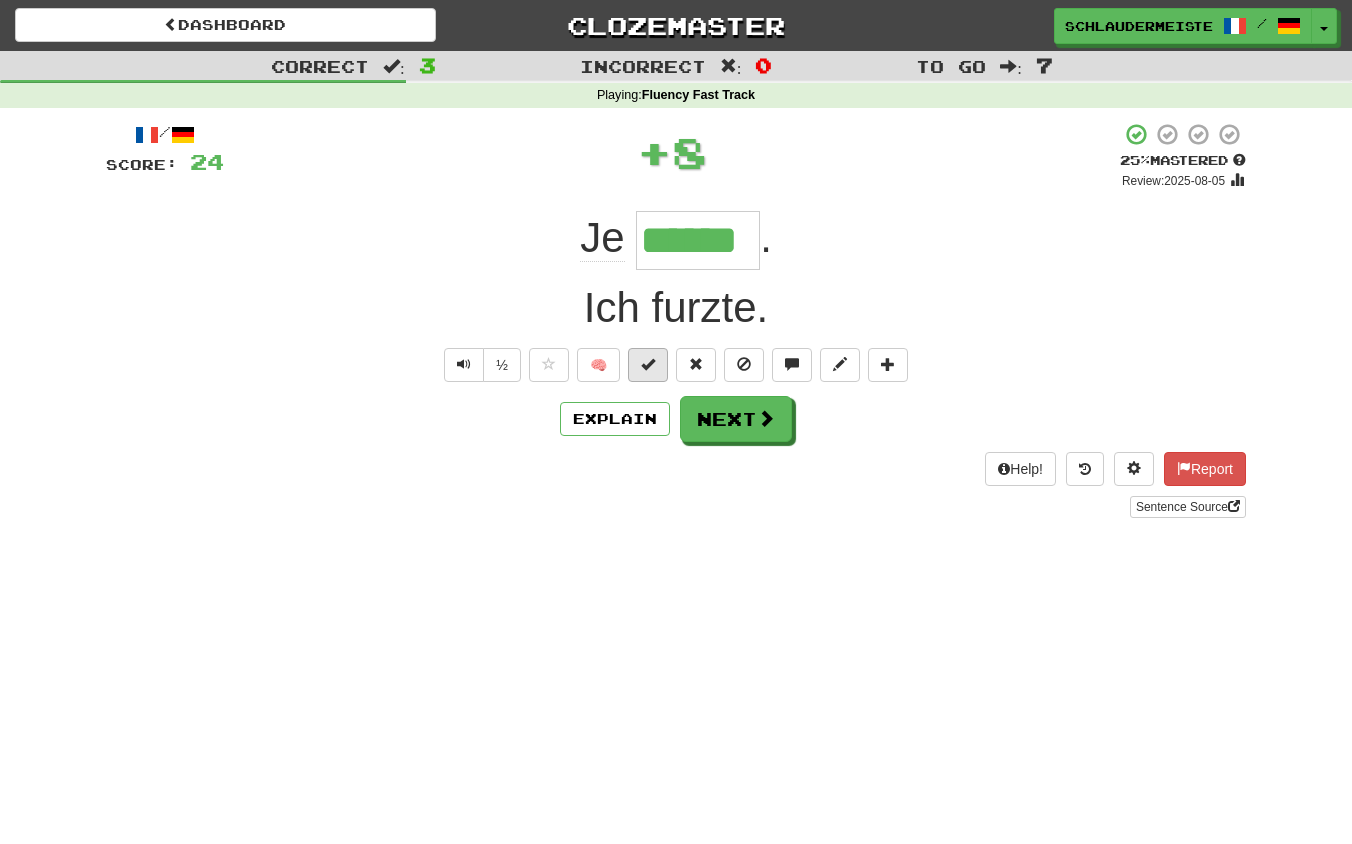 click at bounding box center (648, 364) 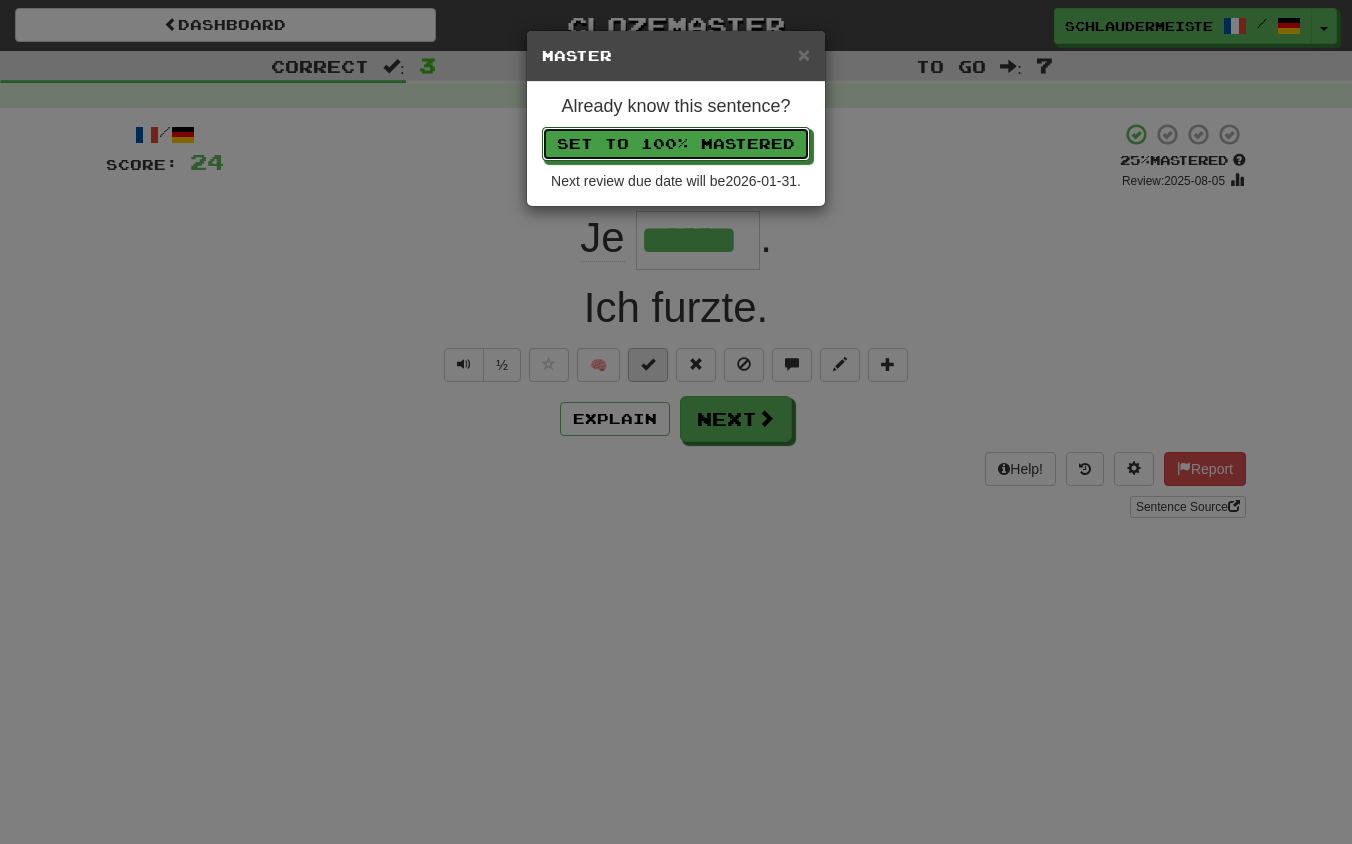 click on "Set to 100% Mastered" at bounding box center (676, 144) 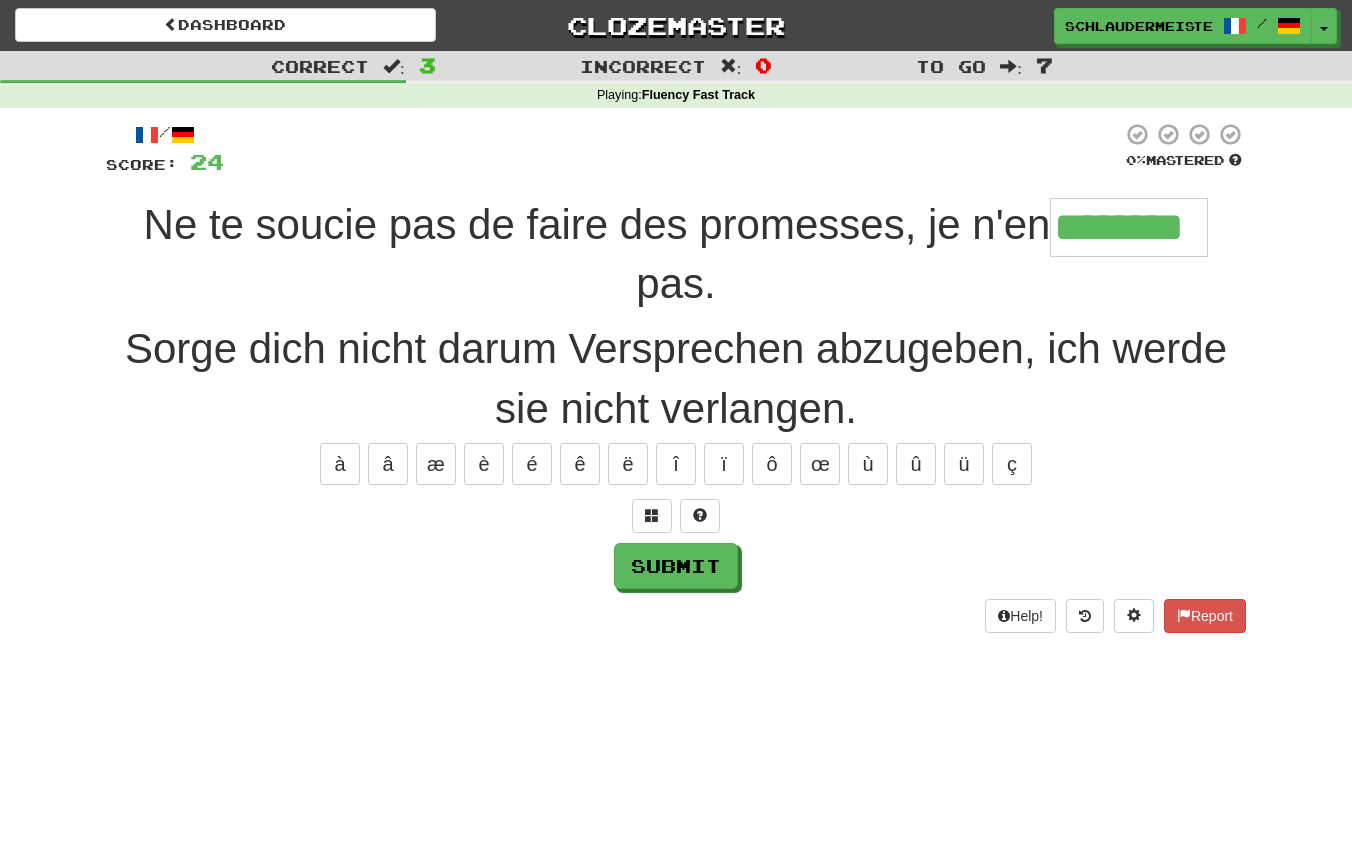 type on "********" 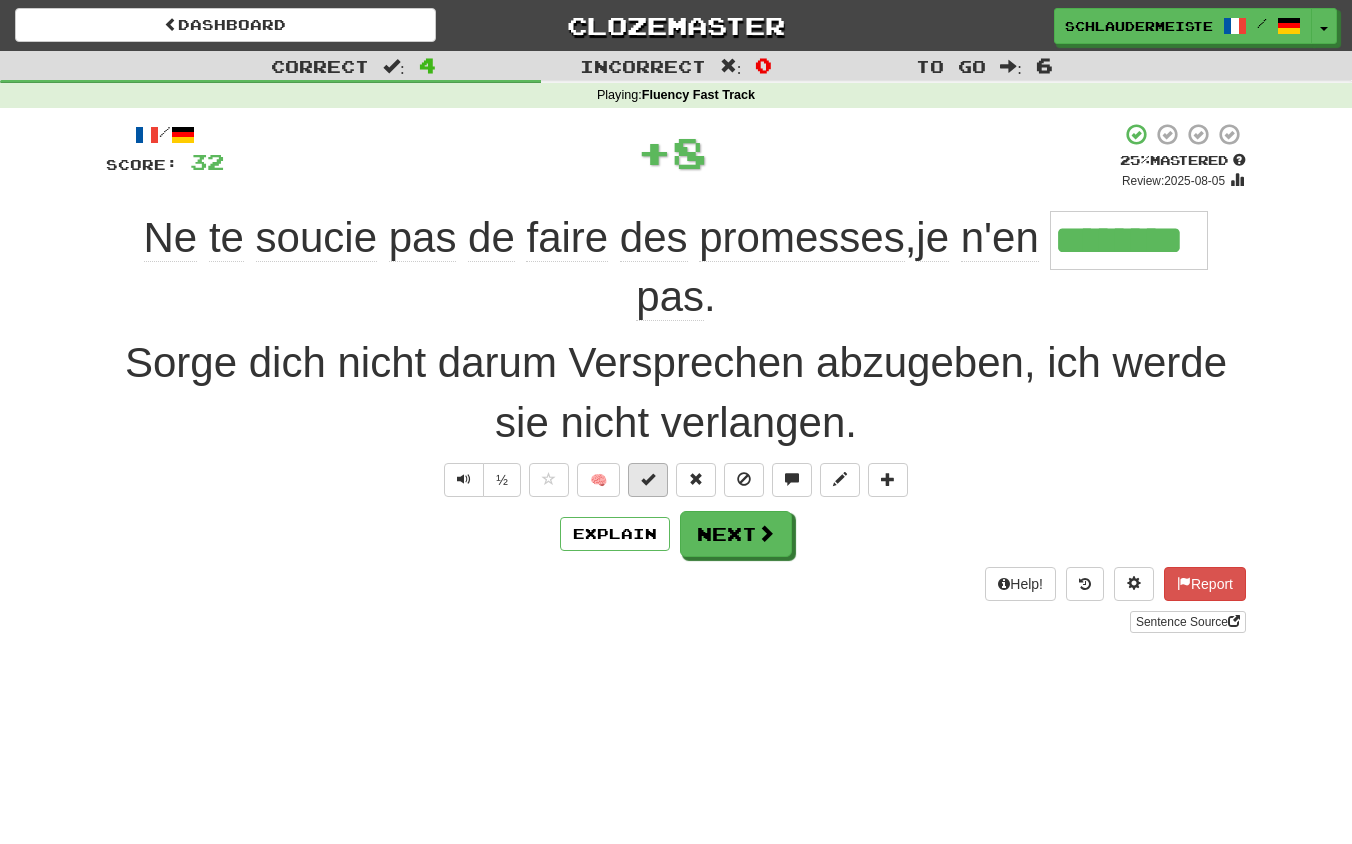 click at bounding box center [648, 479] 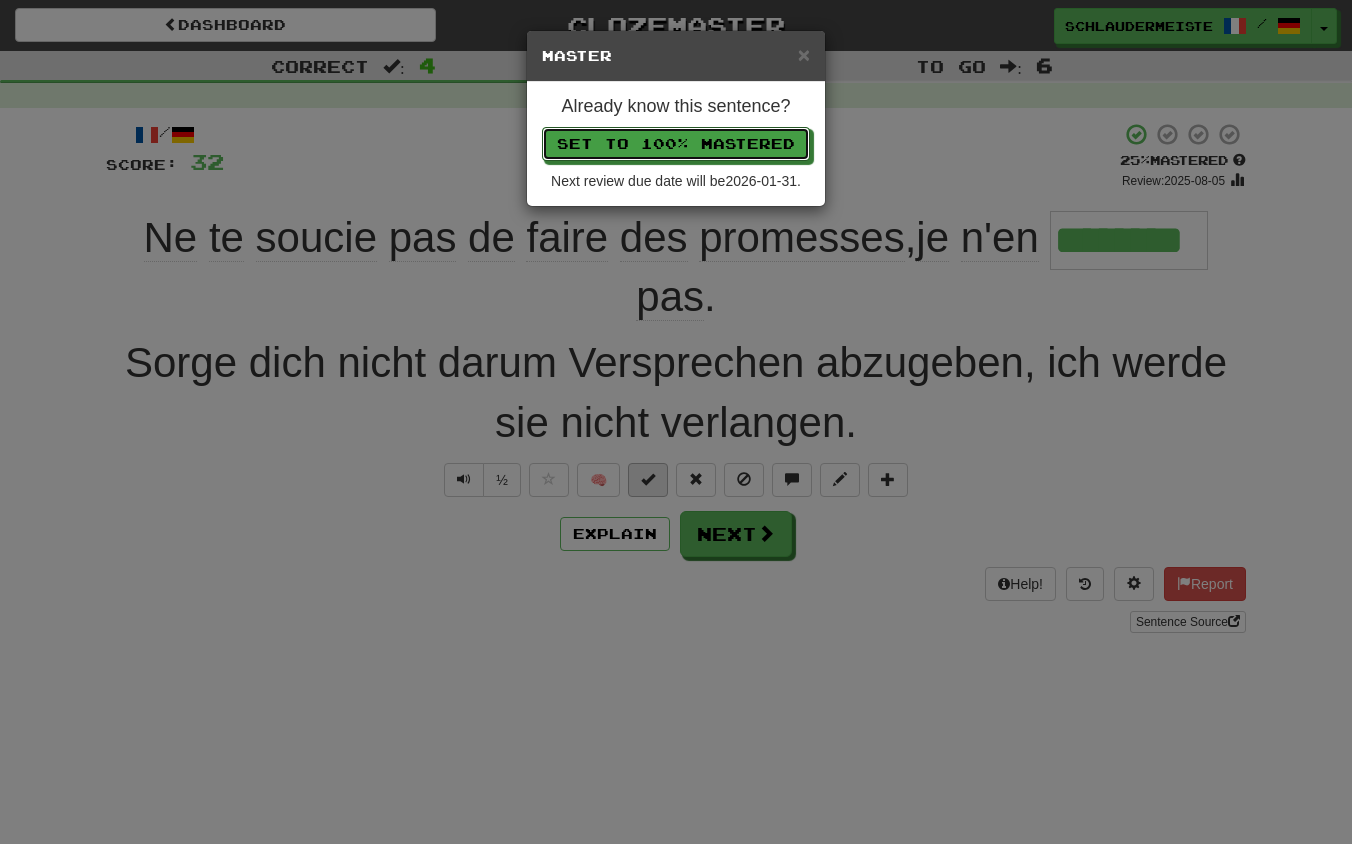 click on "Set to 100% Mastered" at bounding box center [676, 144] 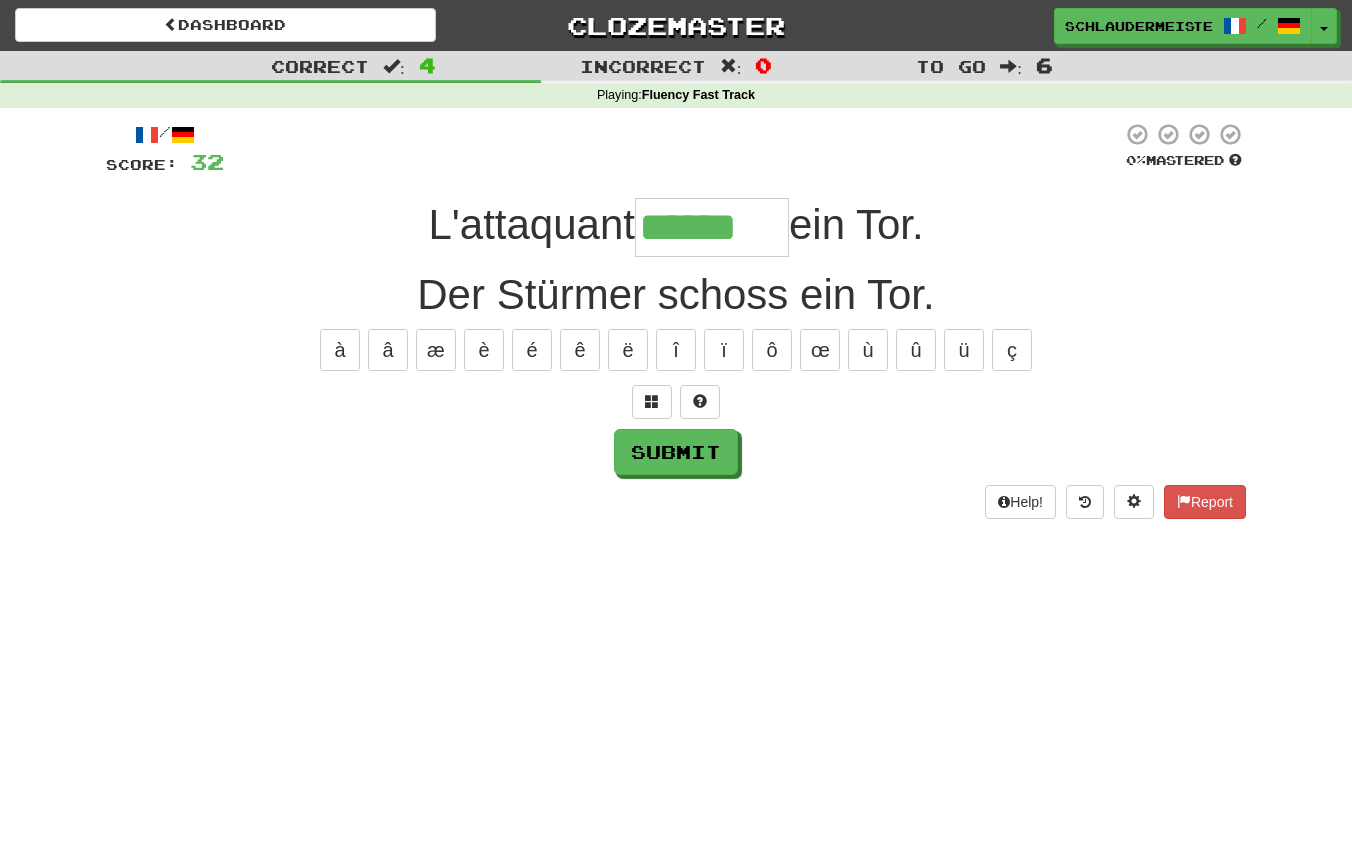 type on "******" 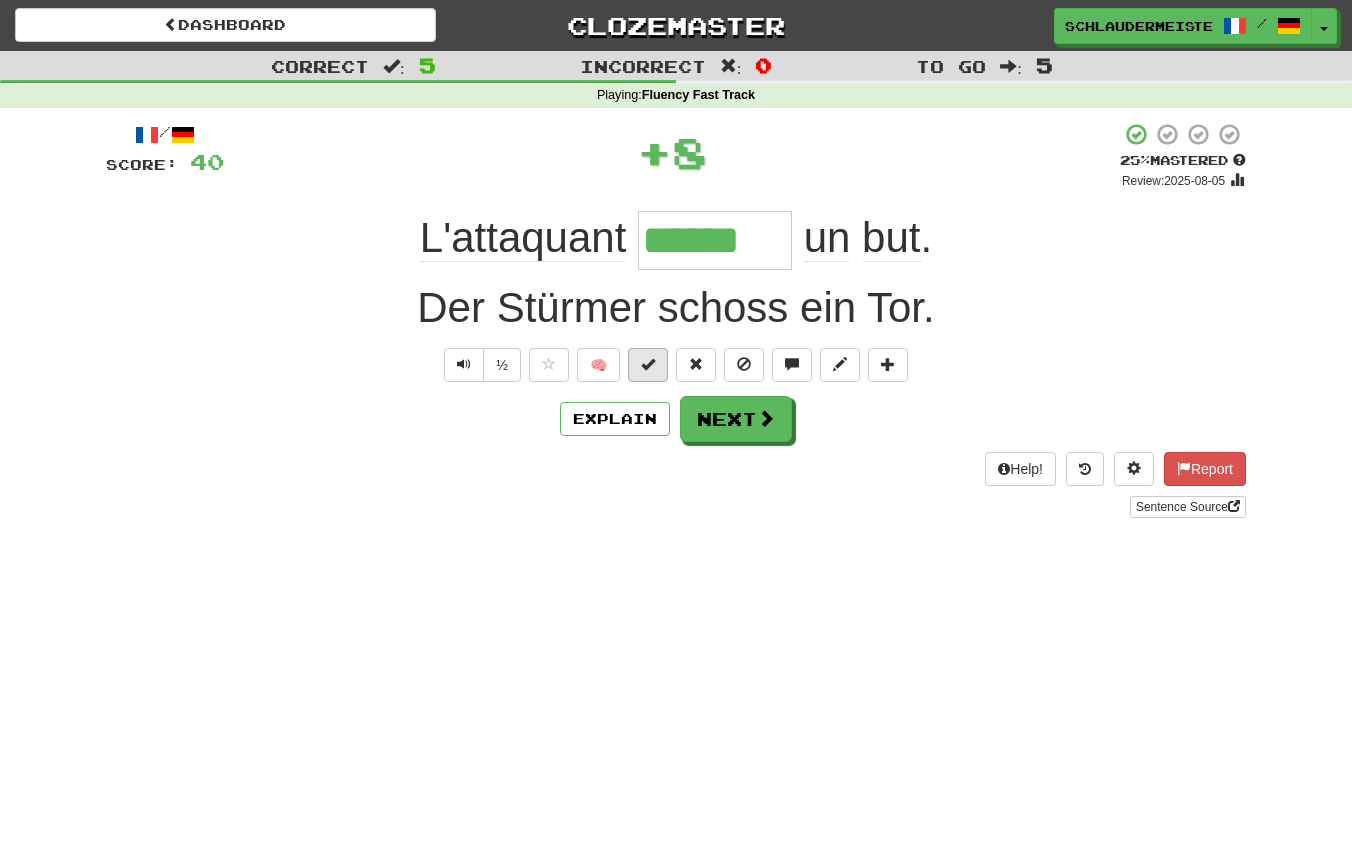 click at bounding box center (648, 364) 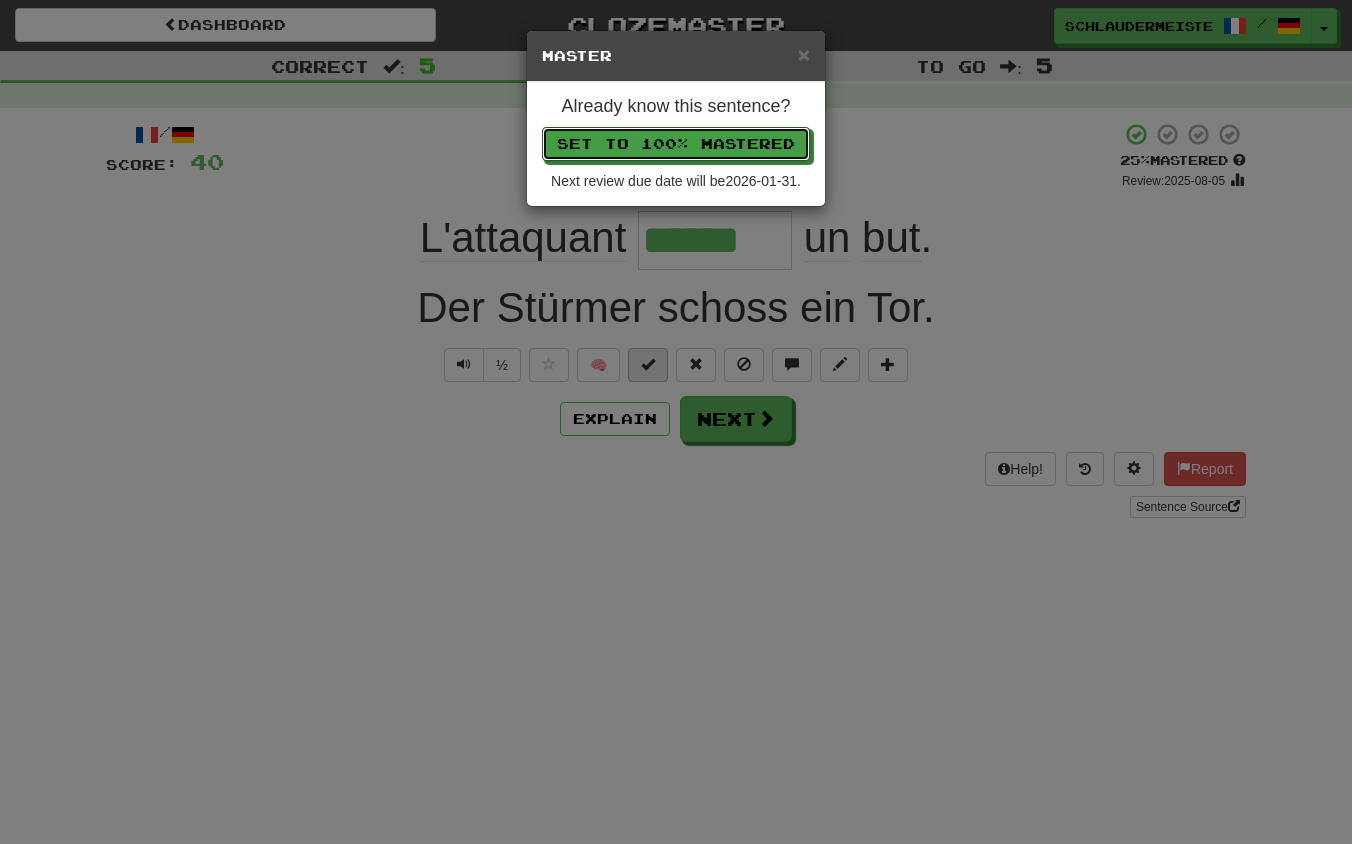 click on "Set to 100% Mastered" at bounding box center (676, 144) 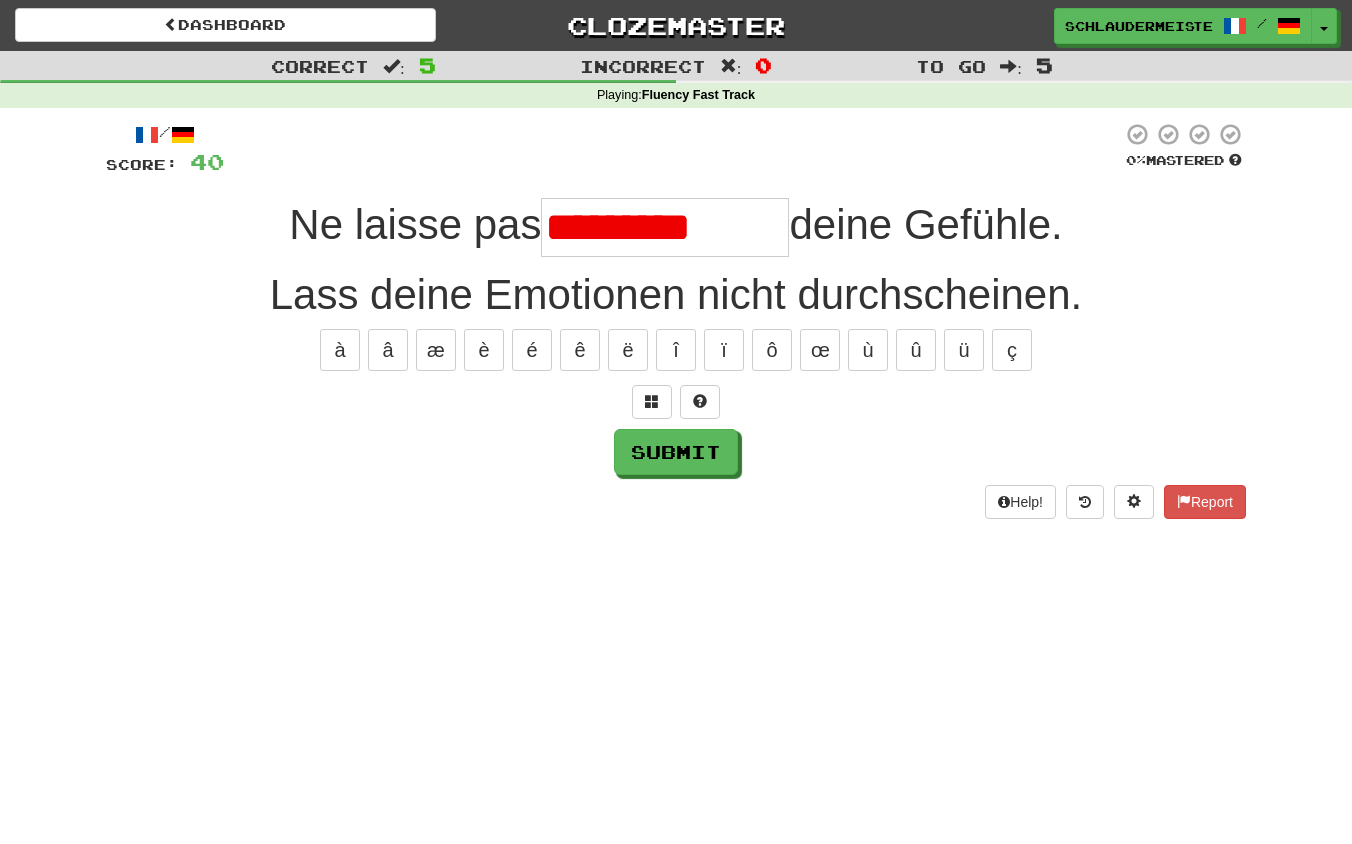 type on "**********" 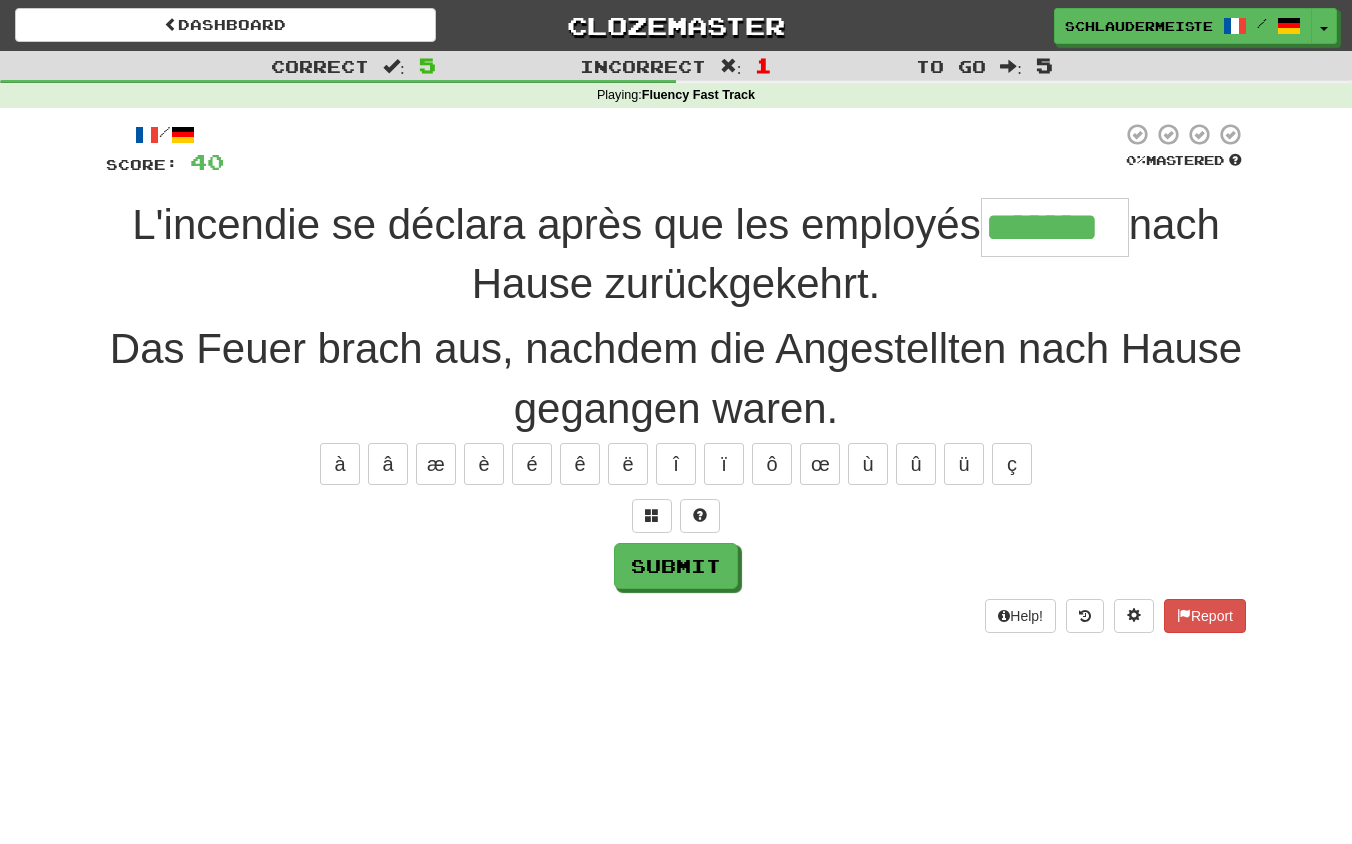 type on "*******" 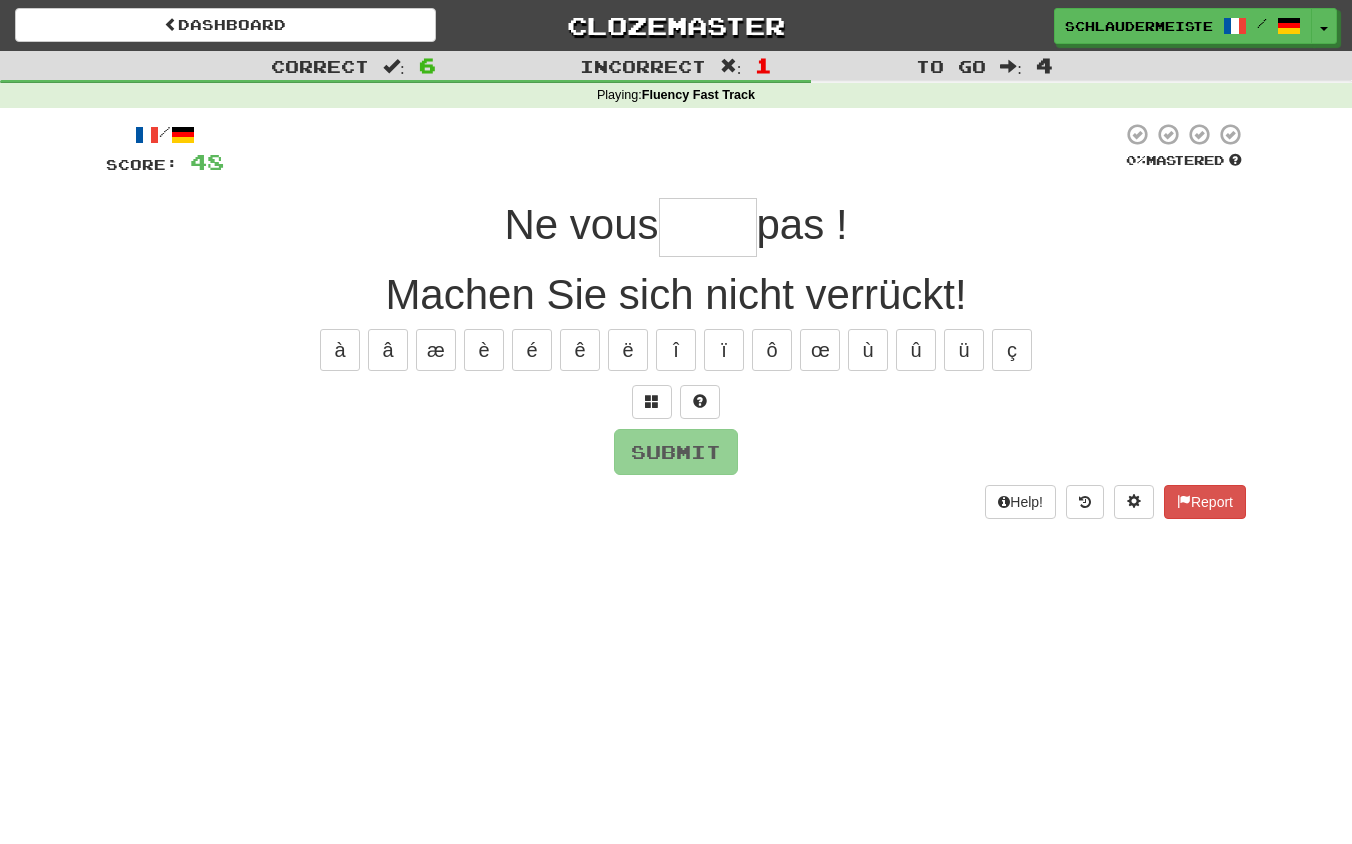 type on "*****" 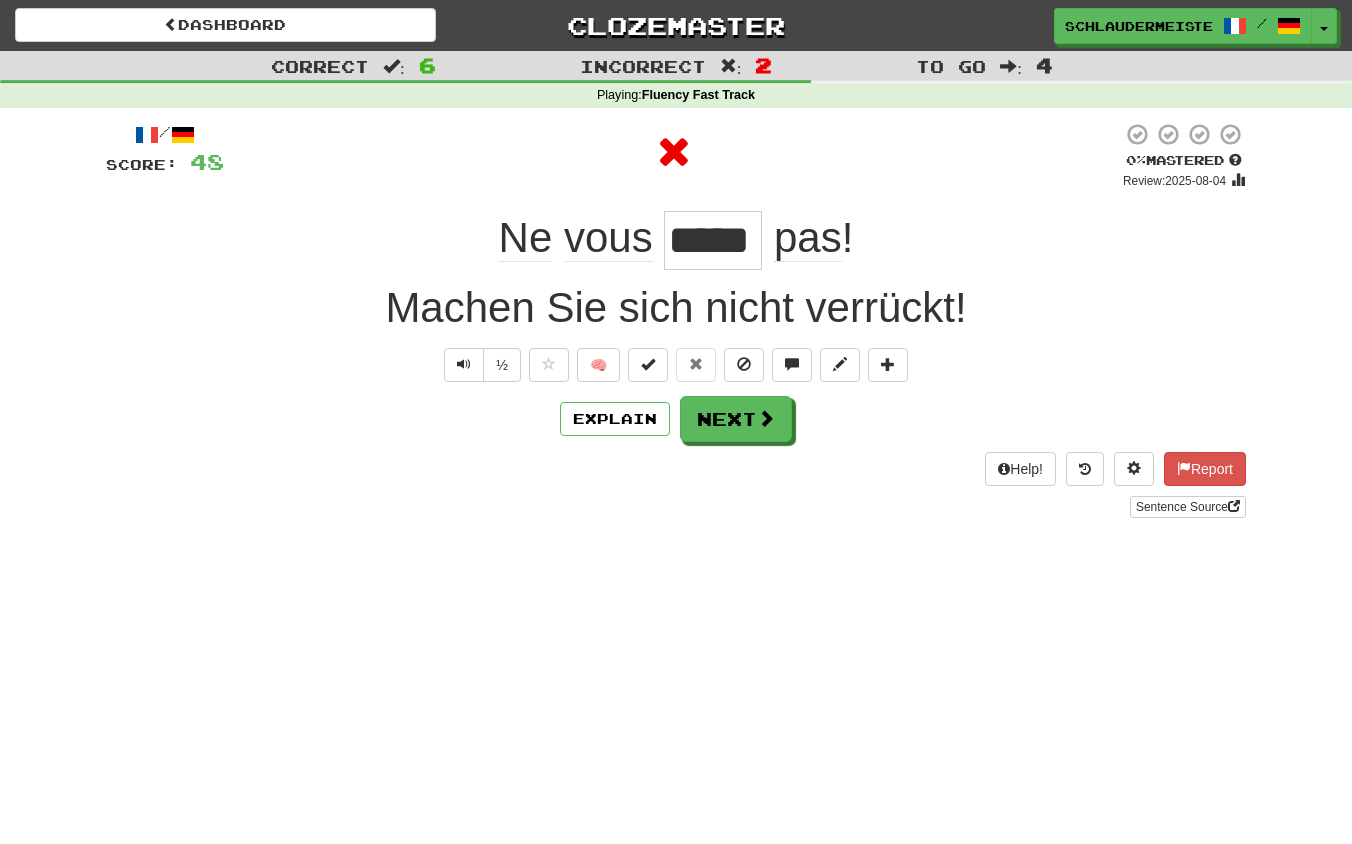 drag, startPoint x: 458, startPoint y: 226, endPoint x: 892, endPoint y: 235, distance: 434.09332 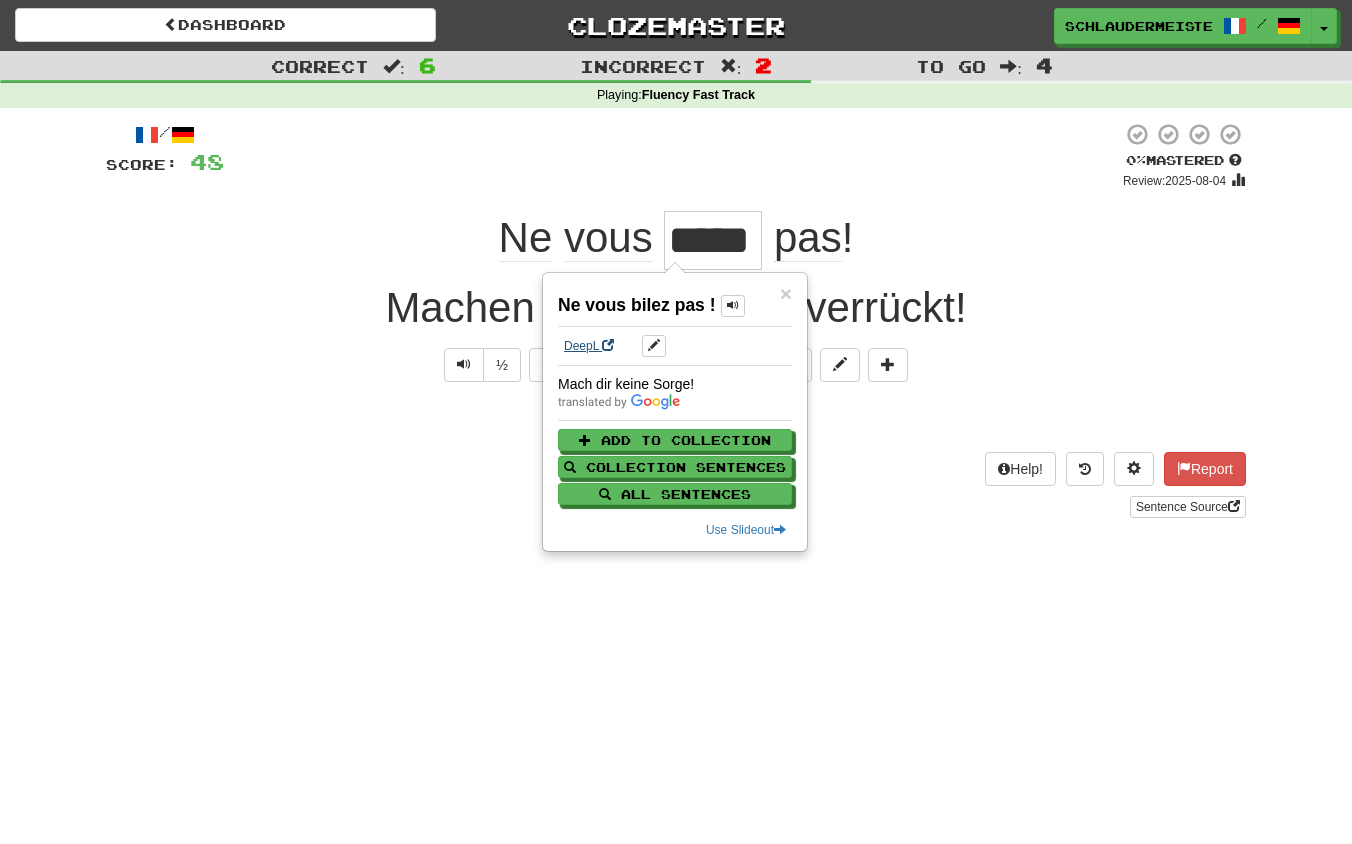 click on "DeepL" at bounding box center (589, 346) 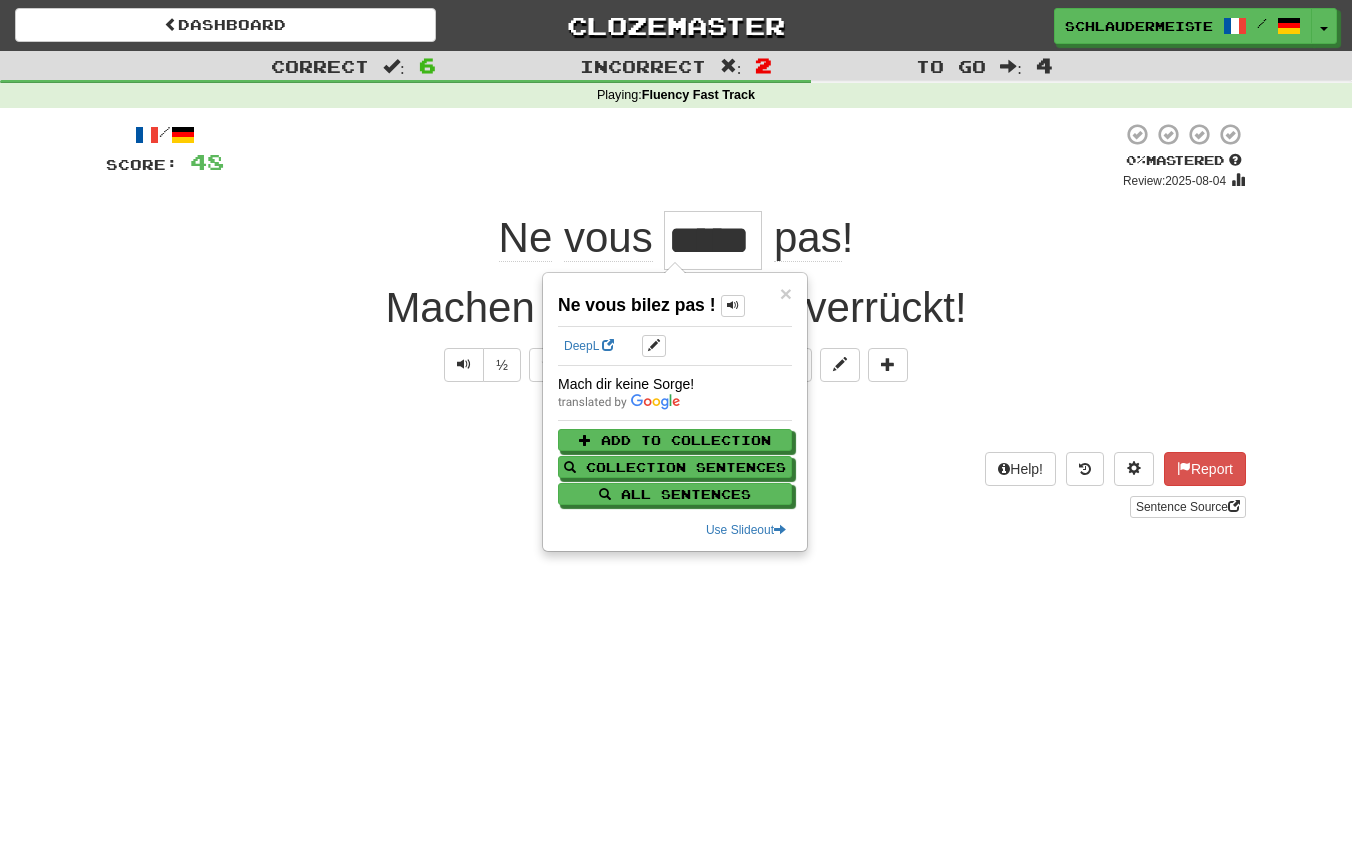click on "/  Score:   48 0 %  Mastered Review:  2025-08-04 Ne   vous   *****   pas  ! Machen Sie sich nicht verrückt! ½ 🧠 Explain Next  Help!  Report Sentence Source" at bounding box center (676, 320) 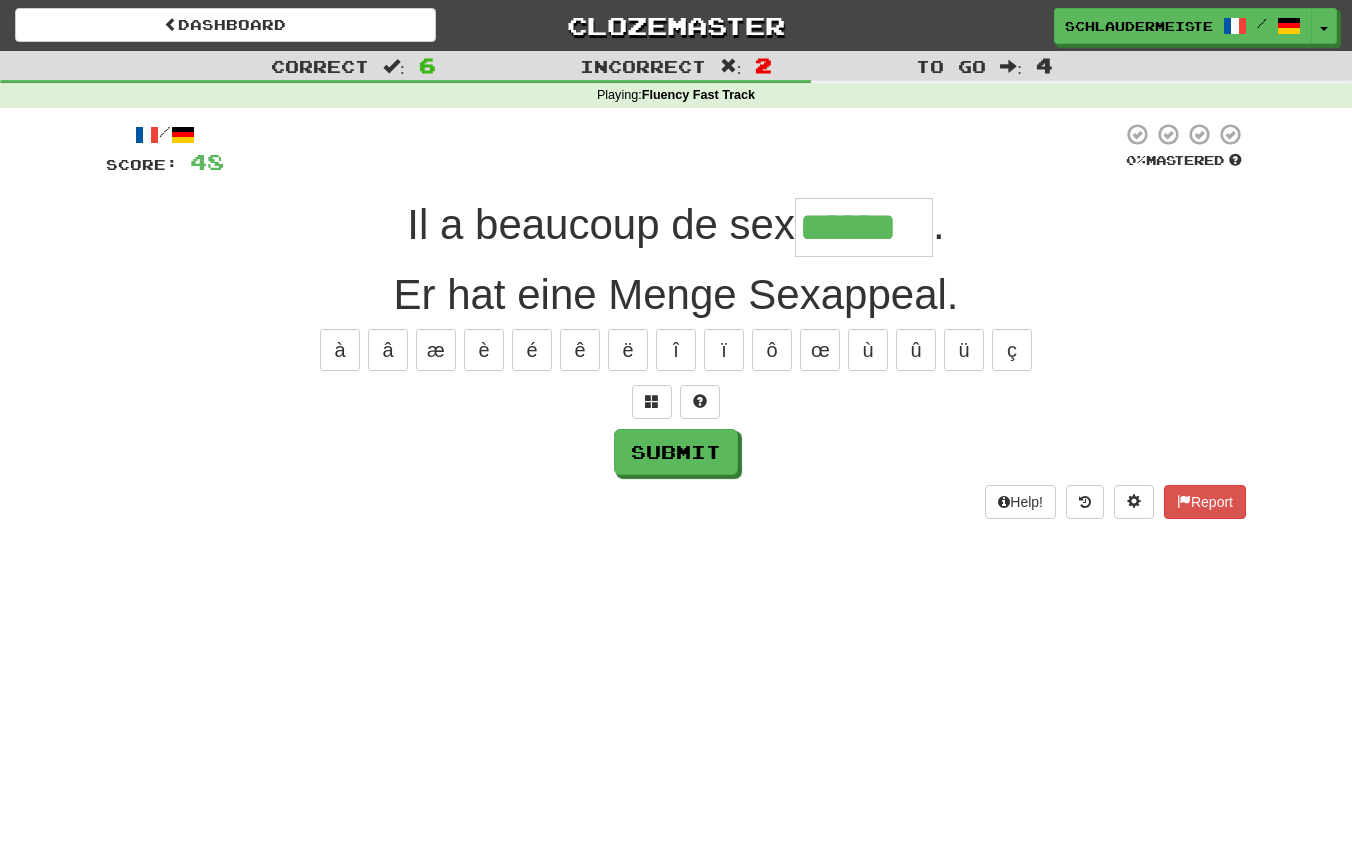 type on "******" 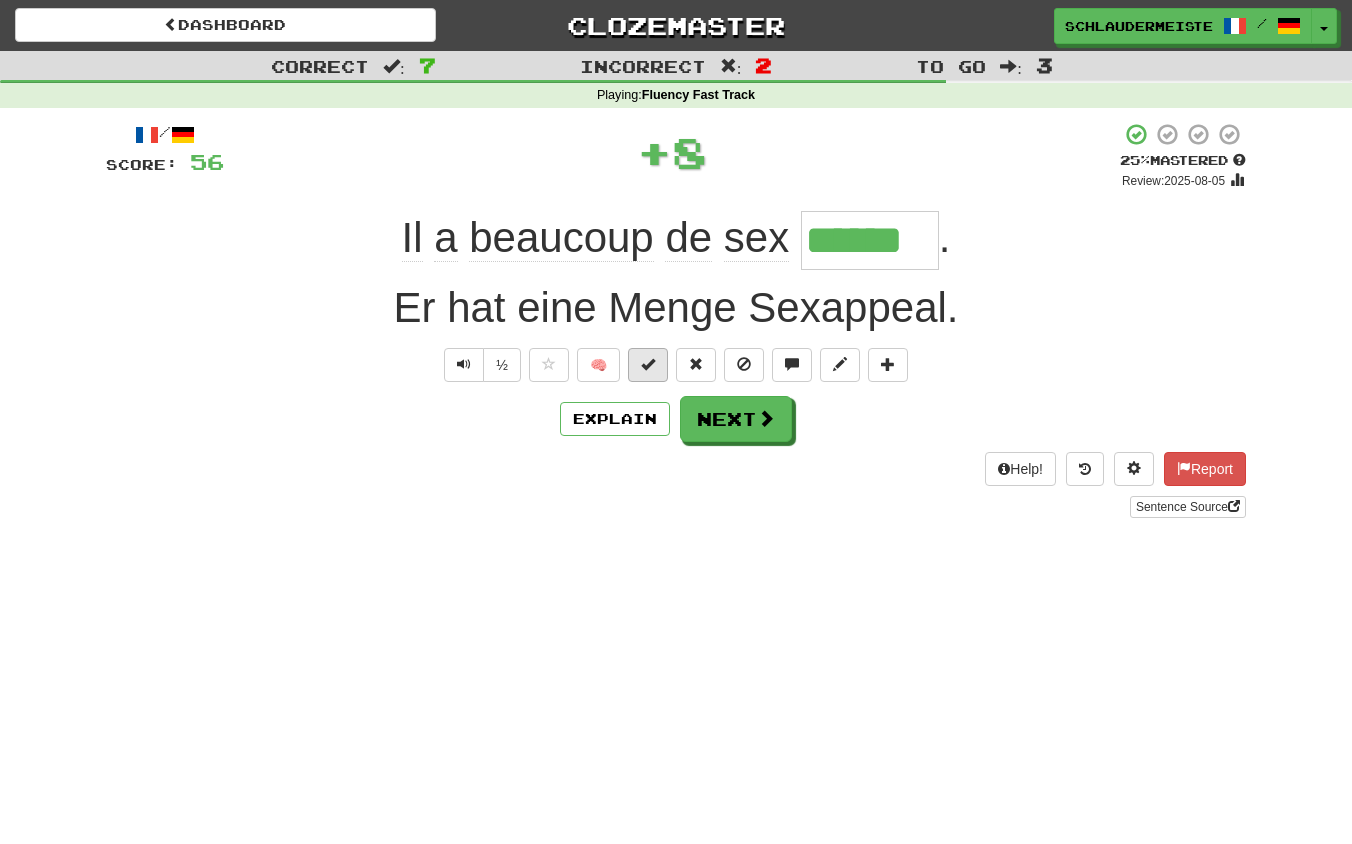 click at bounding box center [648, 364] 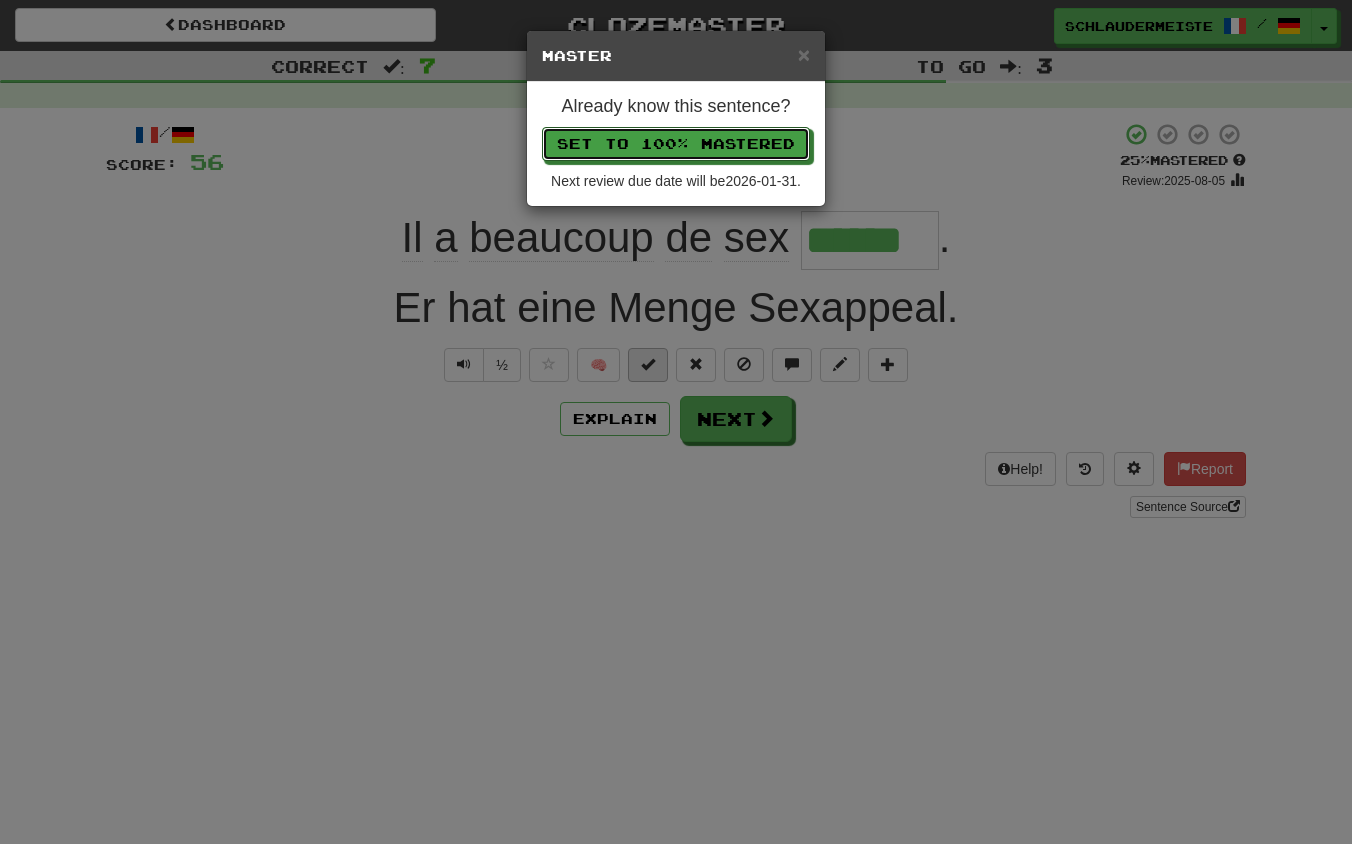 click on "Set to 100% Mastered" at bounding box center (676, 144) 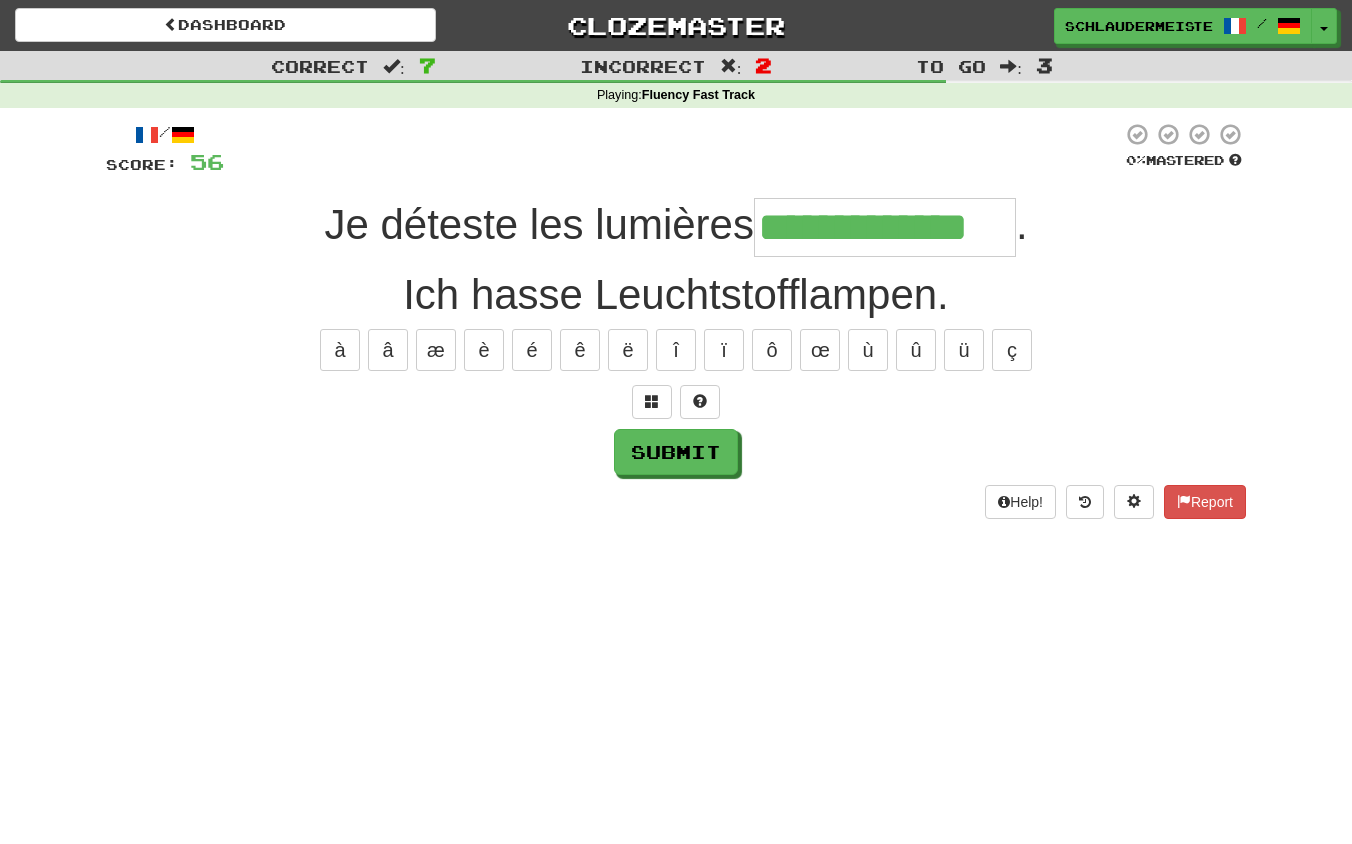 type on "**********" 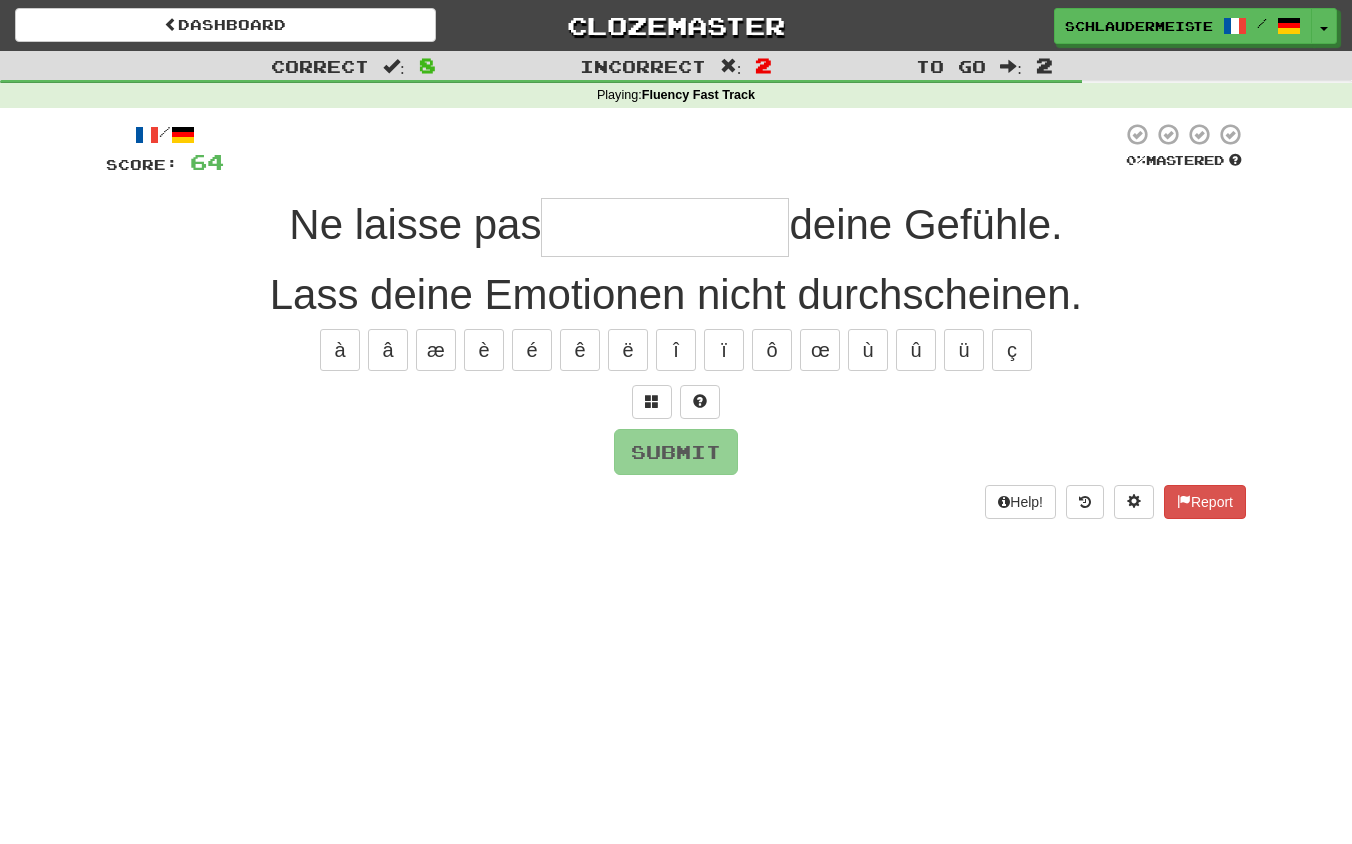 type on "*" 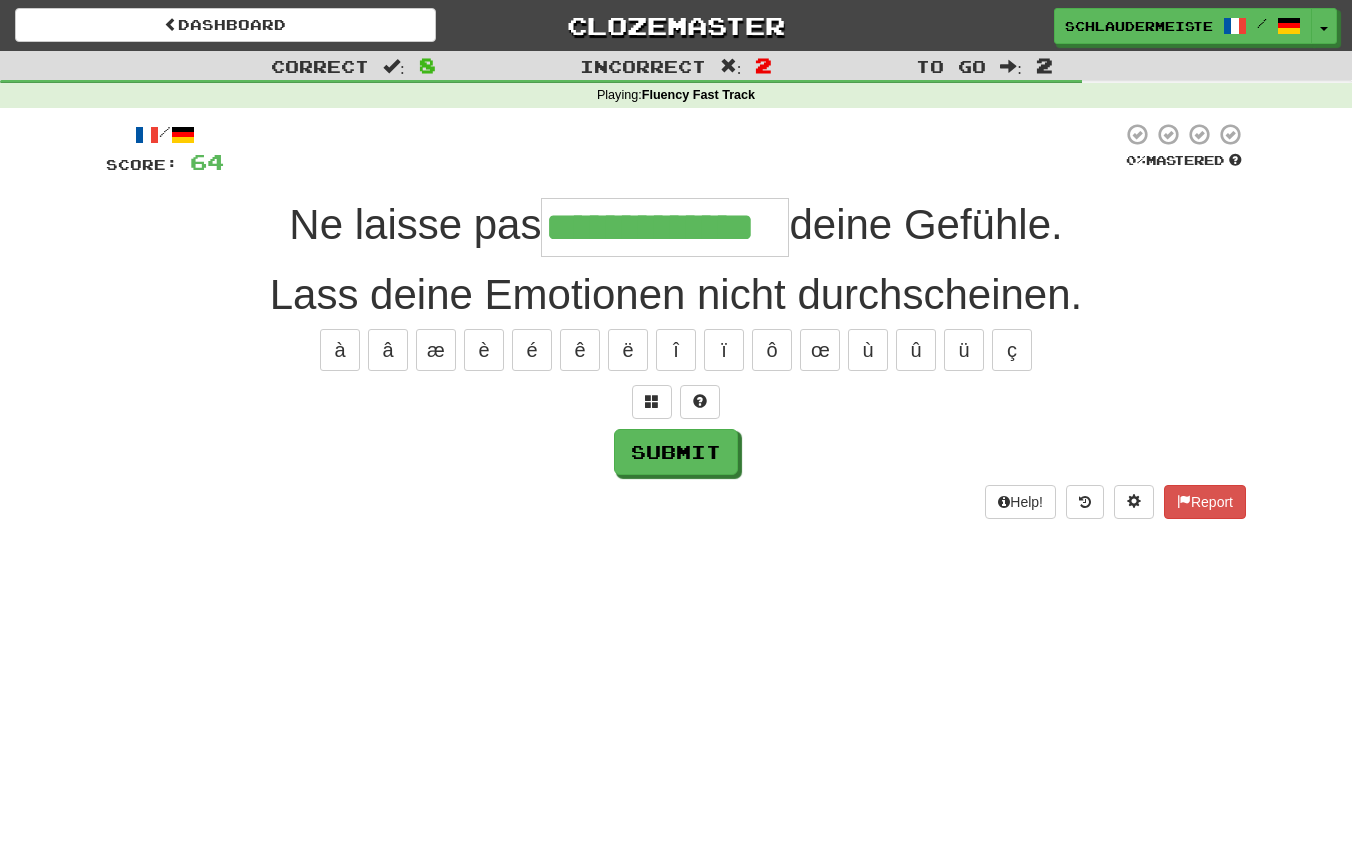type on "**********" 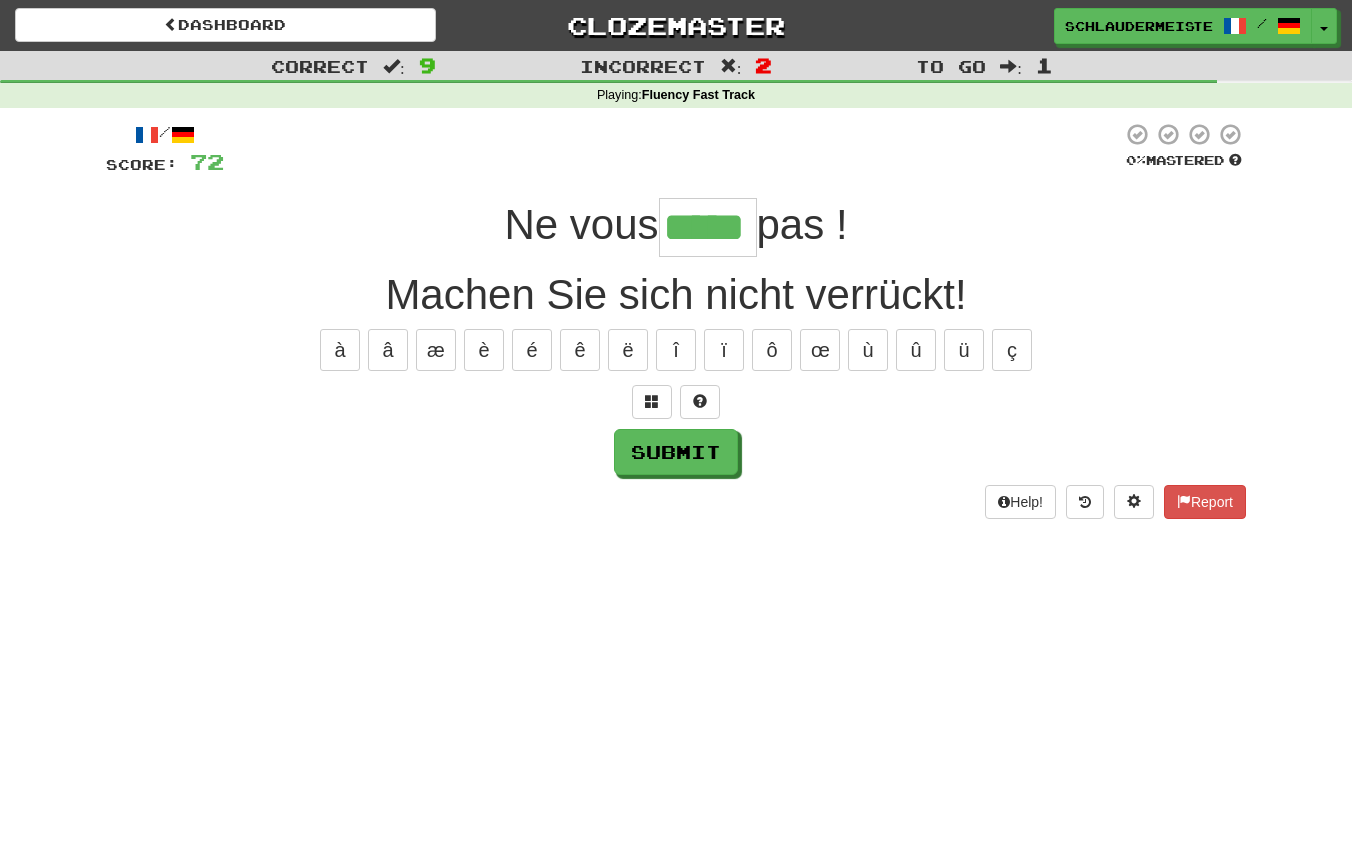 type on "*****" 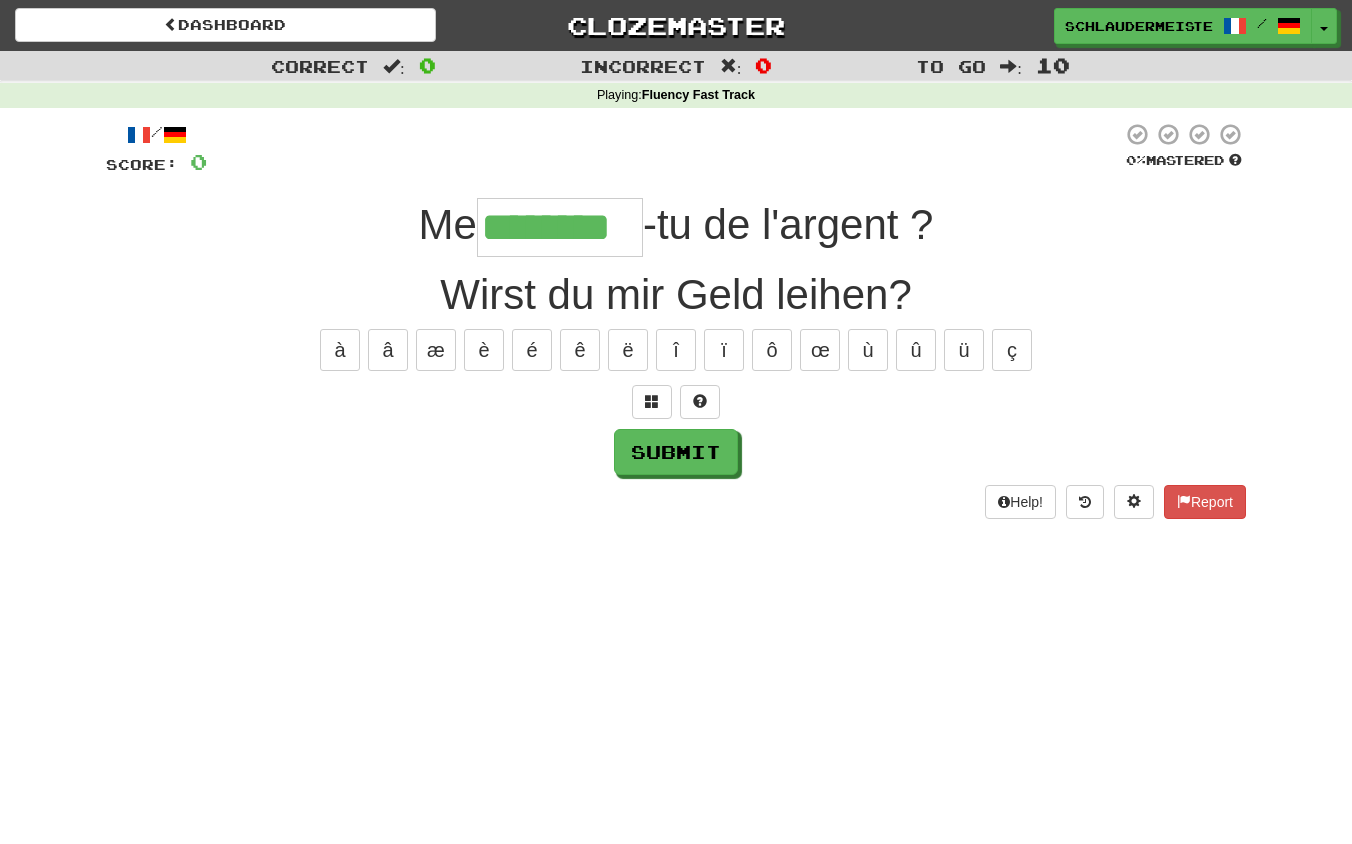 type on "********" 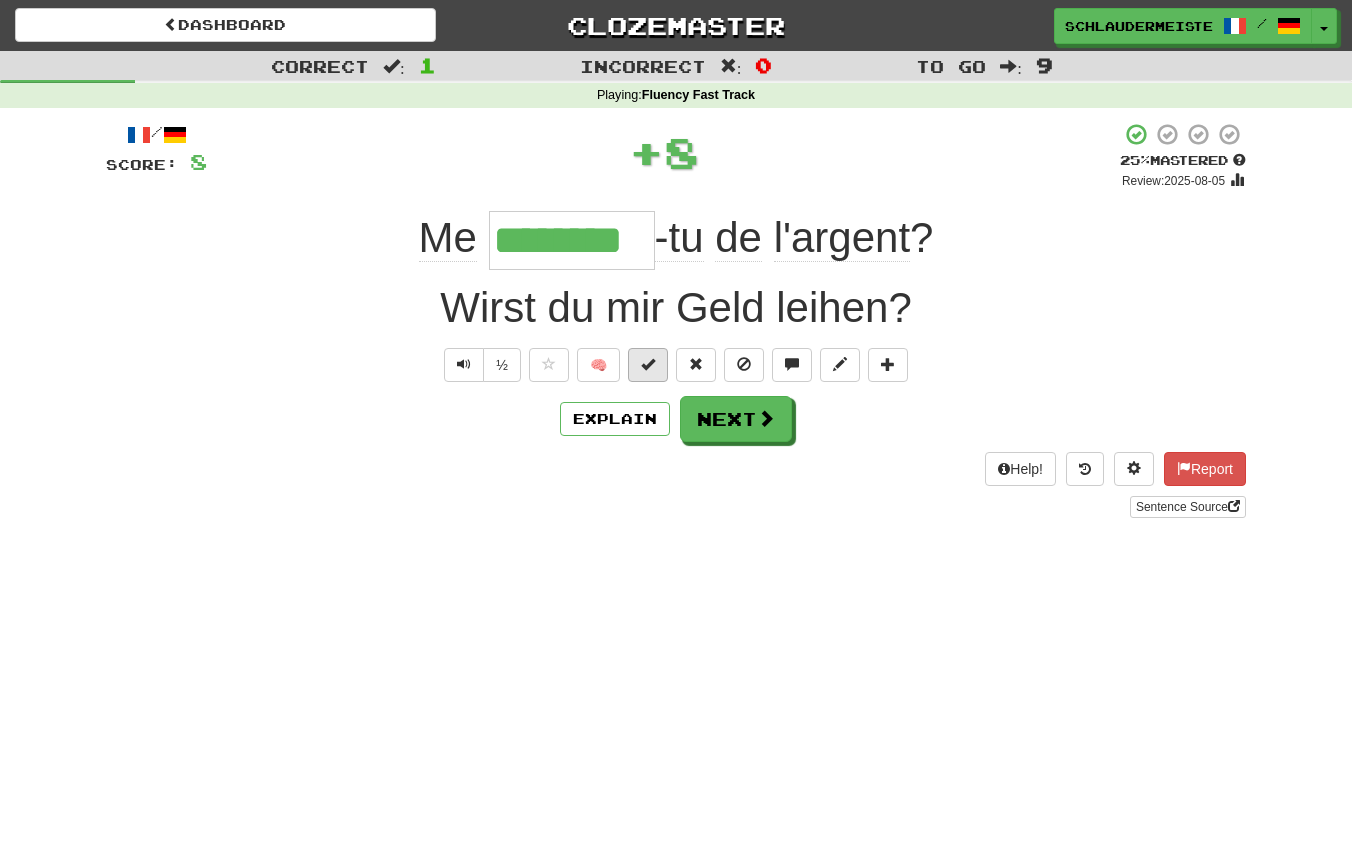click at bounding box center [648, 364] 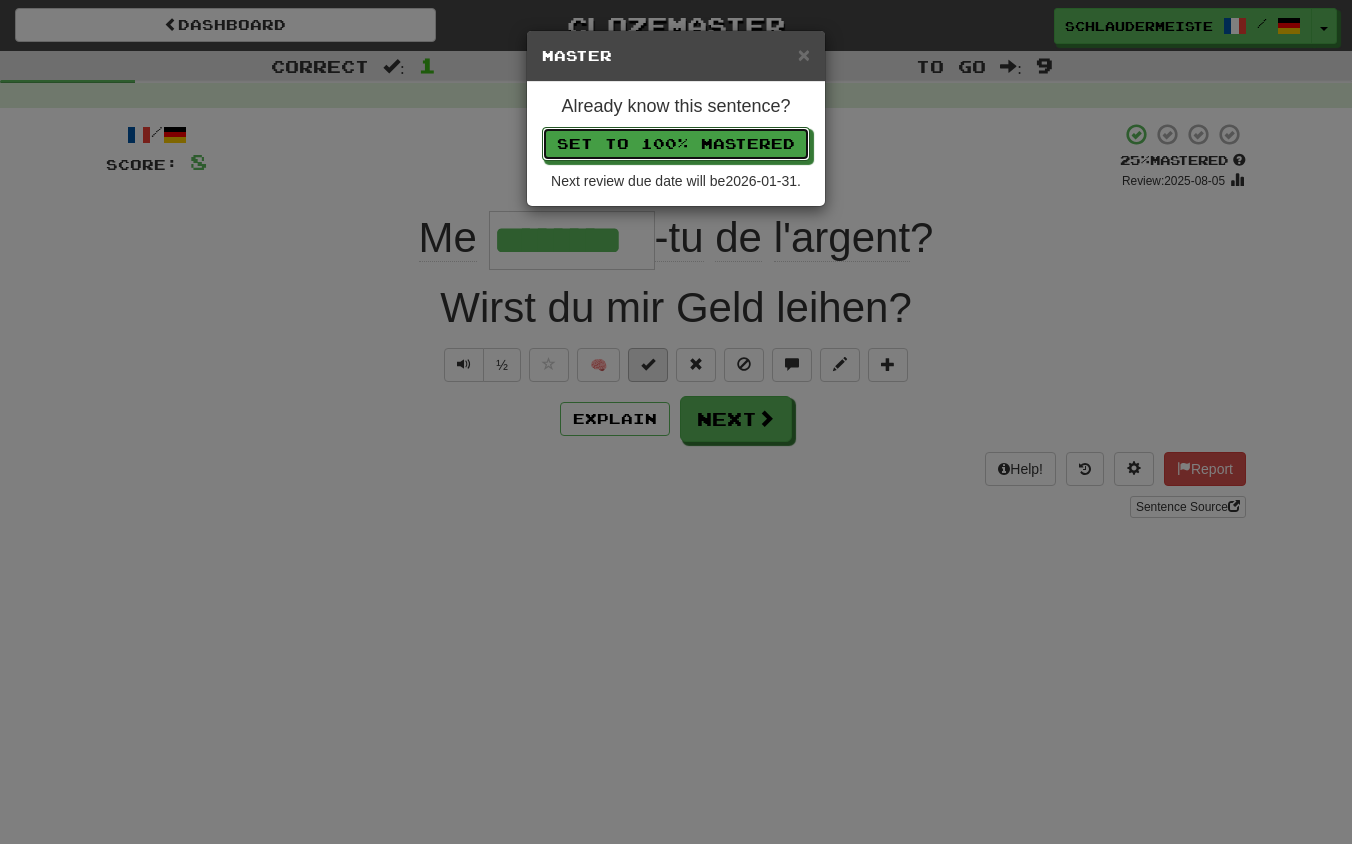 type 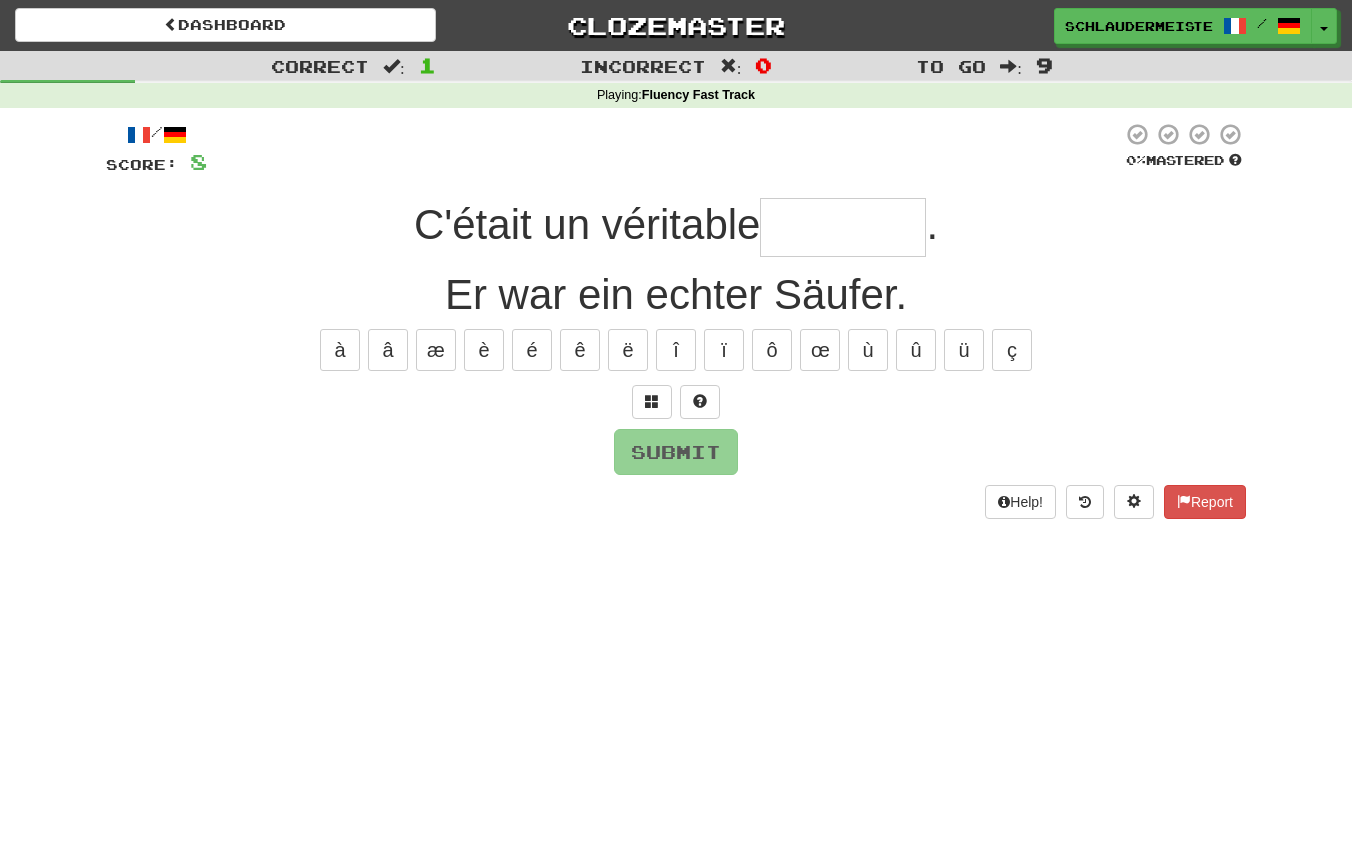 type on "*" 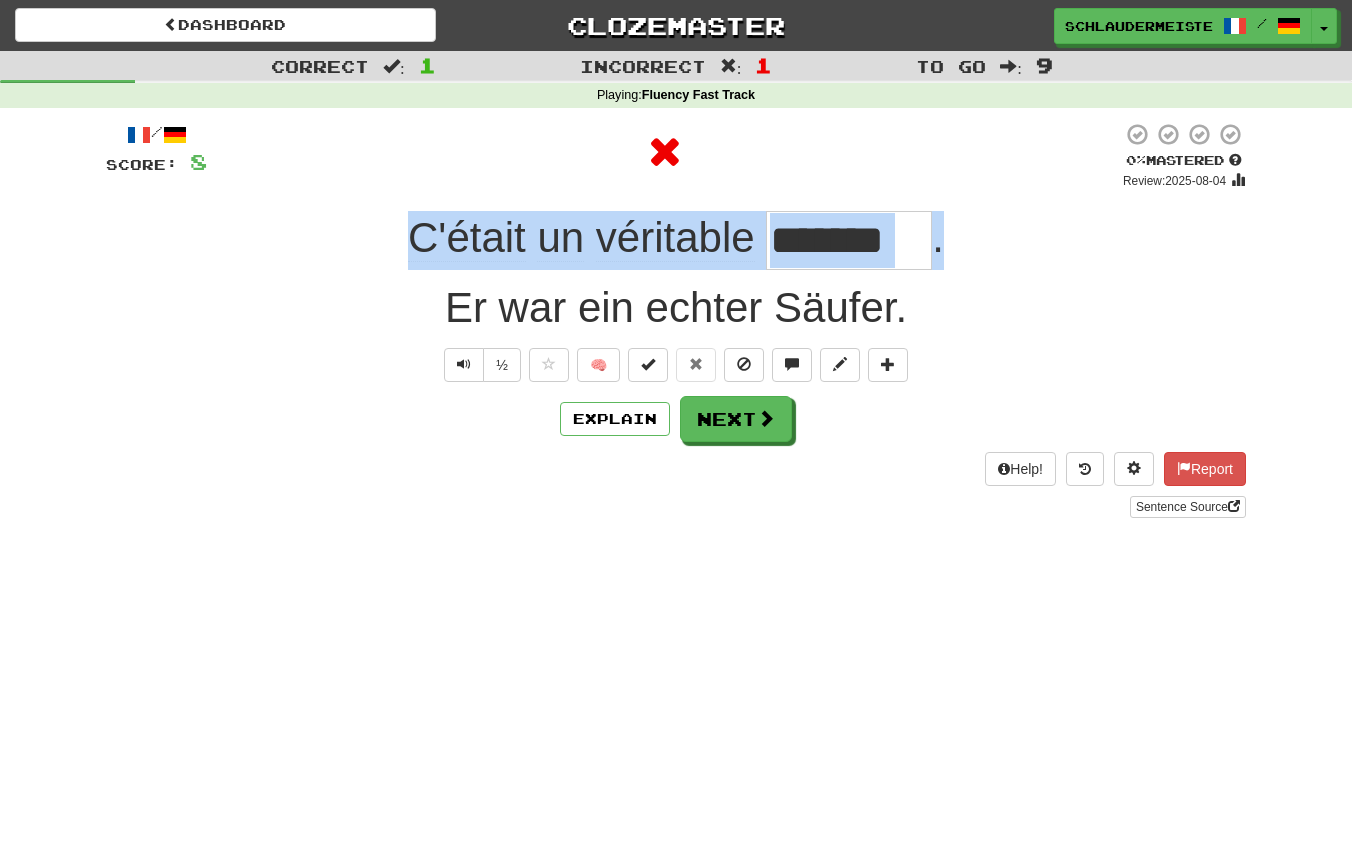 drag, startPoint x: 362, startPoint y: 230, endPoint x: 998, endPoint y: 253, distance: 636.4158 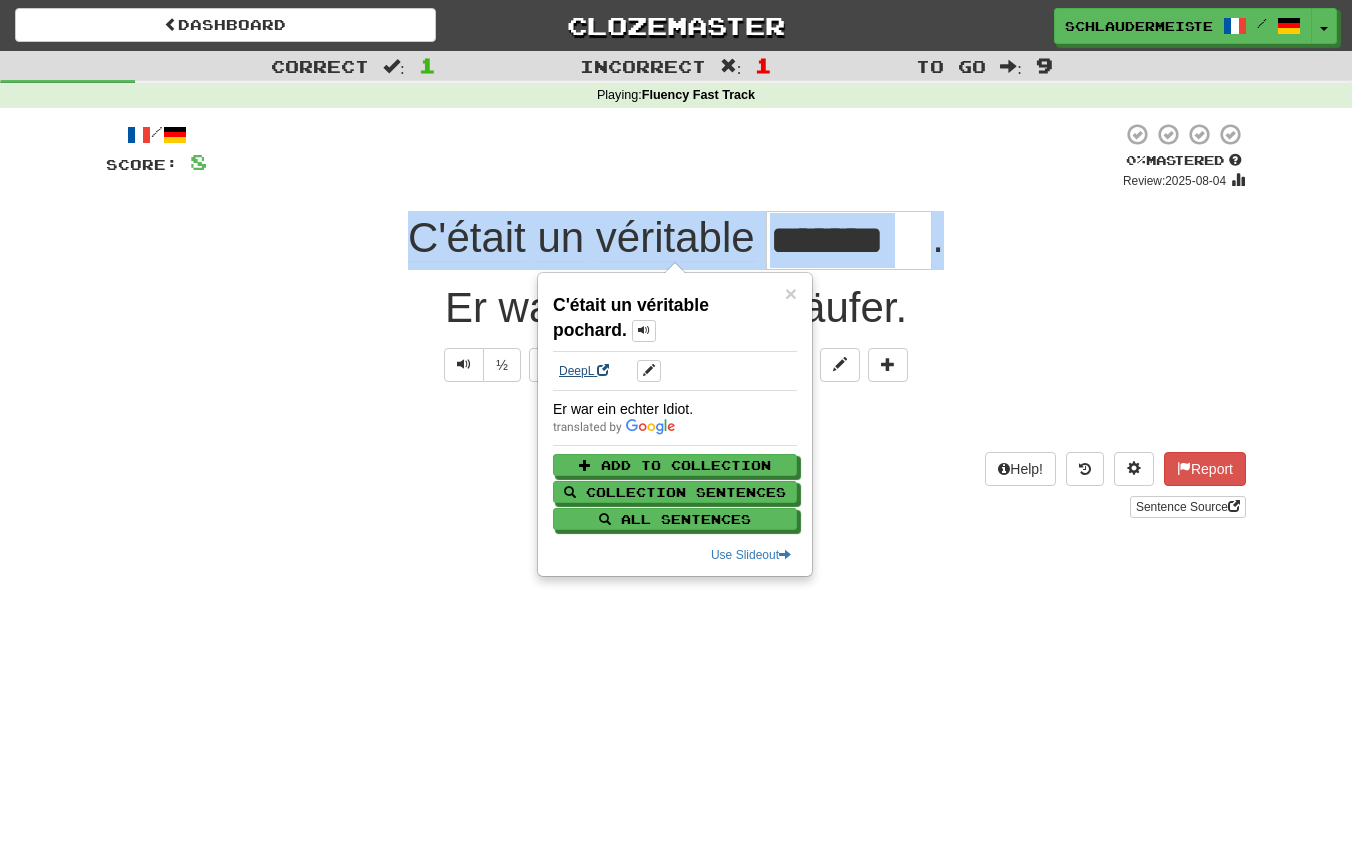 click on "DeepL" at bounding box center (584, 371) 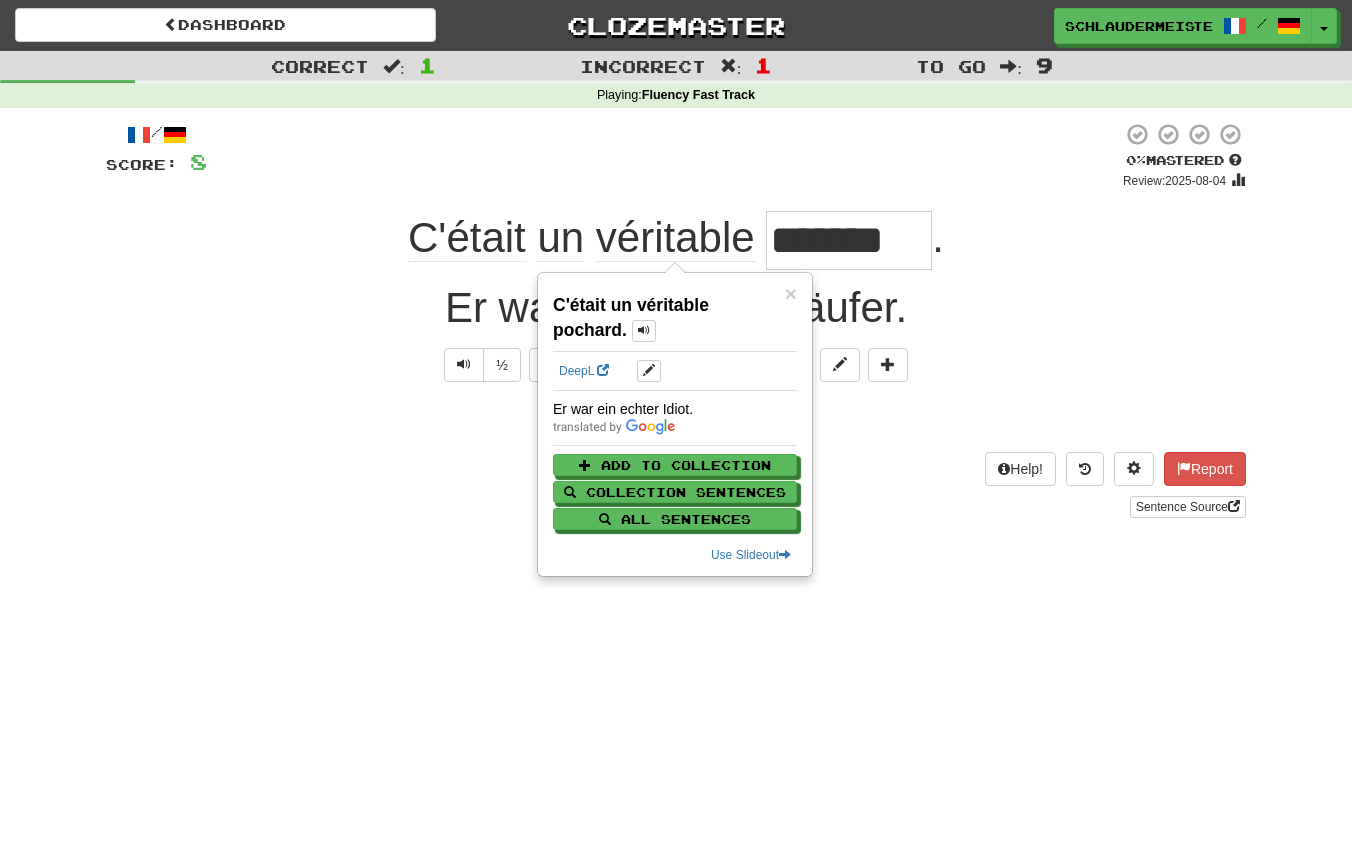 click on "/  Score:   8 0 %  Mastered Review:  2025-08-04 C'était   un   véritable   ******* . Er war ein echter Säufer. ½ 🧠 Explain Next  Help!  Report Sentence Source" at bounding box center (676, 320) 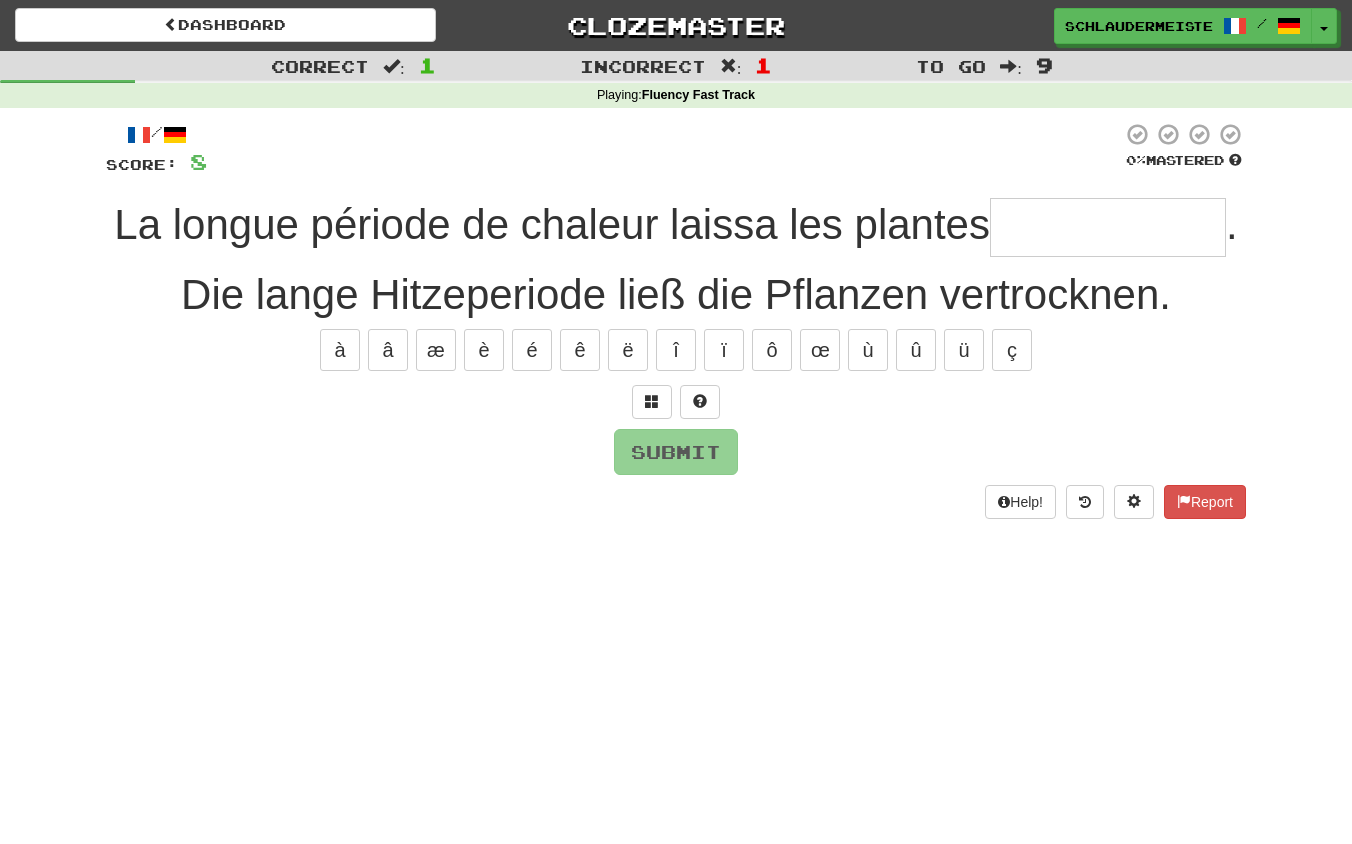 type on "*" 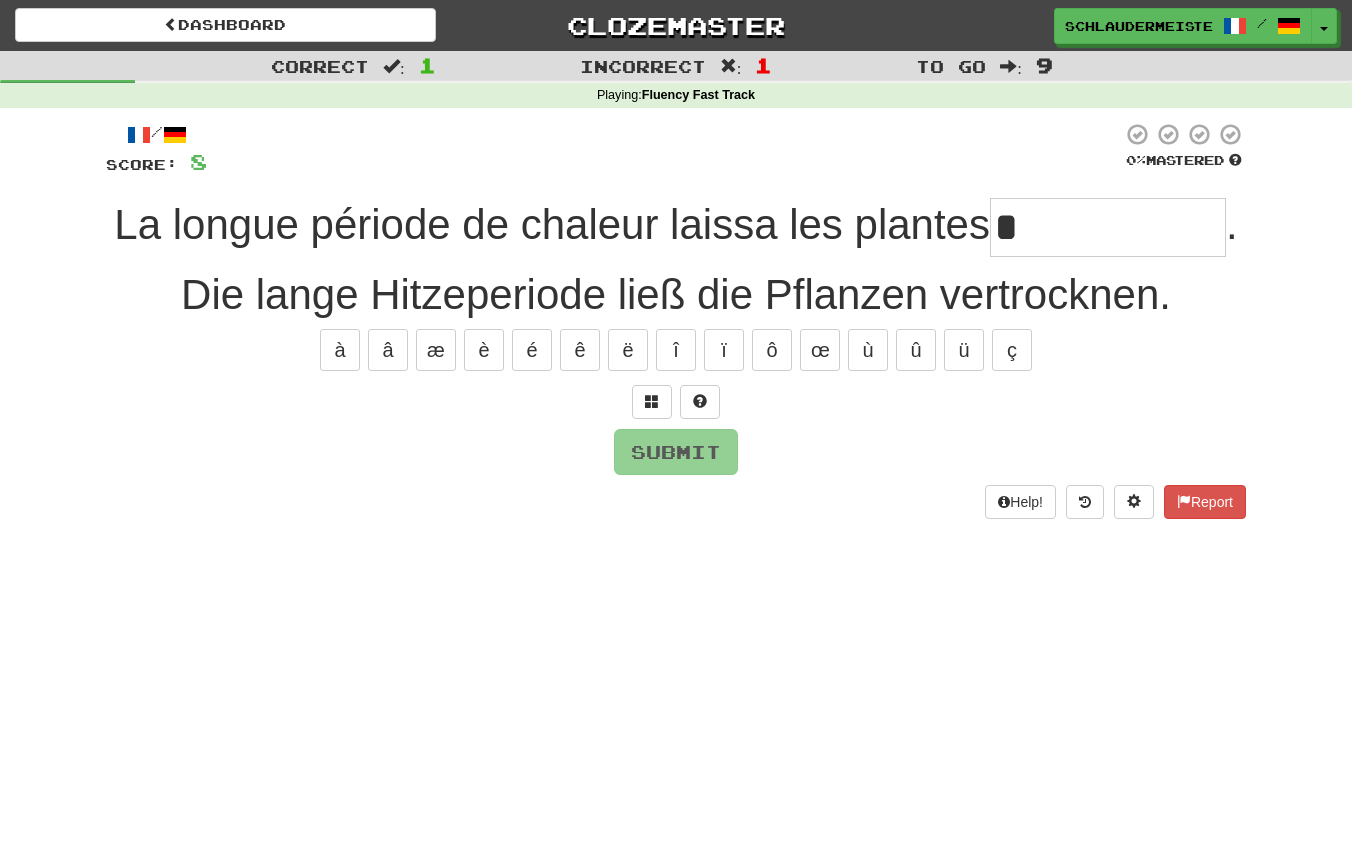 type on "*" 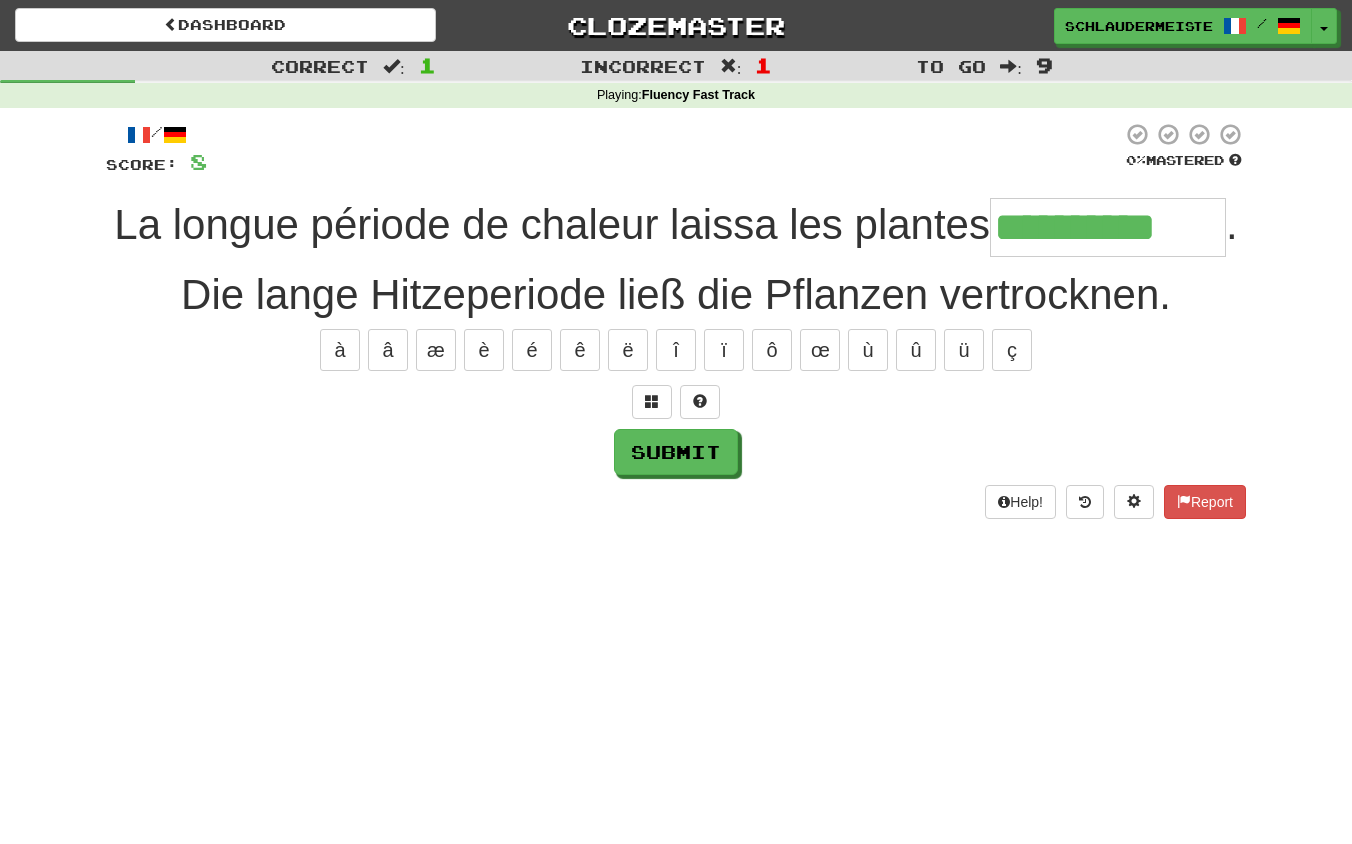 type on "**********" 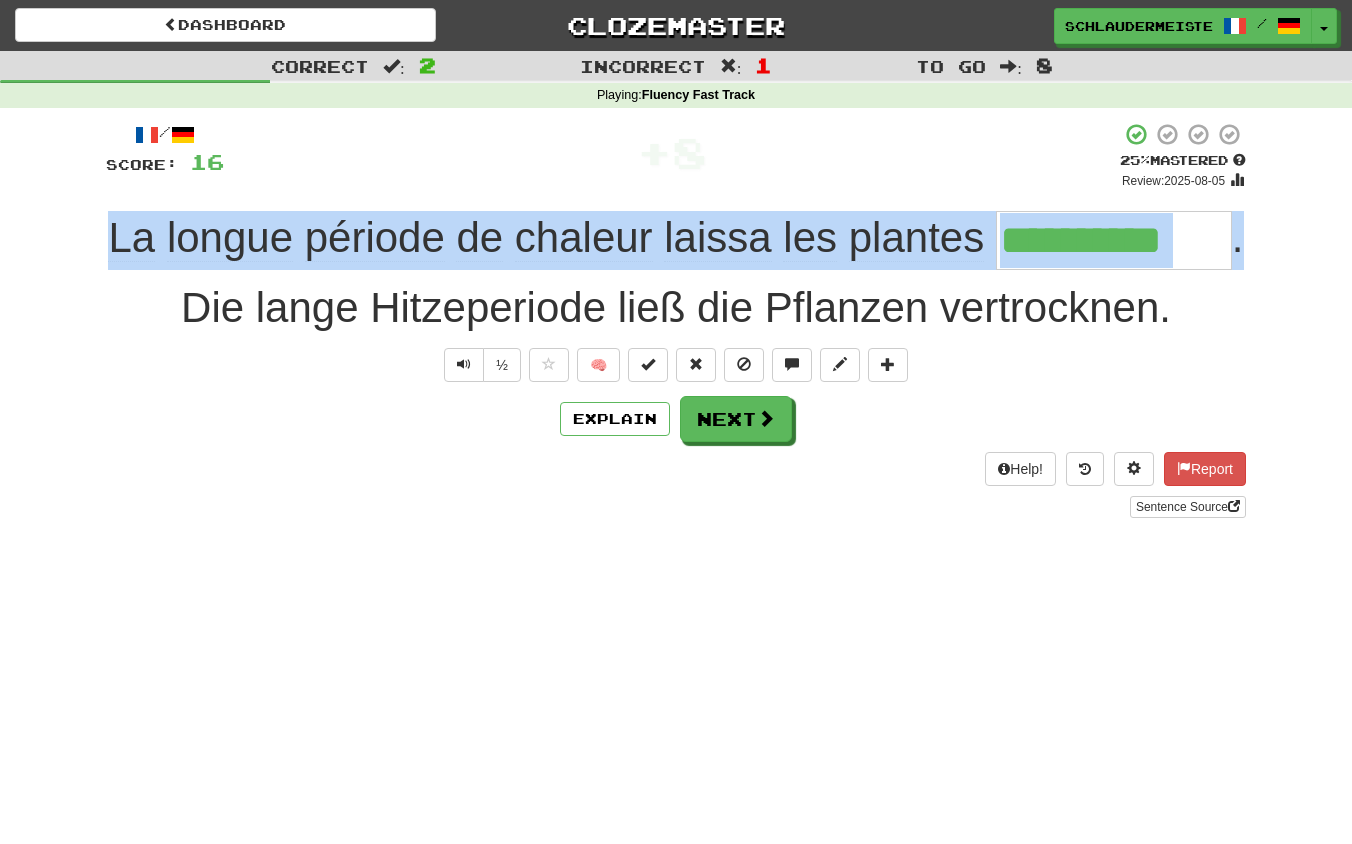 drag, startPoint x: 73, startPoint y: 235, endPoint x: 1248, endPoint y: 251, distance: 1175.1089 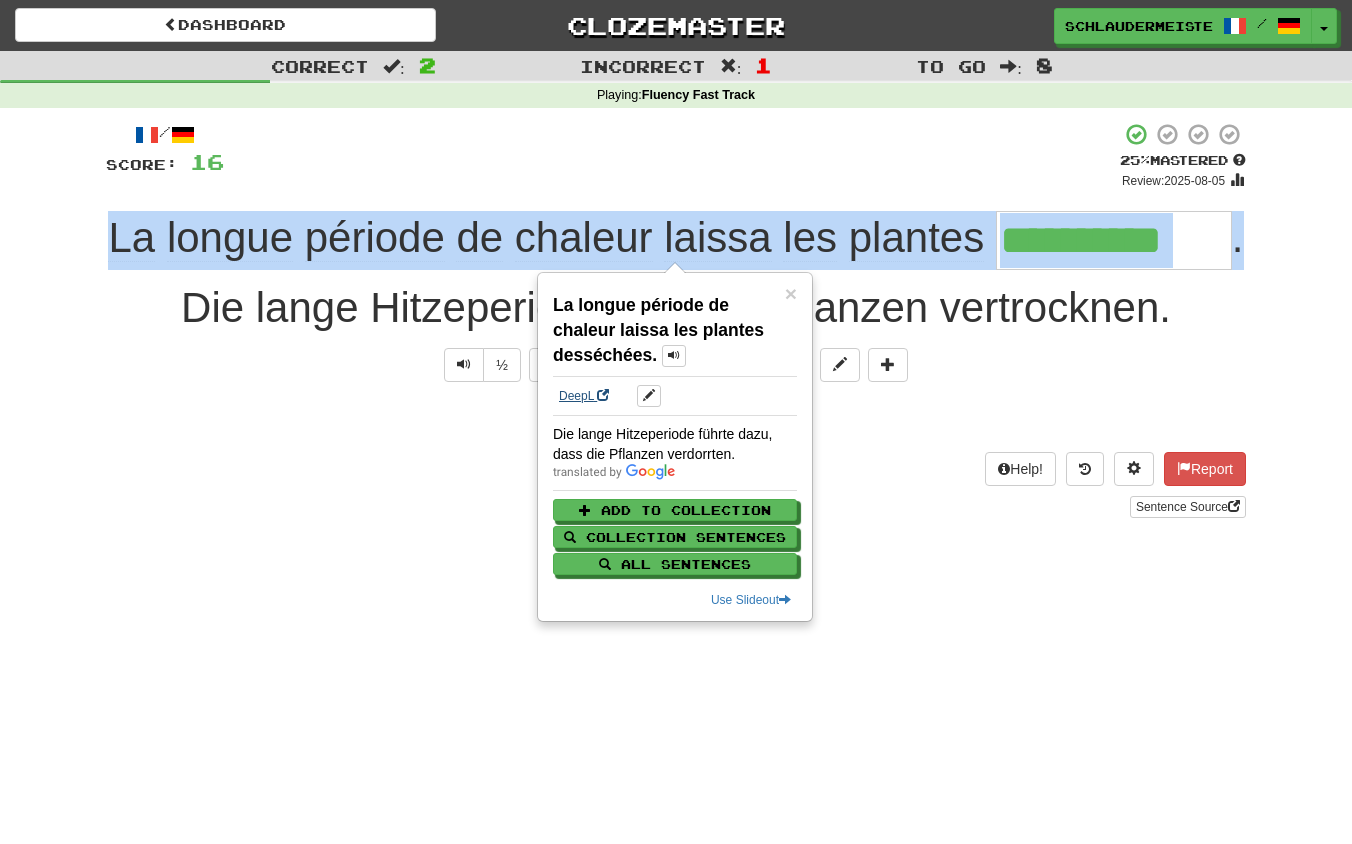 click on "DeepL" at bounding box center (584, 396) 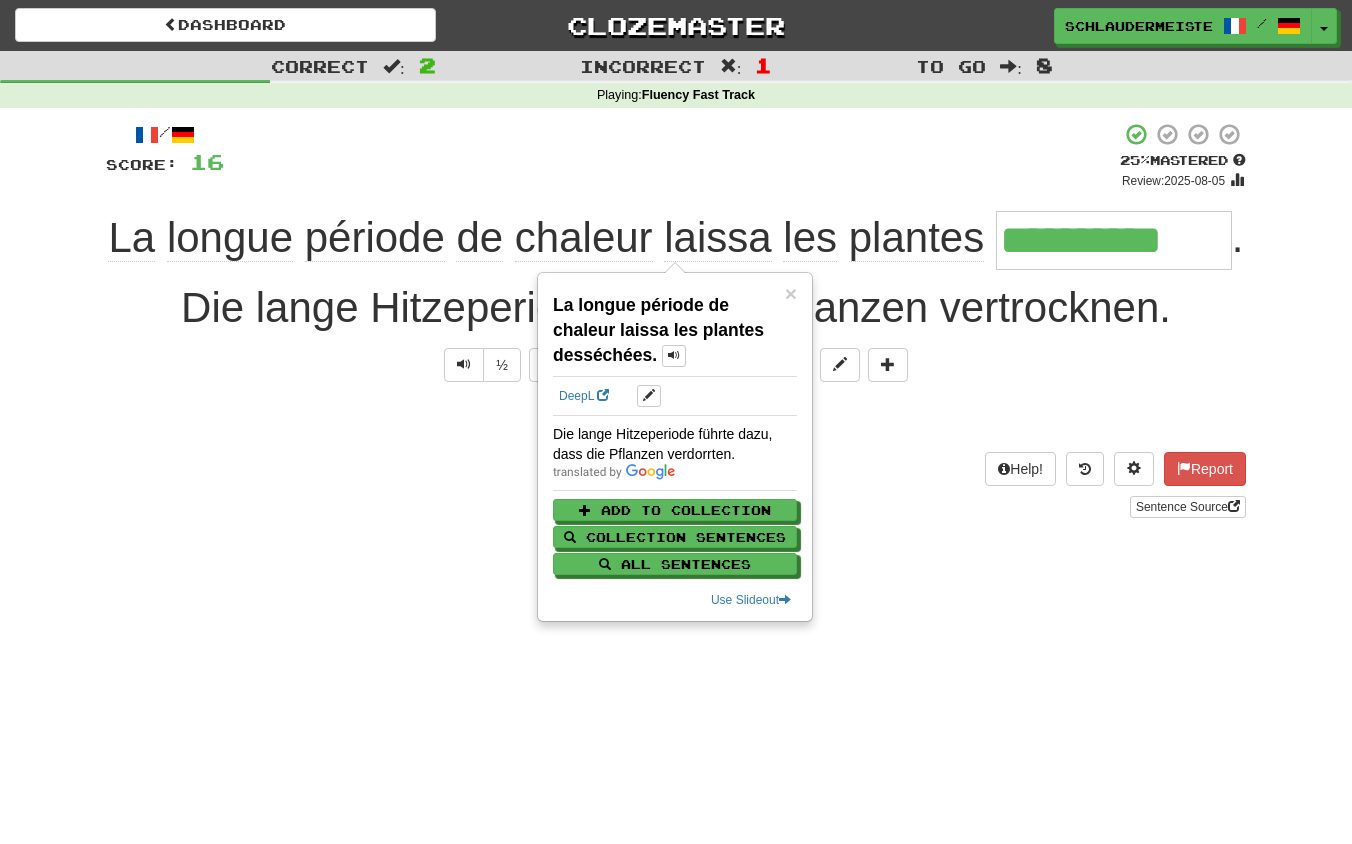 click on "**********" at bounding box center (676, 327) 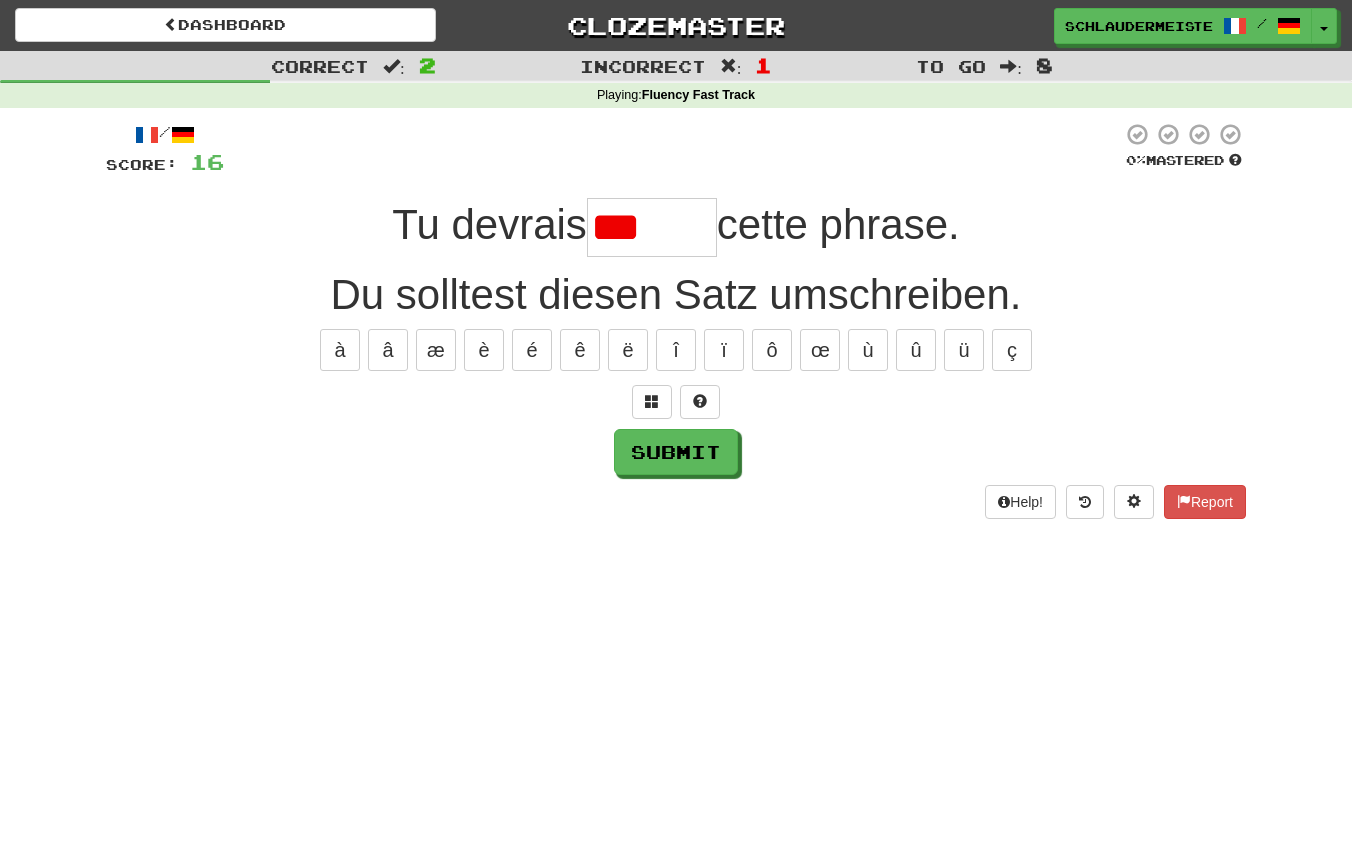 type on "*******" 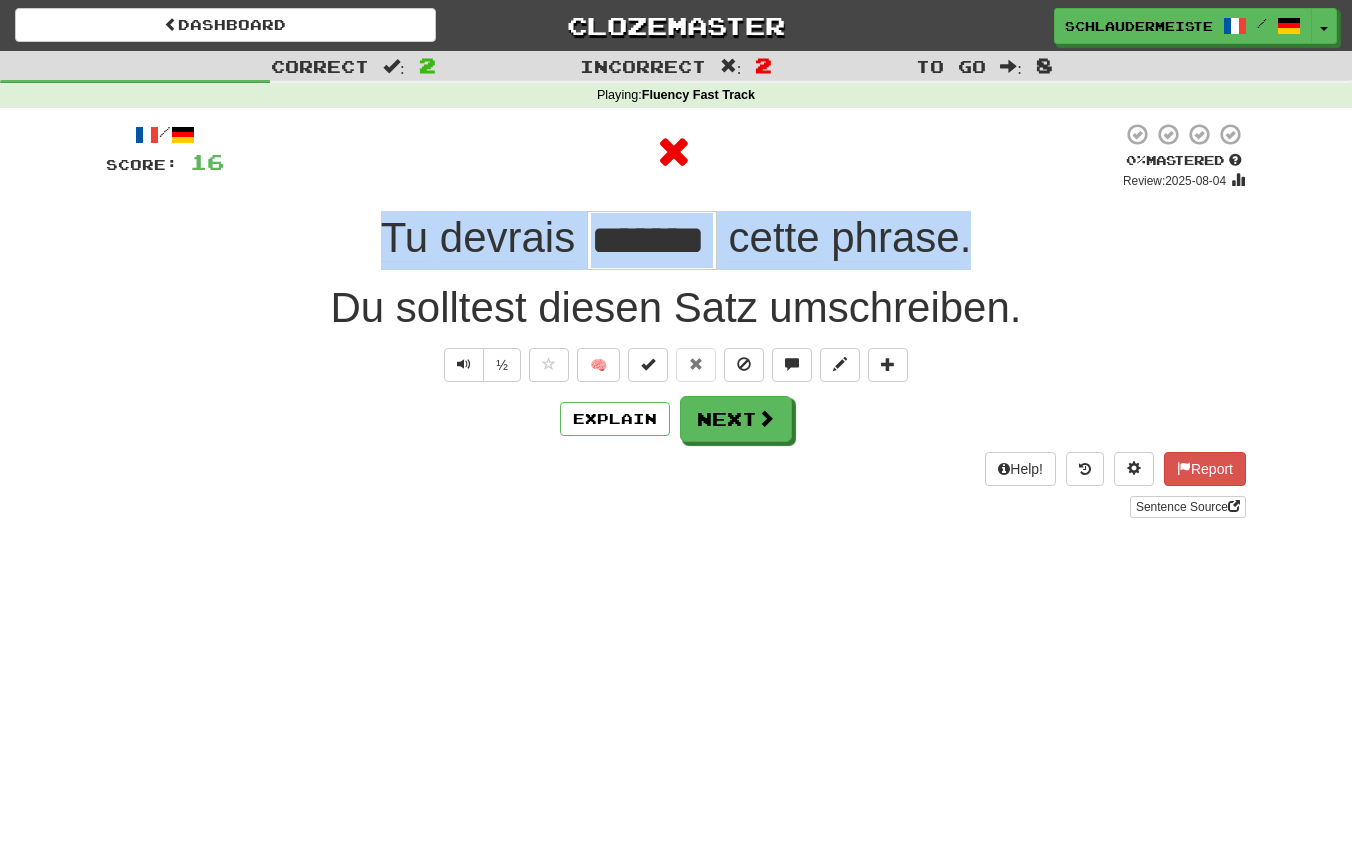 drag, startPoint x: 360, startPoint y: 249, endPoint x: 997, endPoint y: 252, distance: 637.0071 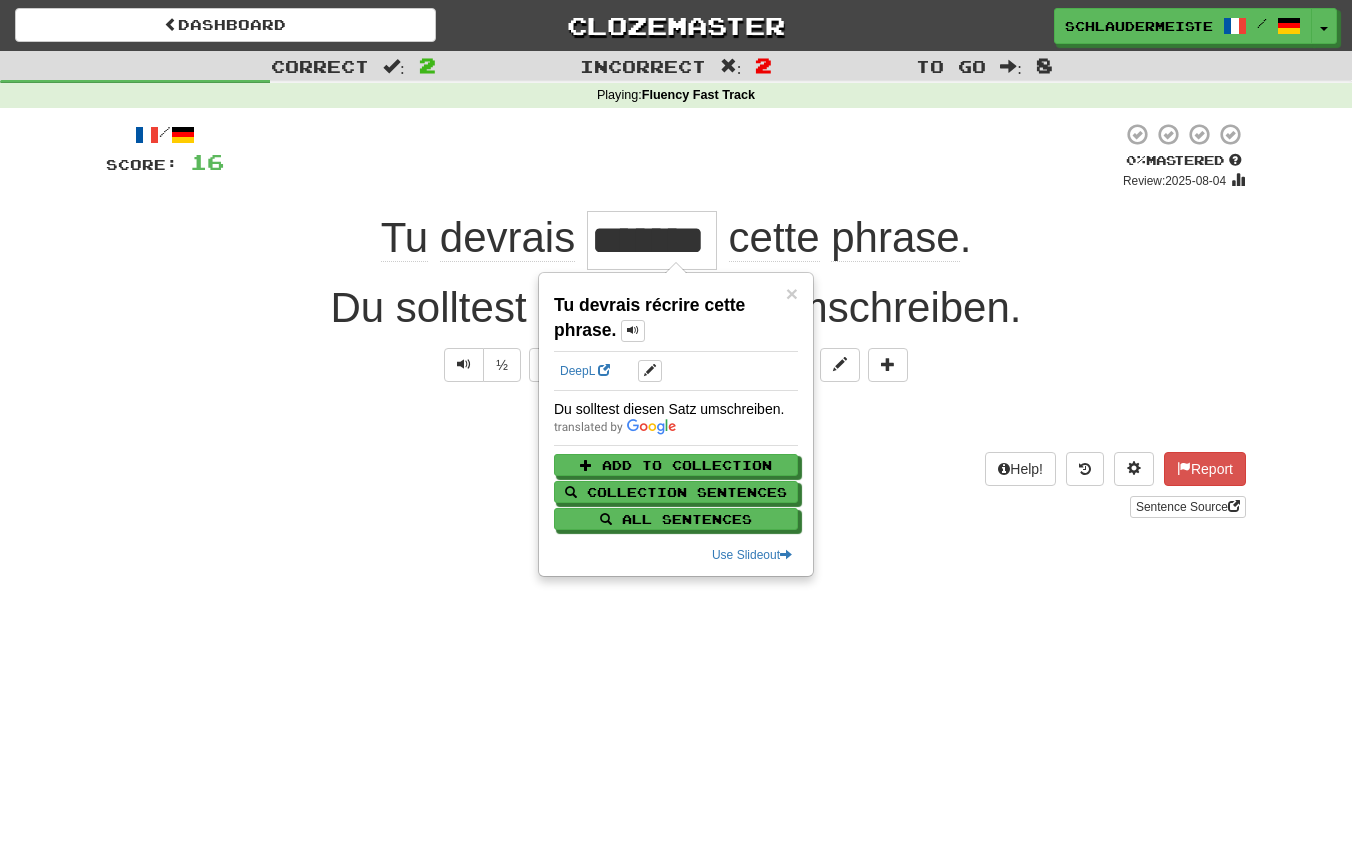 click on "Dashboard
Clozemaster
schlaudermeister
/
Toggle Dropdown
Dashboard
Leaderboard
Activity Feed
Notifications
Profile
Discussions
Français
/
Deutsch
Streak:
47
Review:
0
Points Today: 5720
Languages
Account
Logout
schlaudermeister
/
Toggle Dropdown
Dashboard
Leaderboard
Activity Feed
Notifications
Profile
Discussions
Français
/
Deutsch
Streak:
47
Review:
0
Points Today: 5720
Languages
Account
Logout
clozemaster
Correct   :   2 Incorrect   :   2 To go   :   8 Playing :  Fluency Fast Track  /  Score:   16 0 %  Mastered Review:  2025-08-04 Tu   devrais   *******   cette   phrase . Du solltest diesen Satz umschreiben. ½ 🧠" at bounding box center (676, 422) 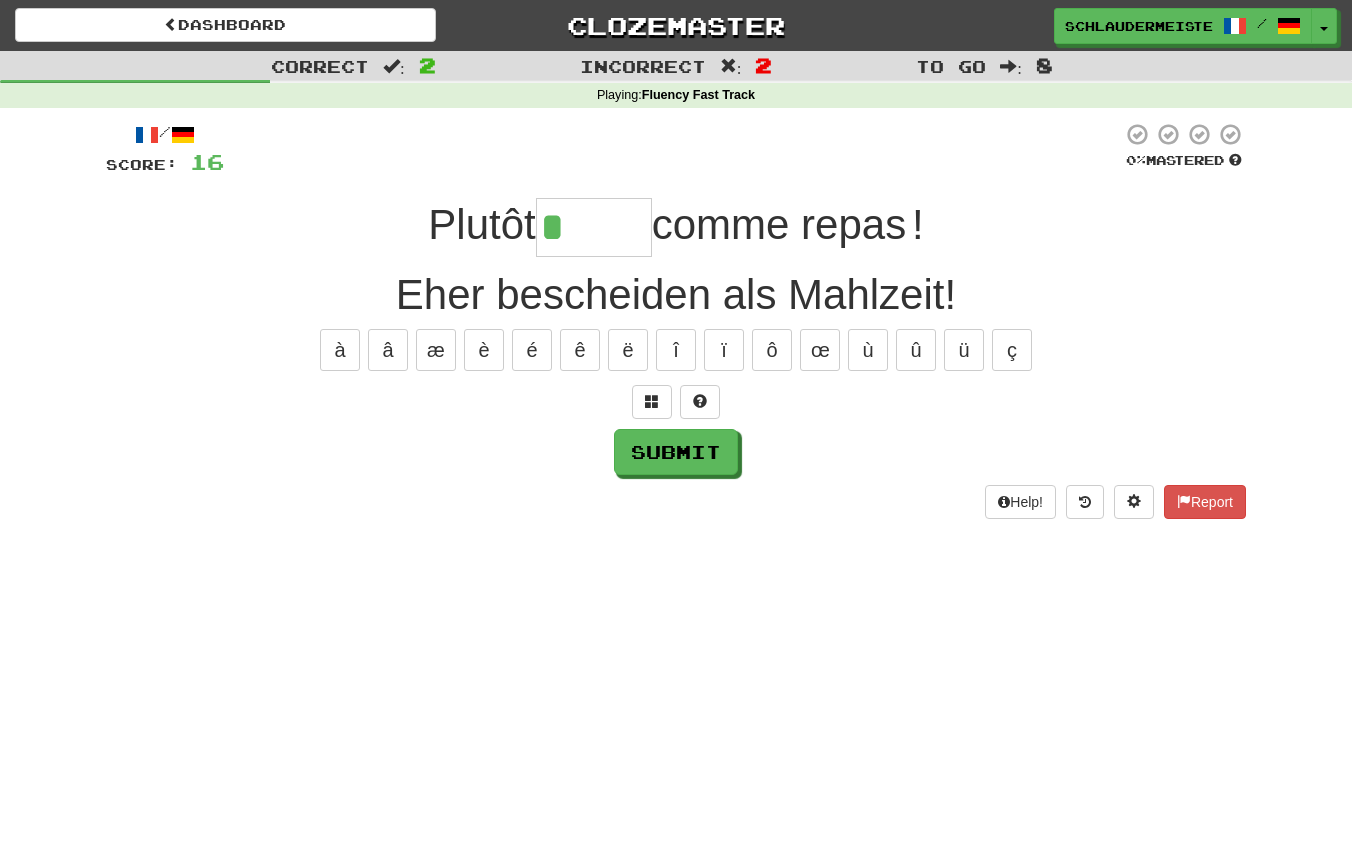 type on "******" 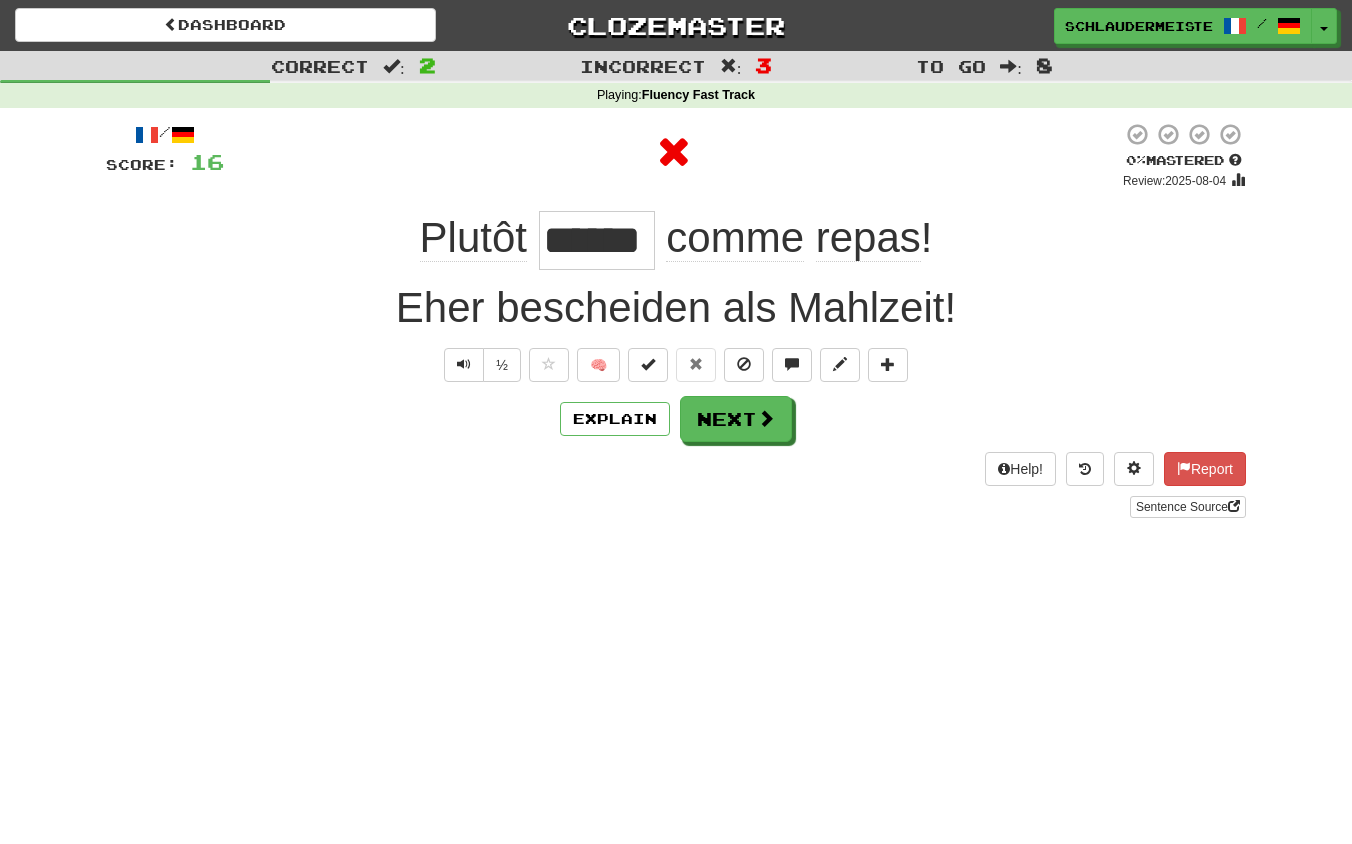 drag, startPoint x: 383, startPoint y: 213, endPoint x: 1017, endPoint y: 240, distance: 634.57465 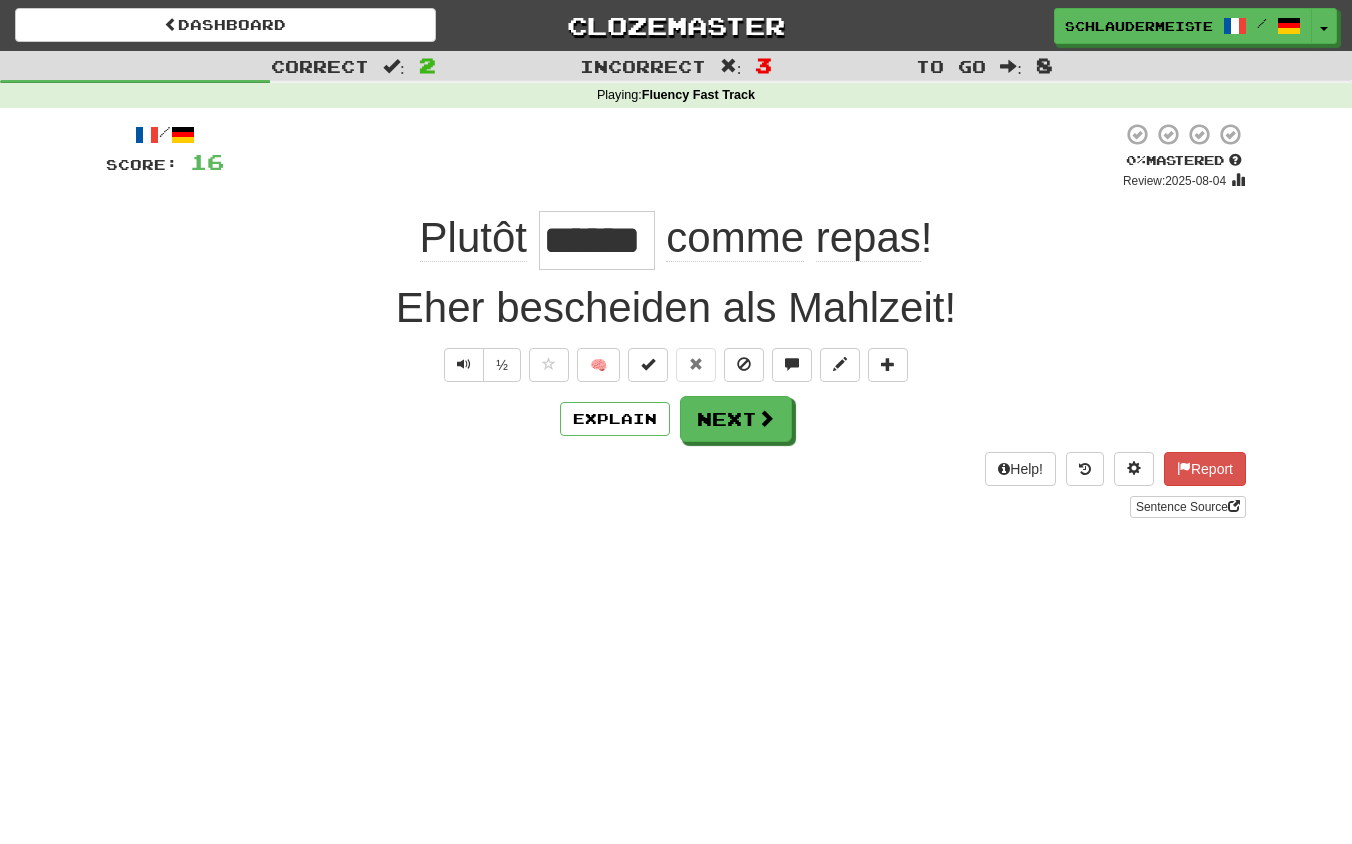 copy on "Plutôt     comme   repas  !" 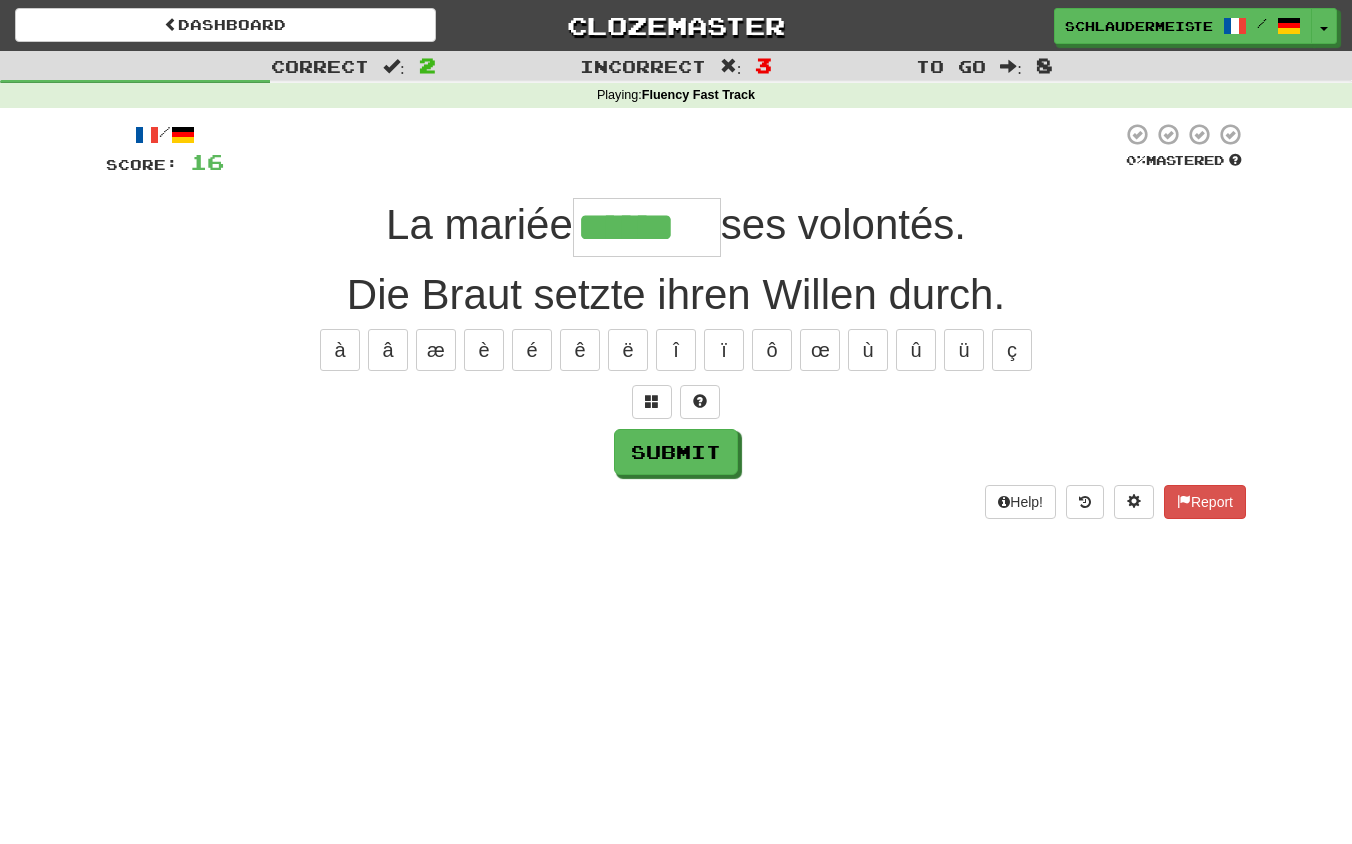 type on "******" 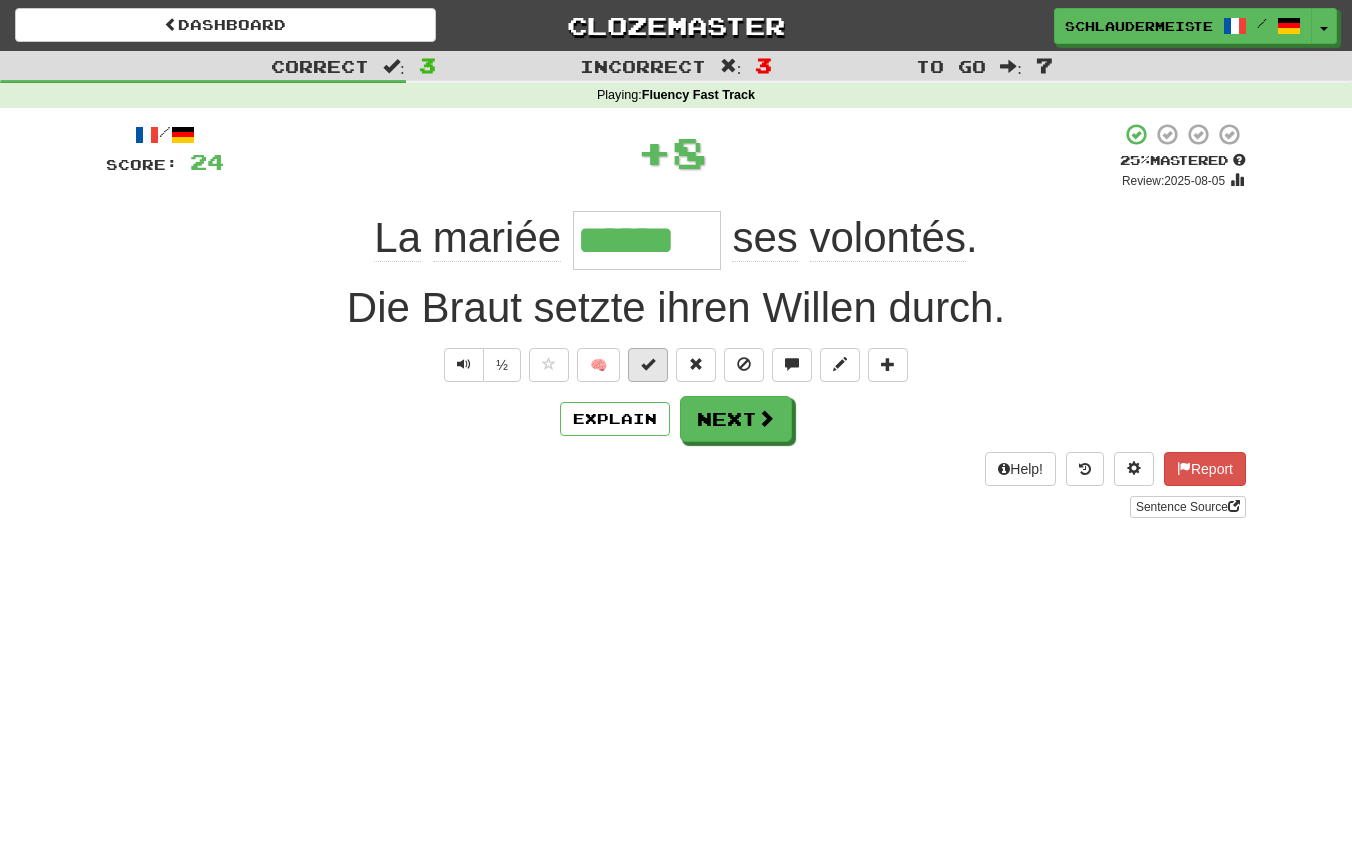 click at bounding box center (648, 364) 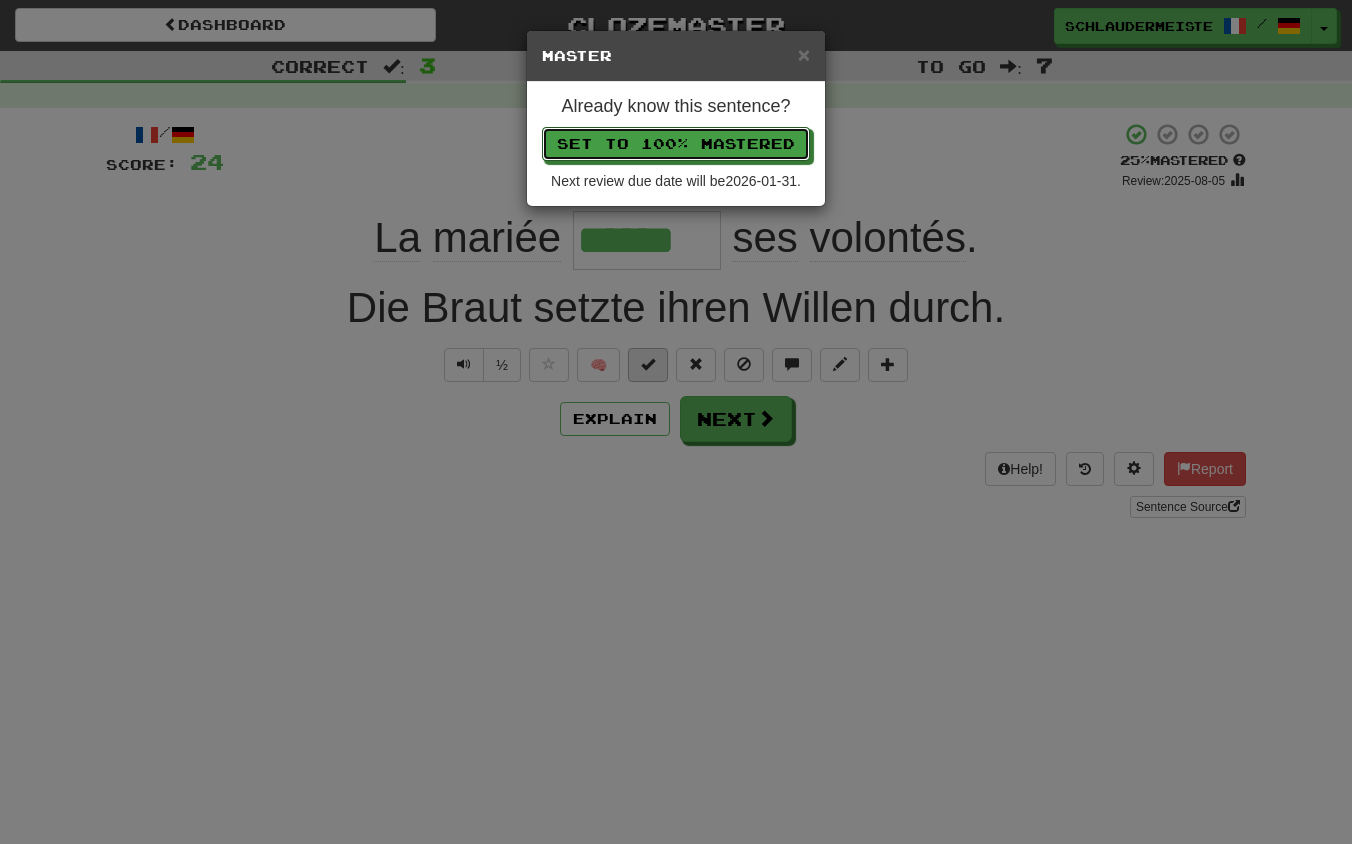 click on "Set to 100% Mastered" at bounding box center [676, 144] 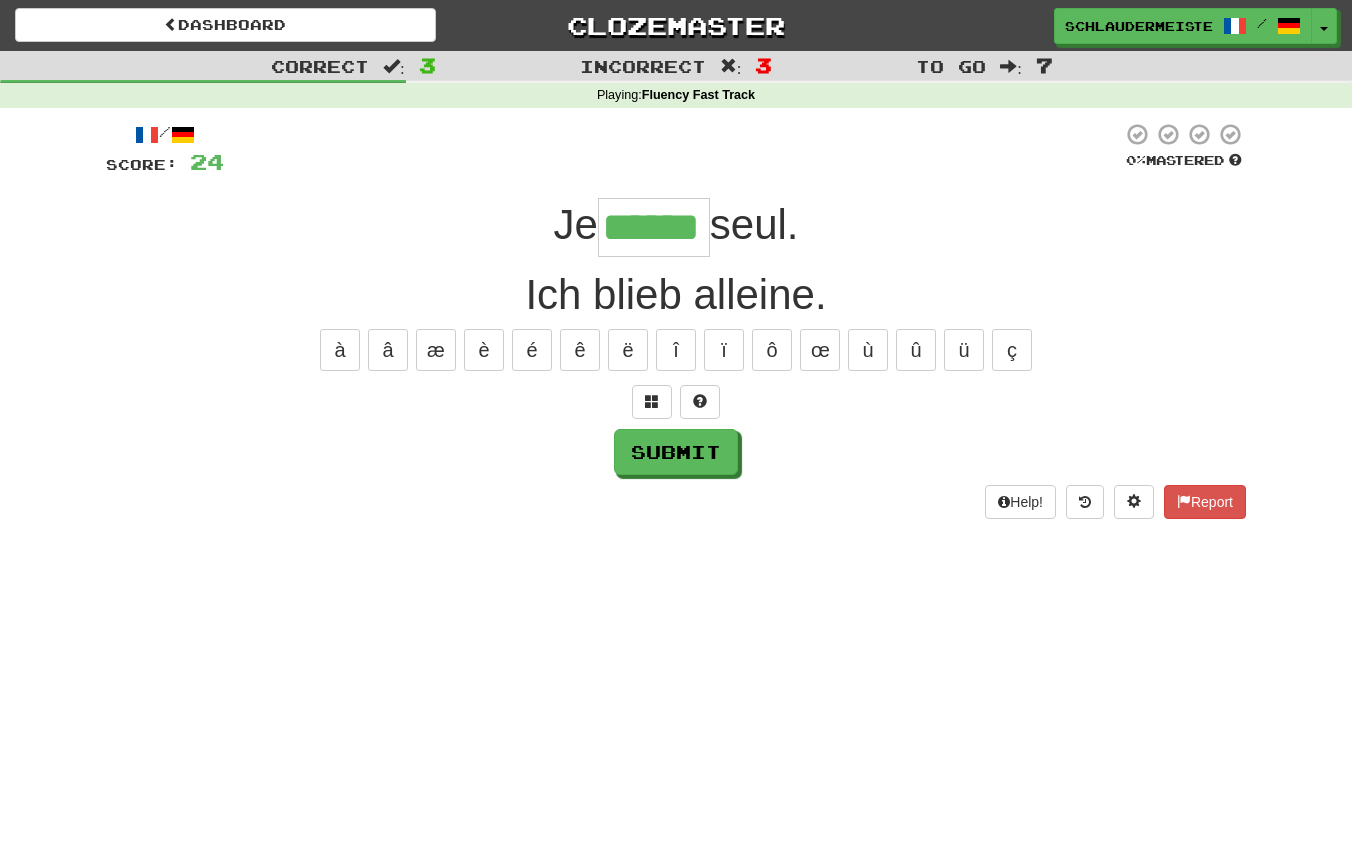 type on "******" 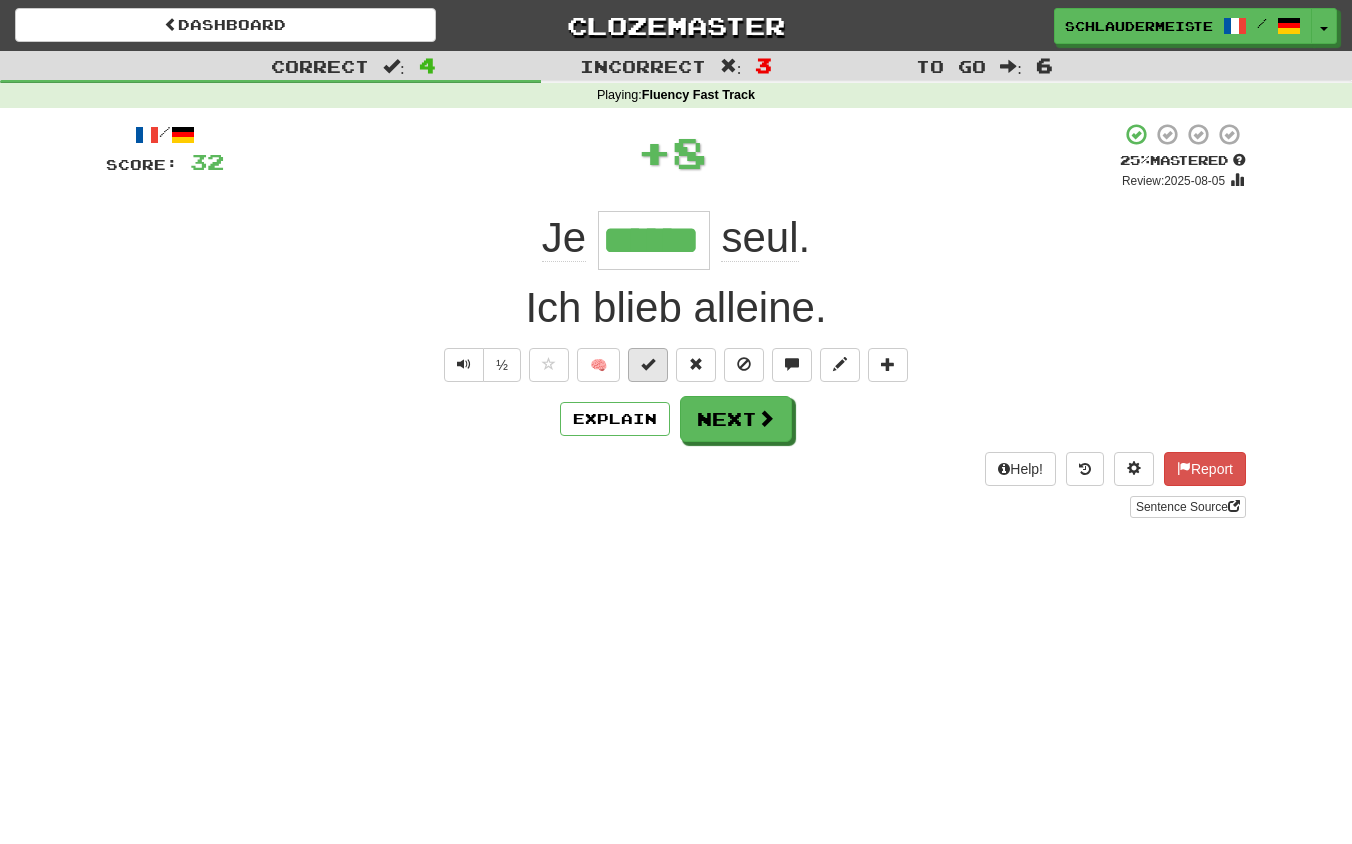 click at bounding box center (648, 364) 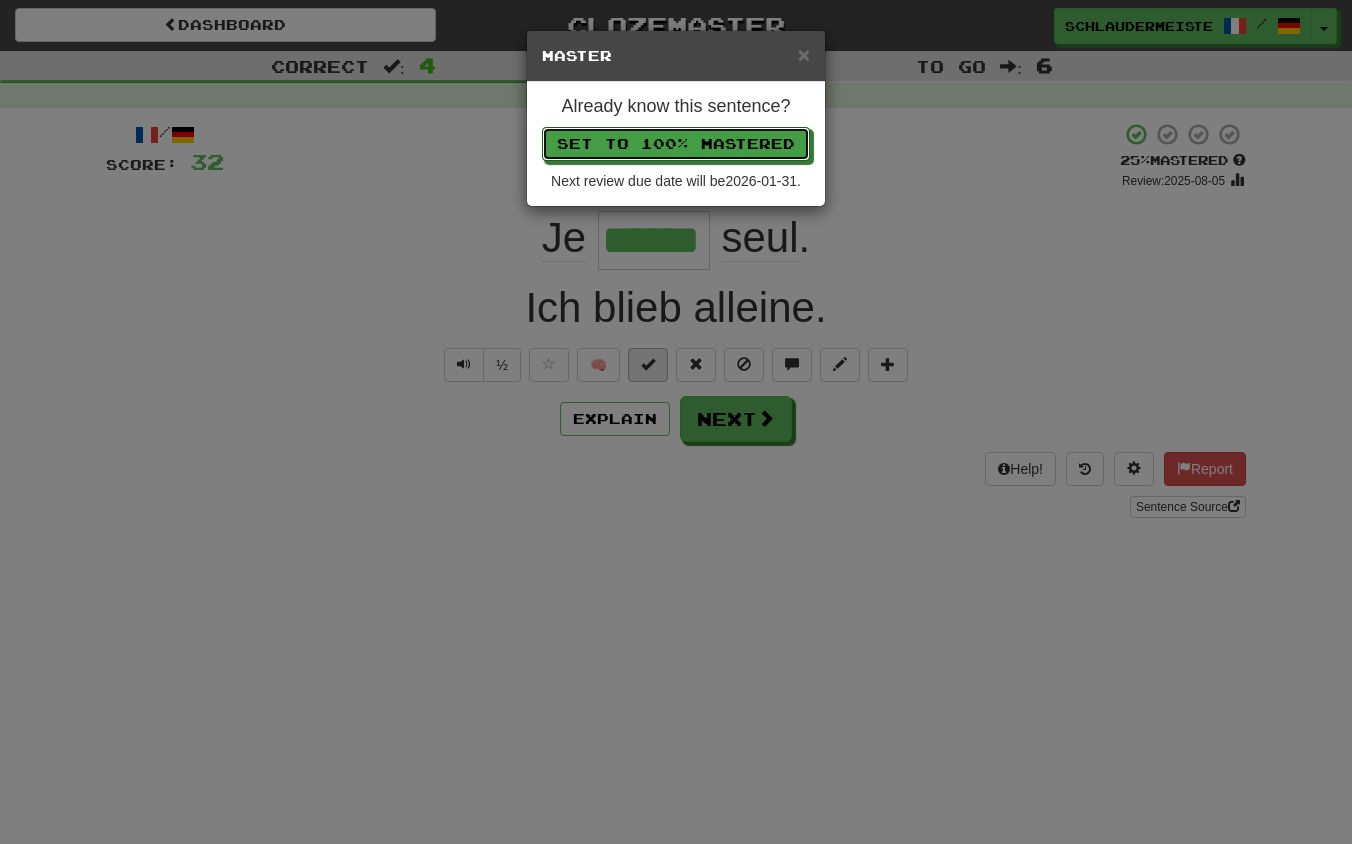 click on "Set to 100% Mastered" at bounding box center [676, 144] 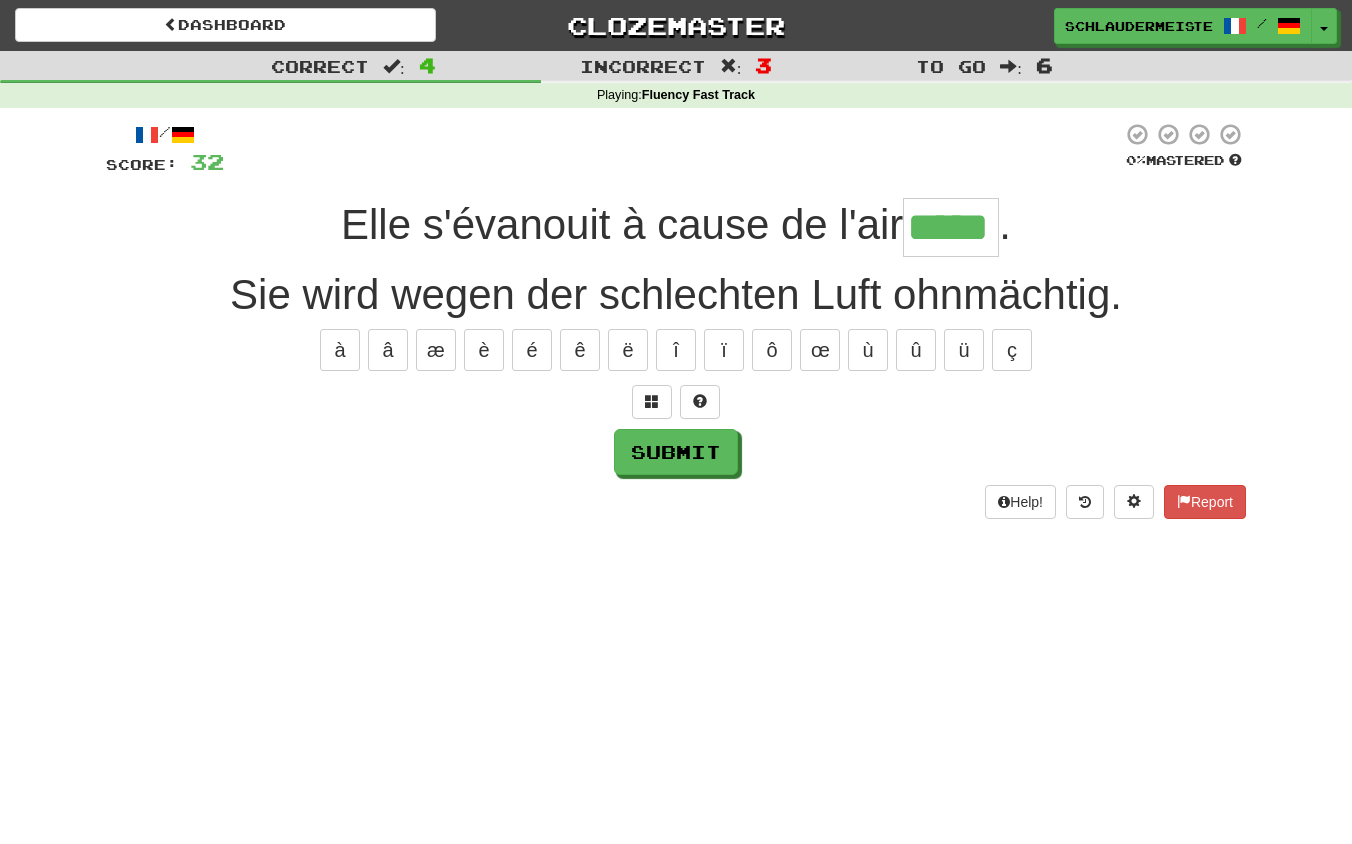 type on "*****" 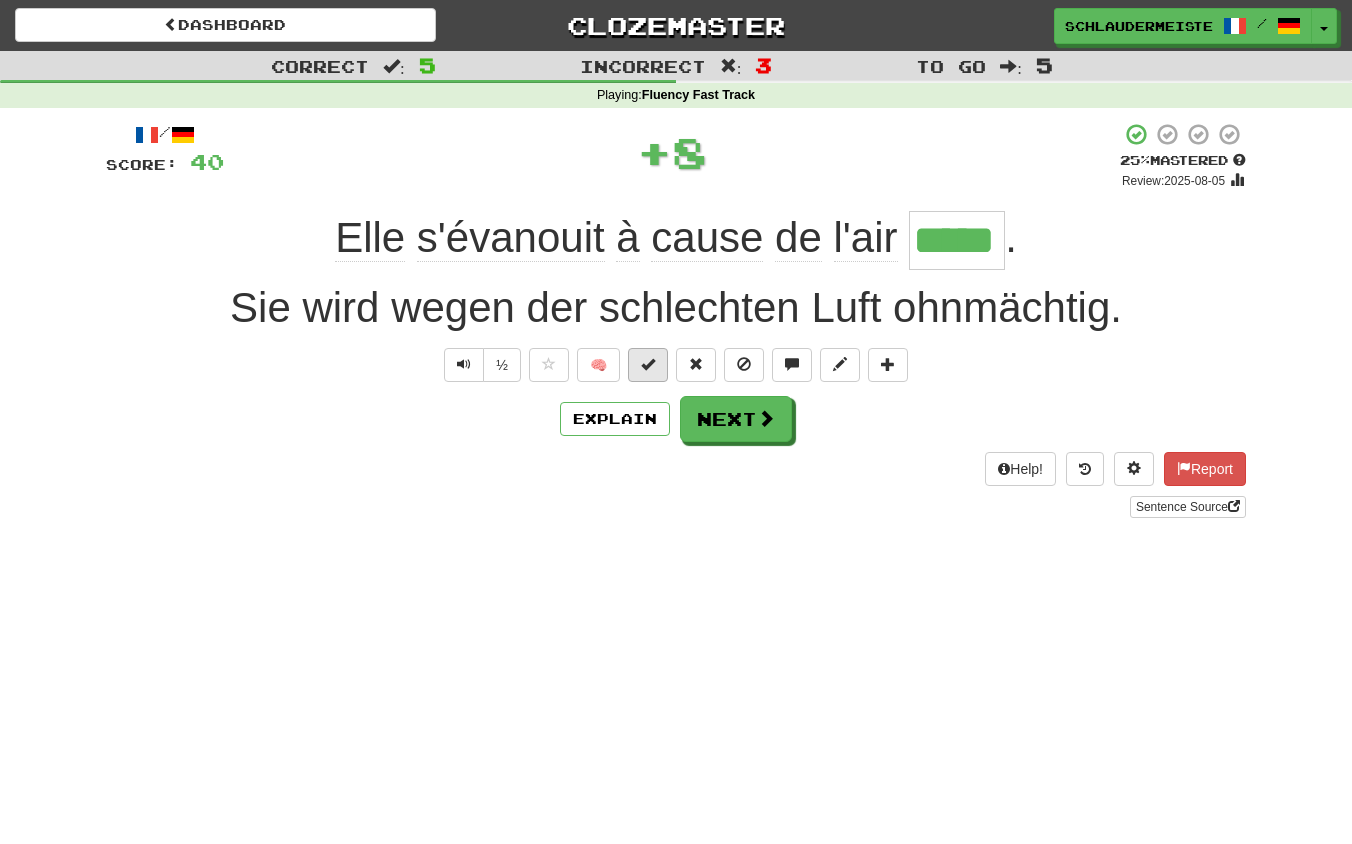 click at bounding box center (648, 364) 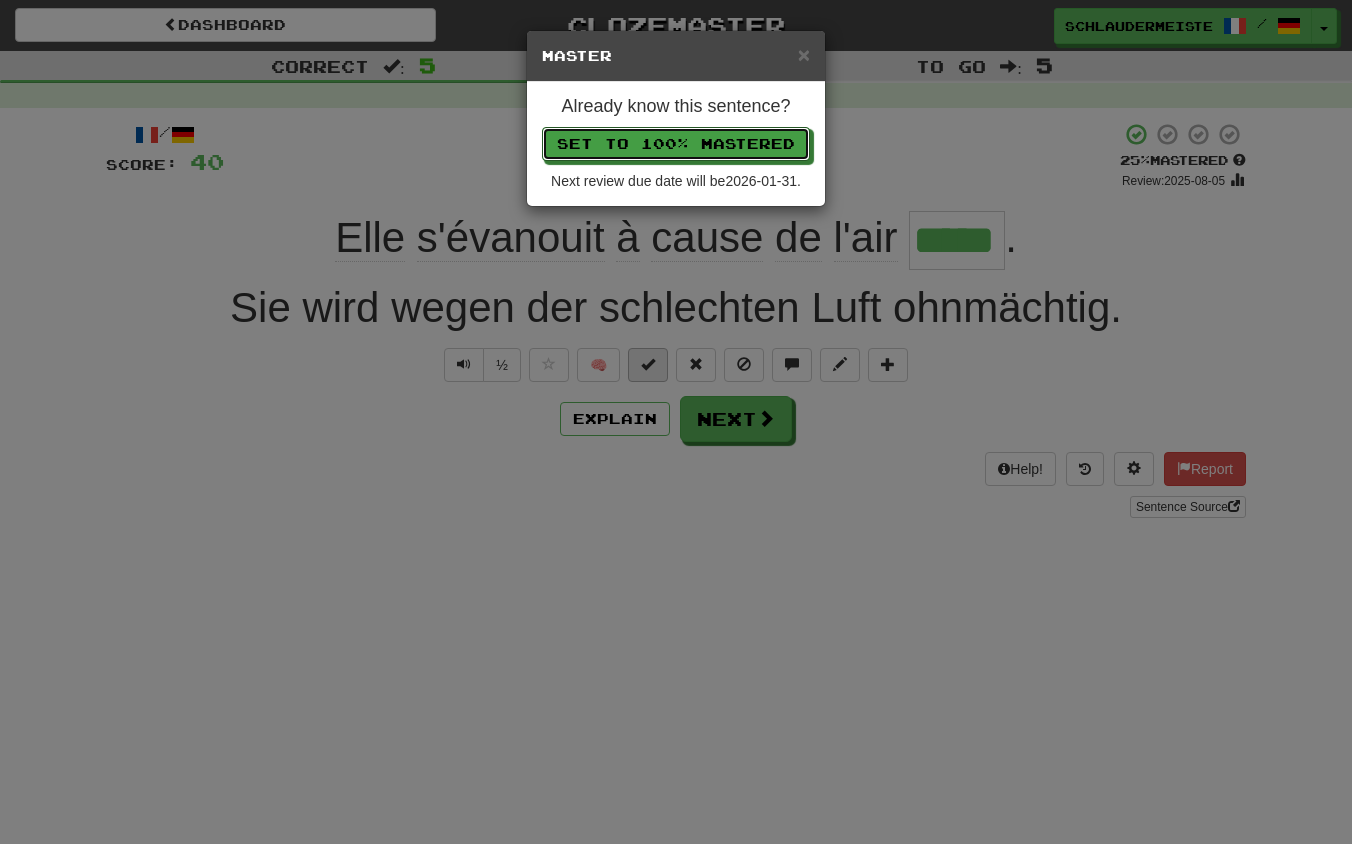 click on "Set to 100% Mastered" at bounding box center (676, 144) 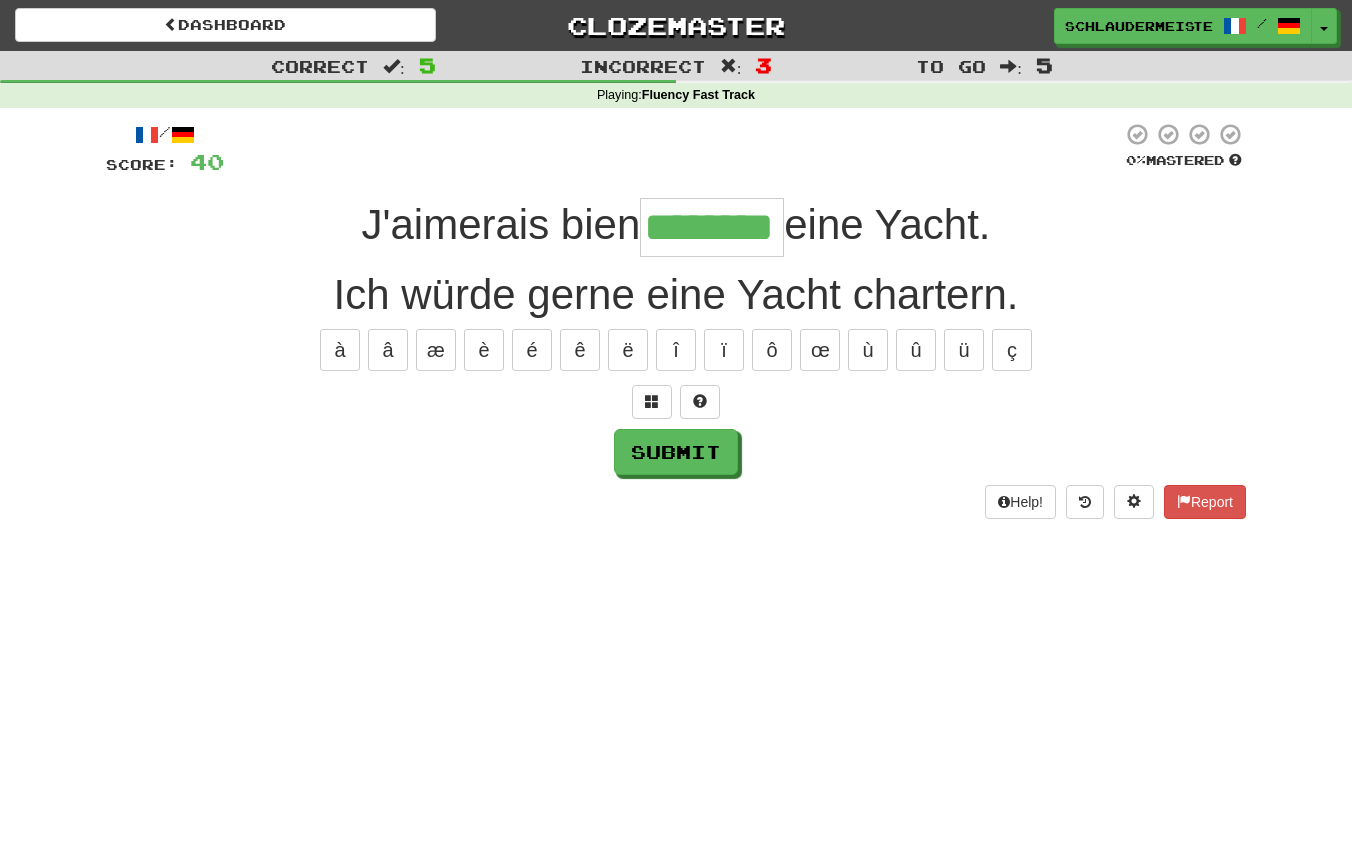 type on "********" 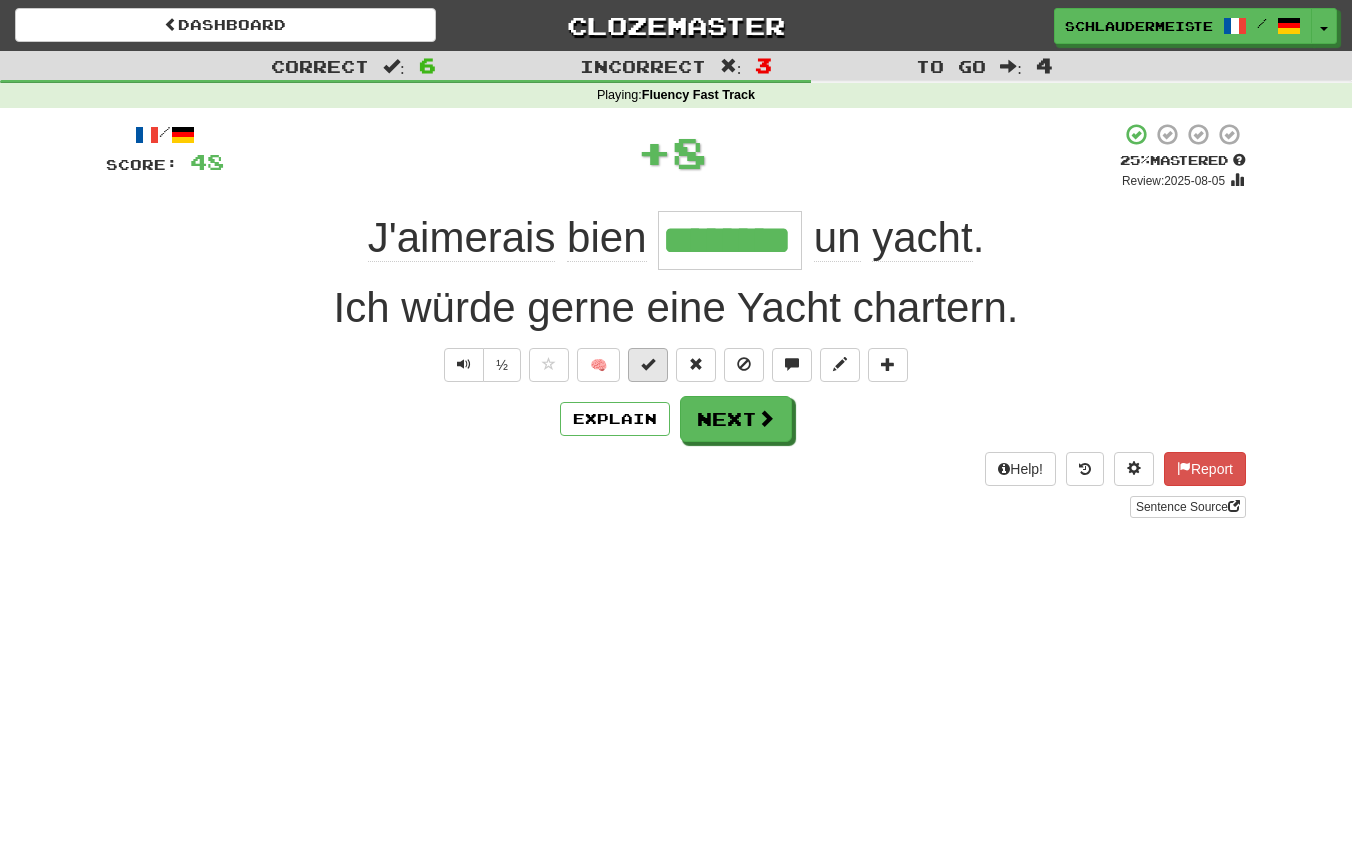 click at bounding box center (648, 365) 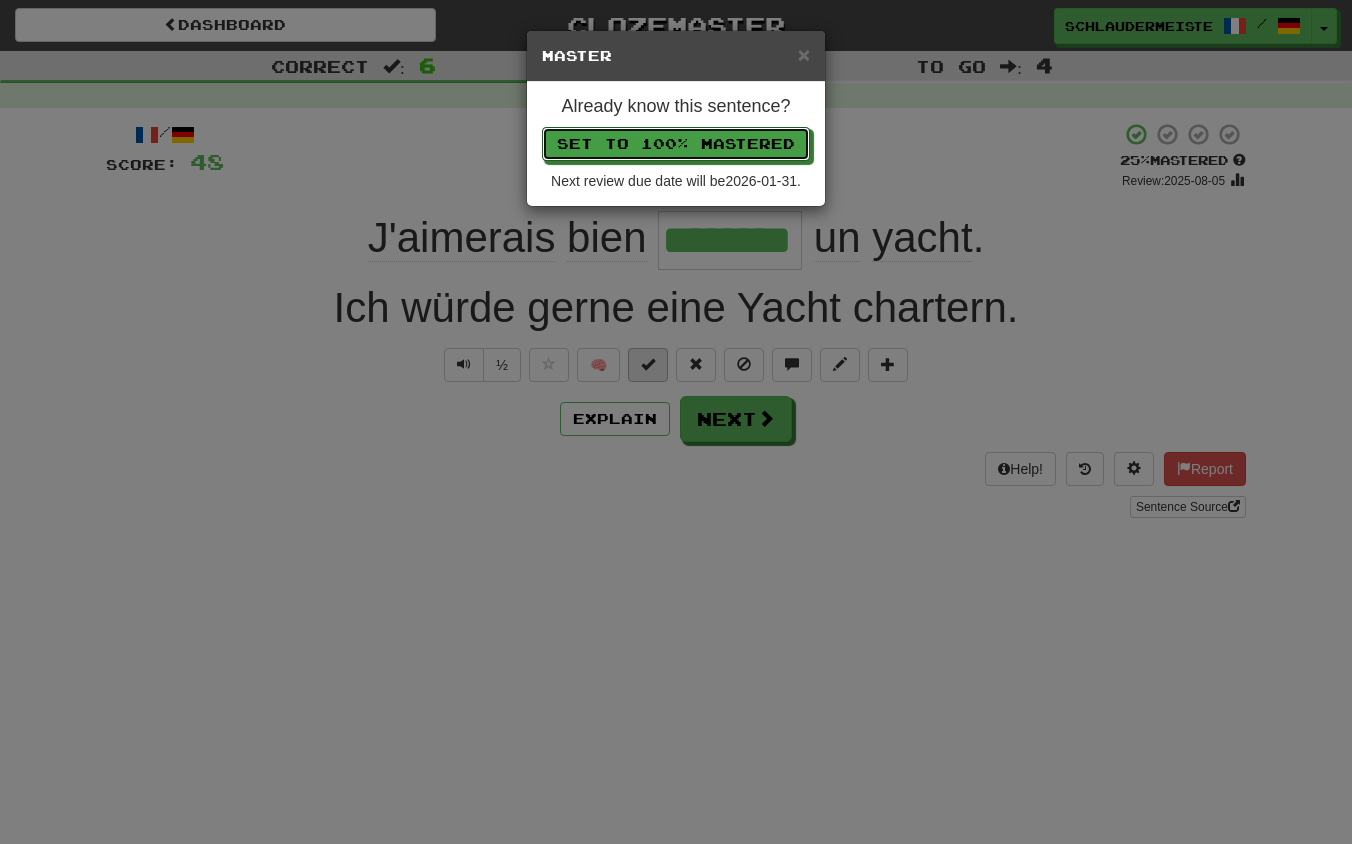 click on "Set to 100% Mastered" at bounding box center (676, 144) 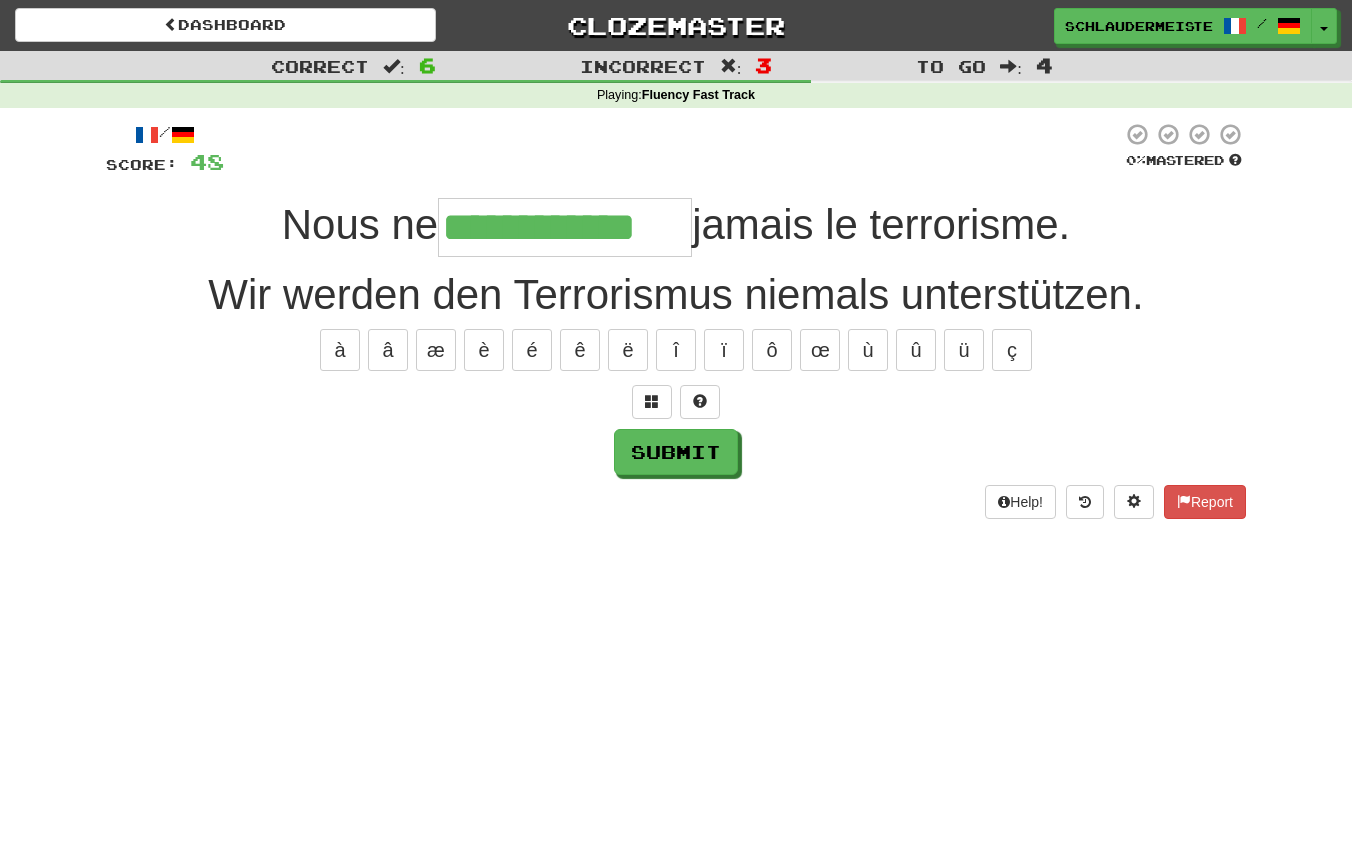 type on "**********" 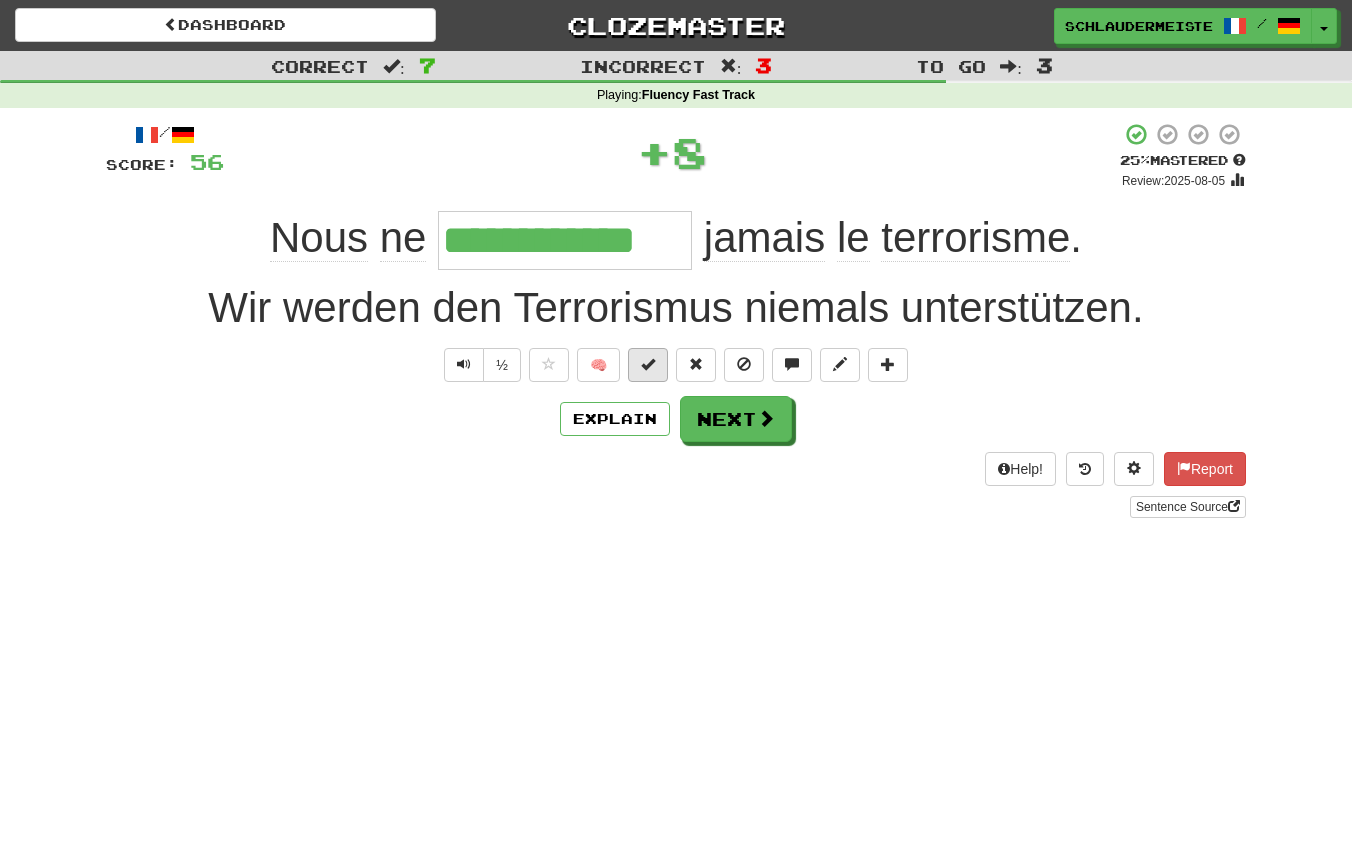 click at bounding box center [648, 364] 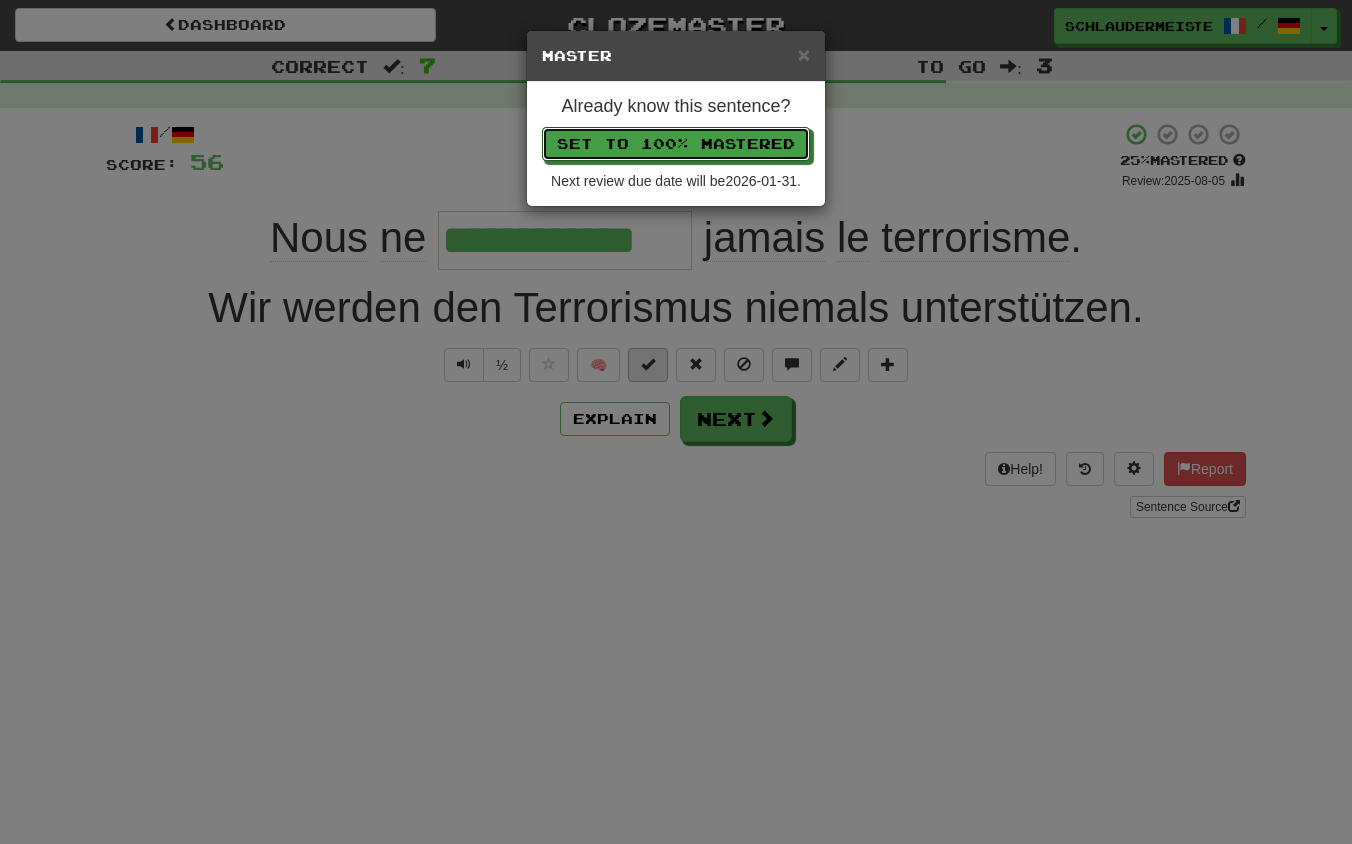click on "Set to 100% Mastered" at bounding box center (676, 144) 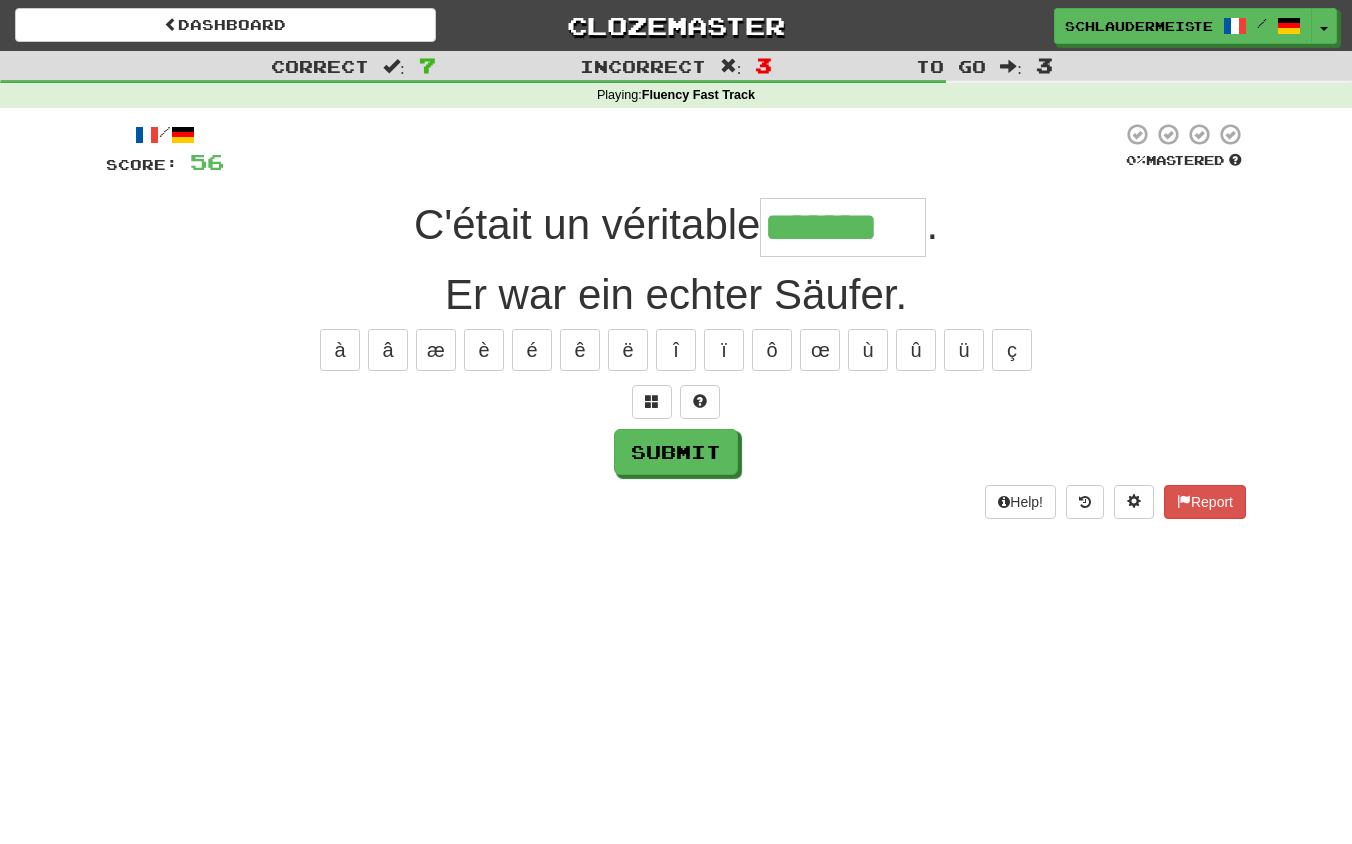 type on "*******" 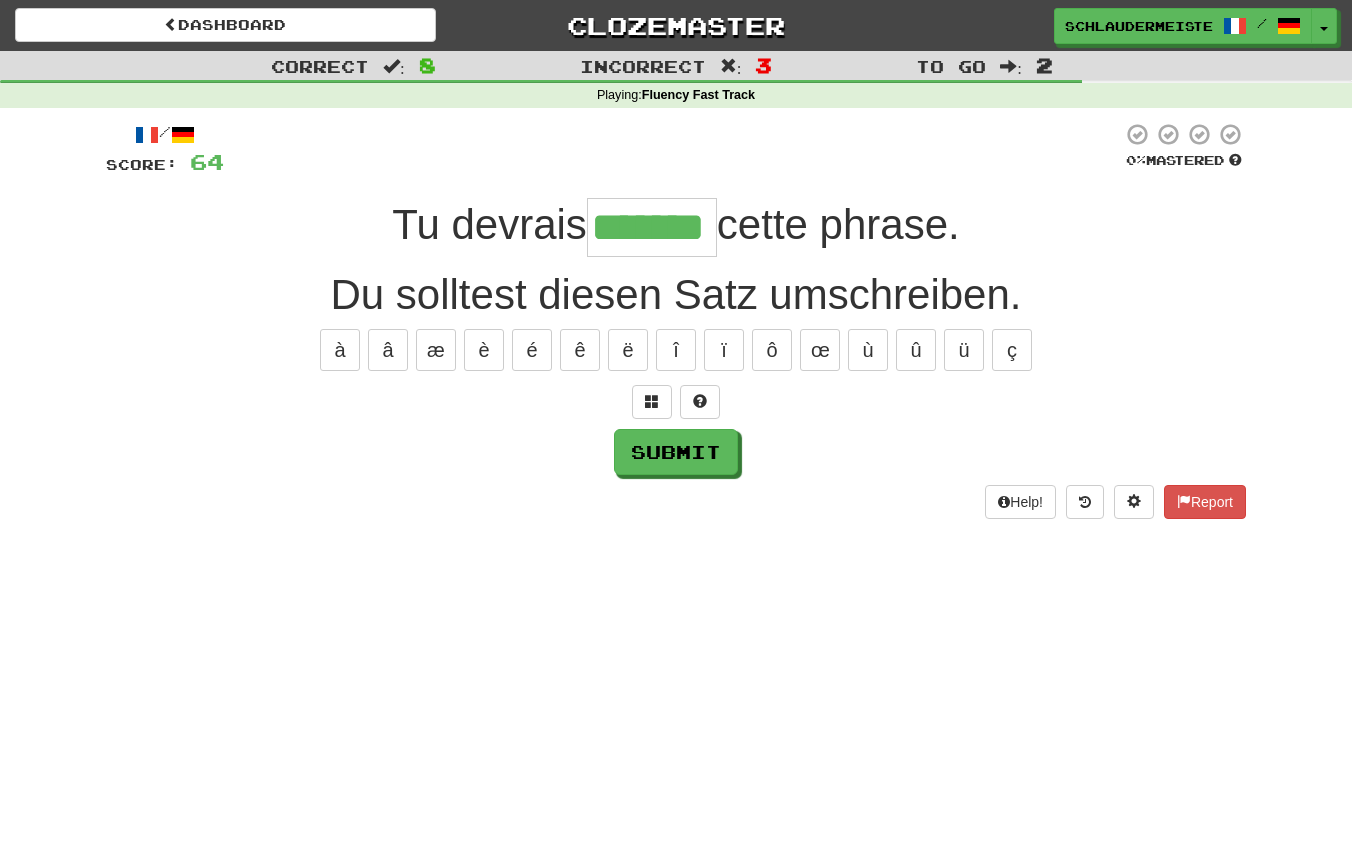 type on "*******" 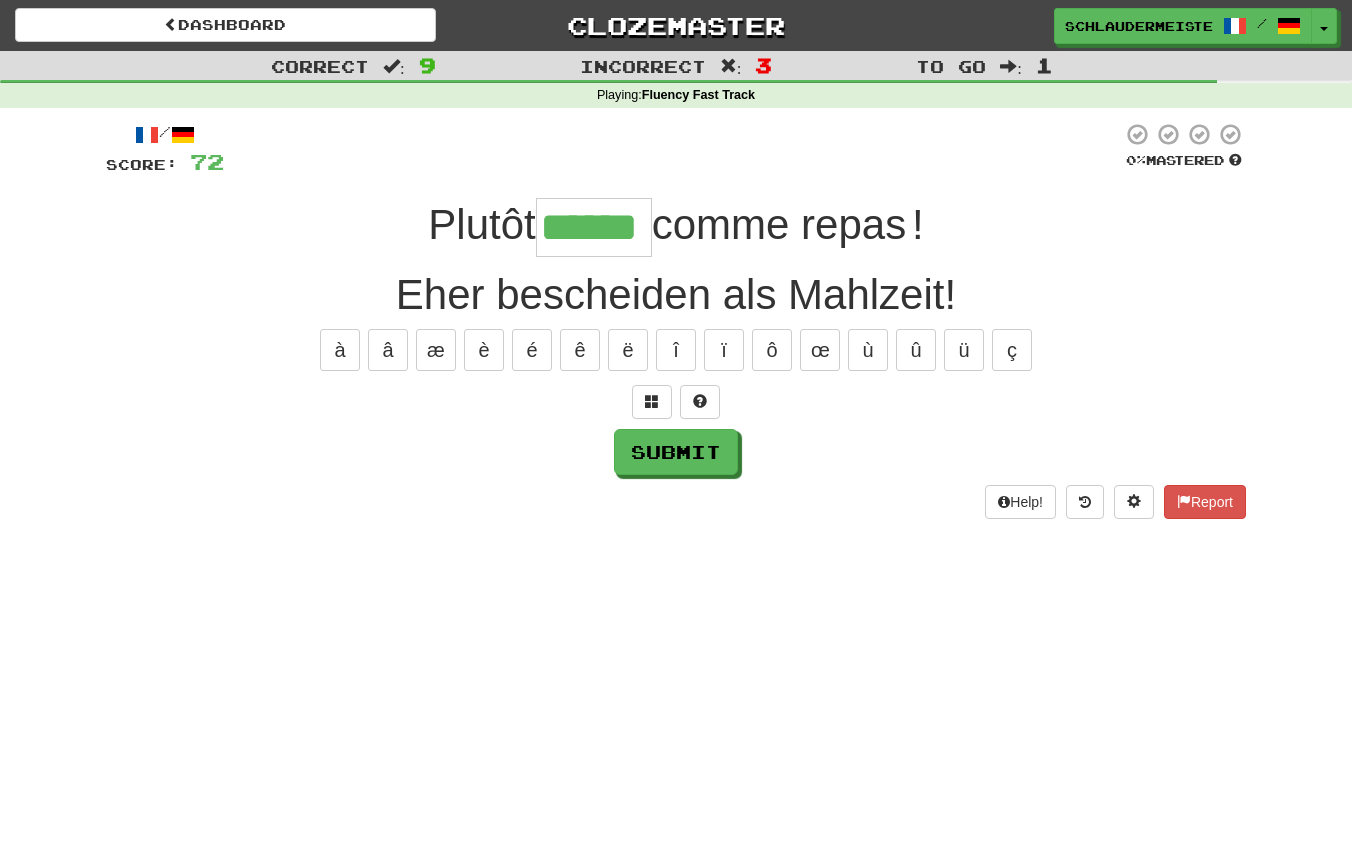 type on "******" 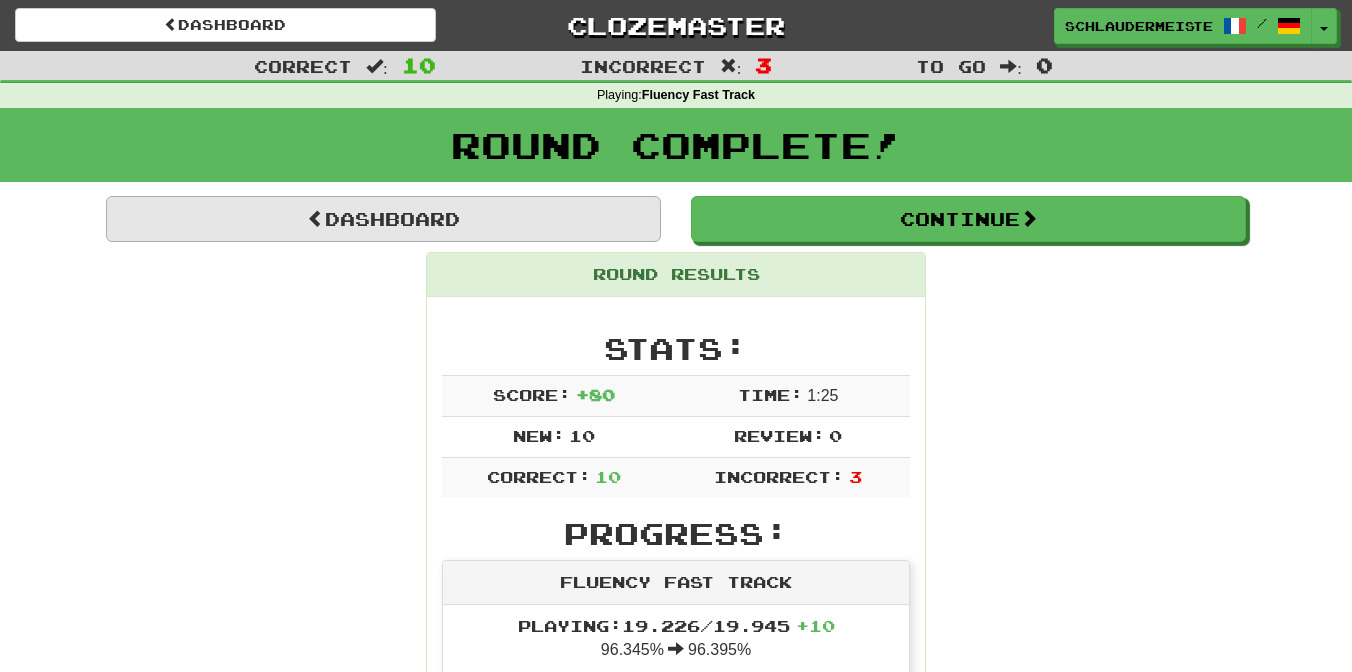 click on "Dashboard" at bounding box center (383, 219) 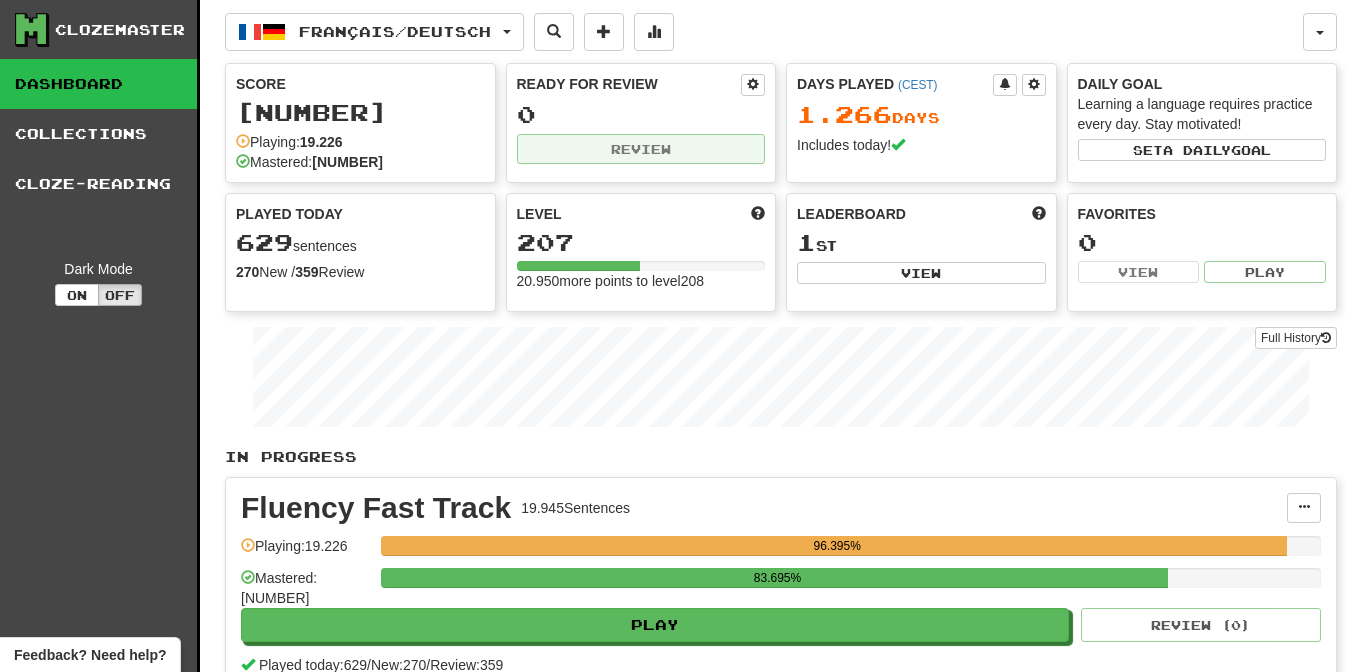 scroll, scrollTop: 0, scrollLeft: 0, axis: both 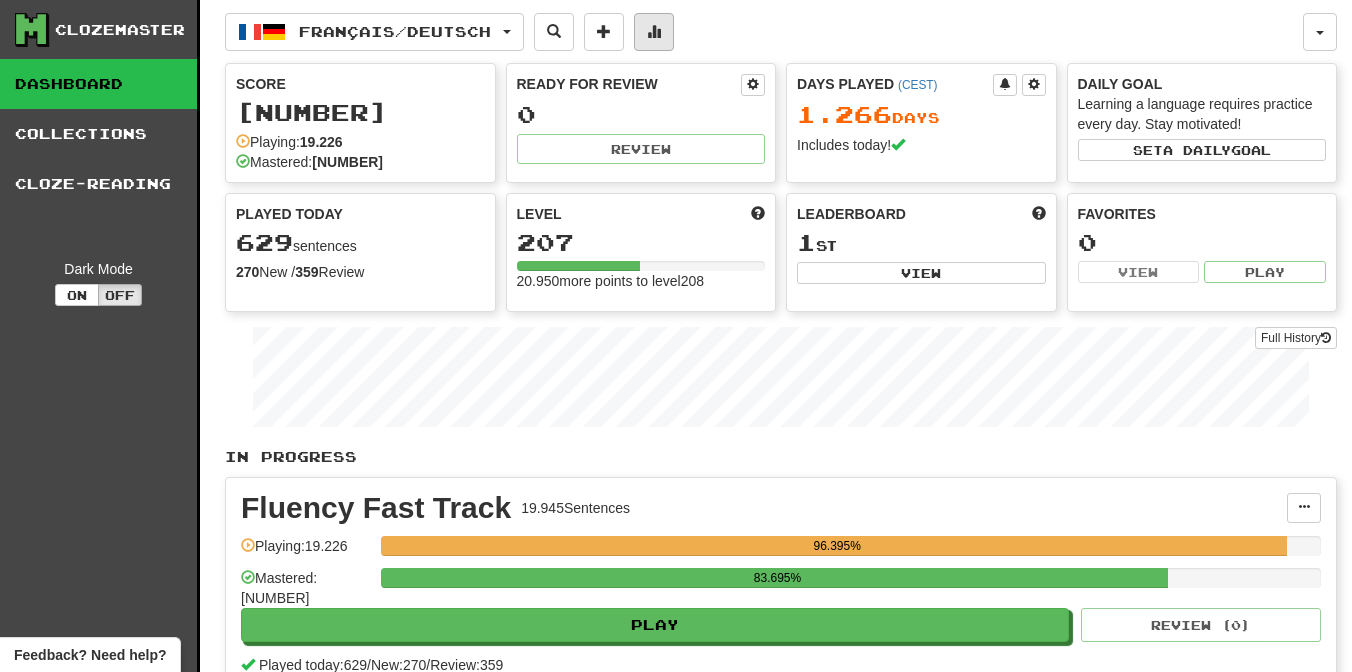 click at bounding box center (654, 31) 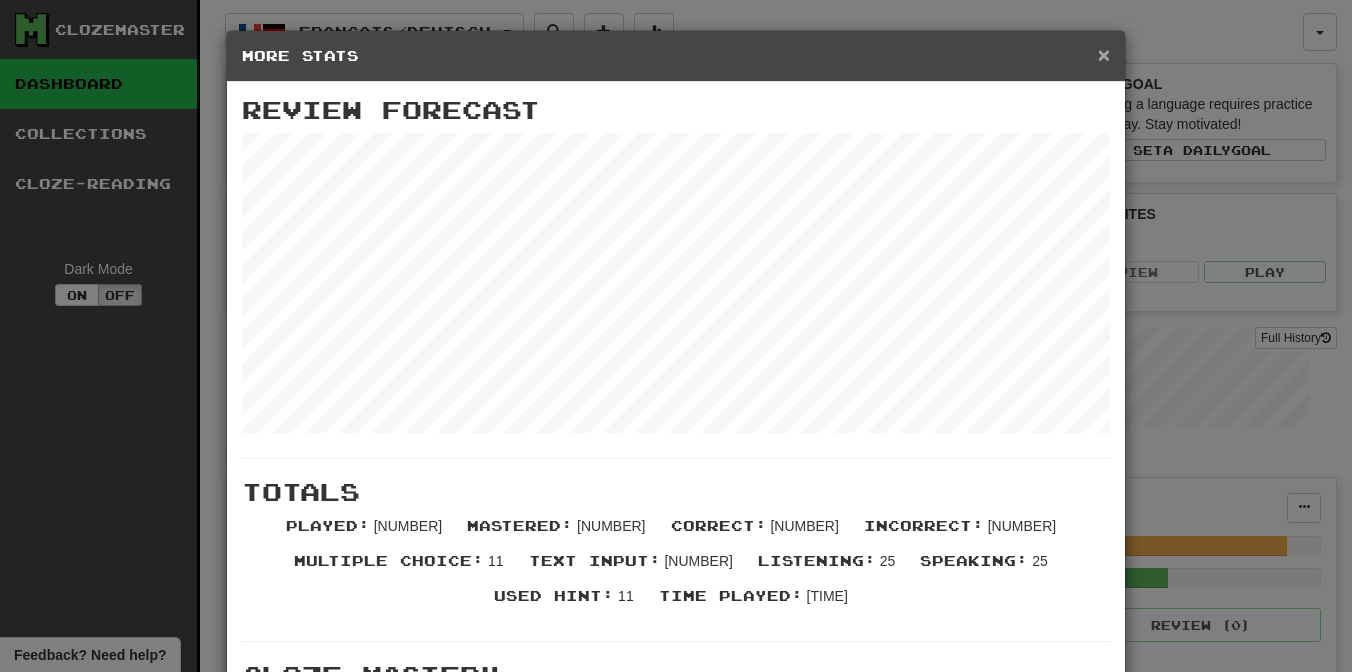 click on "×" at bounding box center (1104, 54) 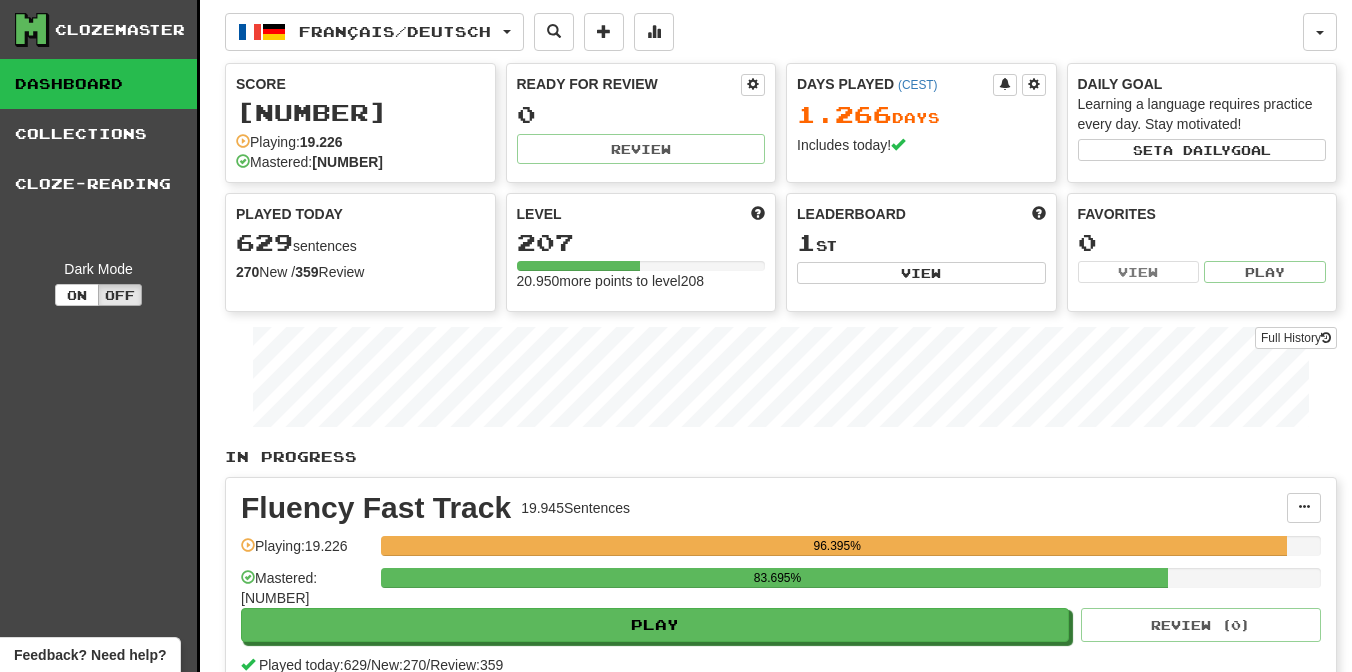 scroll, scrollTop: 0, scrollLeft: 0, axis: both 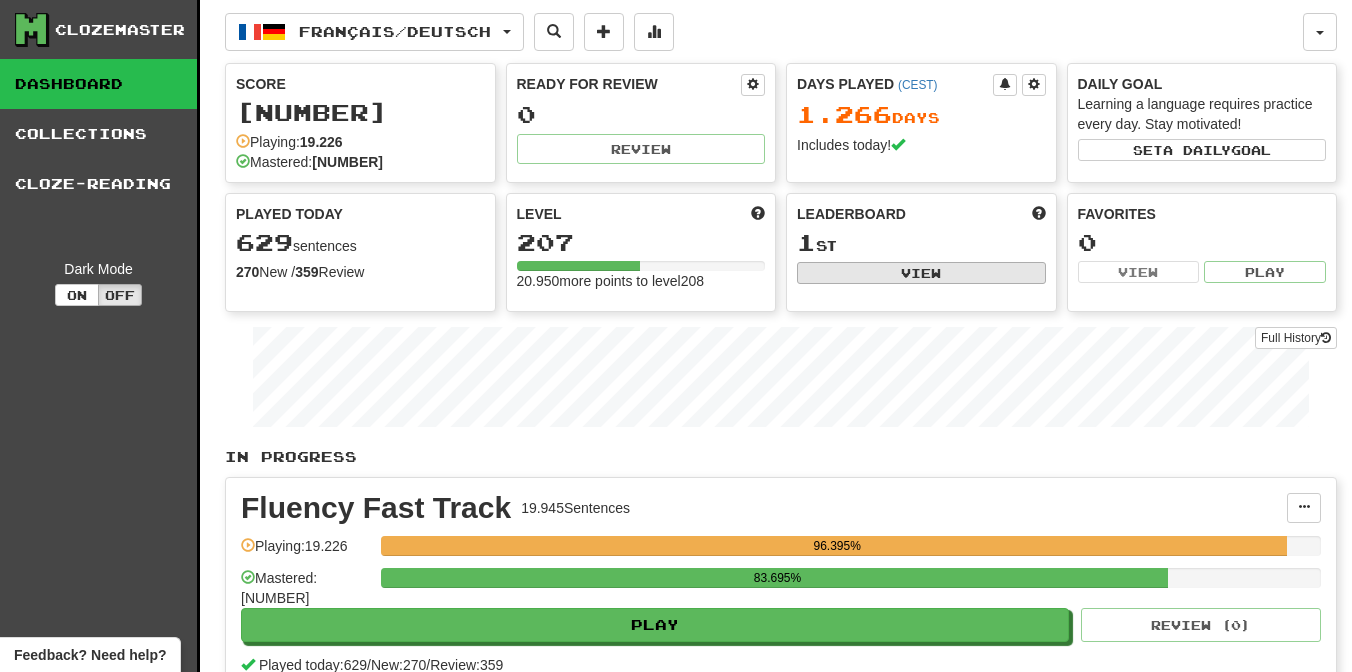 click on "View" at bounding box center (921, 273) 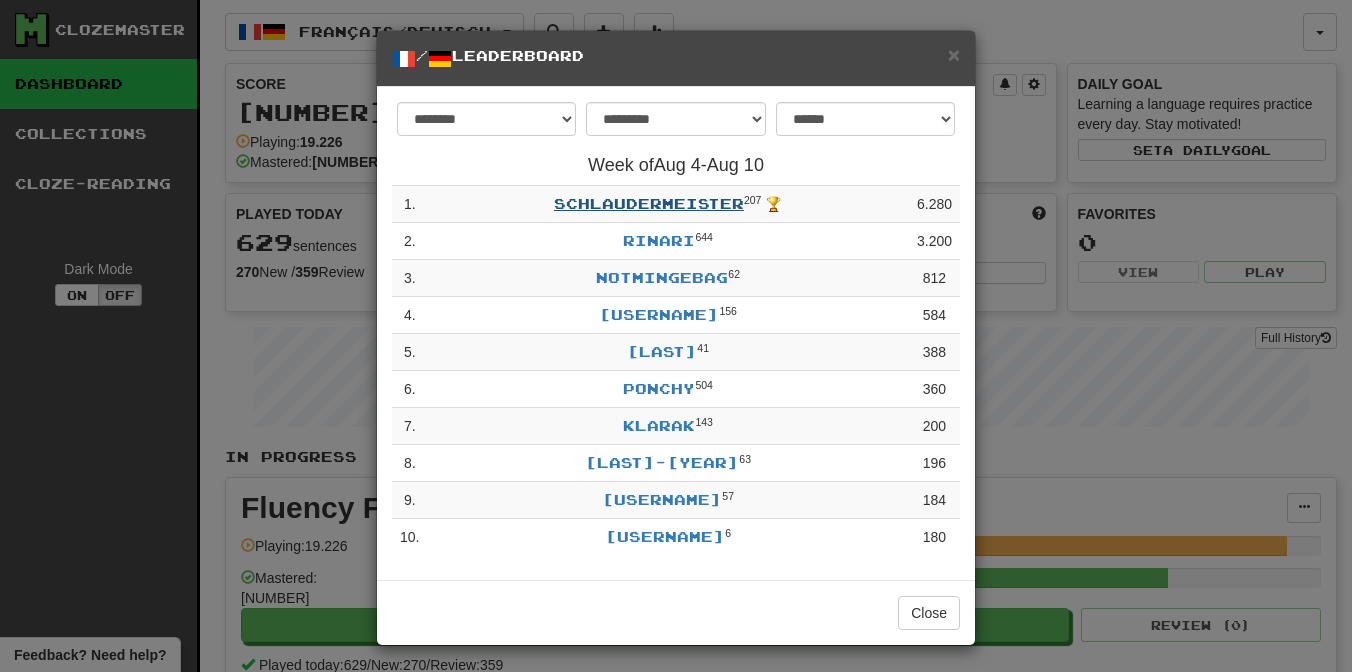 click on "schlaudermeister" at bounding box center (649, 203) 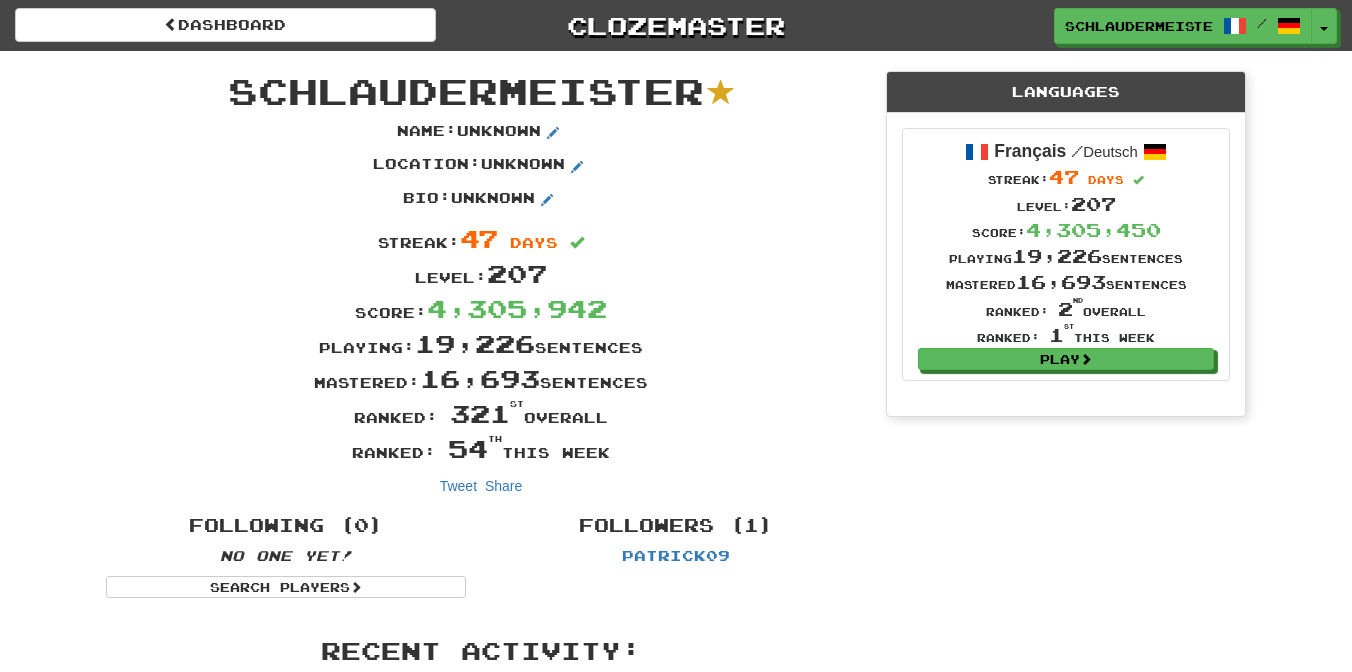 scroll, scrollTop: 0, scrollLeft: 0, axis: both 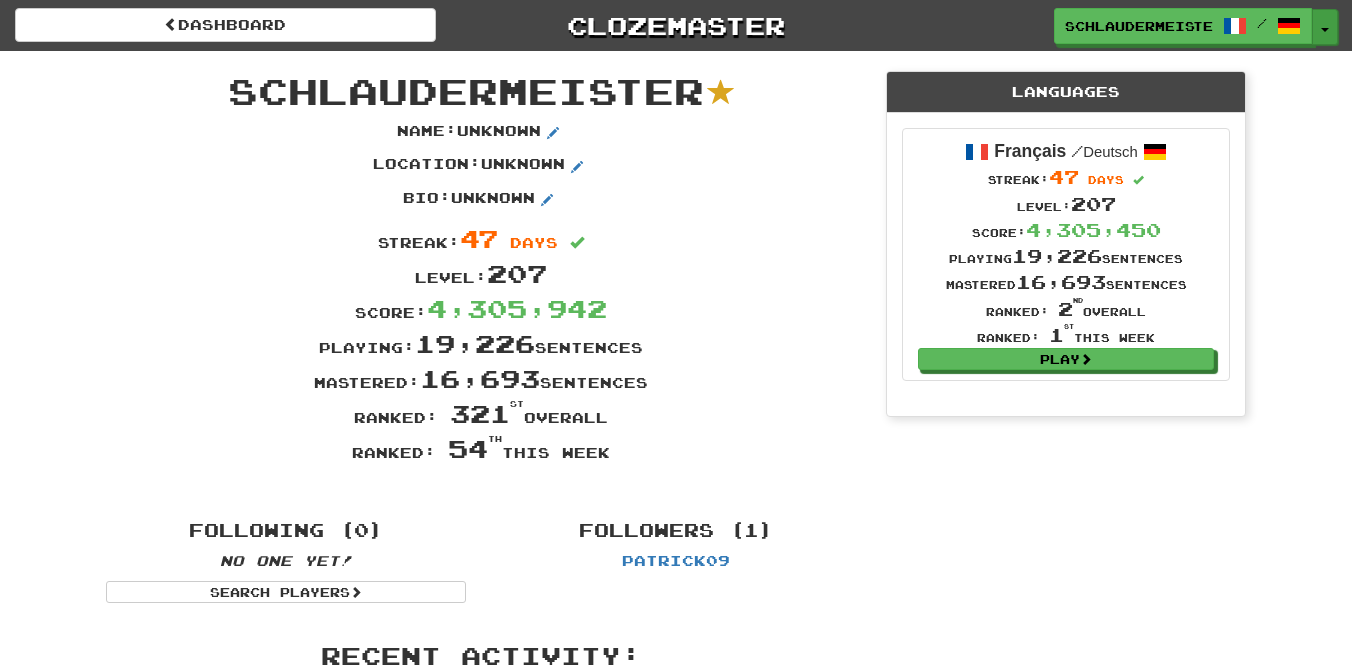 click at bounding box center (1325, 30) 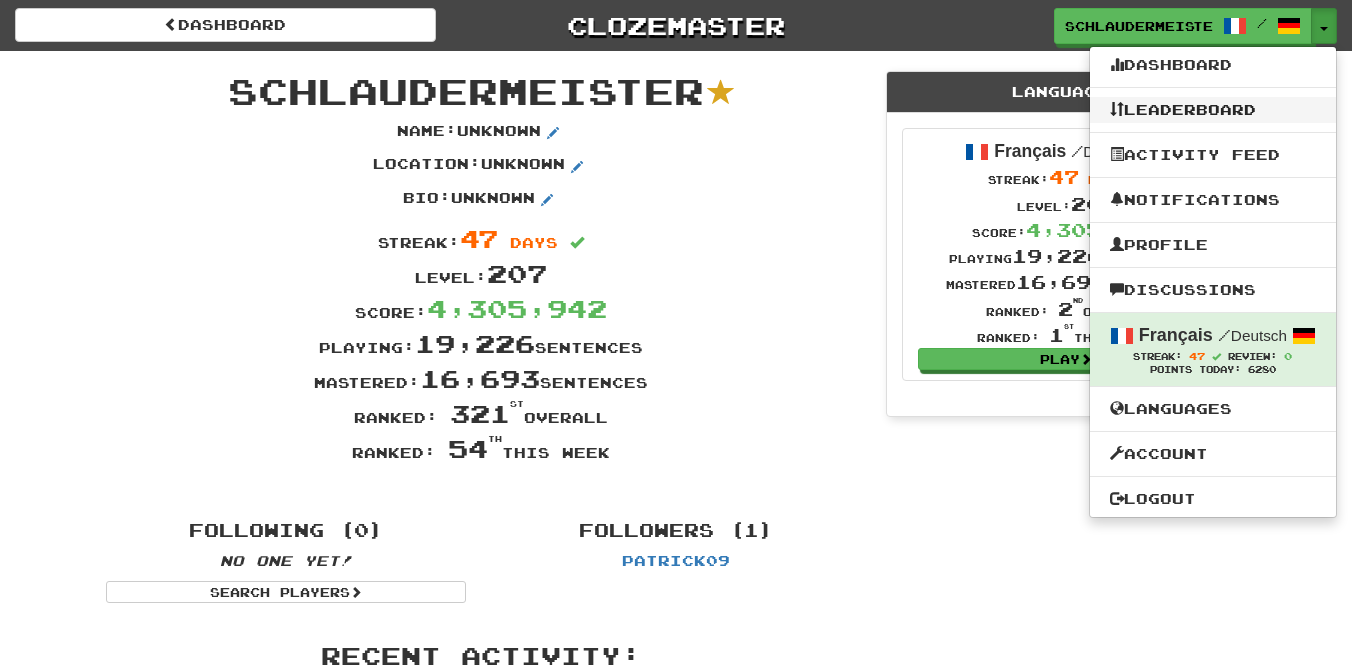 click on "Leaderboard" at bounding box center (1213, 110) 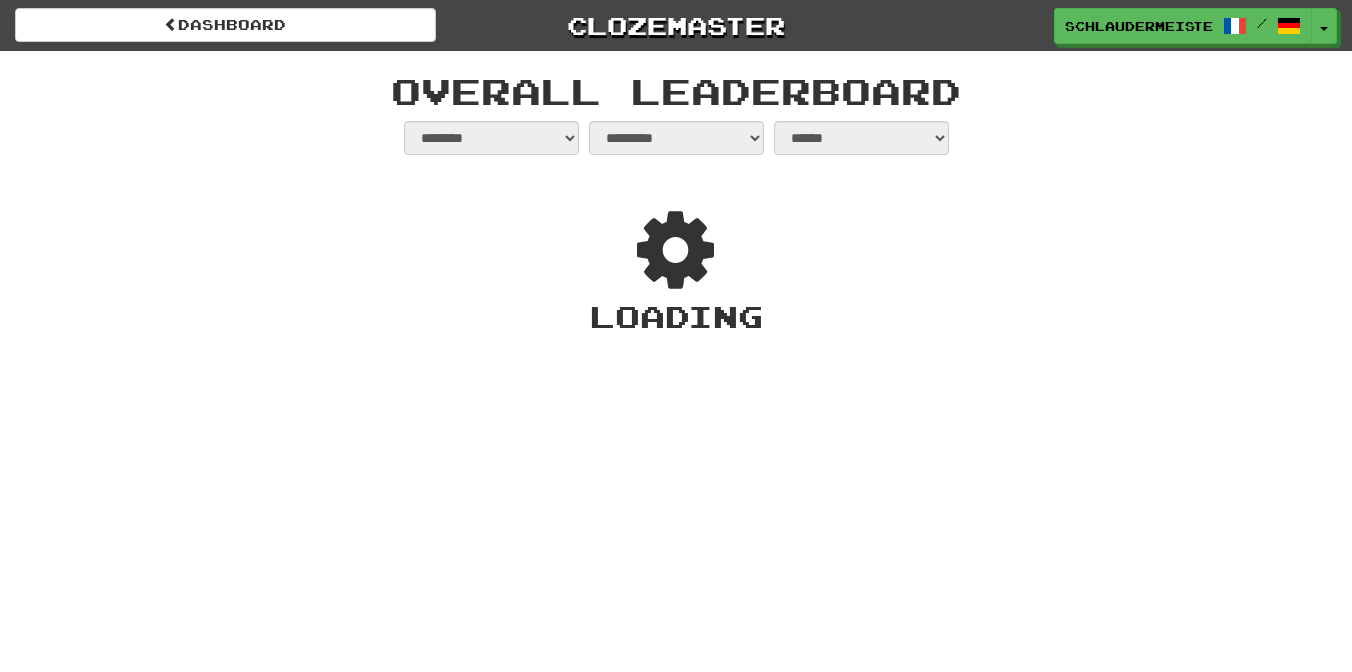 select on "**********" 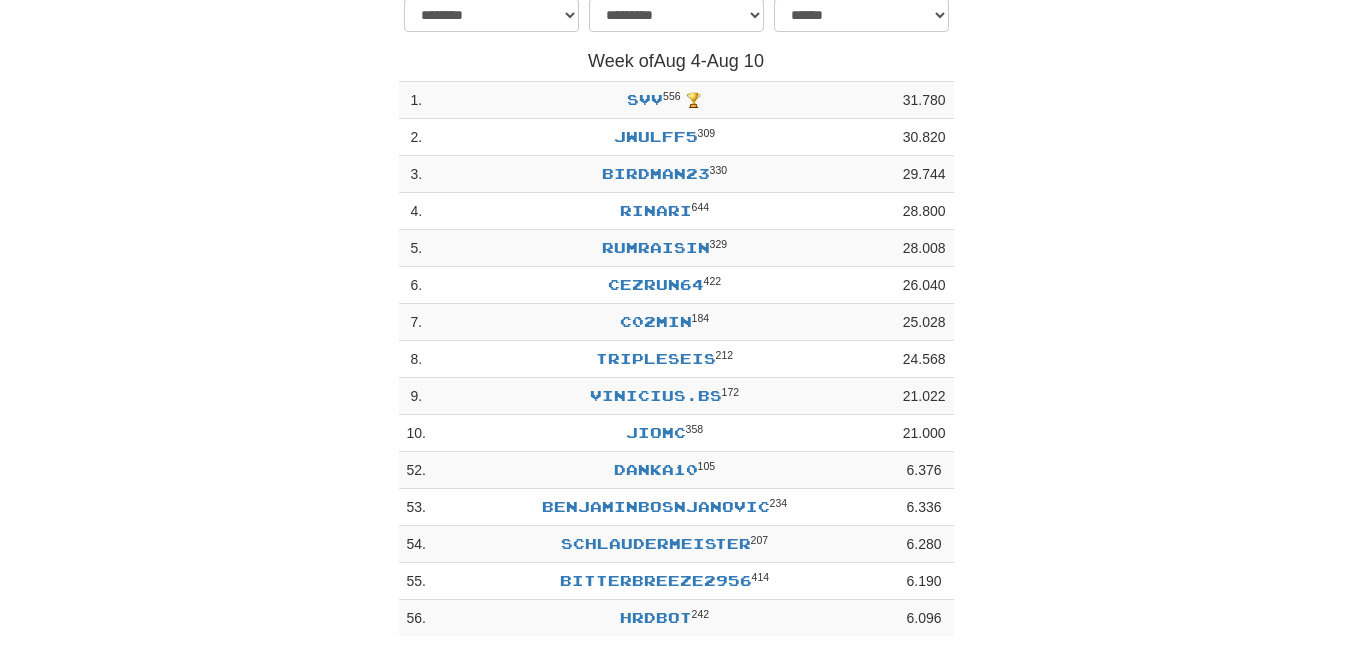scroll, scrollTop: 123, scrollLeft: 0, axis: vertical 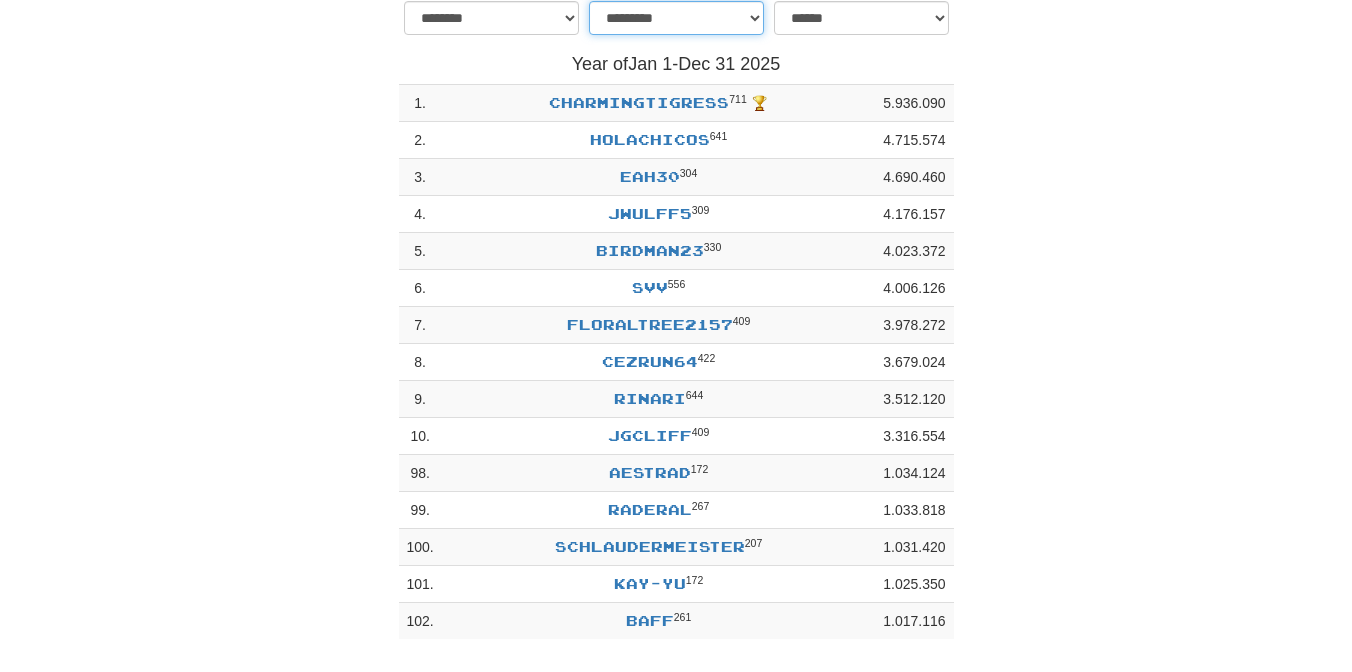 select on "********" 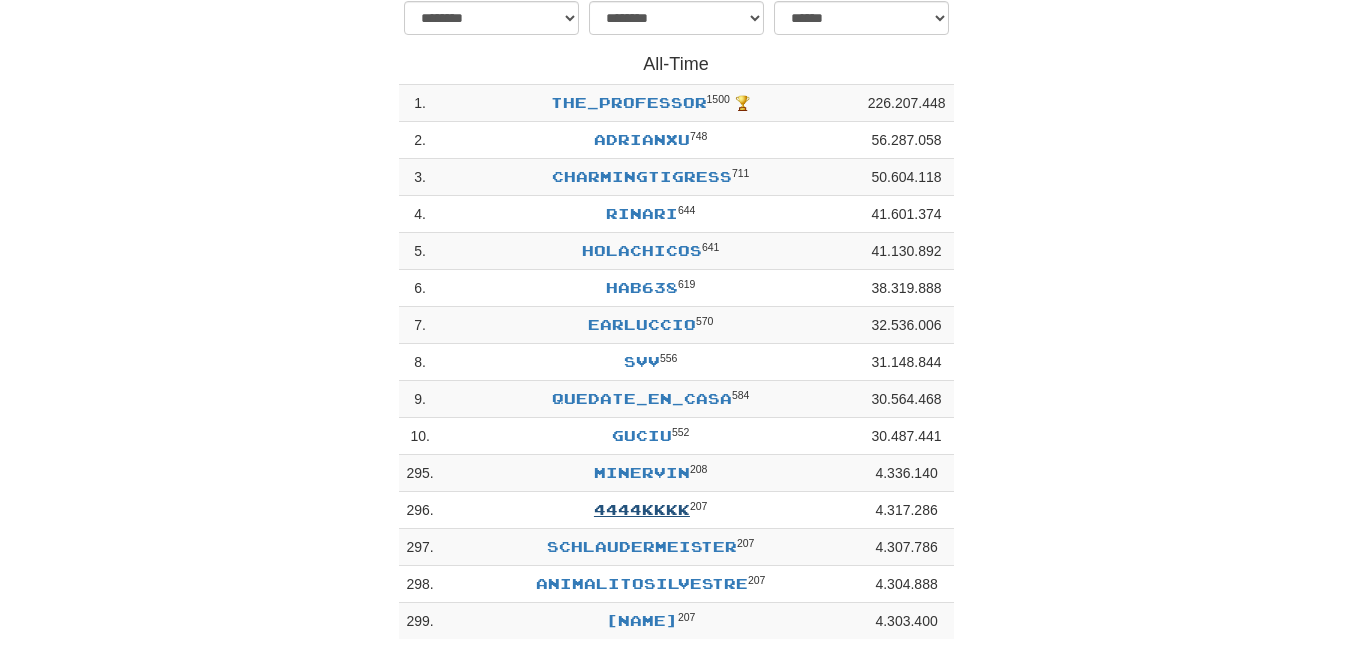 click on "4444kkkk" at bounding box center (642, 509) 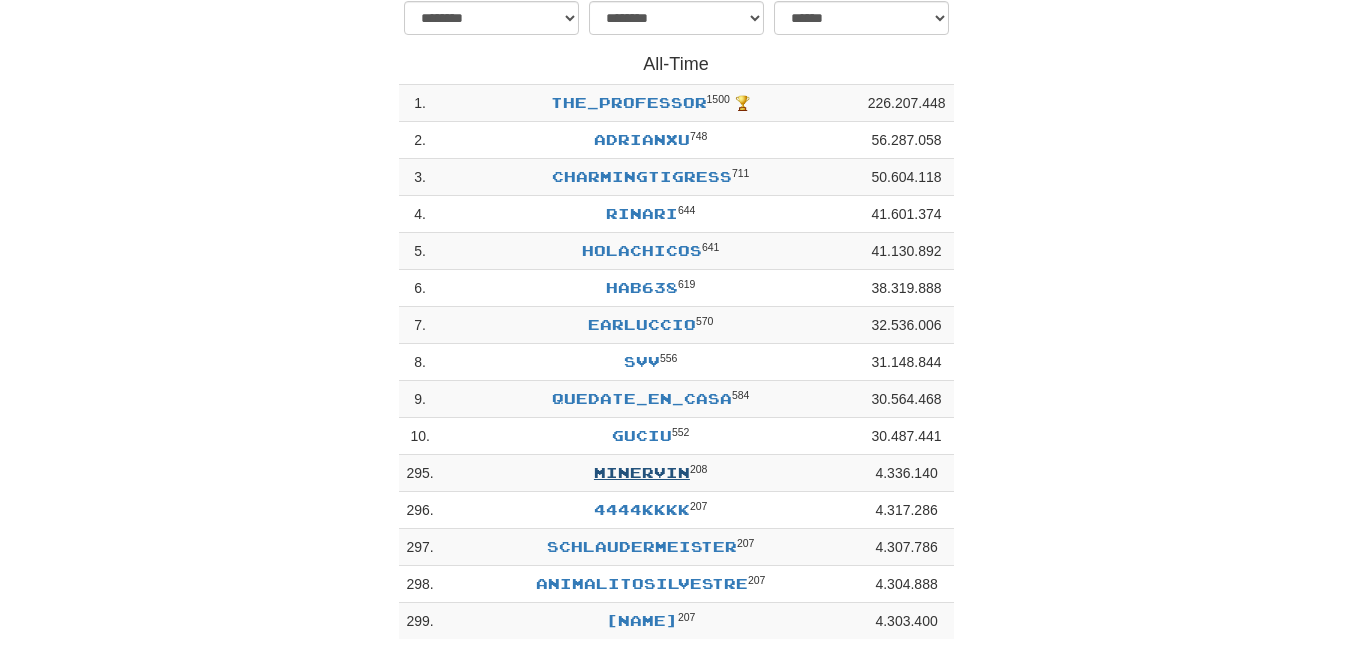 click on "minervin" at bounding box center [642, 472] 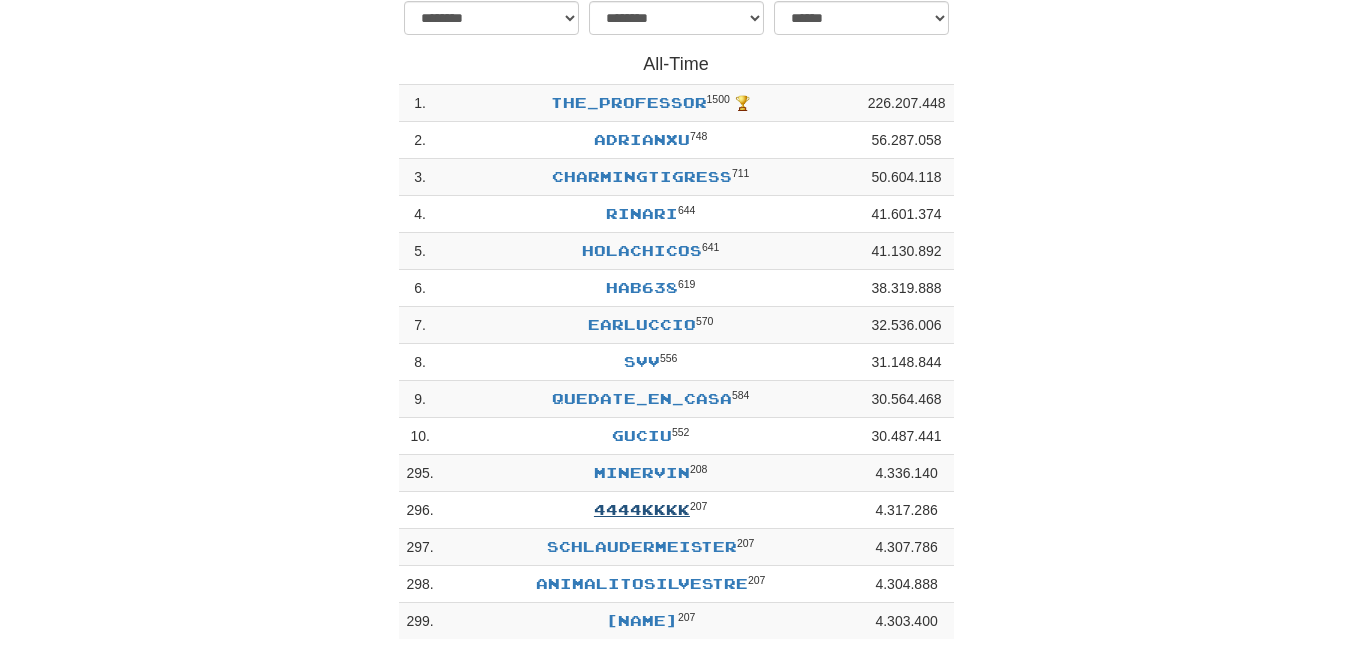 click on "4444kkkk" at bounding box center (642, 509) 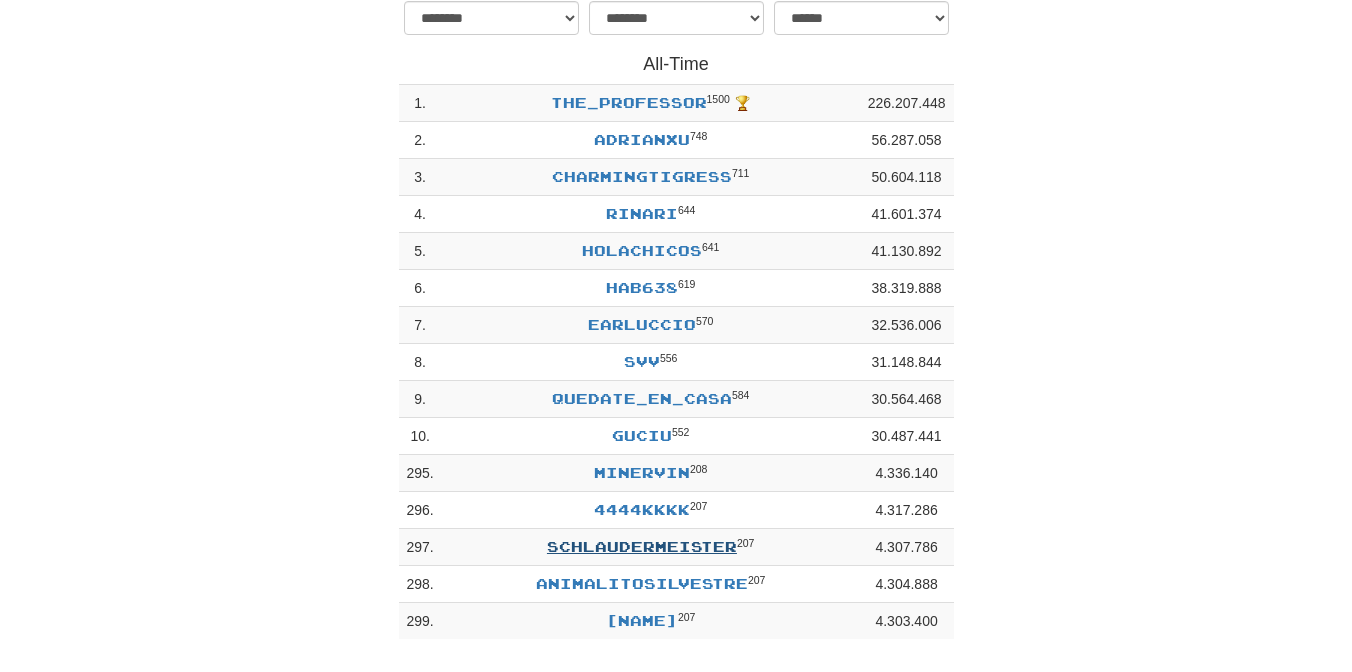 click on "schlaudermeister" at bounding box center (642, 546) 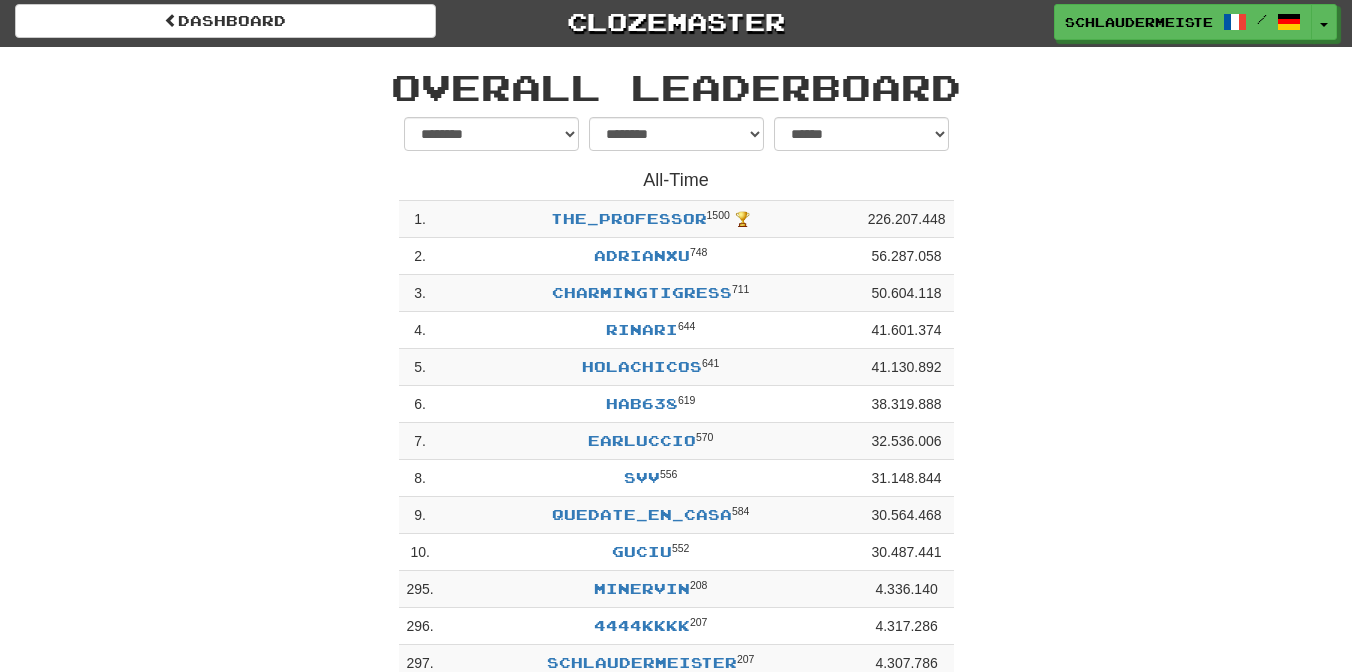 scroll, scrollTop: 0, scrollLeft: 0, axis: both 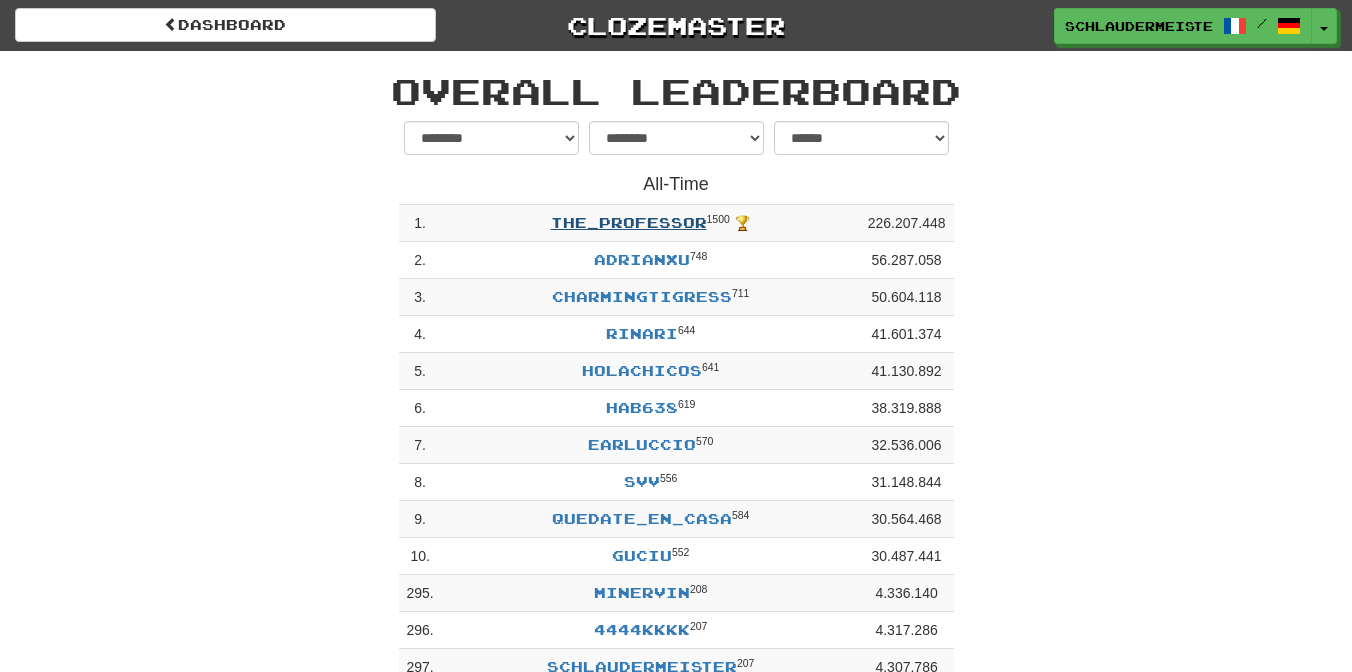 click on "The_Professor" at bounding box center [629, 222] 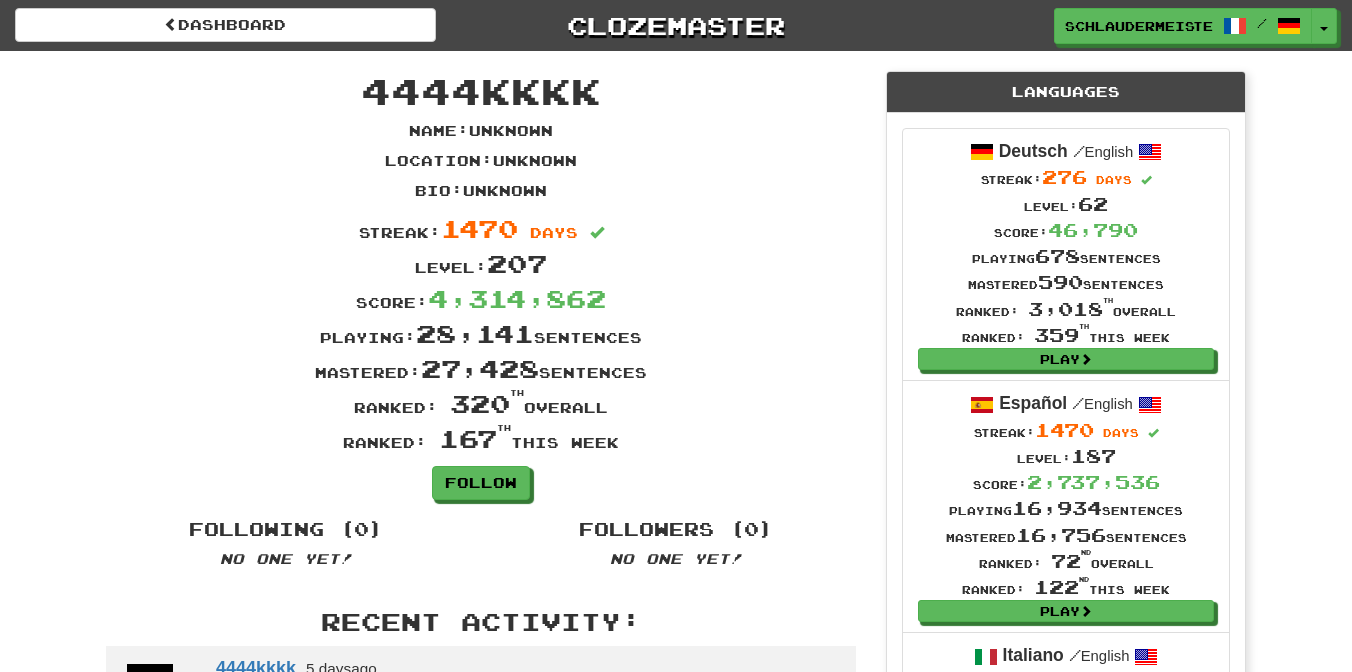 scroll, scrollTop: 0, scrollLeft: 0, axis: both 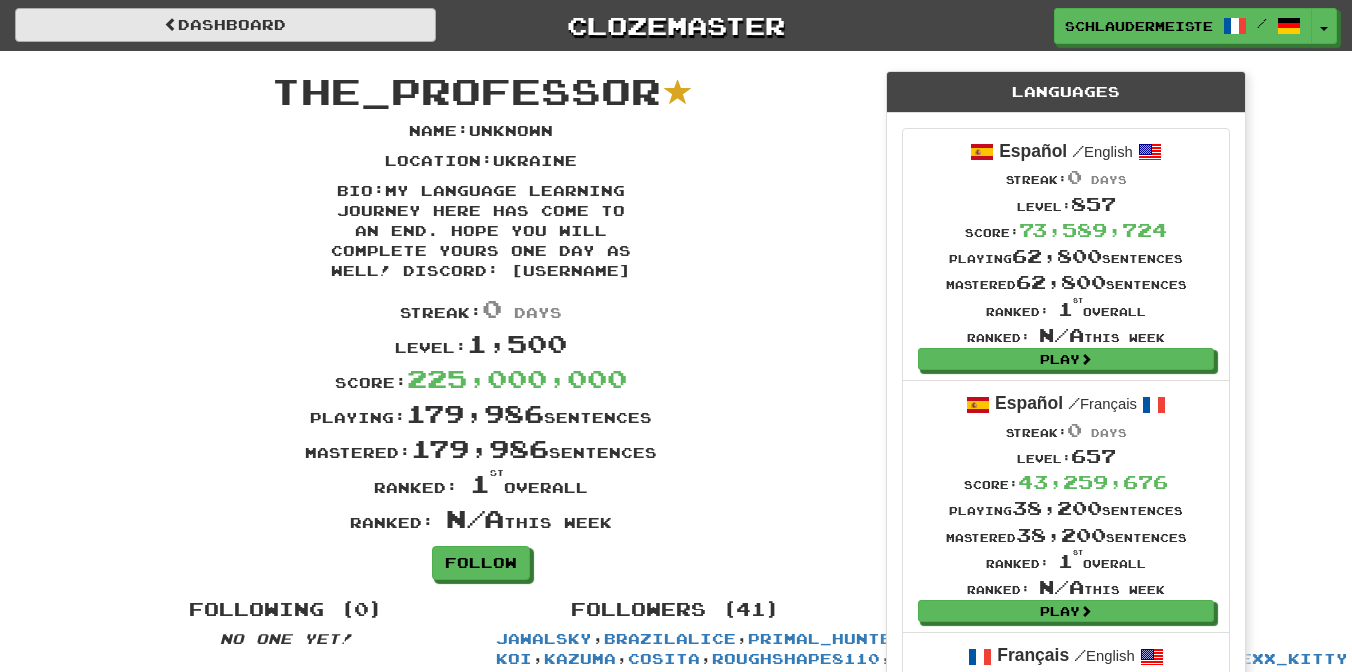 click on "Dashboard" at bounding box center (225, 25) 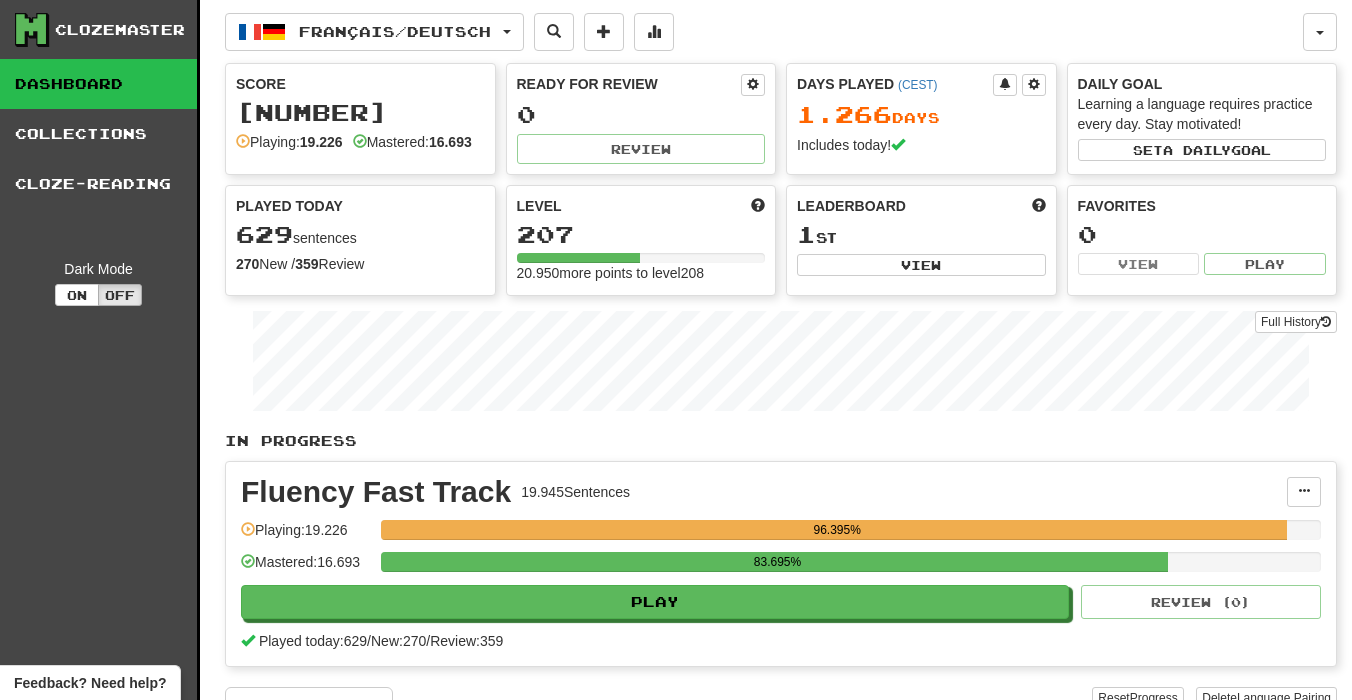 scroll, scrollTop: 0, scrollLeft: 0, axis: both 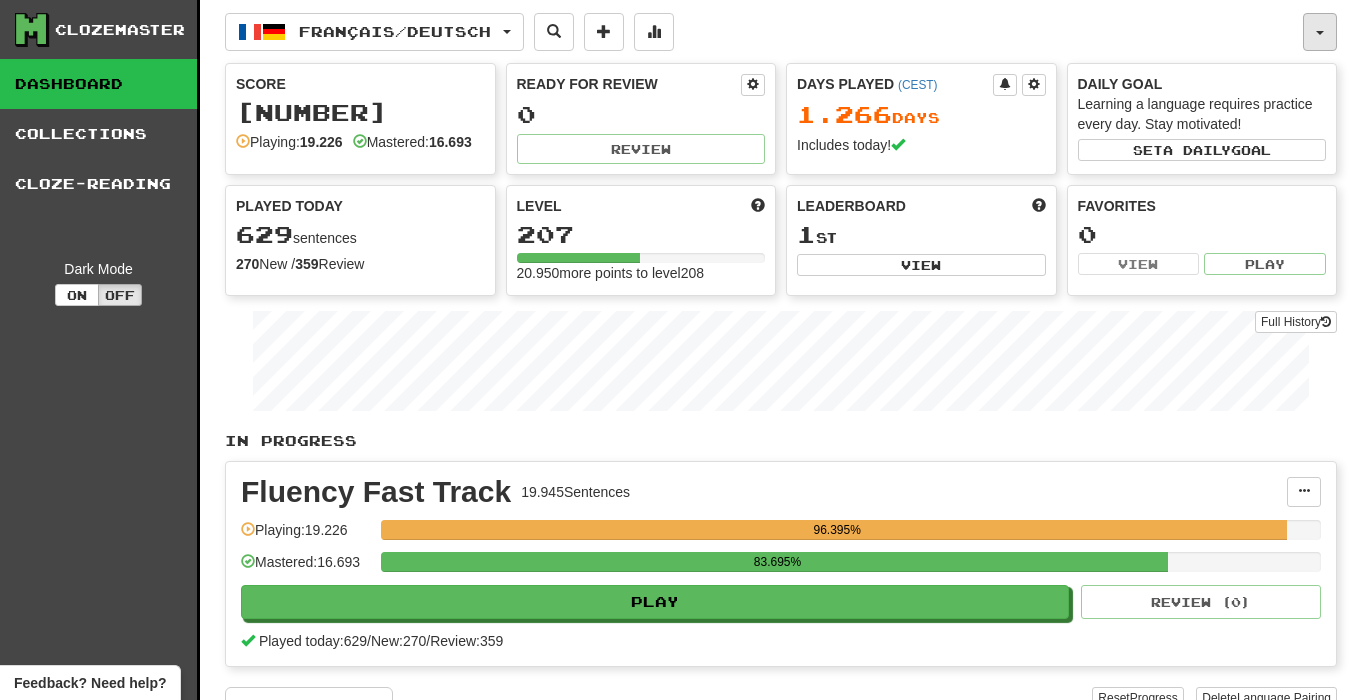 click at bounding box center (1320, 32) 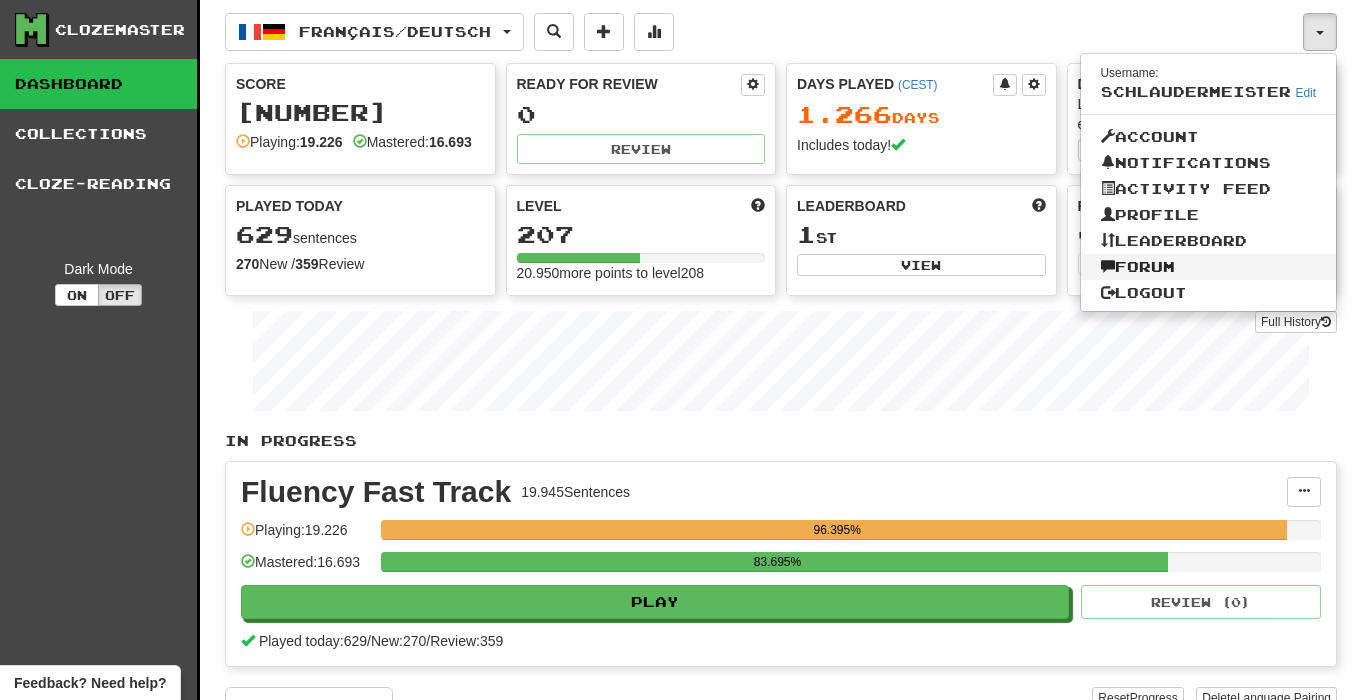 click on "Forum" at bounding box center [1209, 267] 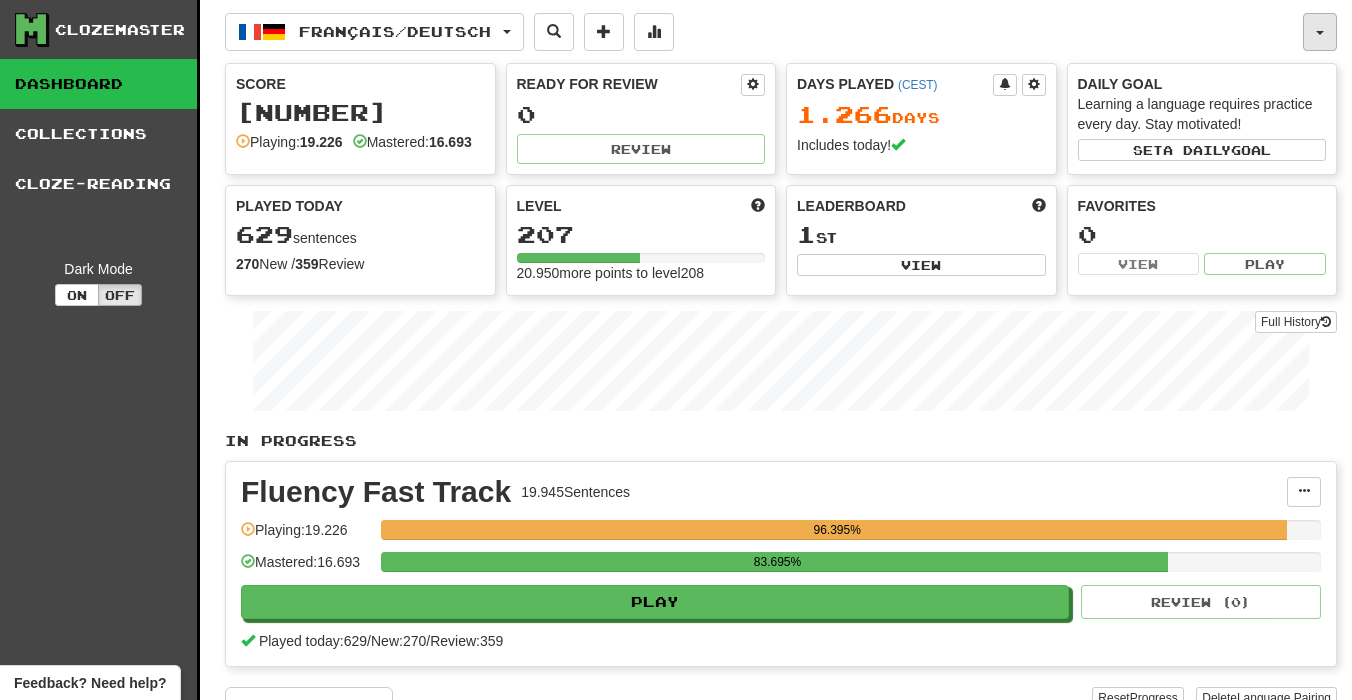 click at bounding box center (1320, 32) 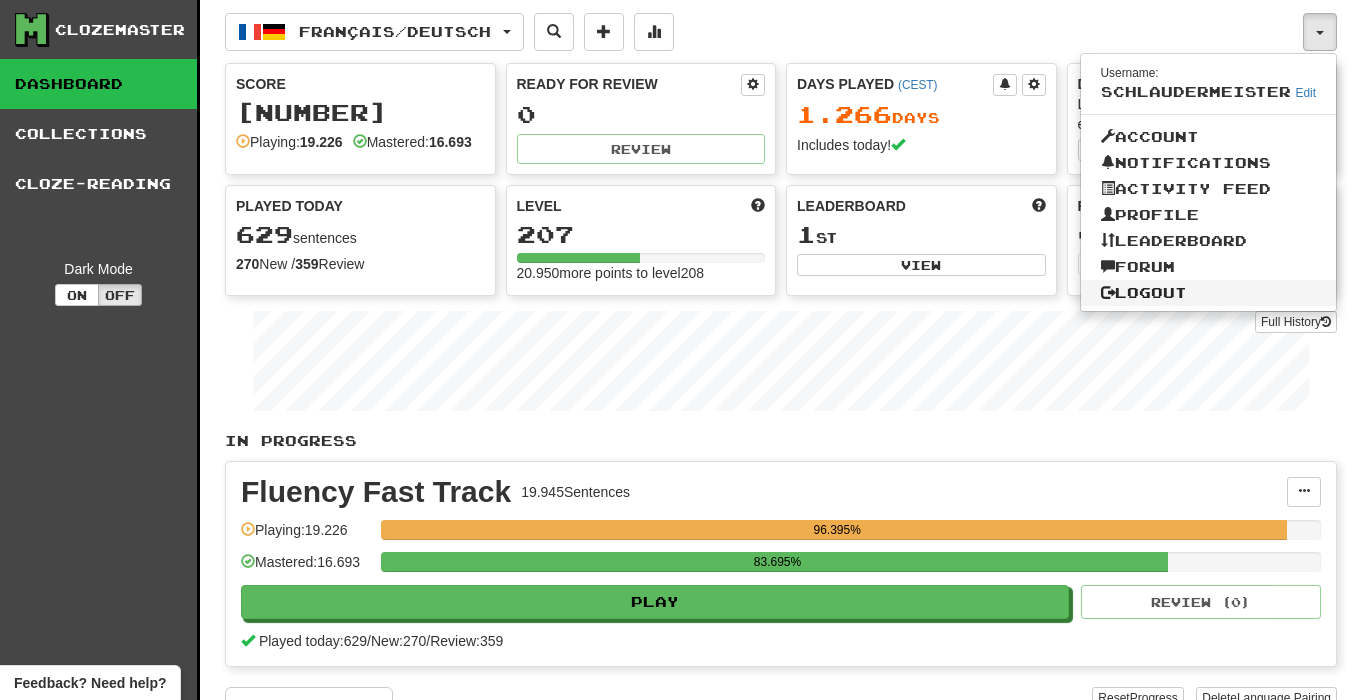click on "Logout" at bounding box center (1209, 293) 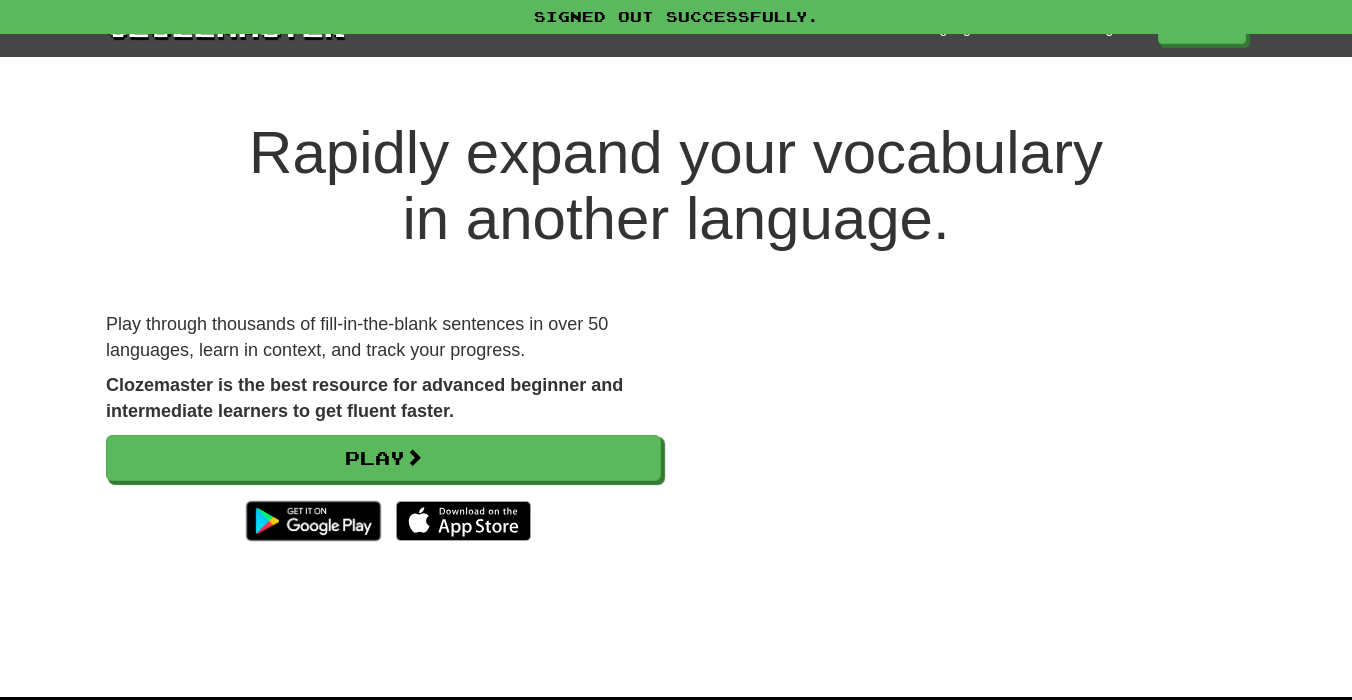 scroll, scrollTop: 0, scrollLeft: 0, axis: both 